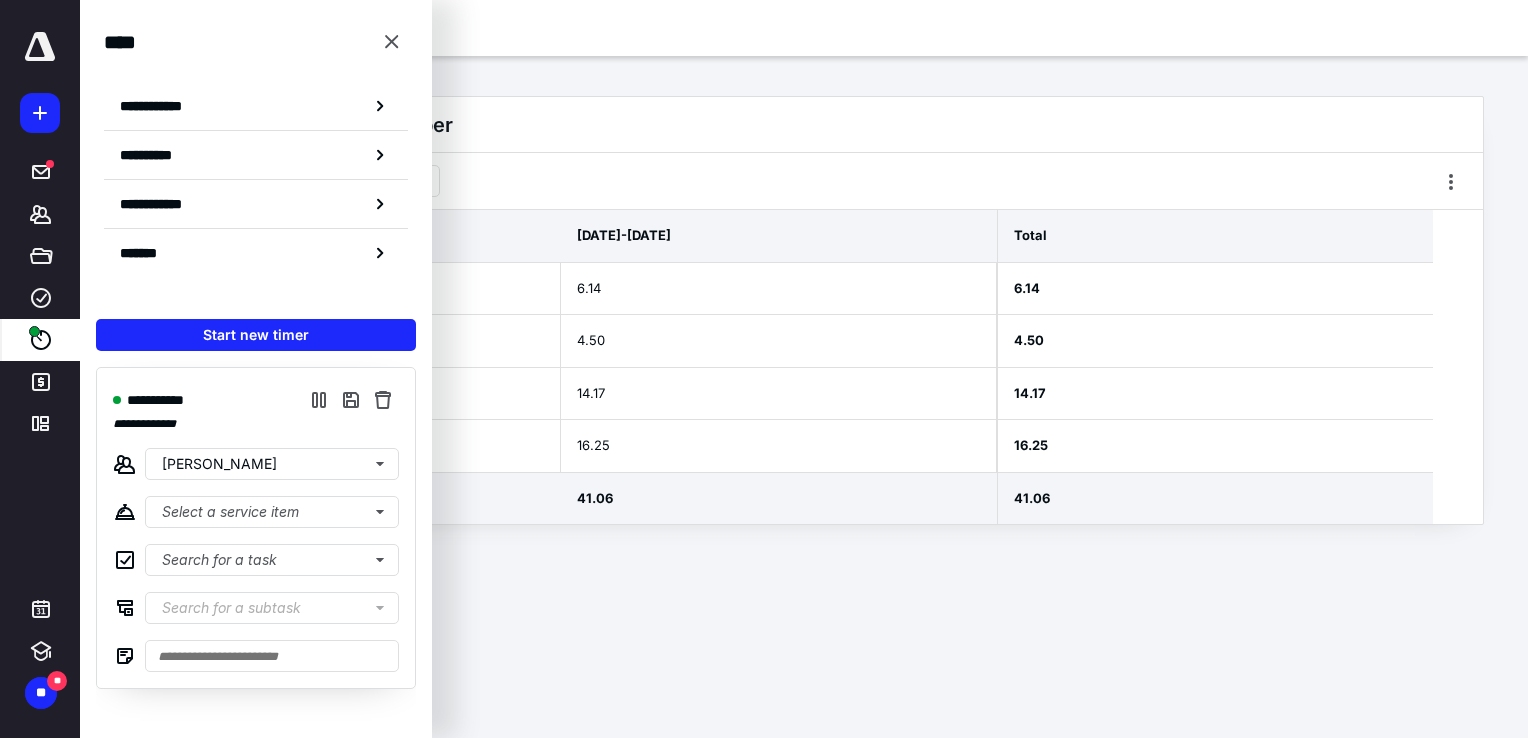 scroll, scrollTop: 0, scrollLeft: 0, axis: both 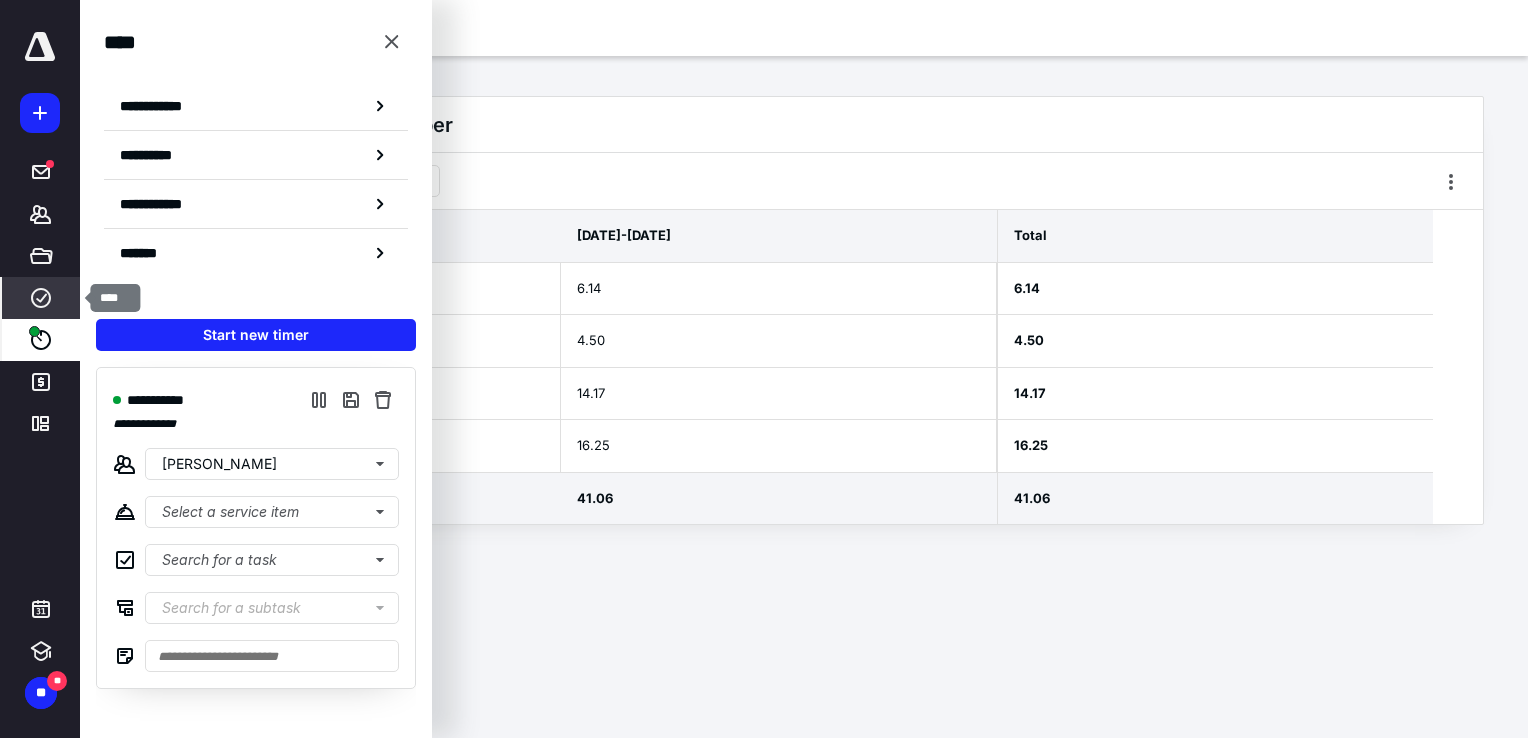 click 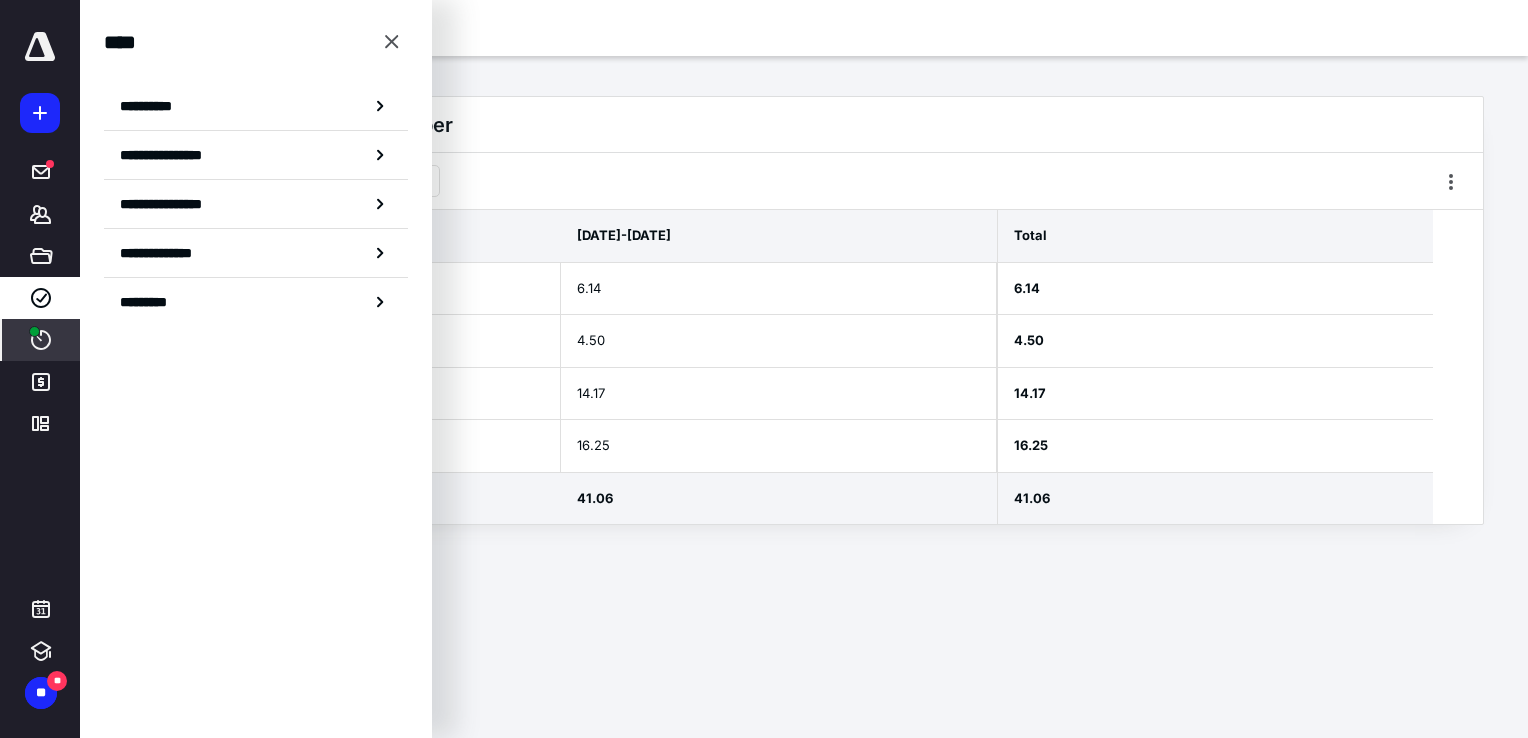 click 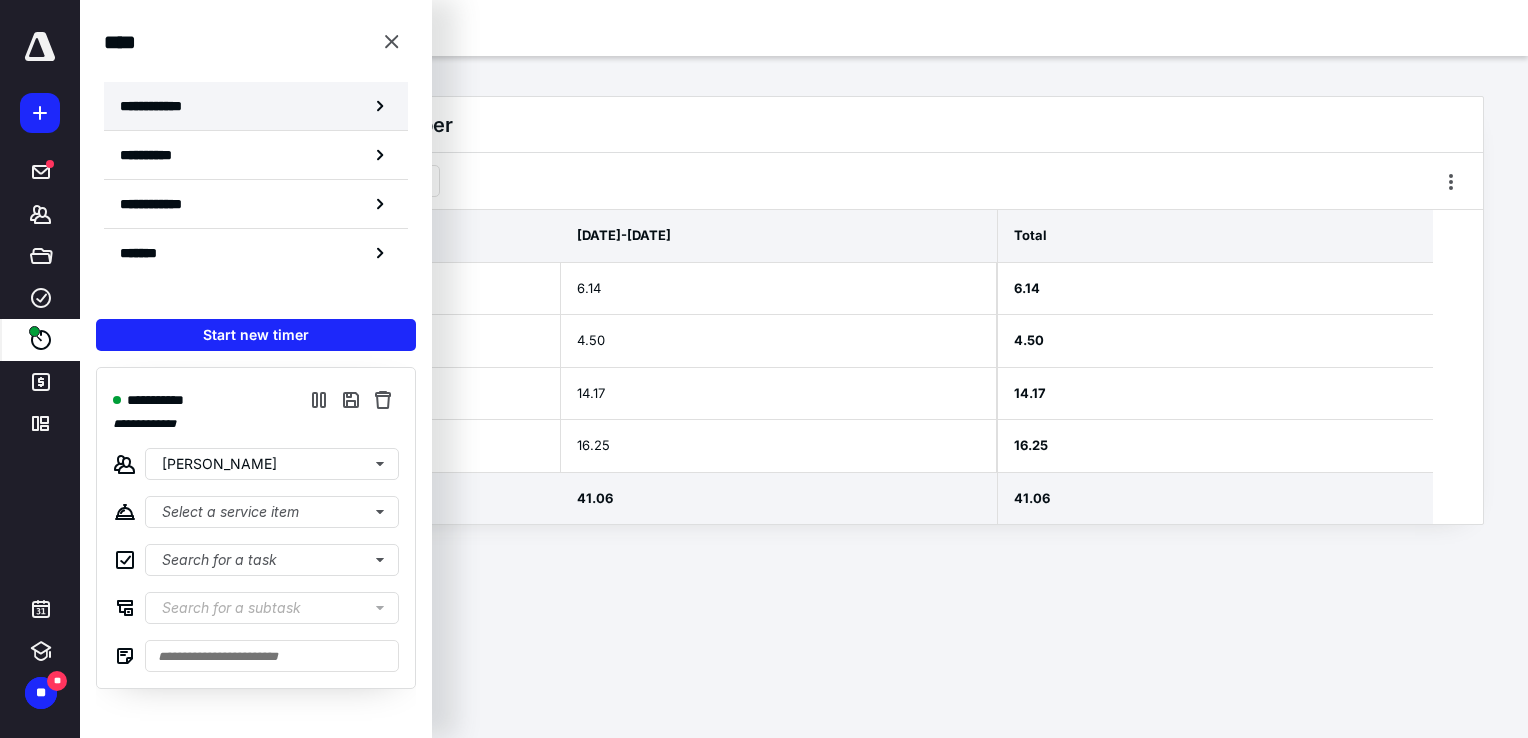click on "**********" at bounding box center [162, 106] 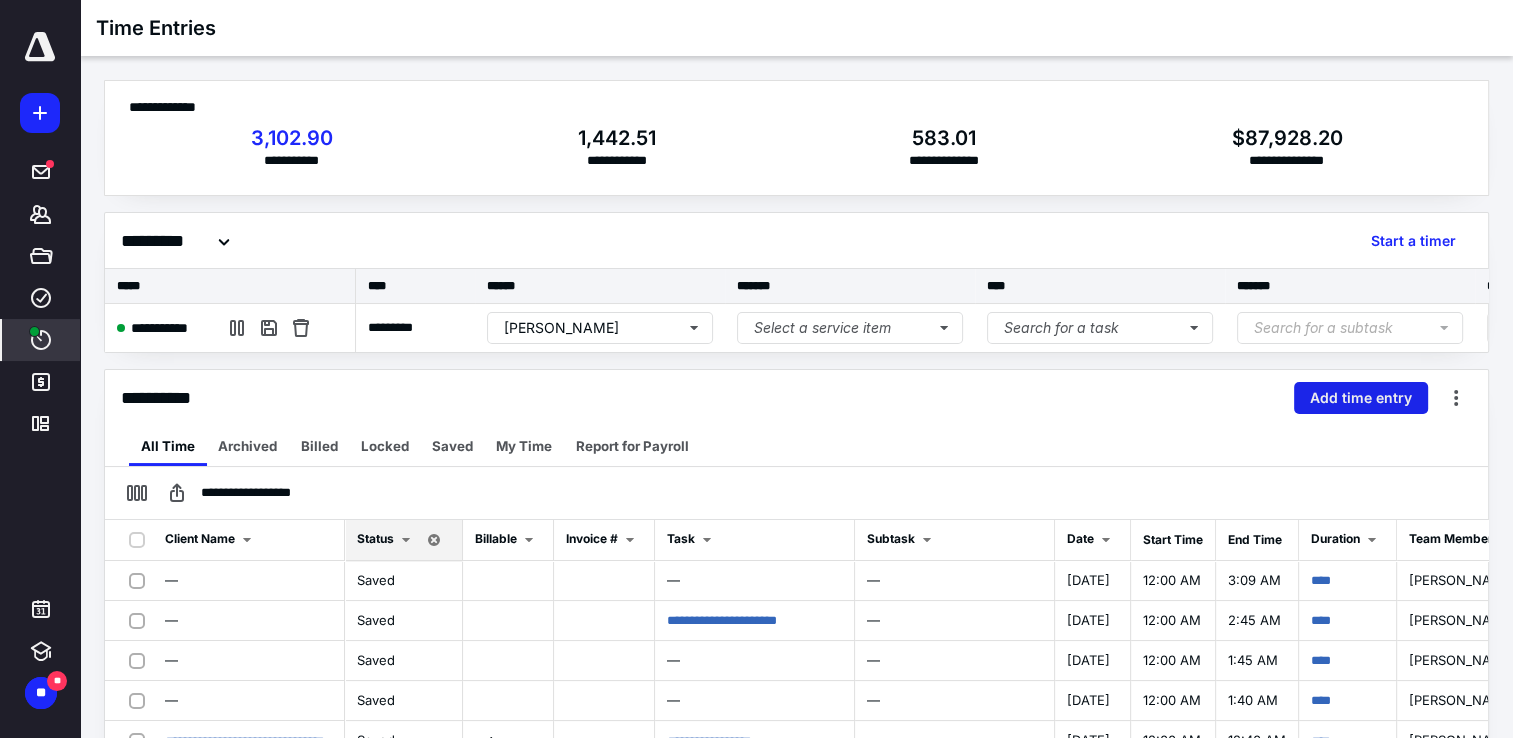 click on "Add time entry" at bounding box center (1361, 398) 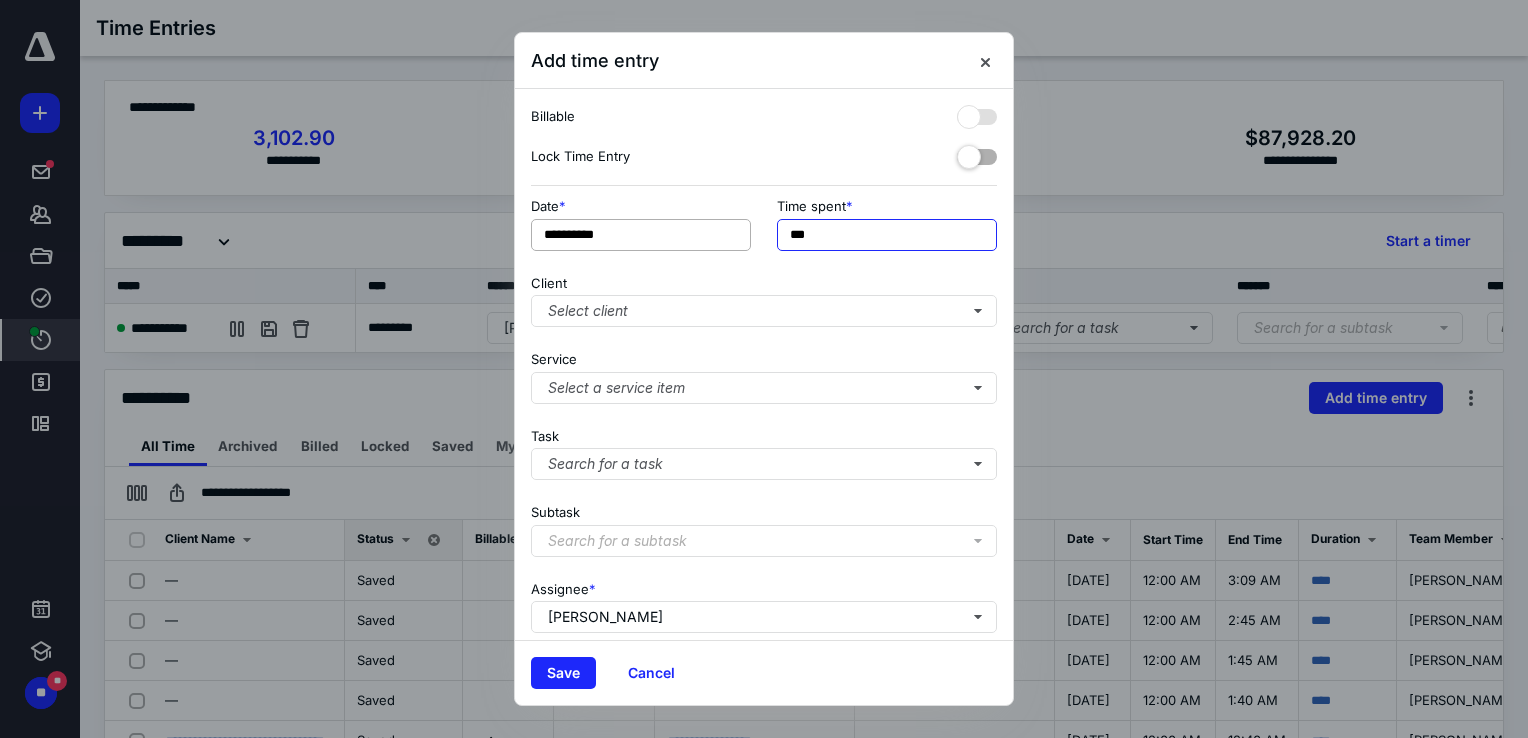 drag, startPoint x: 828, startPoint y: 235, endPoint x: 736, endPoint y: 228, distance: 92.26592 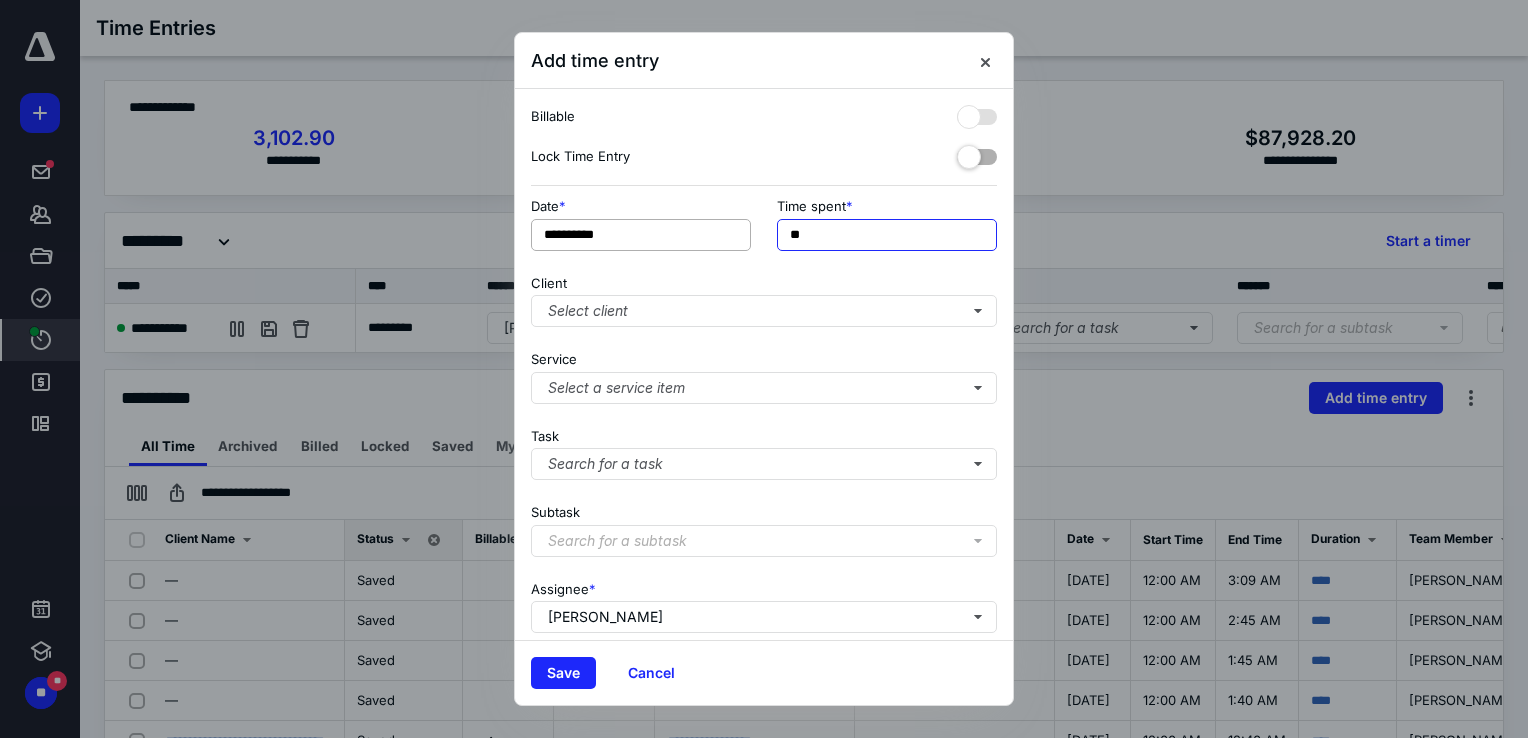 type on "**" 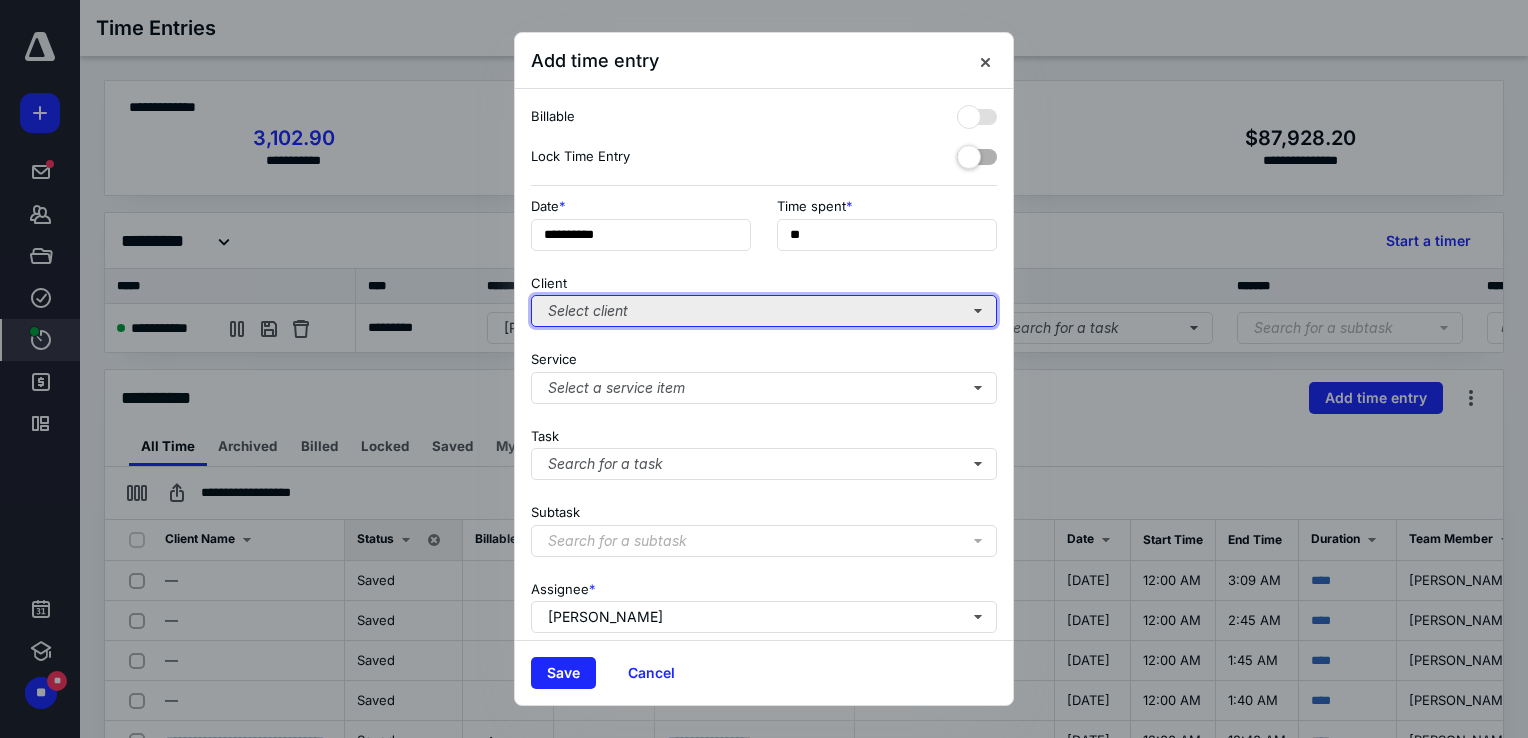 type 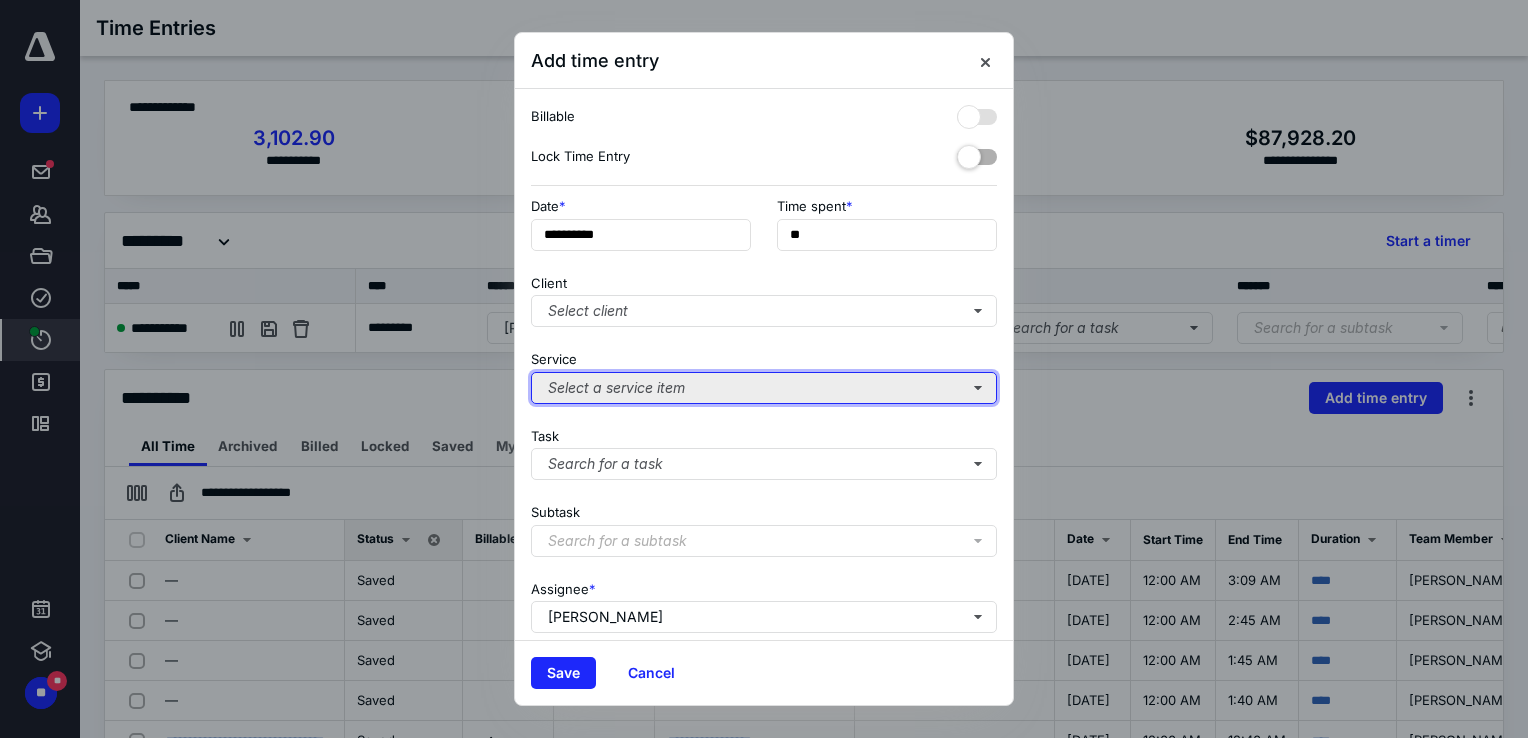 click on "Select a service item" at bounding box center (764, 388) 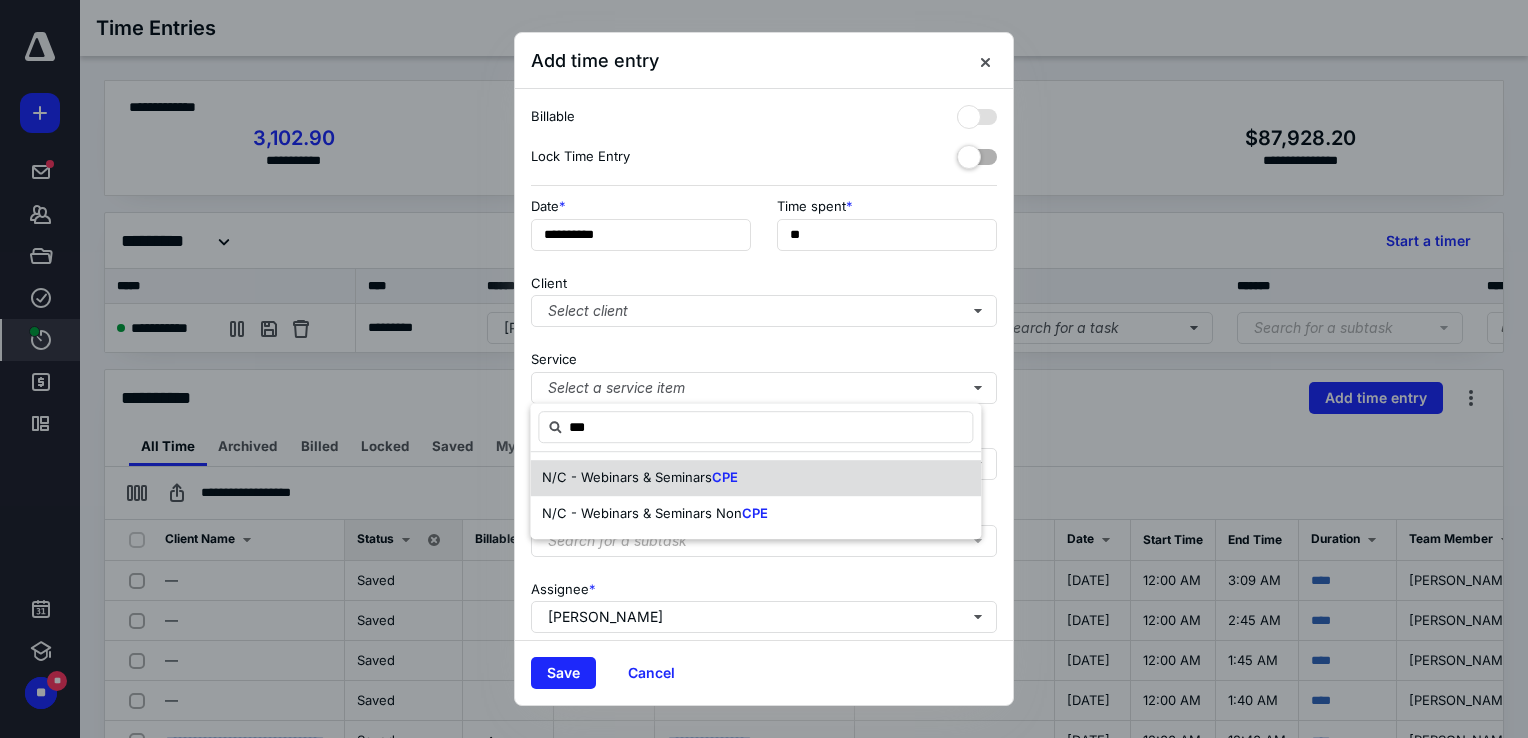 click on "N/C - Webinars & Seminars" at bounding box center [627, 477] 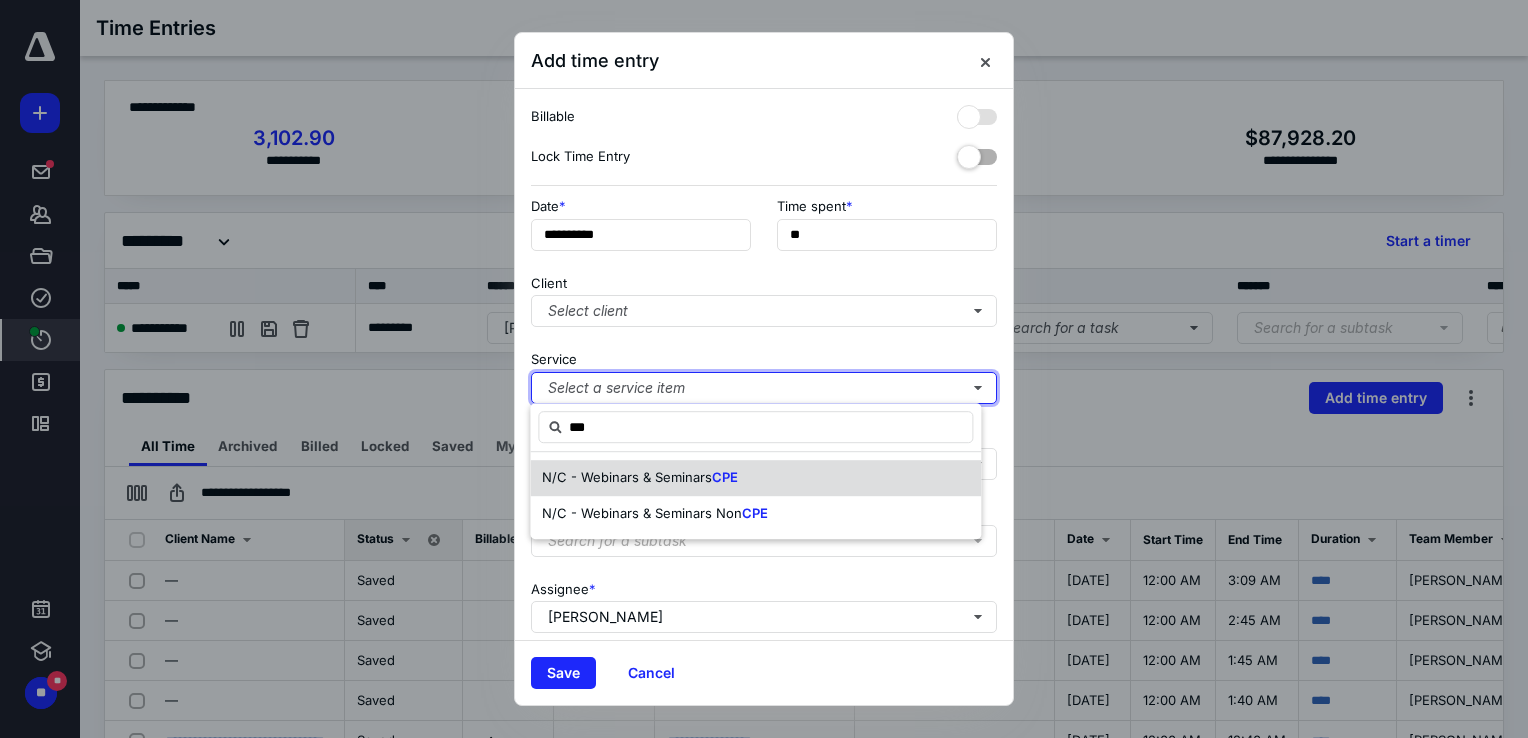 type 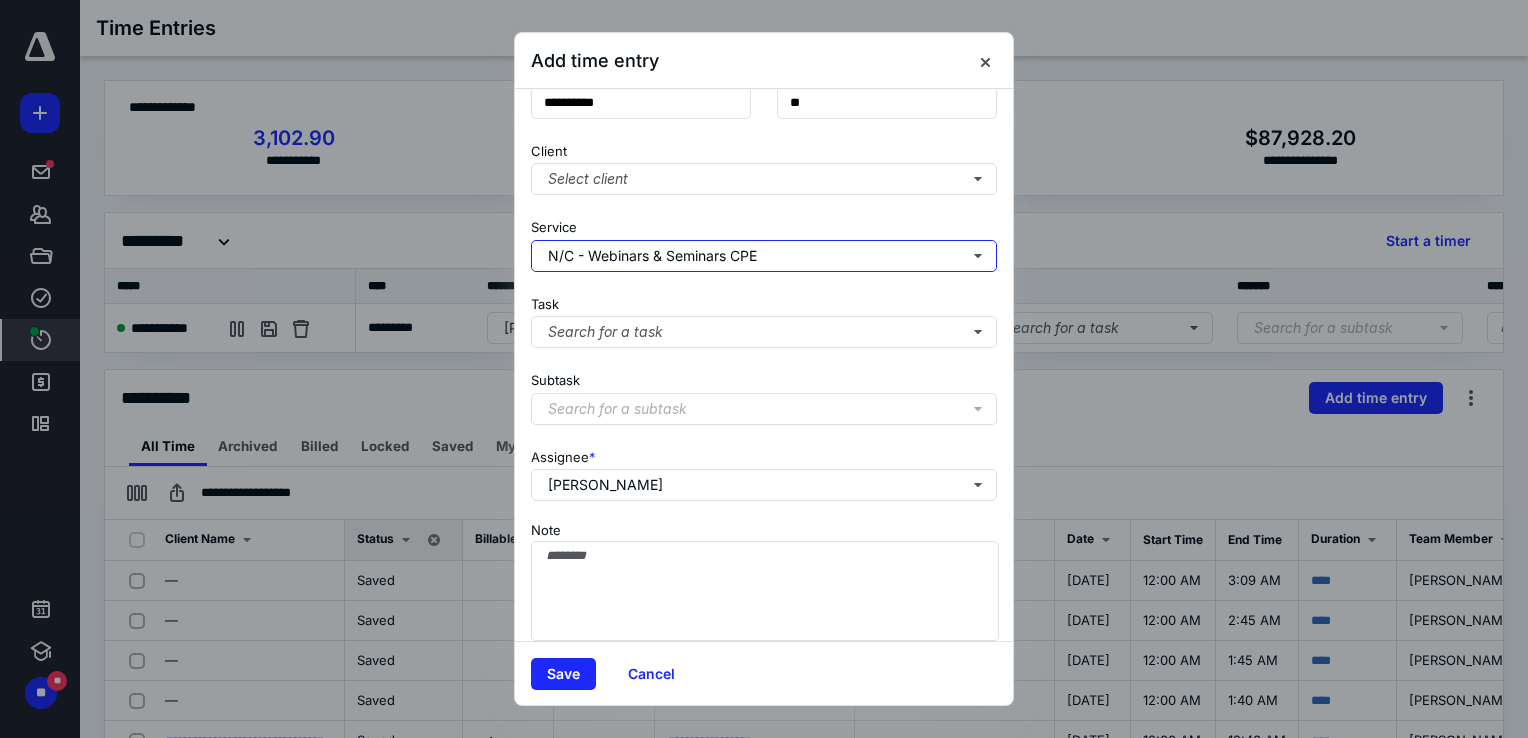 scroll, scrollTop: 162, scrollLeft: 0, axis: vertical 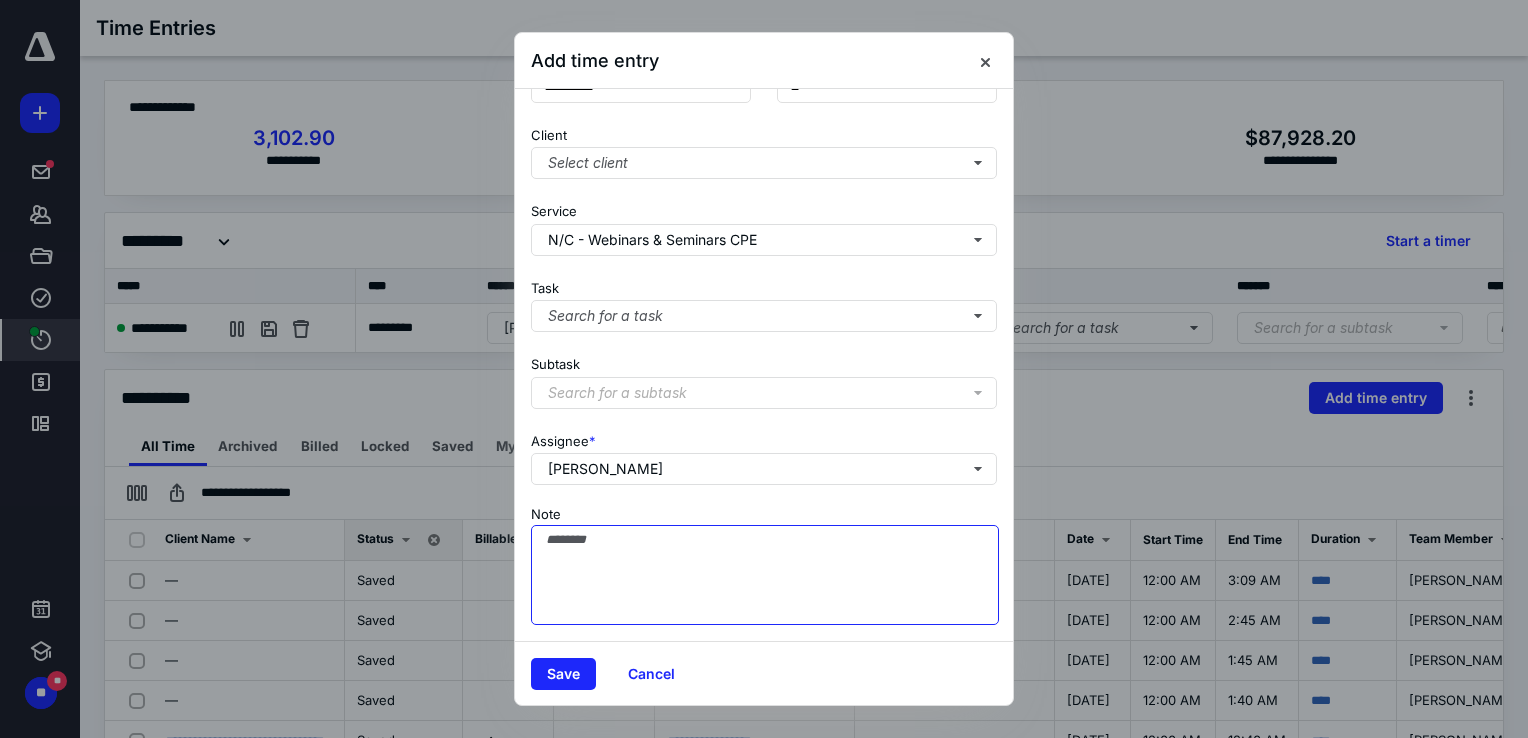 click on "Note" at bounding box center (765, 575) 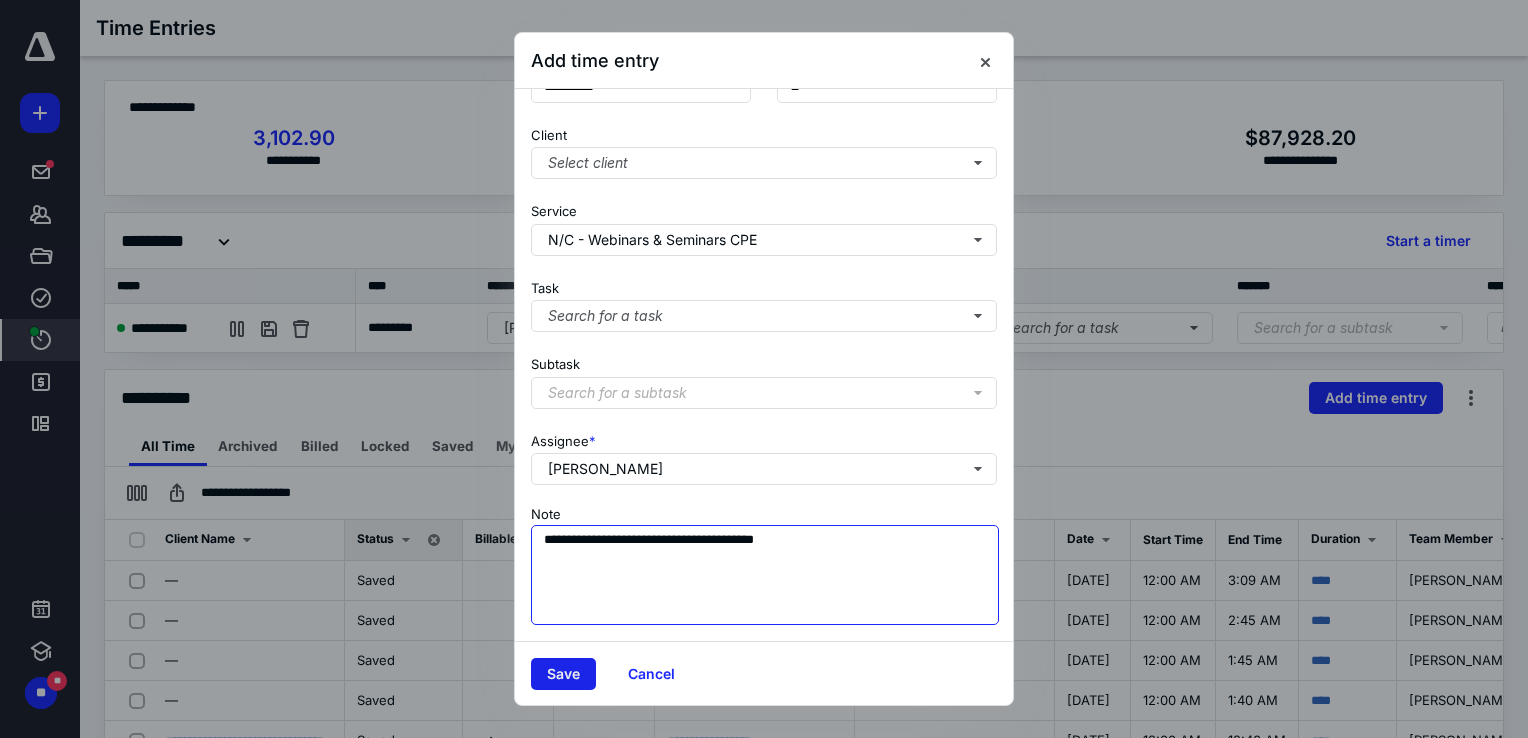 type on "**********" 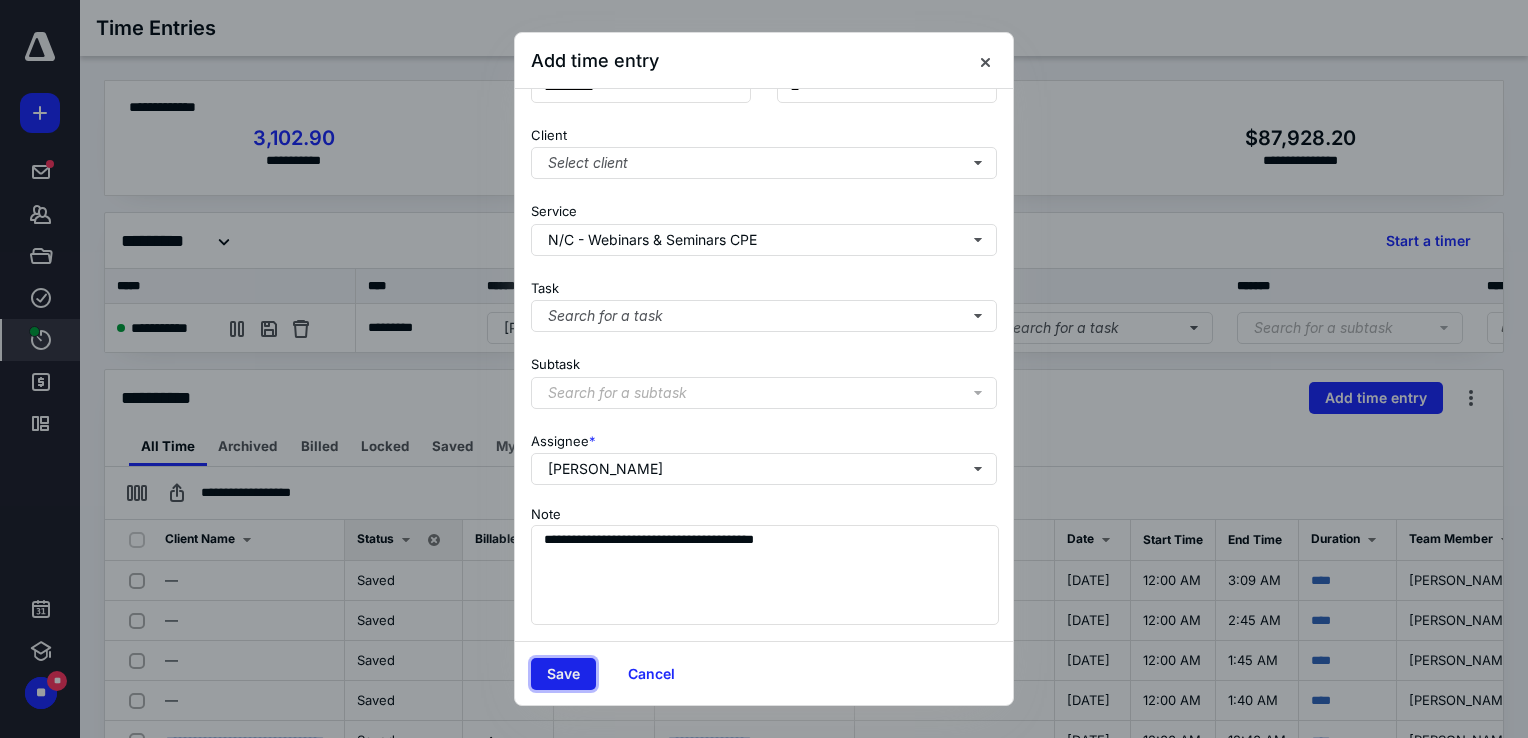 click on "Save" at bounding box center (563, 674) 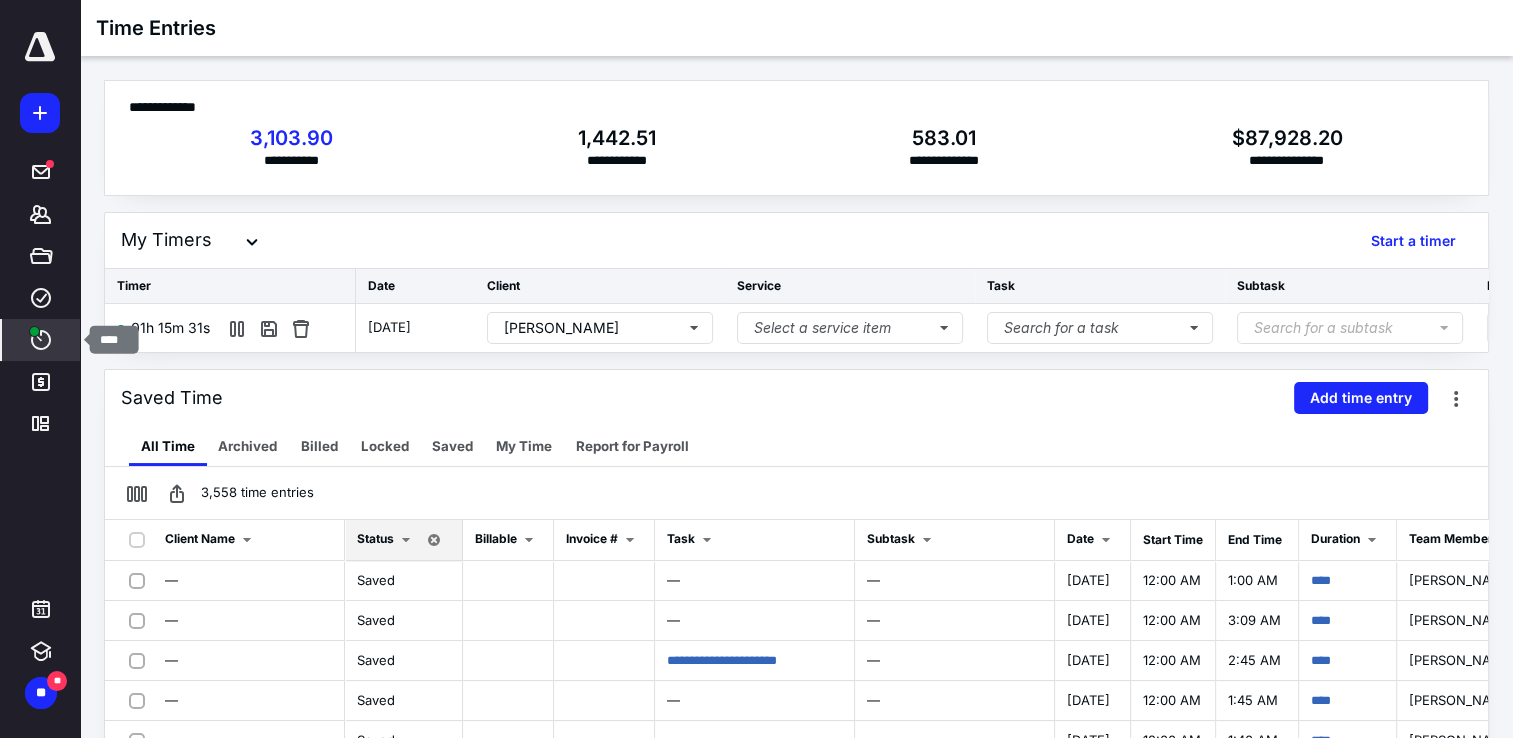 click on "****" at bounding box center (41, 340) 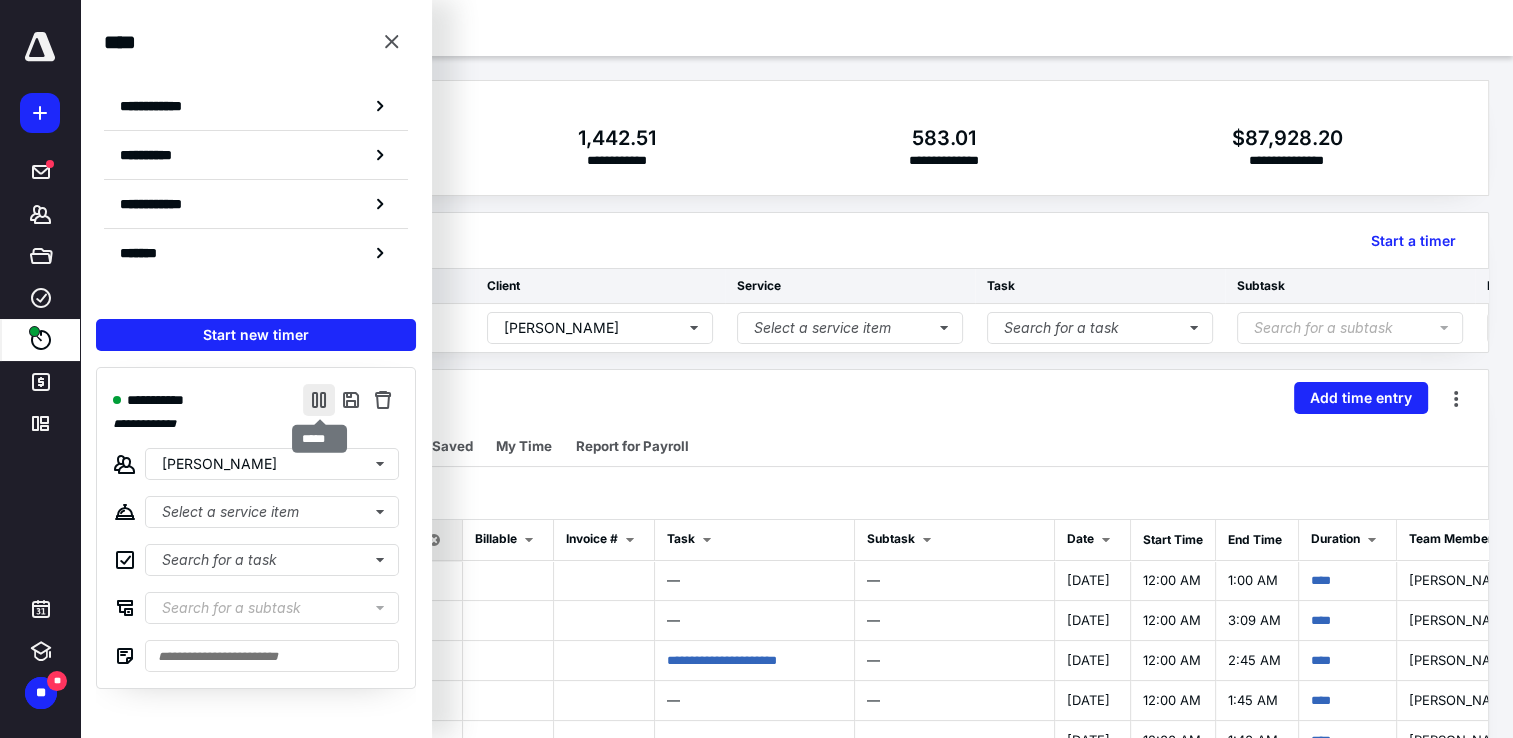 click at bounding box center [319, 400] 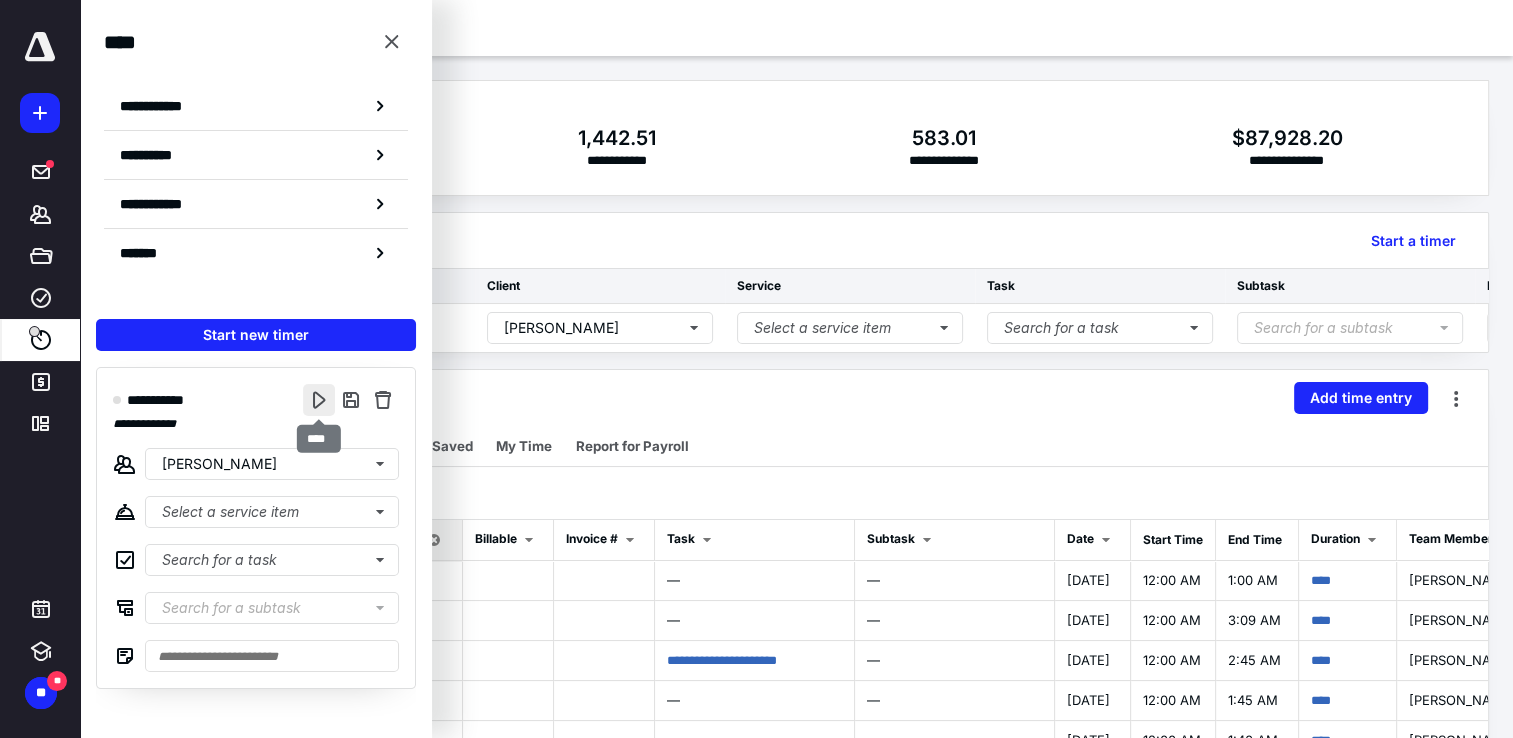 click at bounding box center [319, 400] 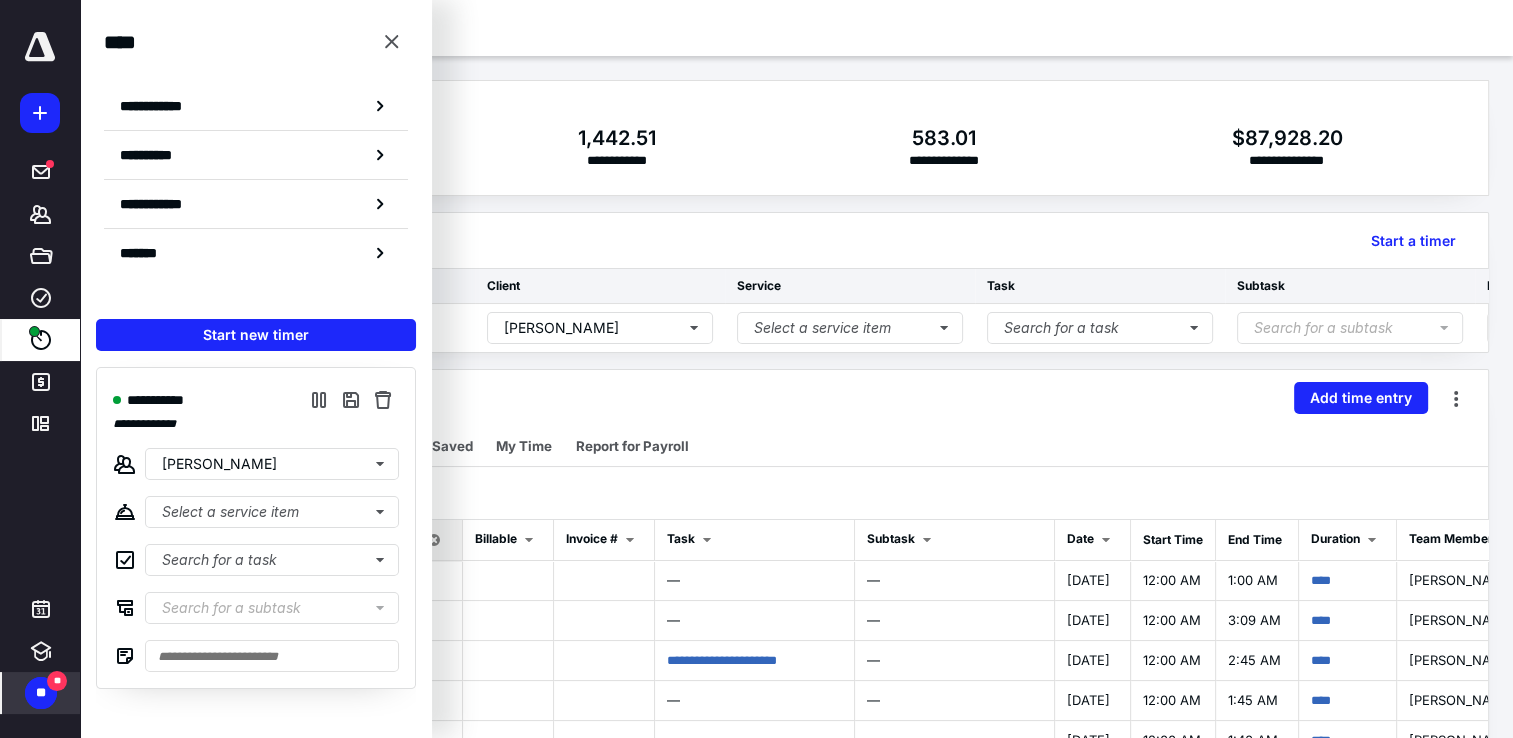 click on "**" at bounding box center [57, 681] 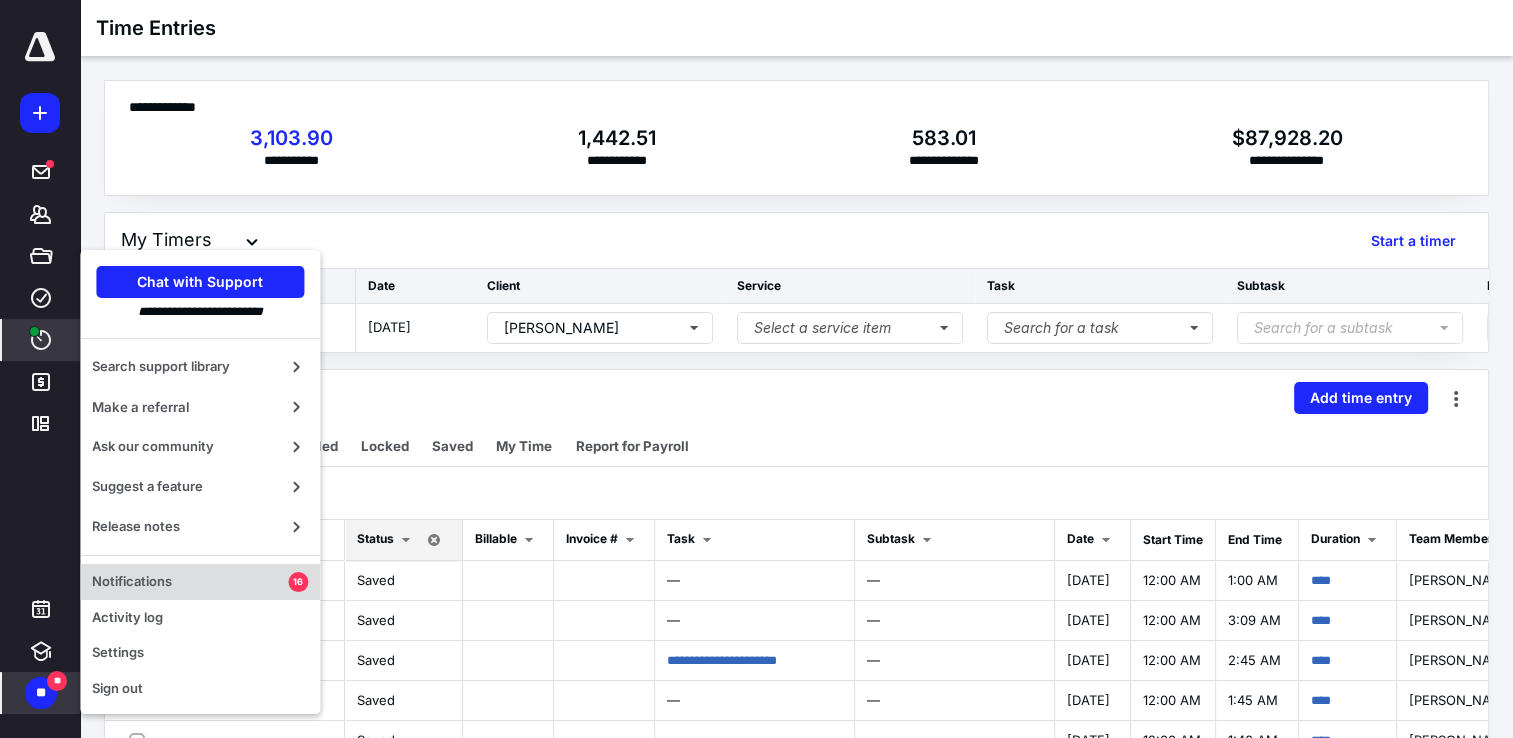 click on "Notifications" at bounding box center [190, 582] 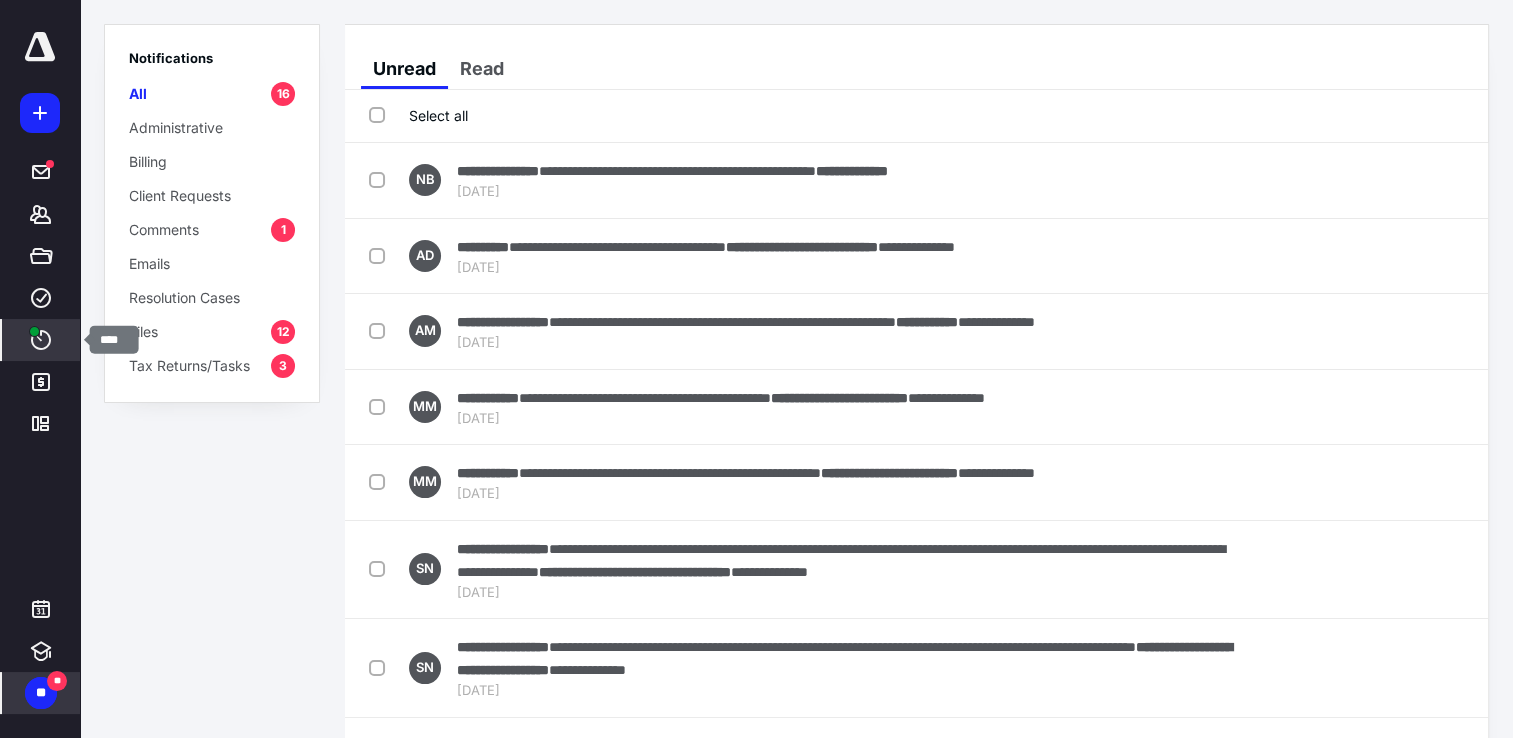 click on "****" at bounding box center (41, 340) 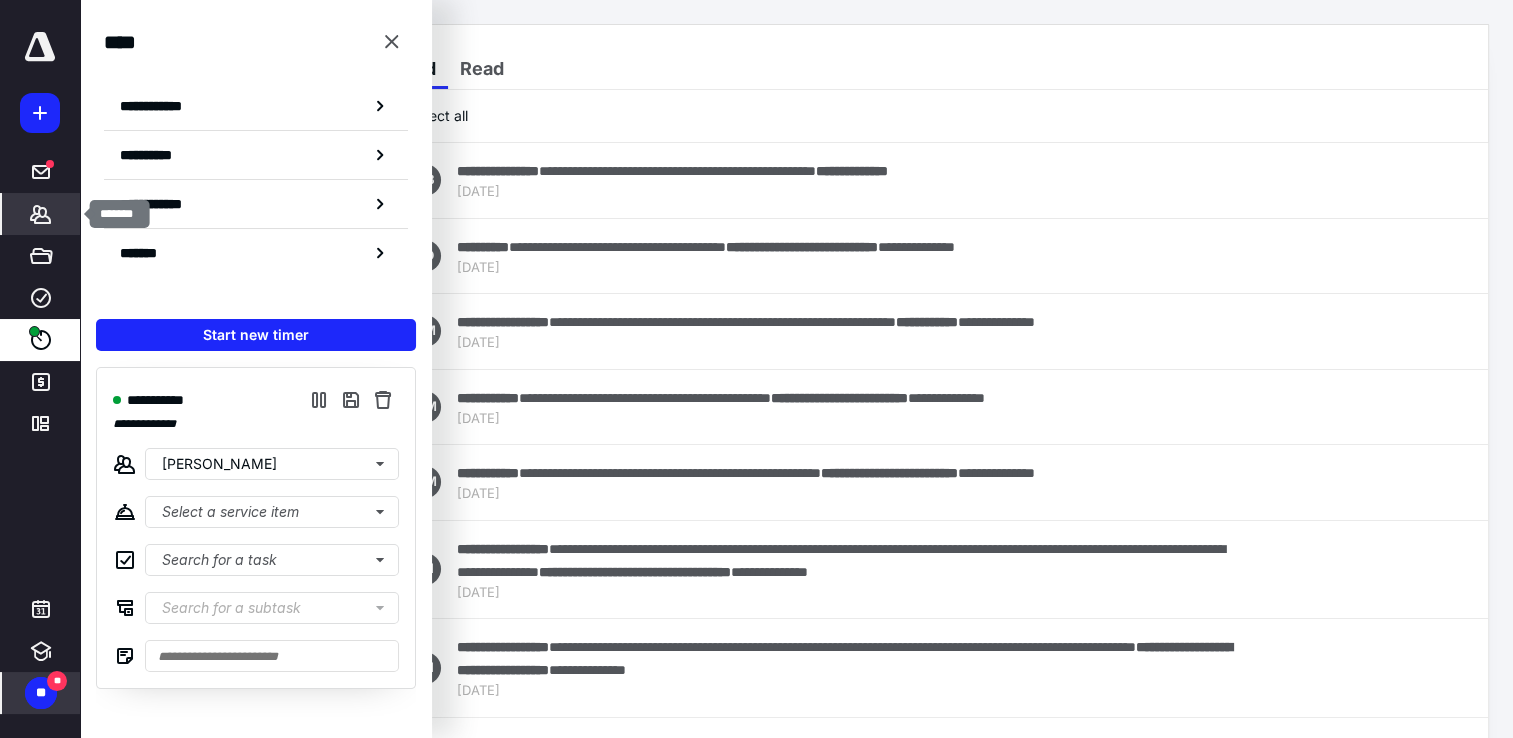 click on "*******" at bounding box center (41, 214) 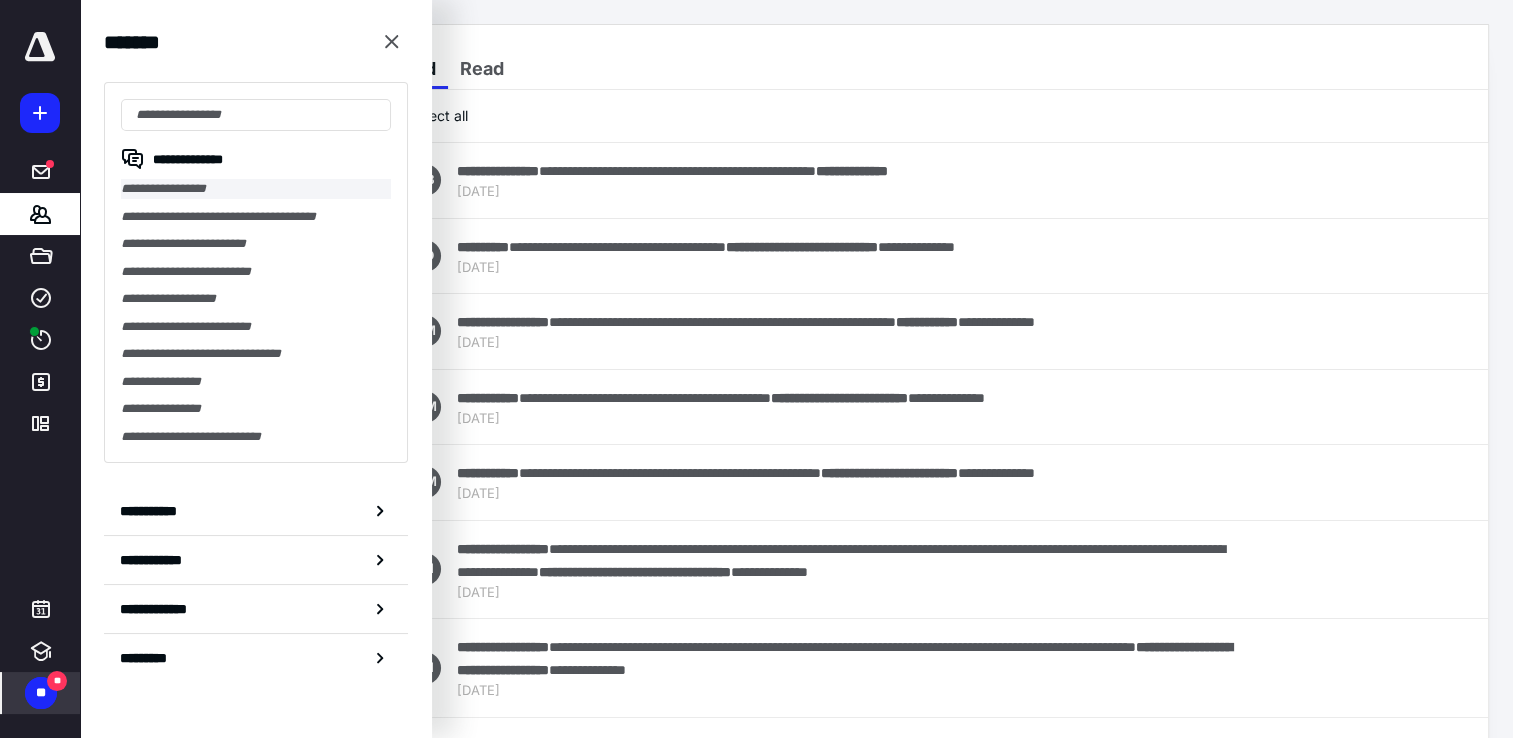 click on "**********" at bounding box center (256, 189) 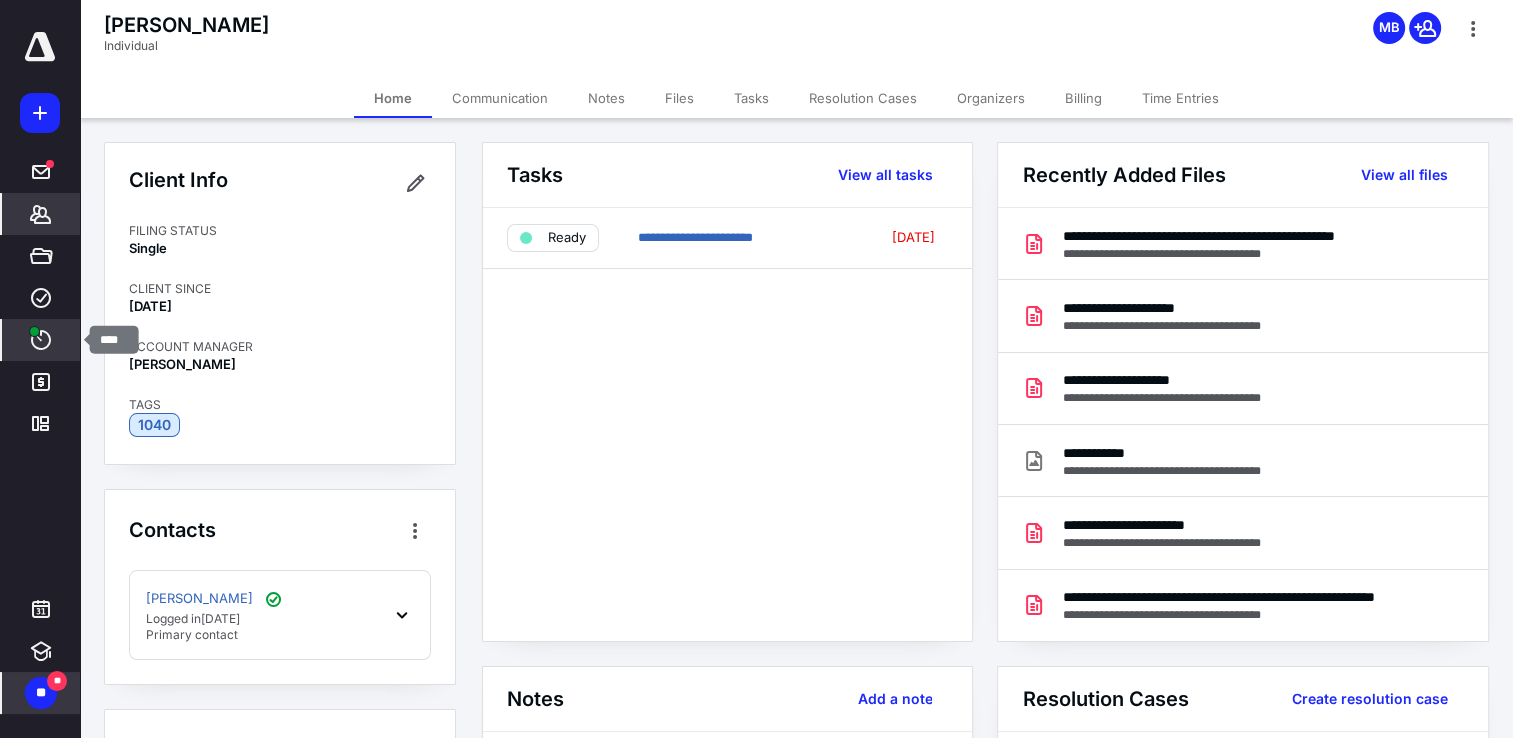 click at bounding box center (34, 331) 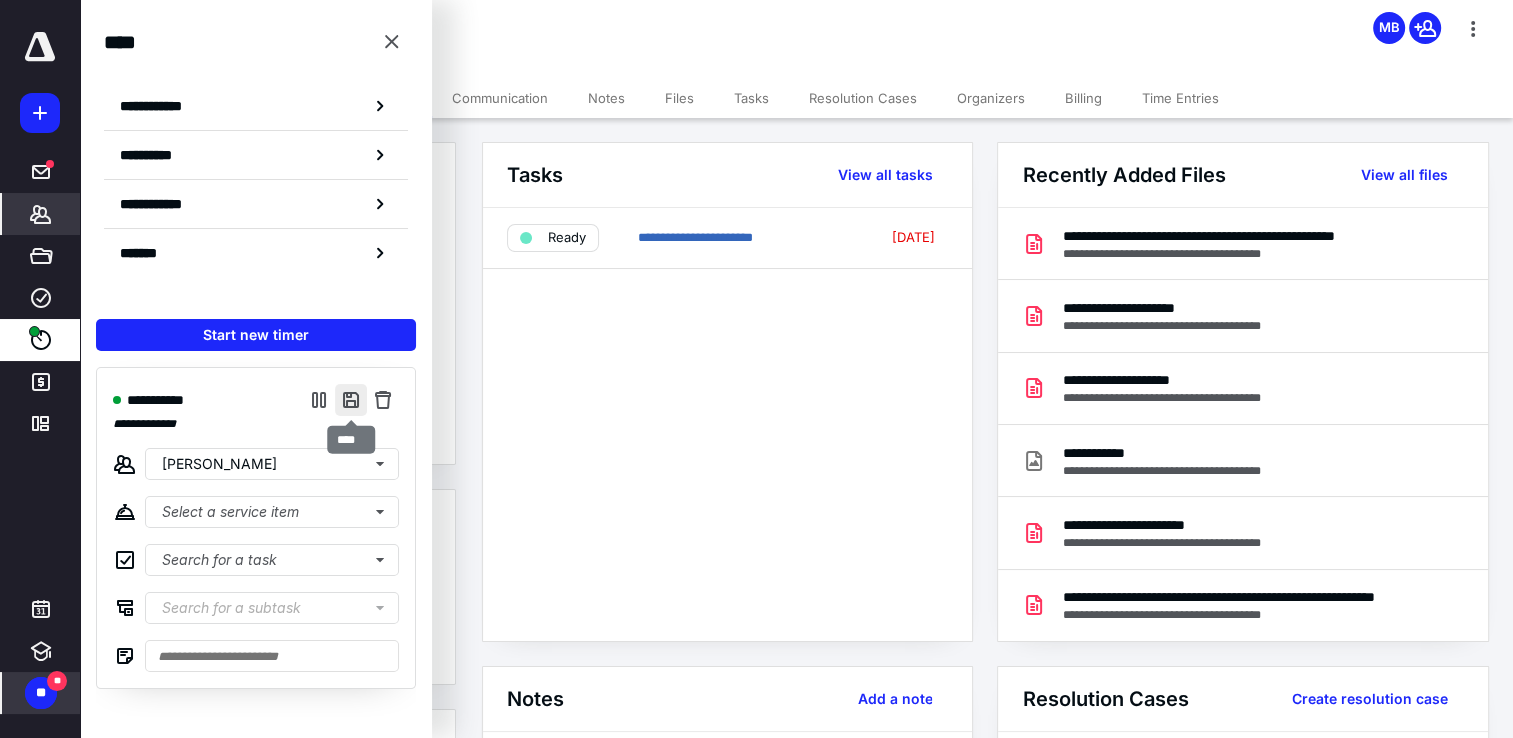 click at bounding box center (351, 400) 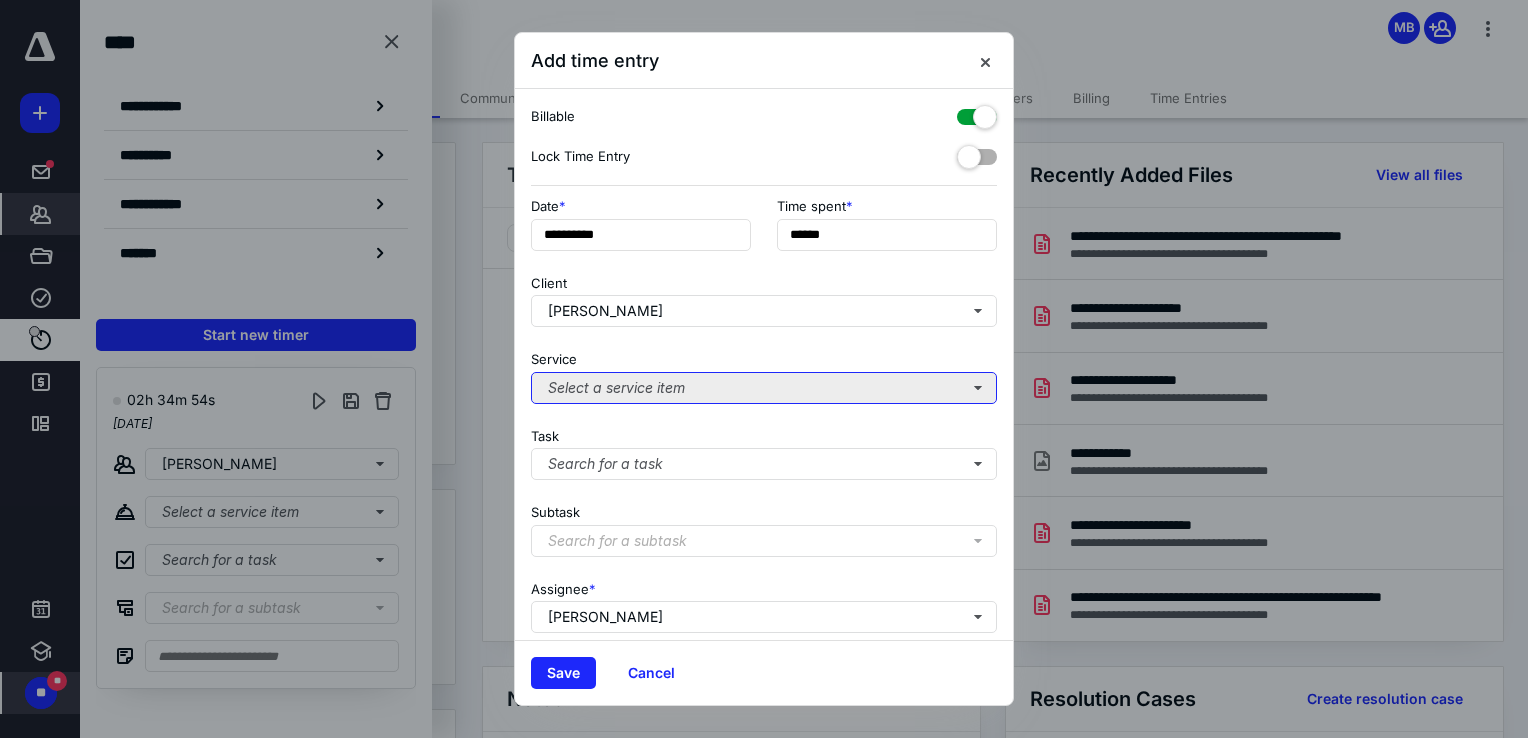 click on "Select a service item" at bounding box center [764, 388] 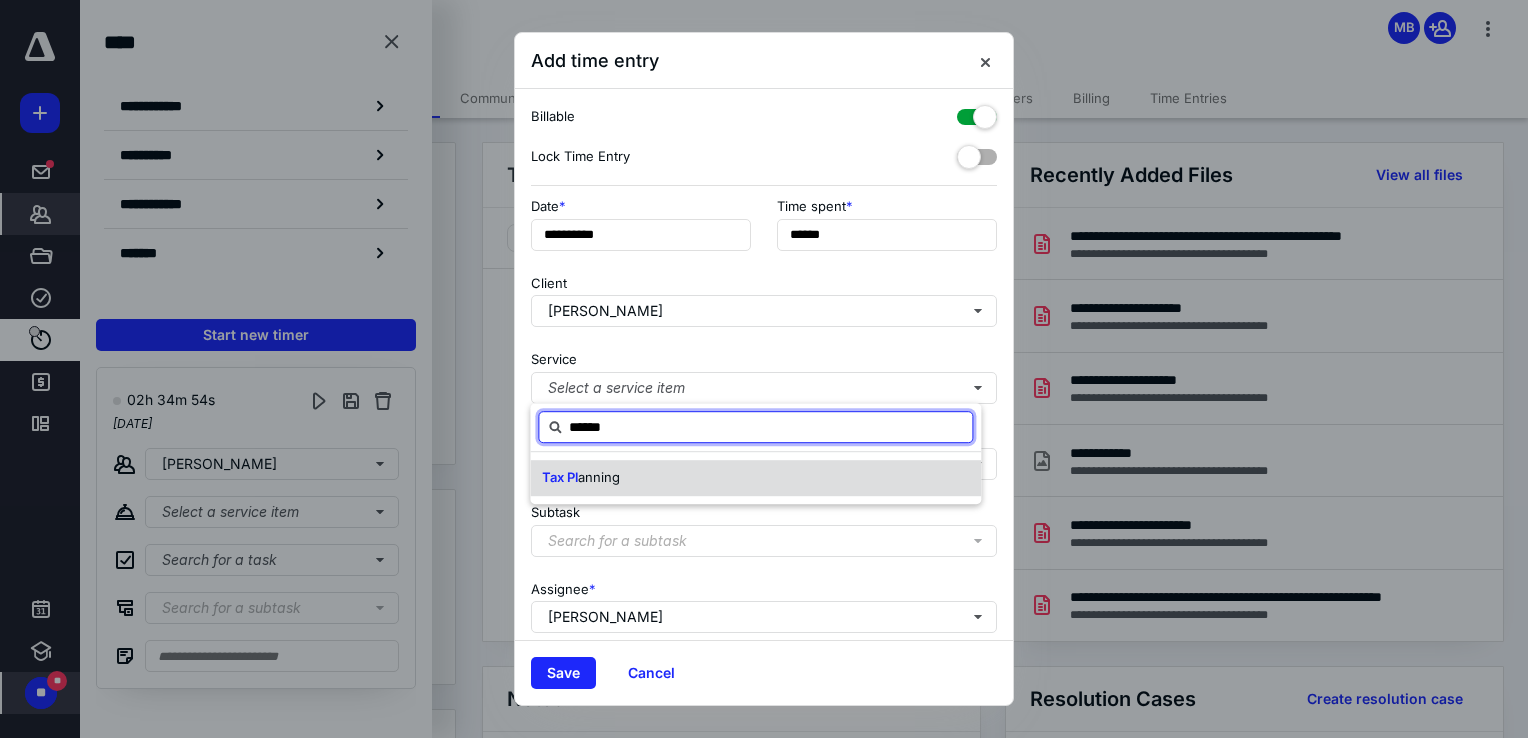 click on "Tax [PERSON_NAME]" at bounding box center [755, 478] 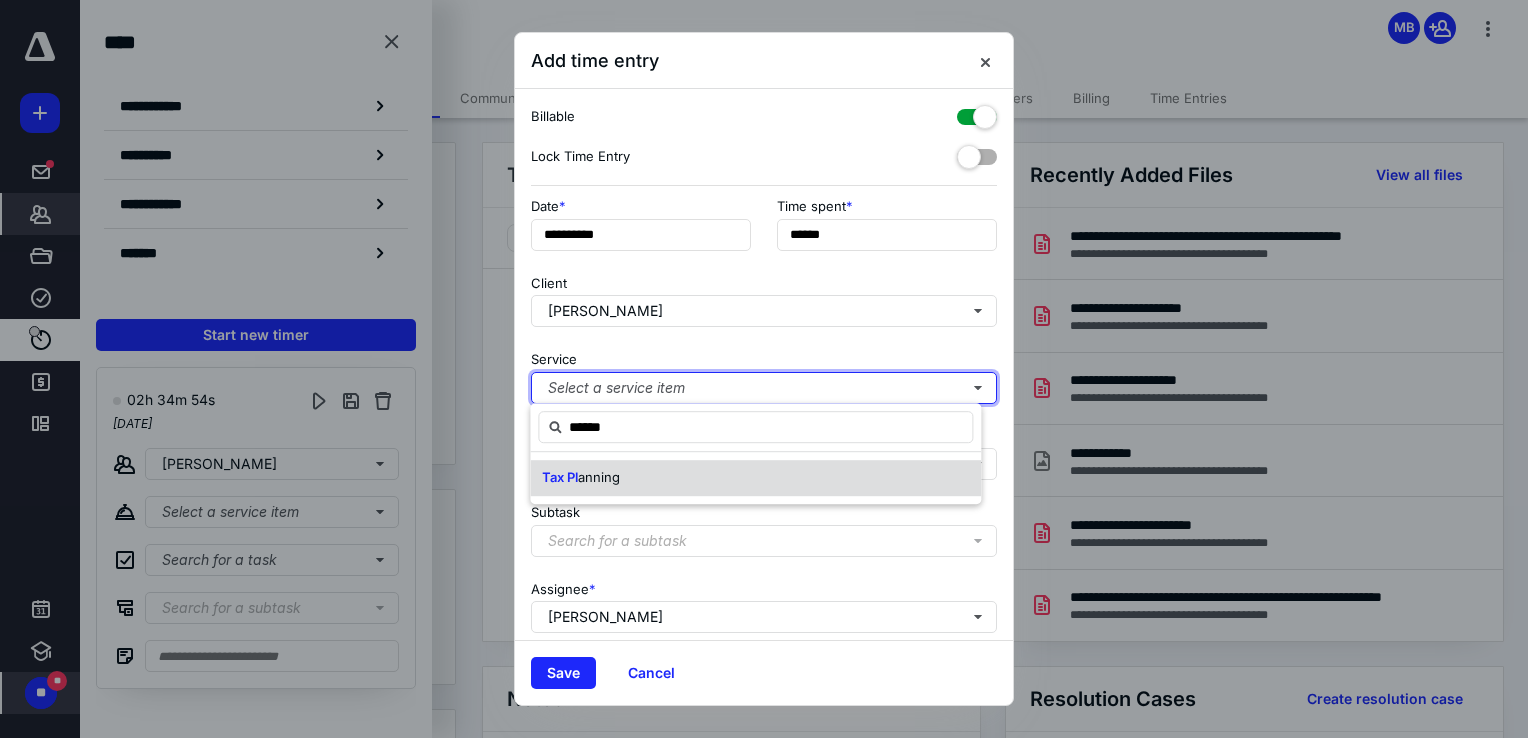 type 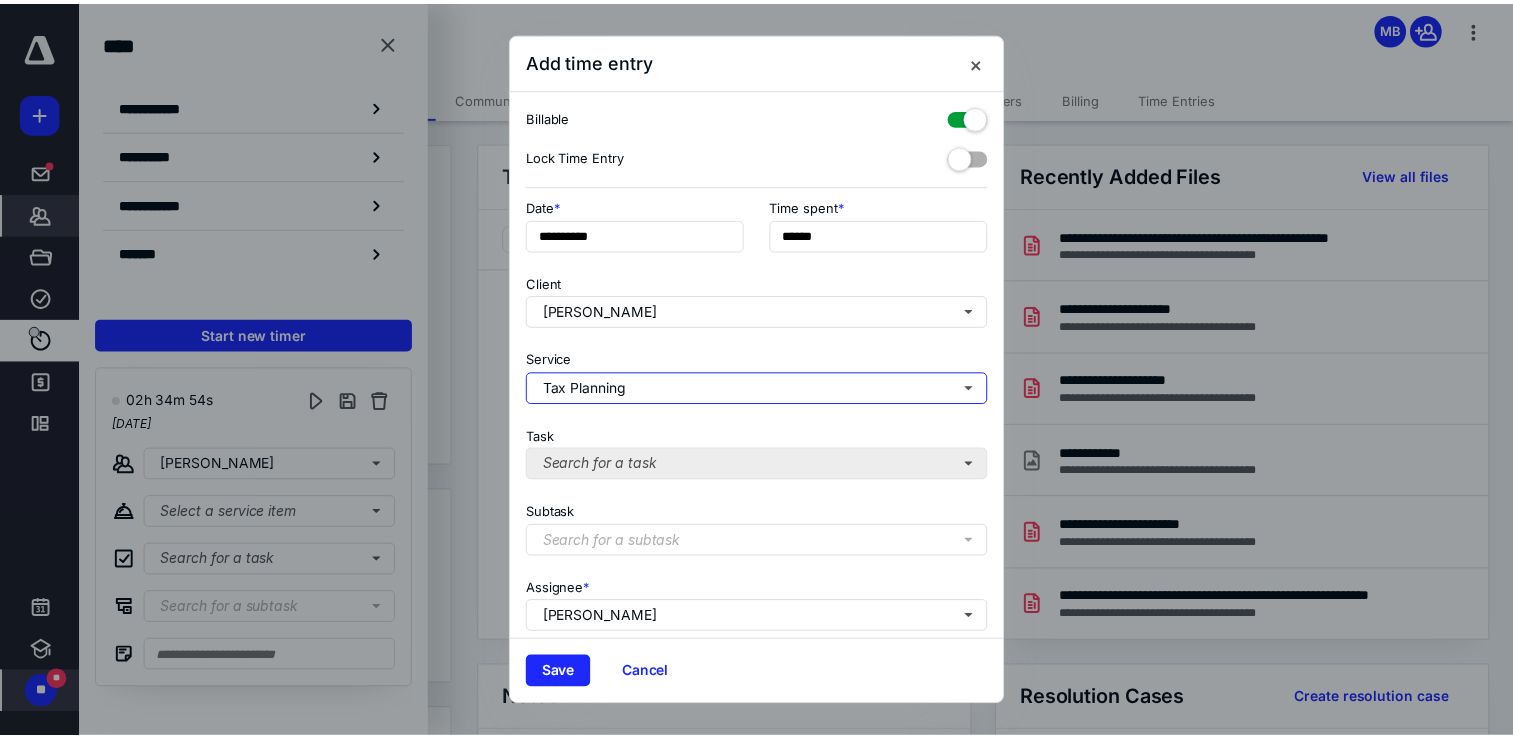 scroll, scrollTop: 162, scrollLeft: 0, axis: vertical 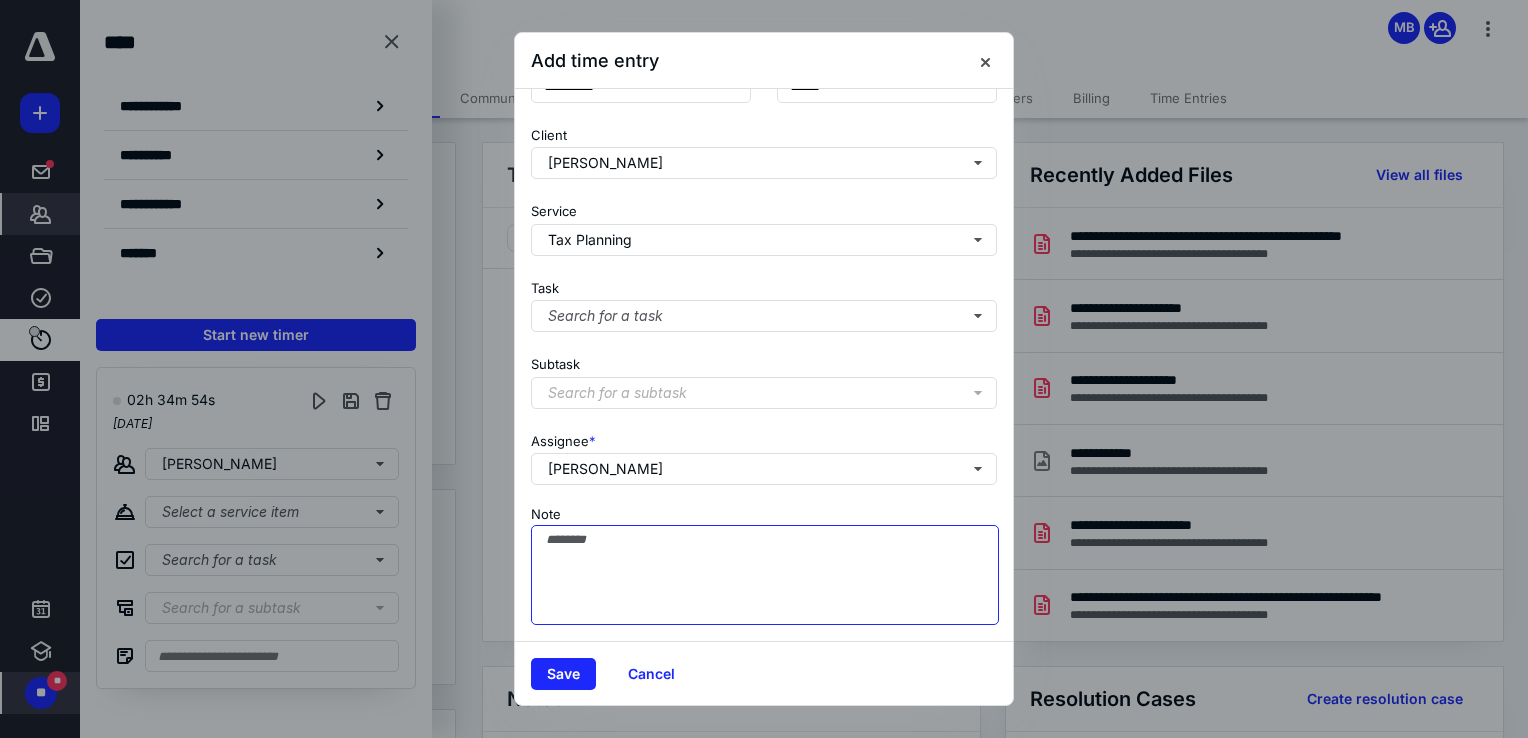 click on "Note" at bounding box center [765, 575] 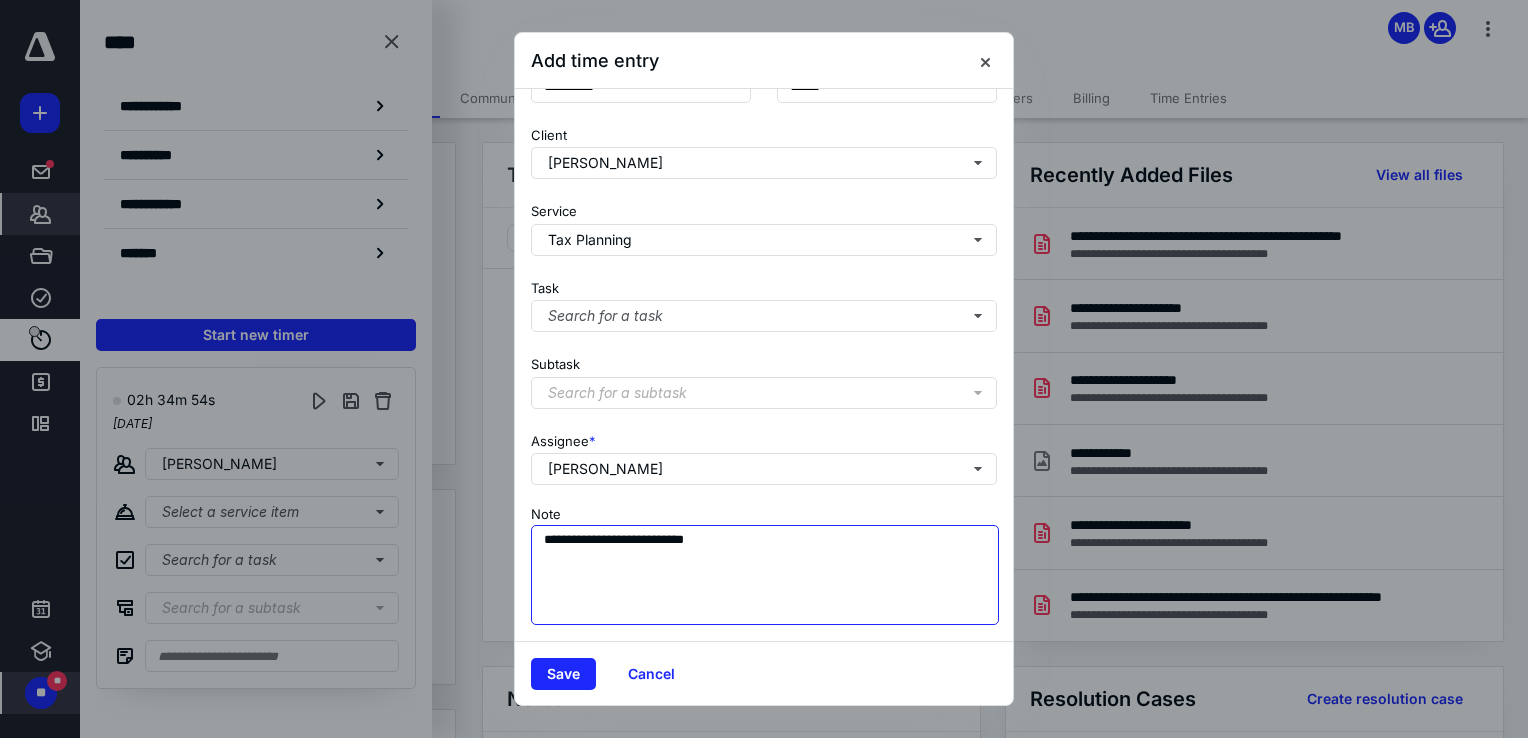 click on "**********" at bounding box center [765, 575] 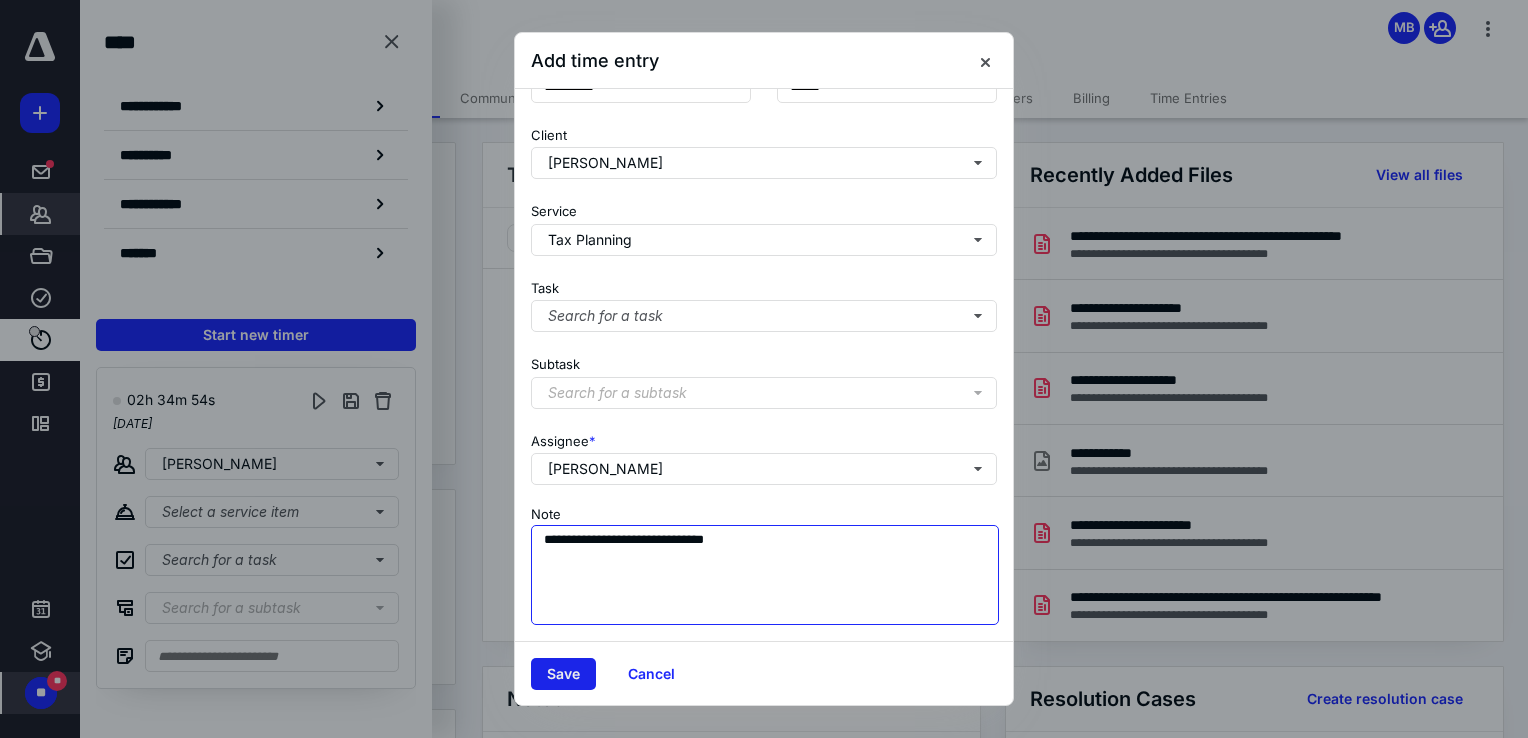 type on "**********" 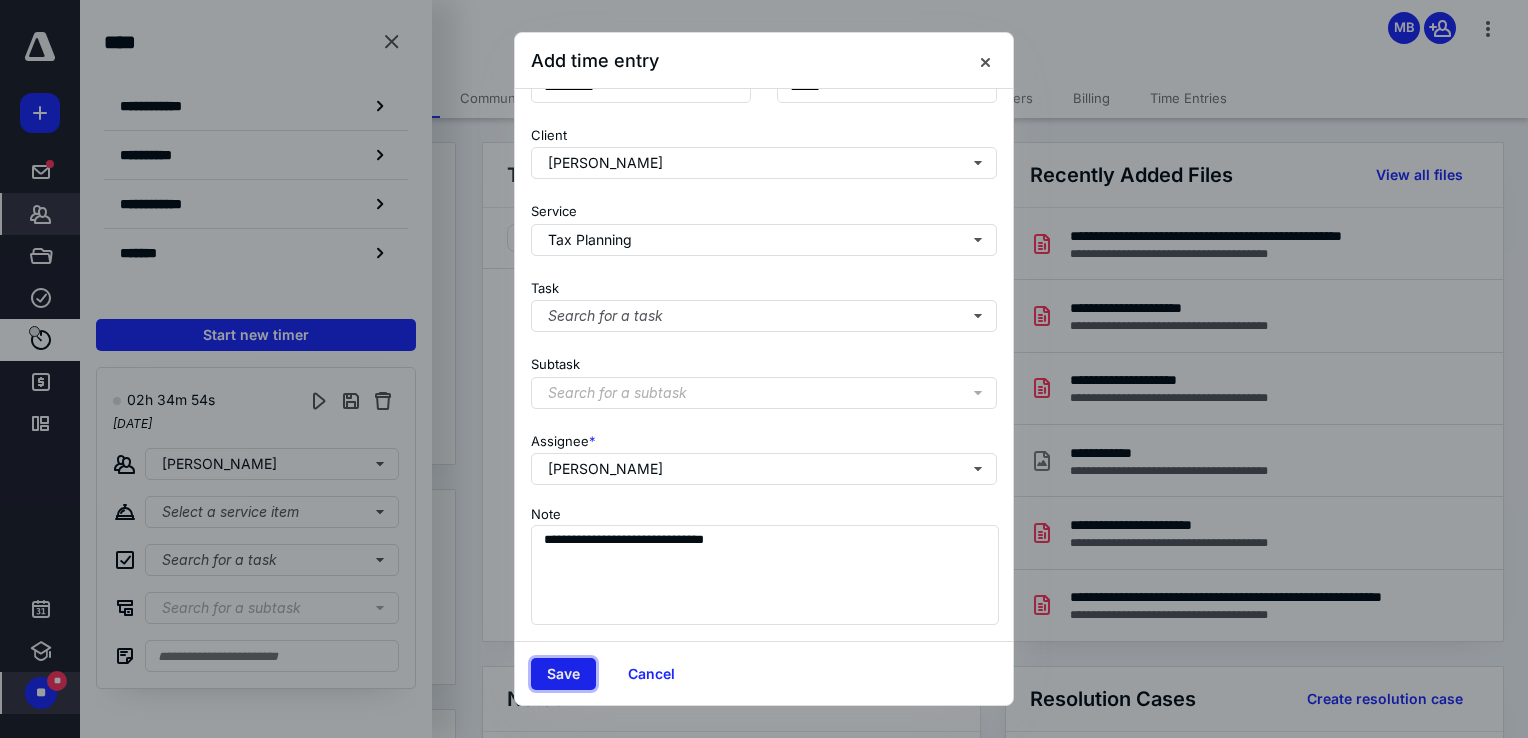 click on "Save" at bounding box center (563, 674) 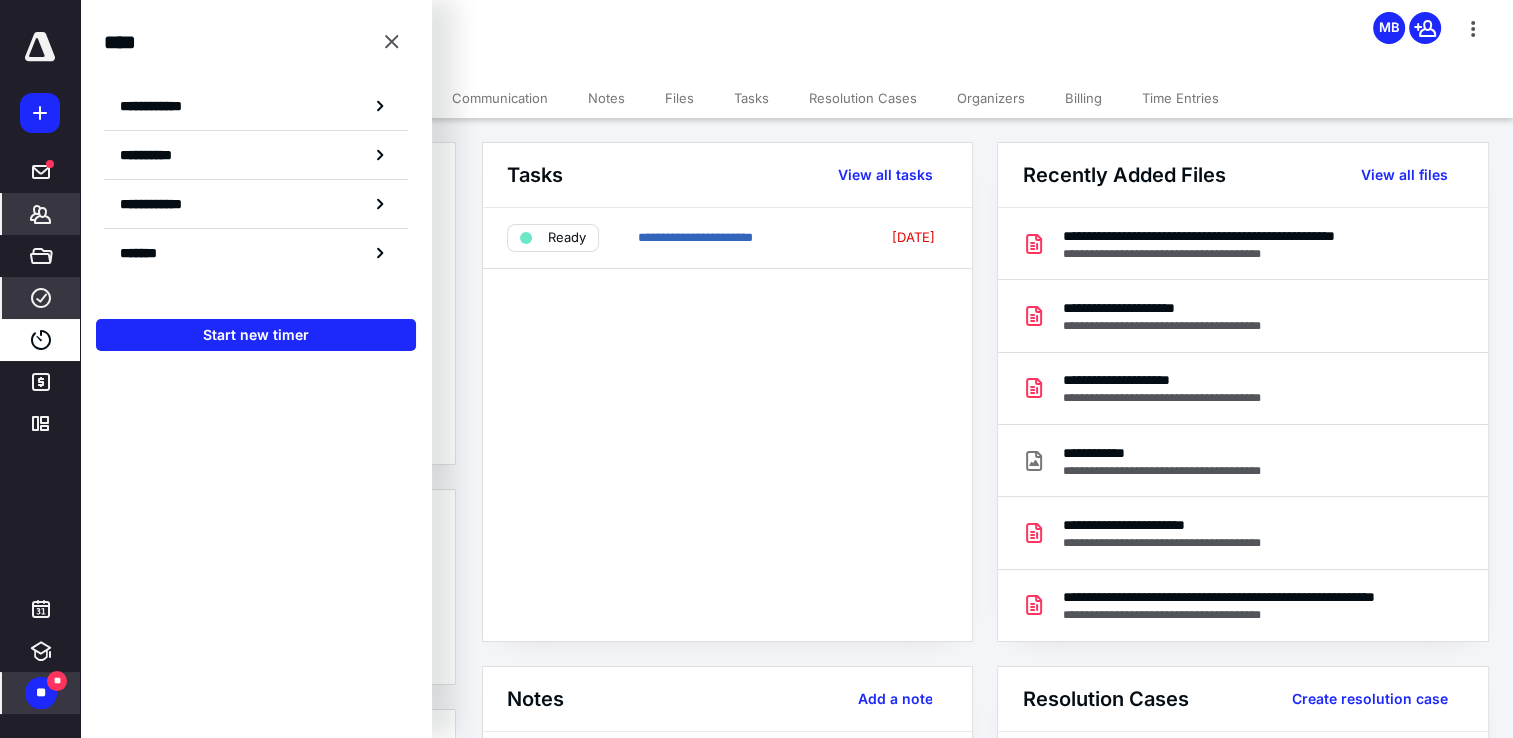 click 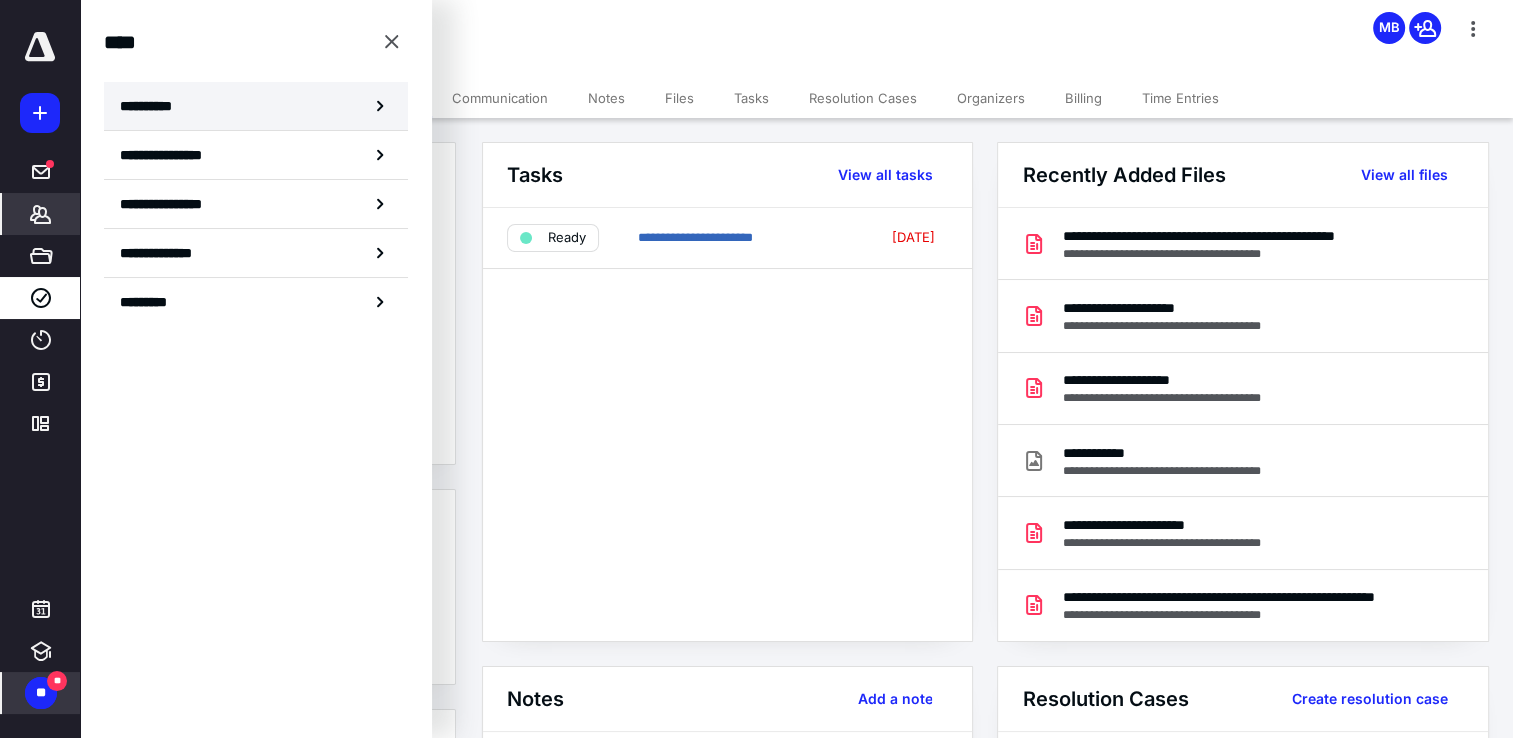 click on "**********" at bounding box center (256, 106) 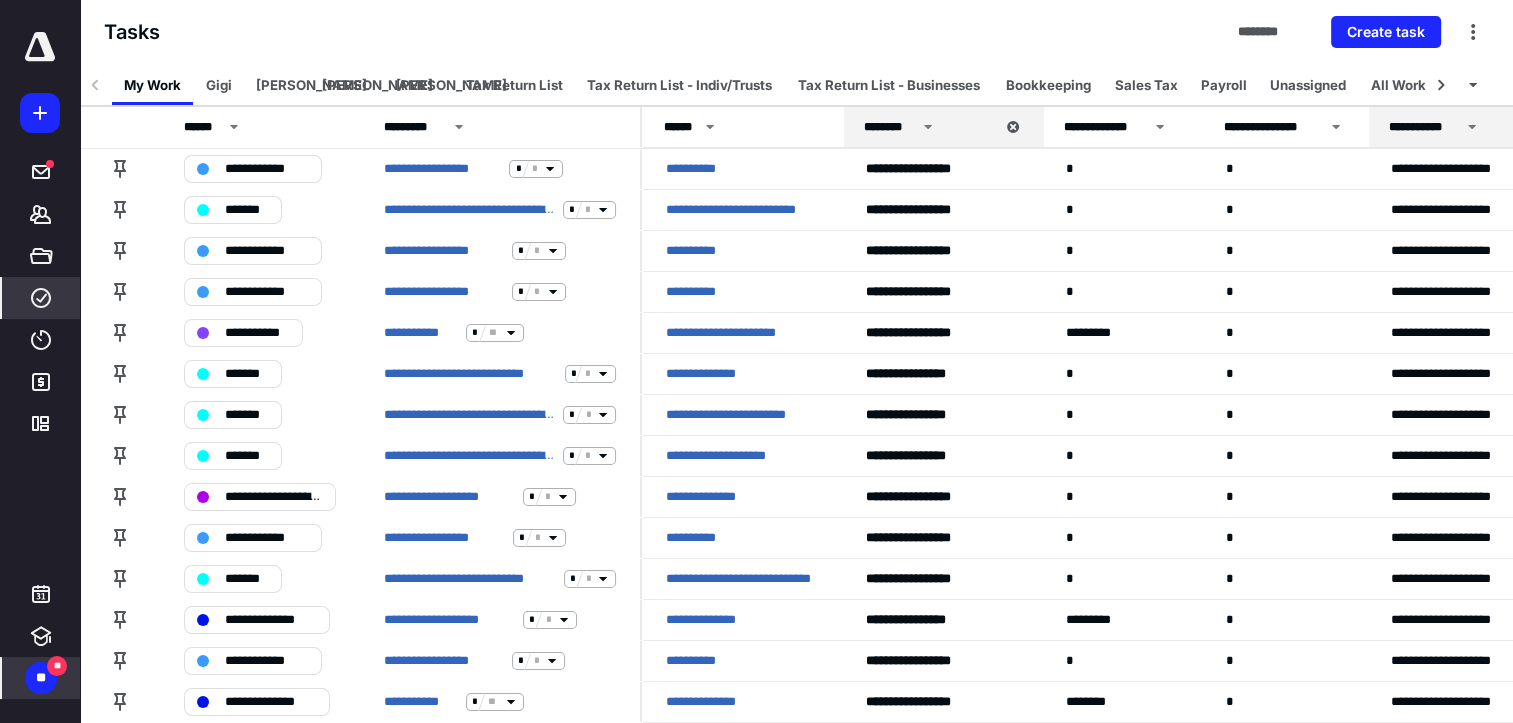 click on "********" at bounding box center [890, 127] 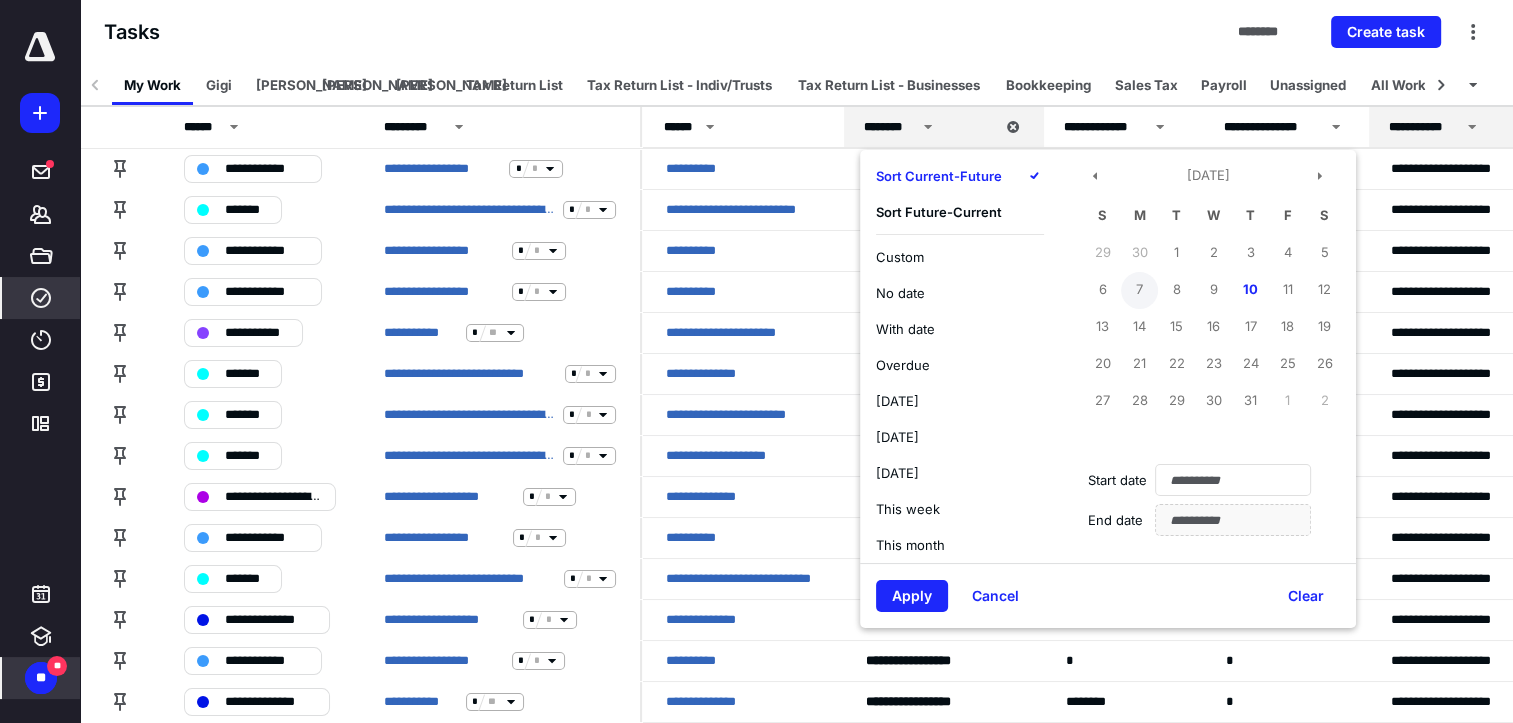 click on "7" at bounding box center [1139, 290] 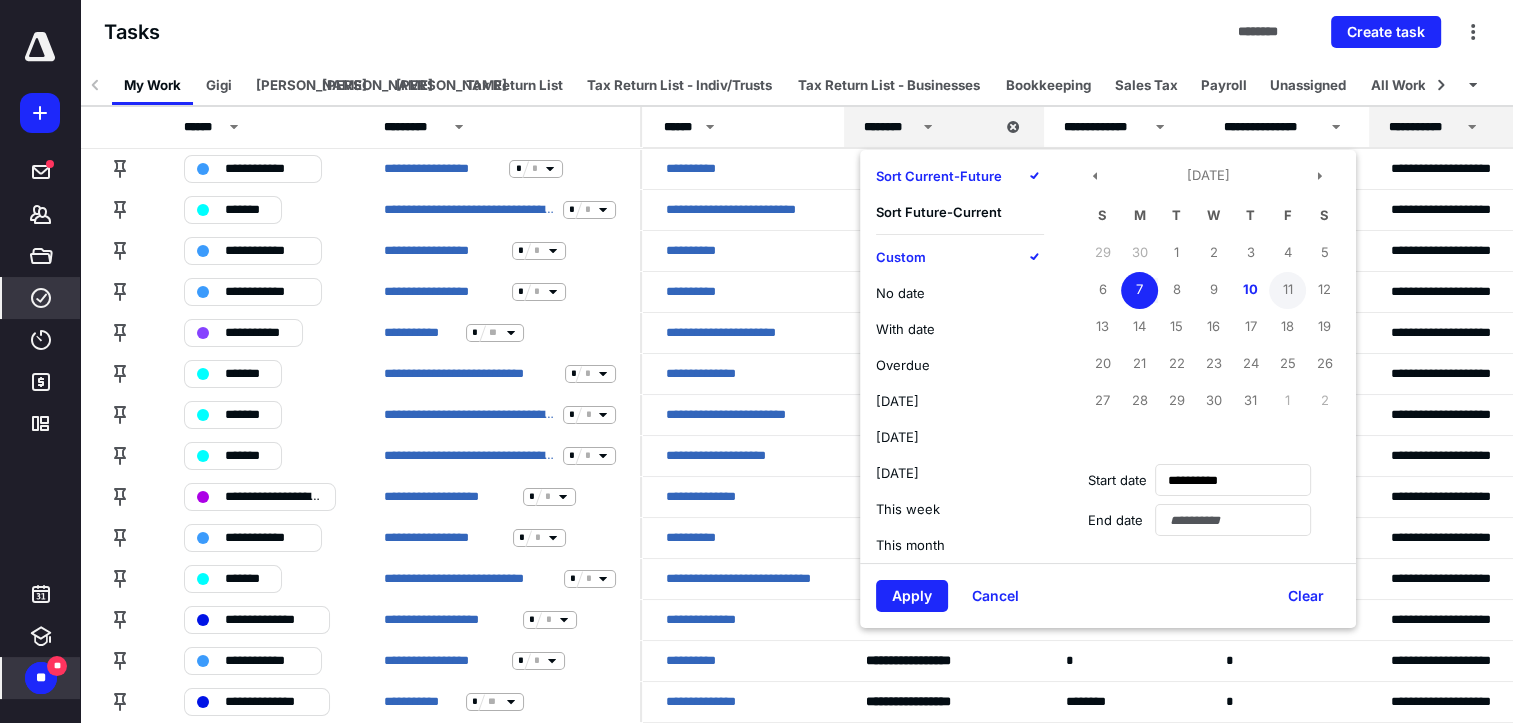 click on "11" at bounding box center [1287, 290] 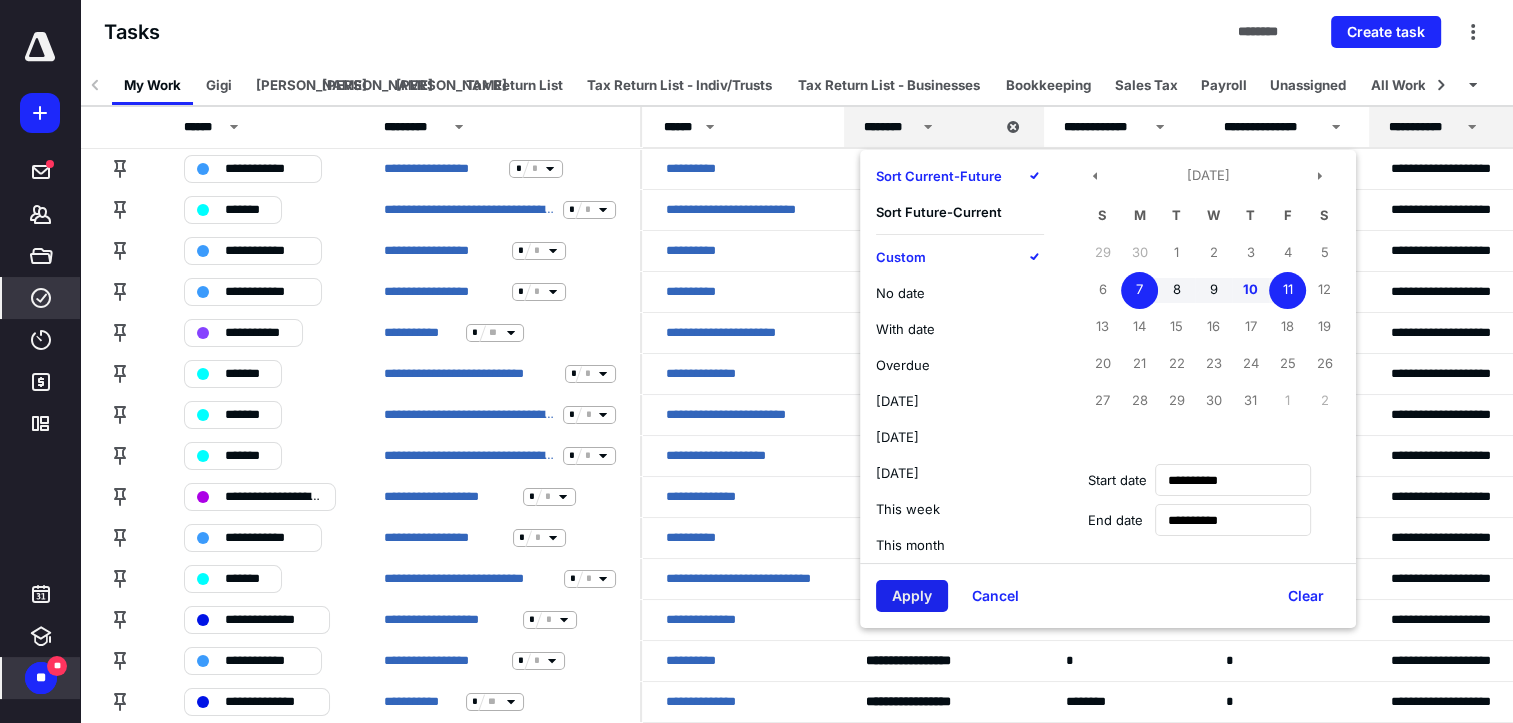 click on "Apply" at bounding box center (912, 596) 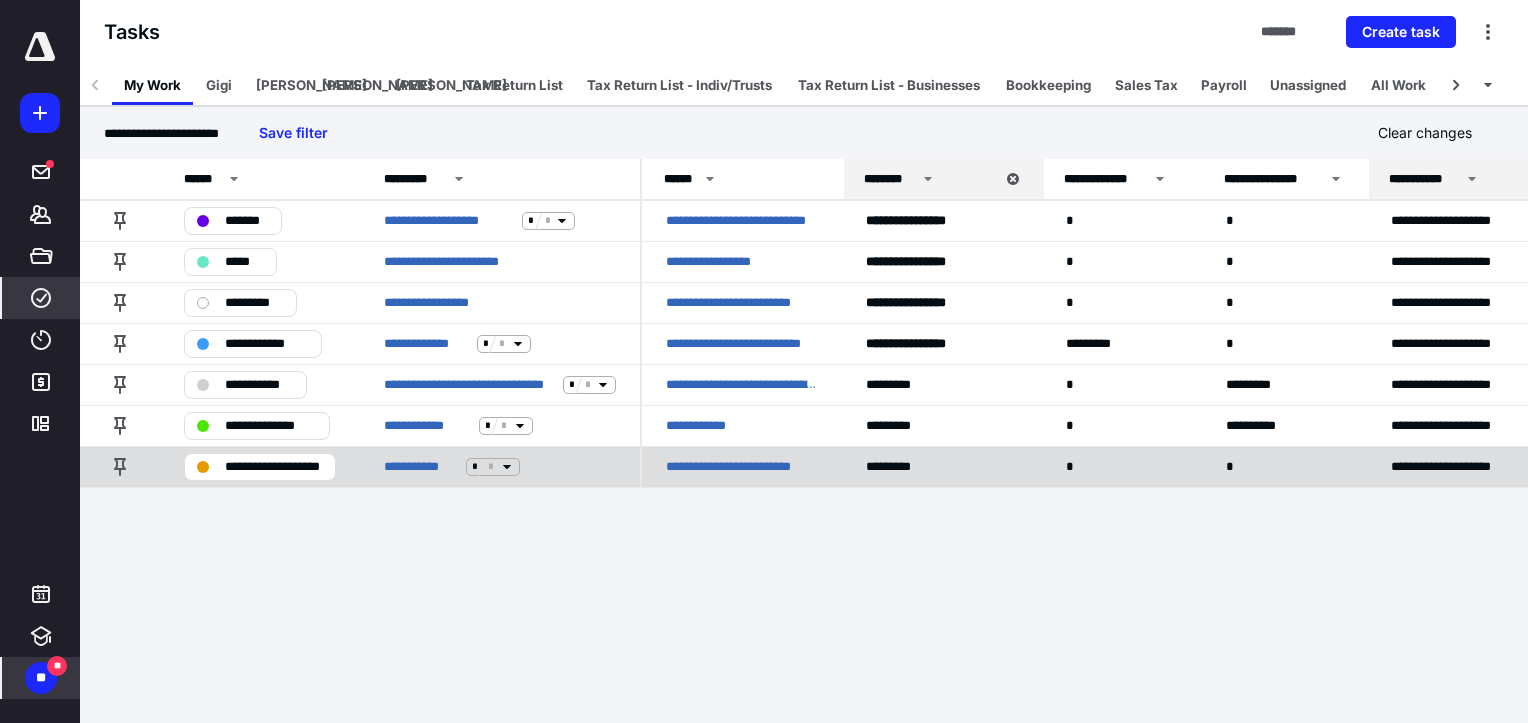 click on "**********" at bounding box center [742, 467] 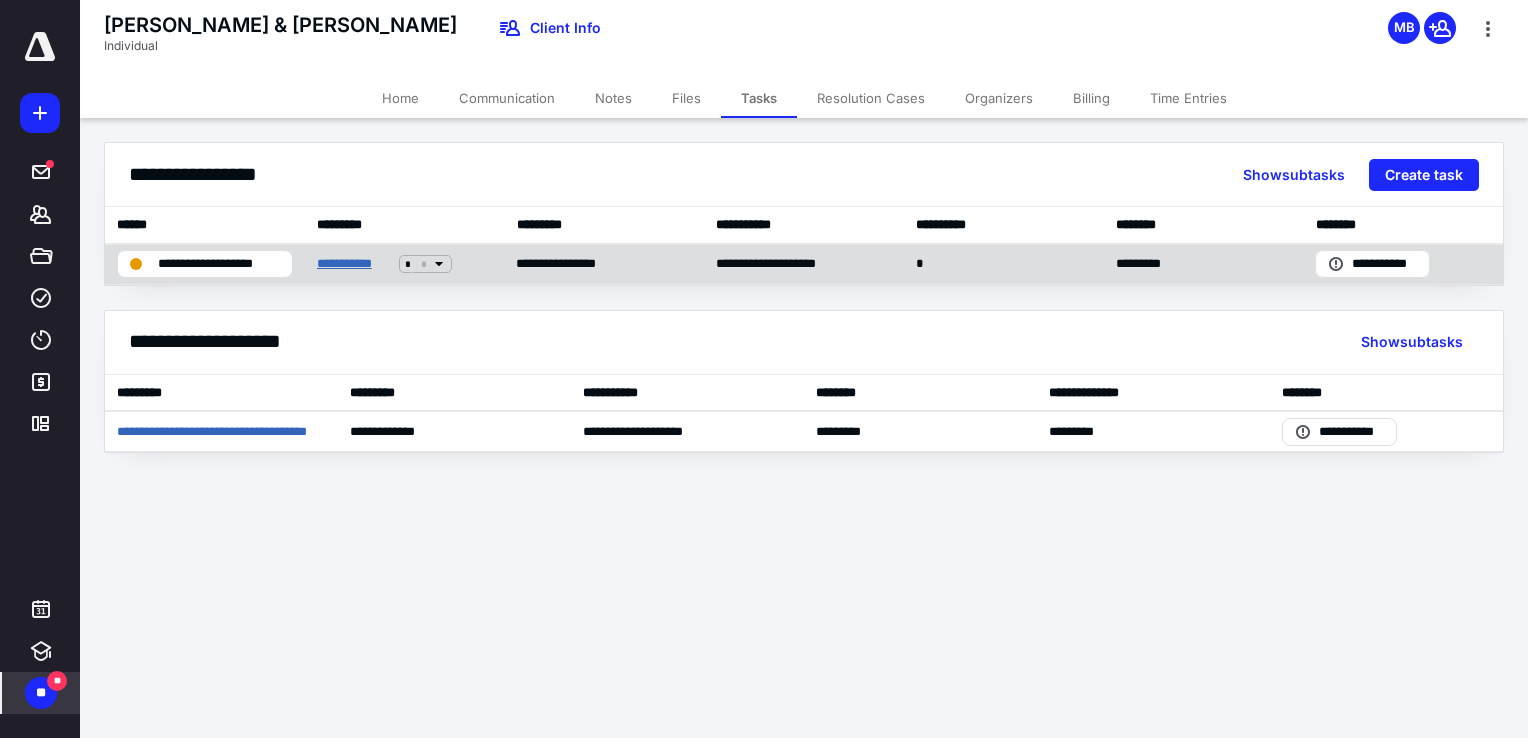 click on "**********" at bounding box center [354, 264] 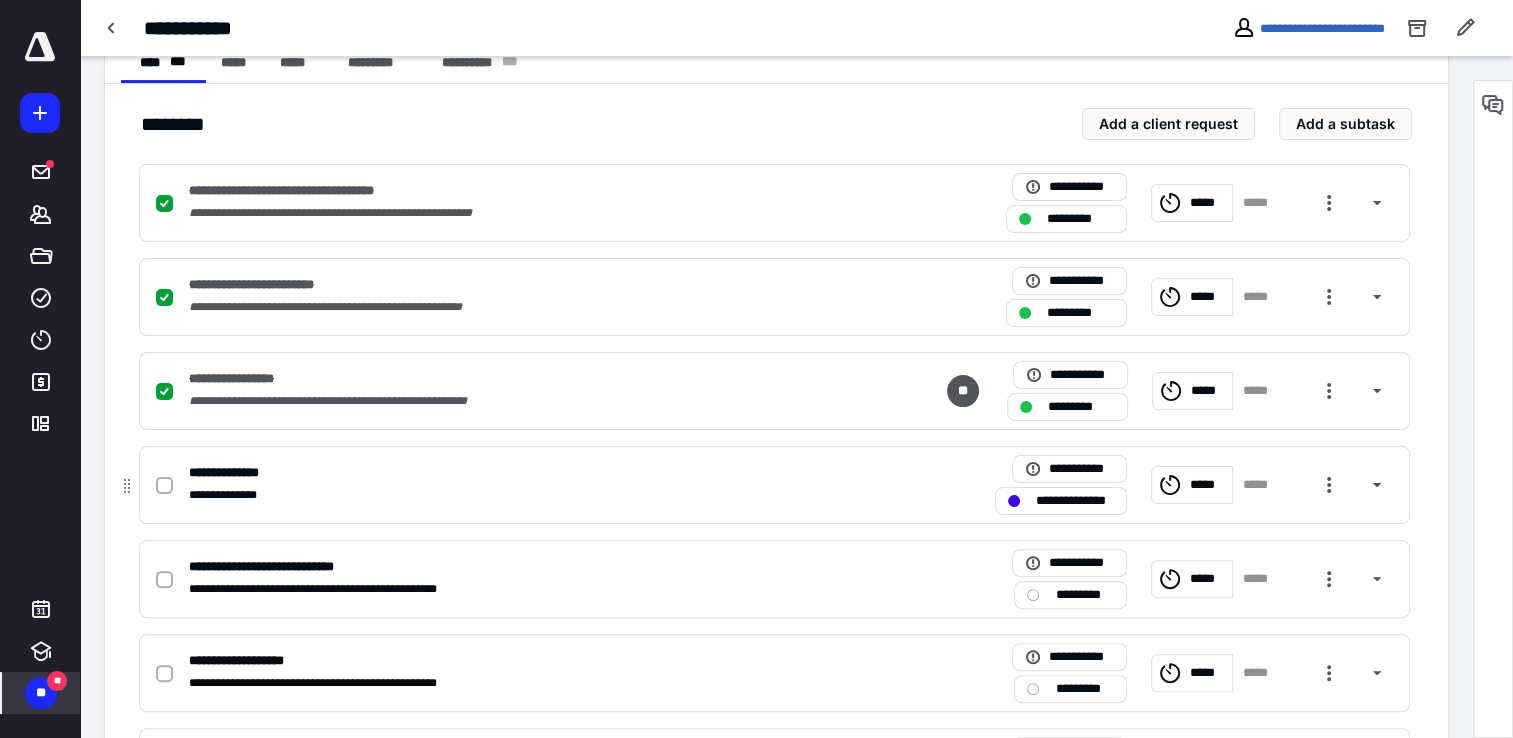 scroll, scrollTop: 700, scrollLeft: 0, axis: vertical 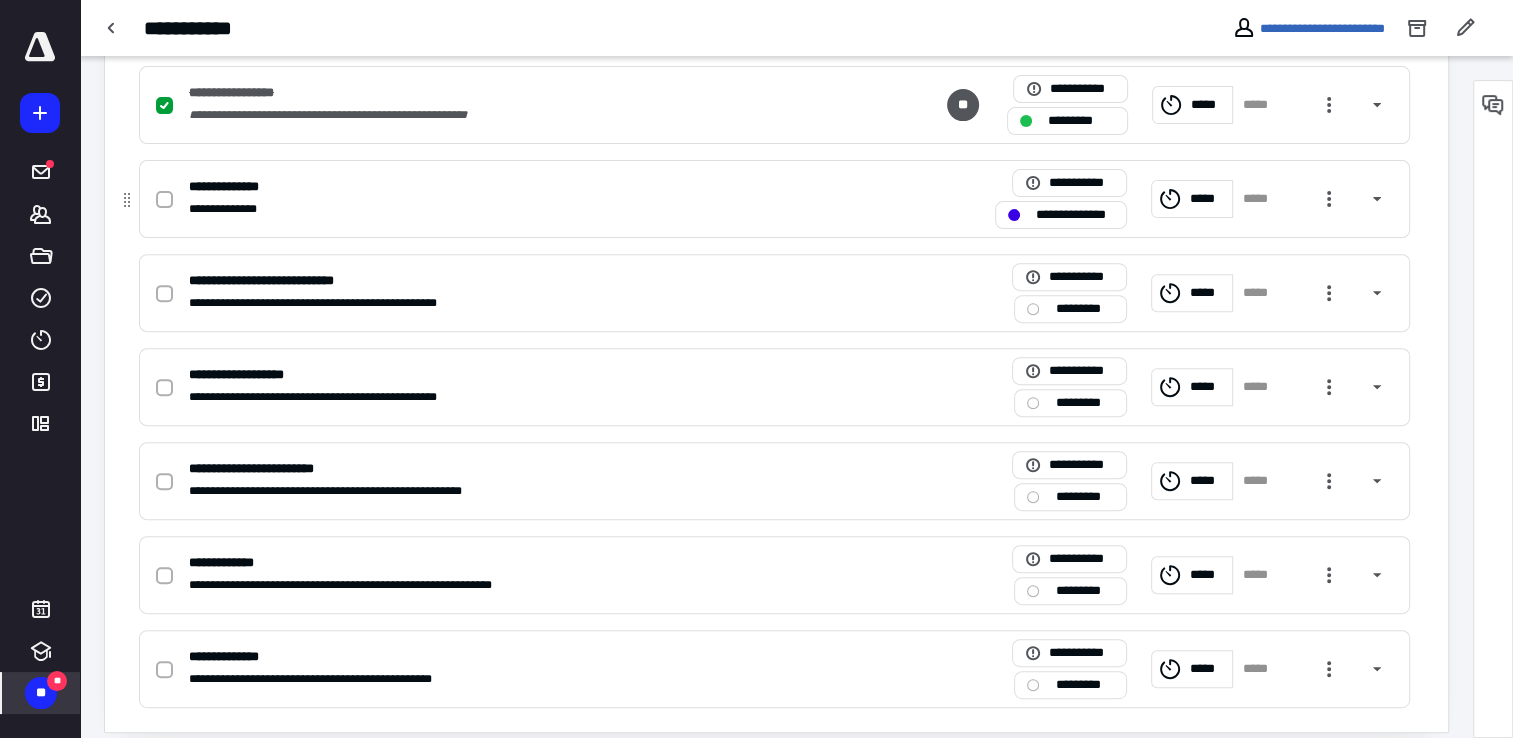 click 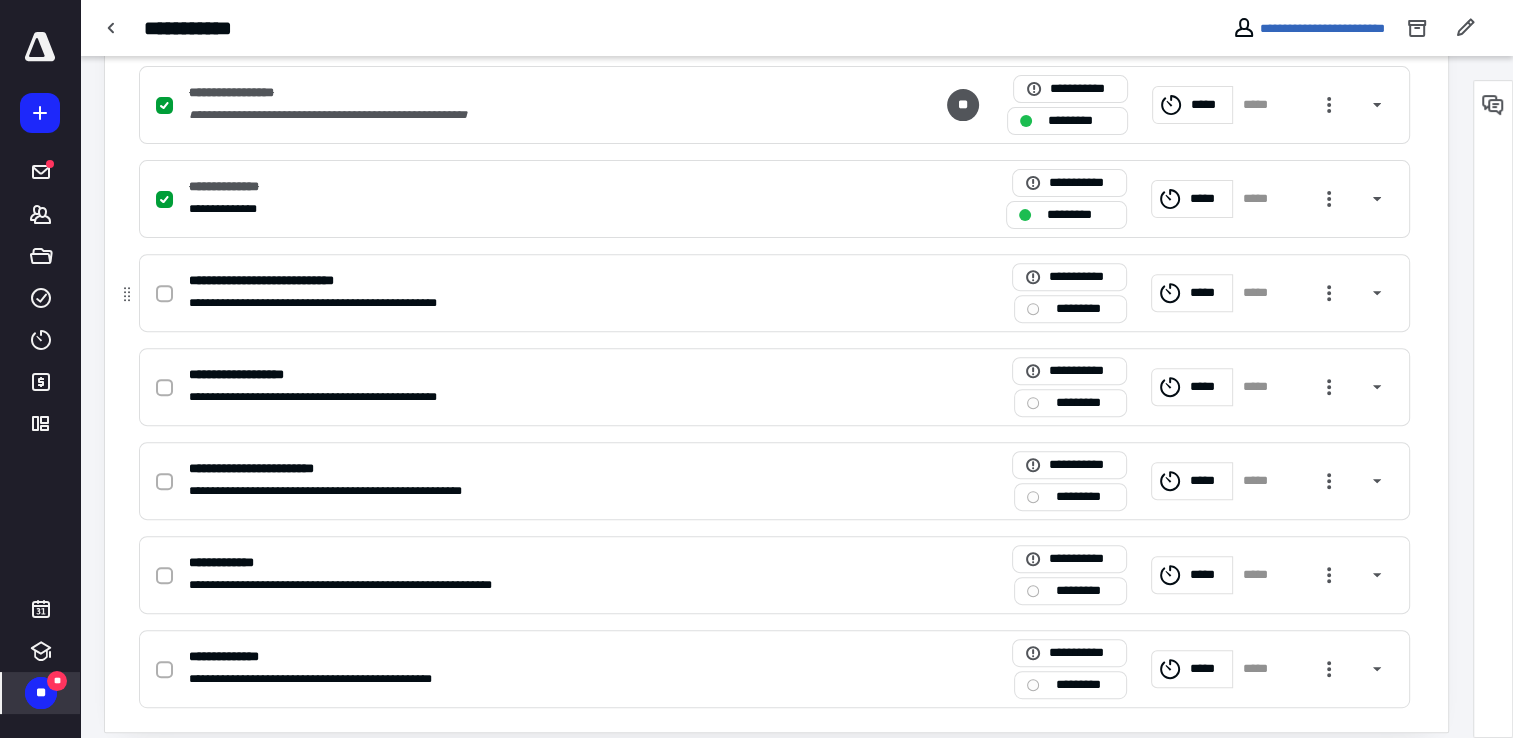 click at bounding box center (164, 294) 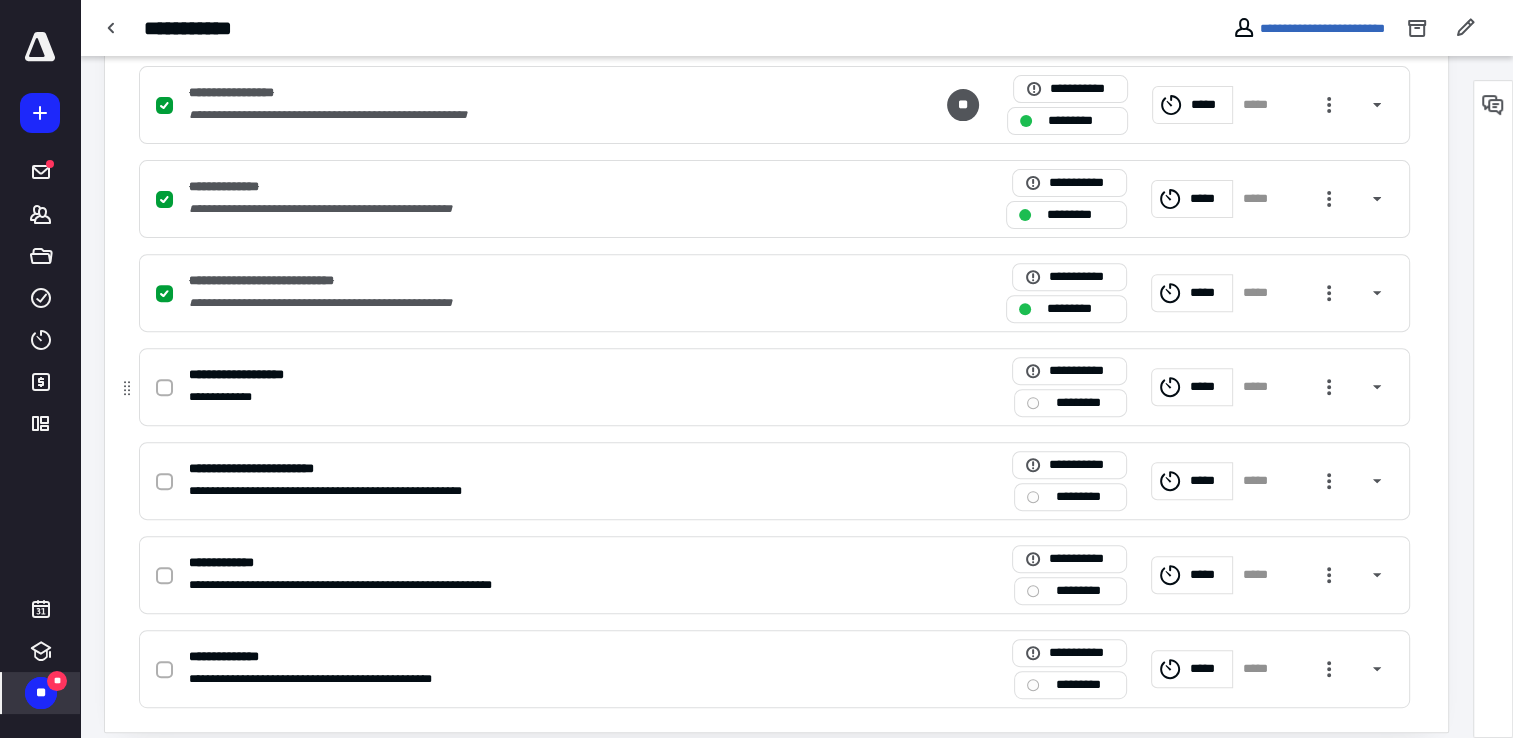 click 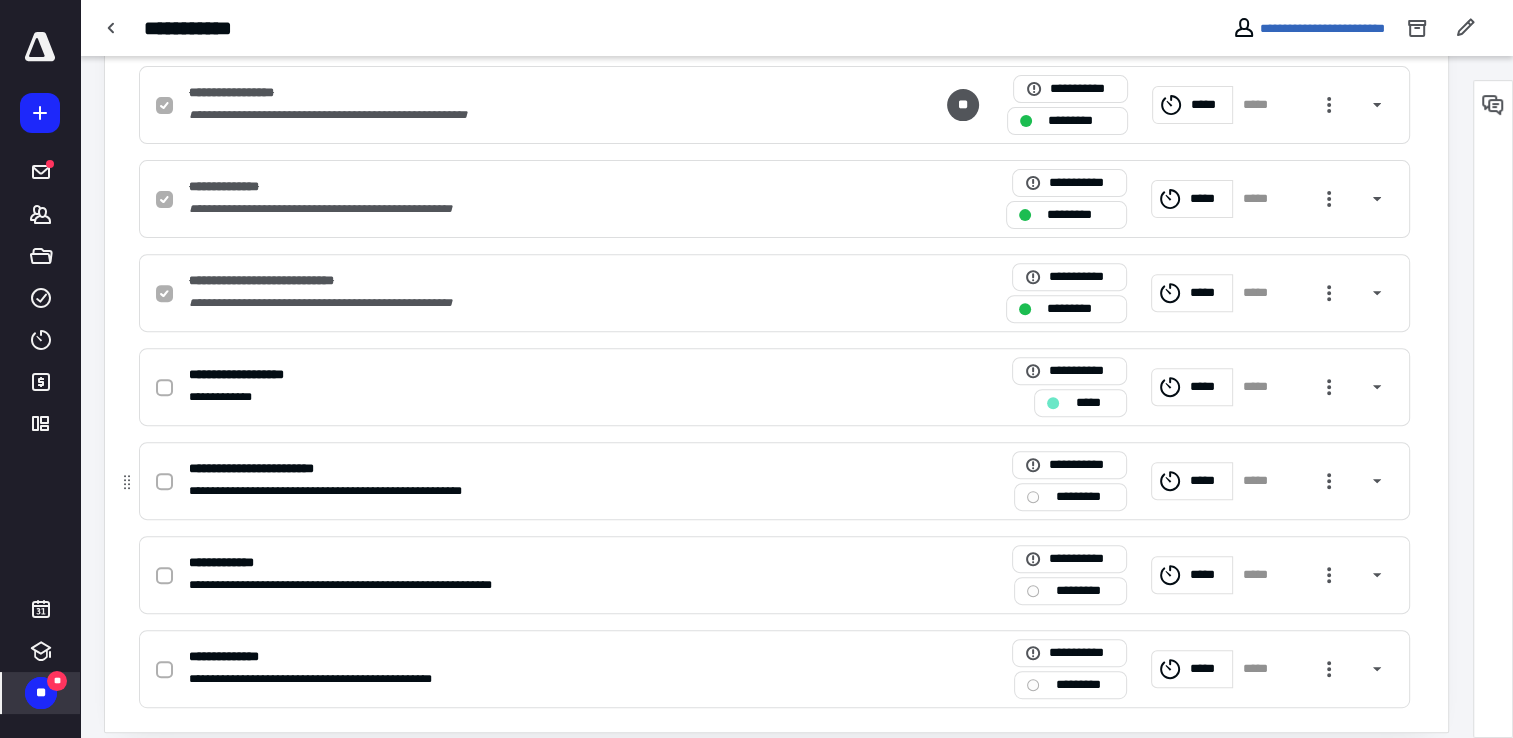 checkbox on "true" 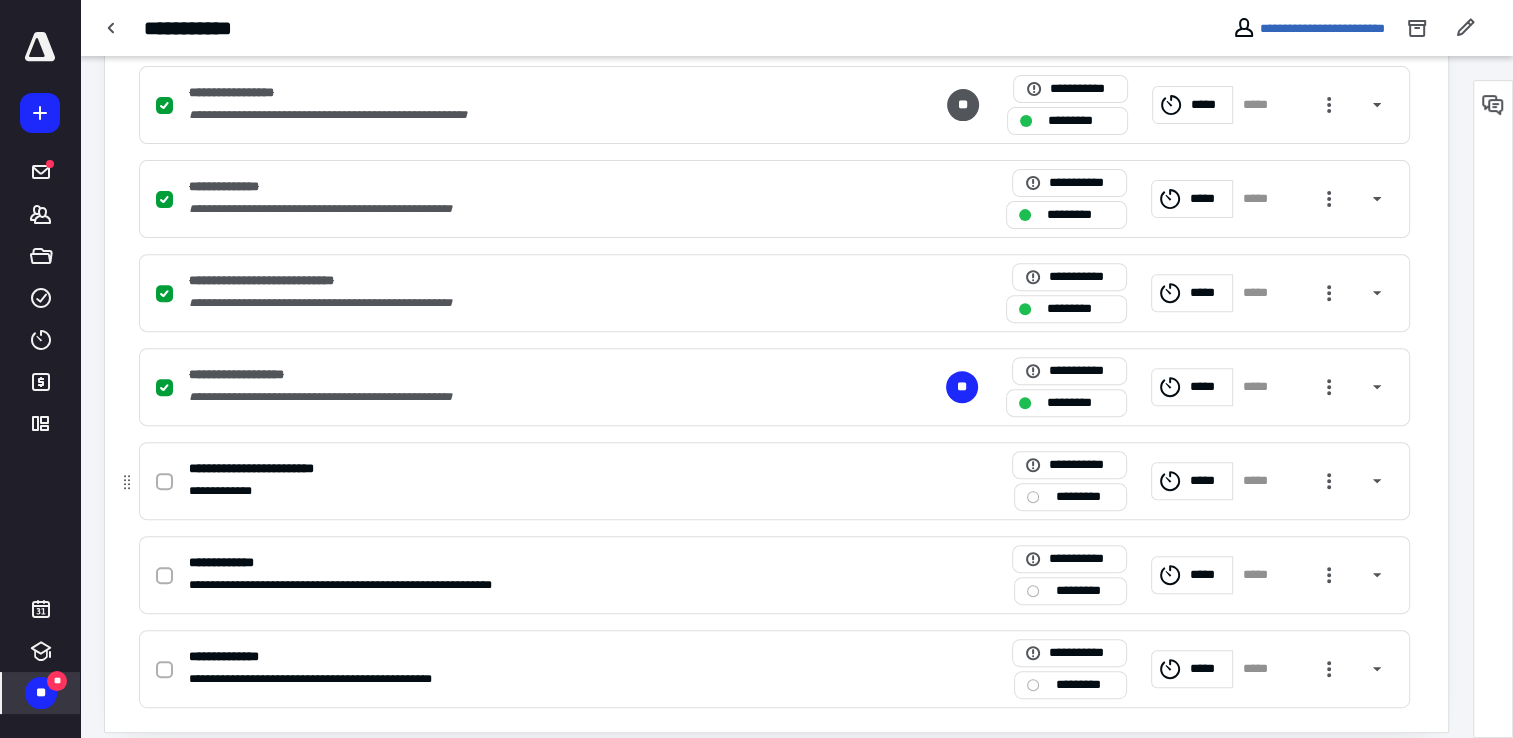 click at bounding box center (164, 482) 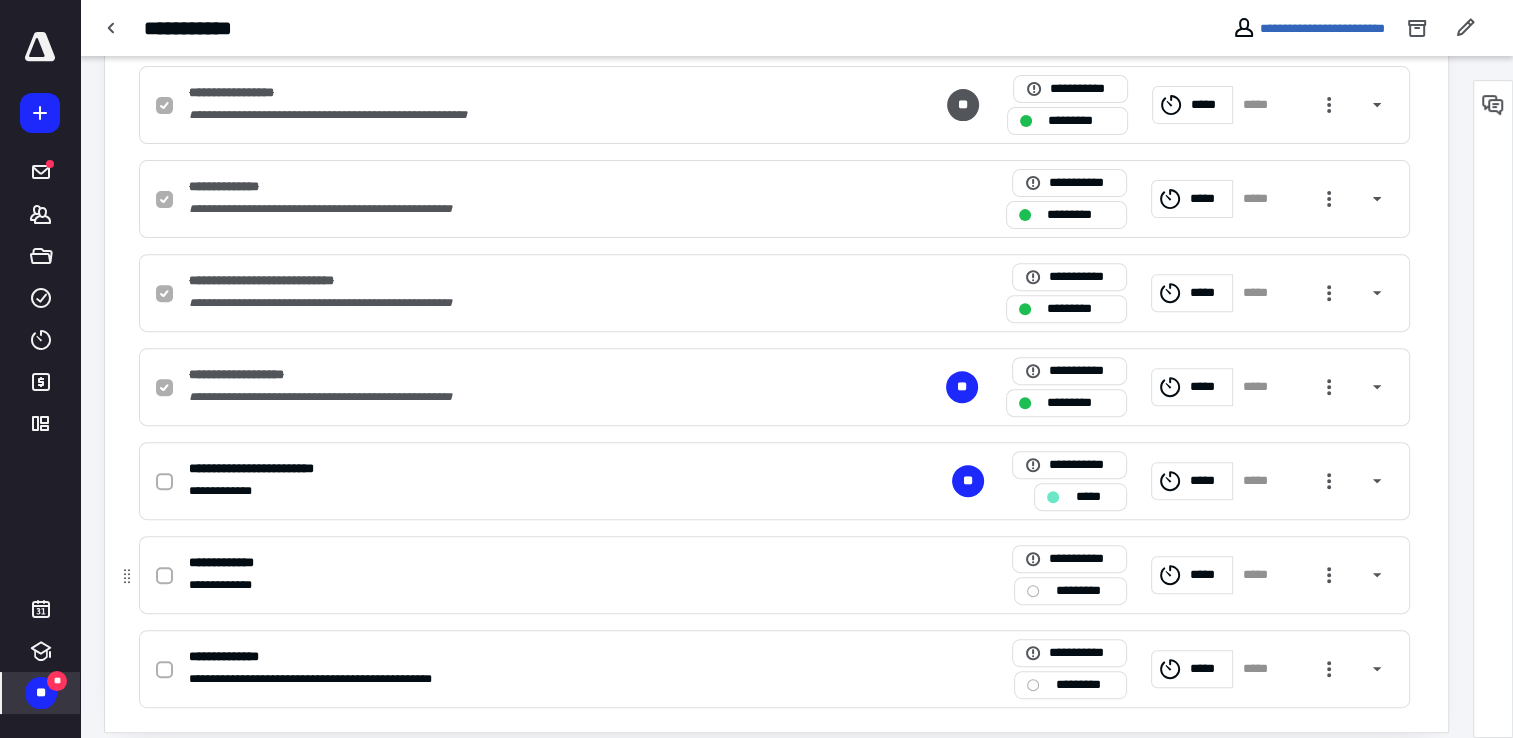 checkbox on "true" 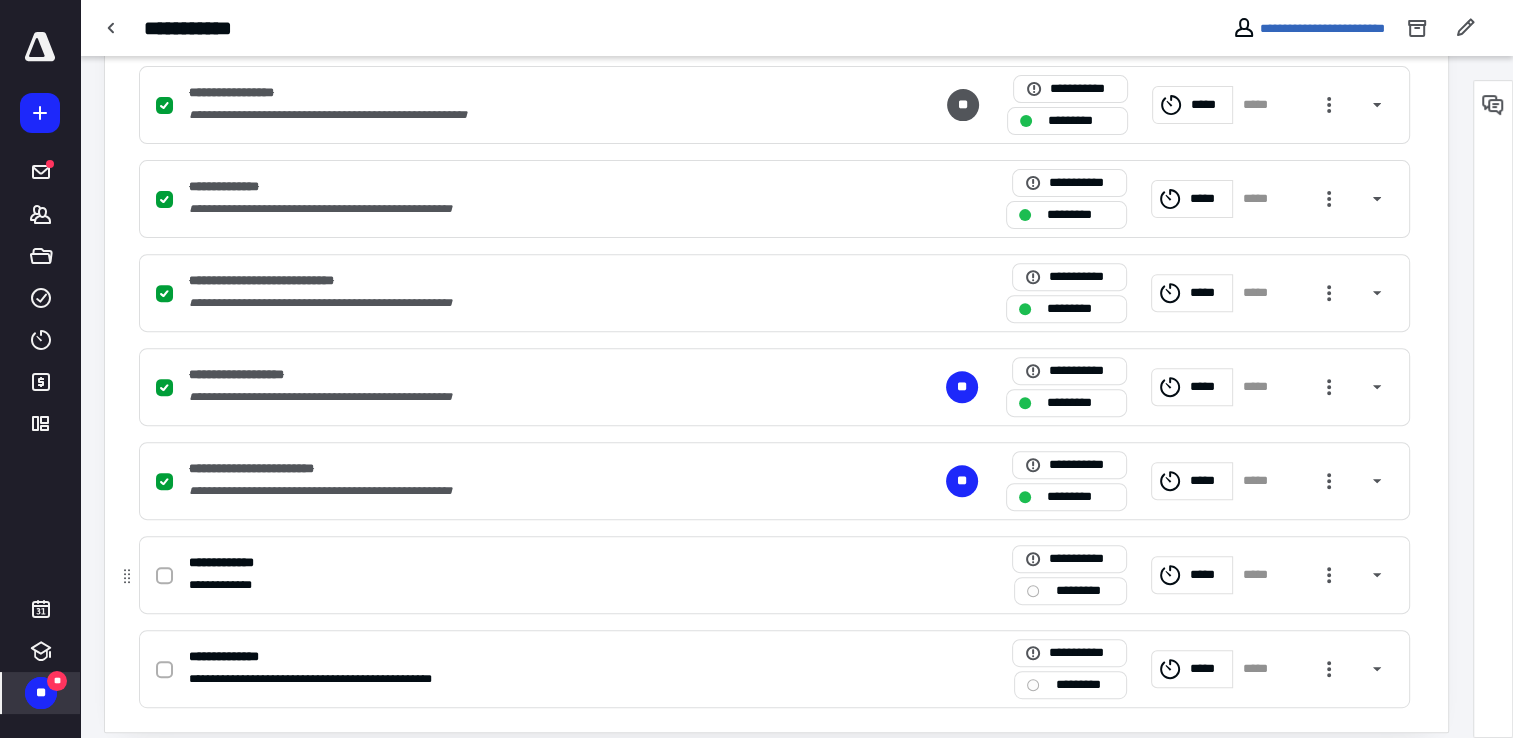 click 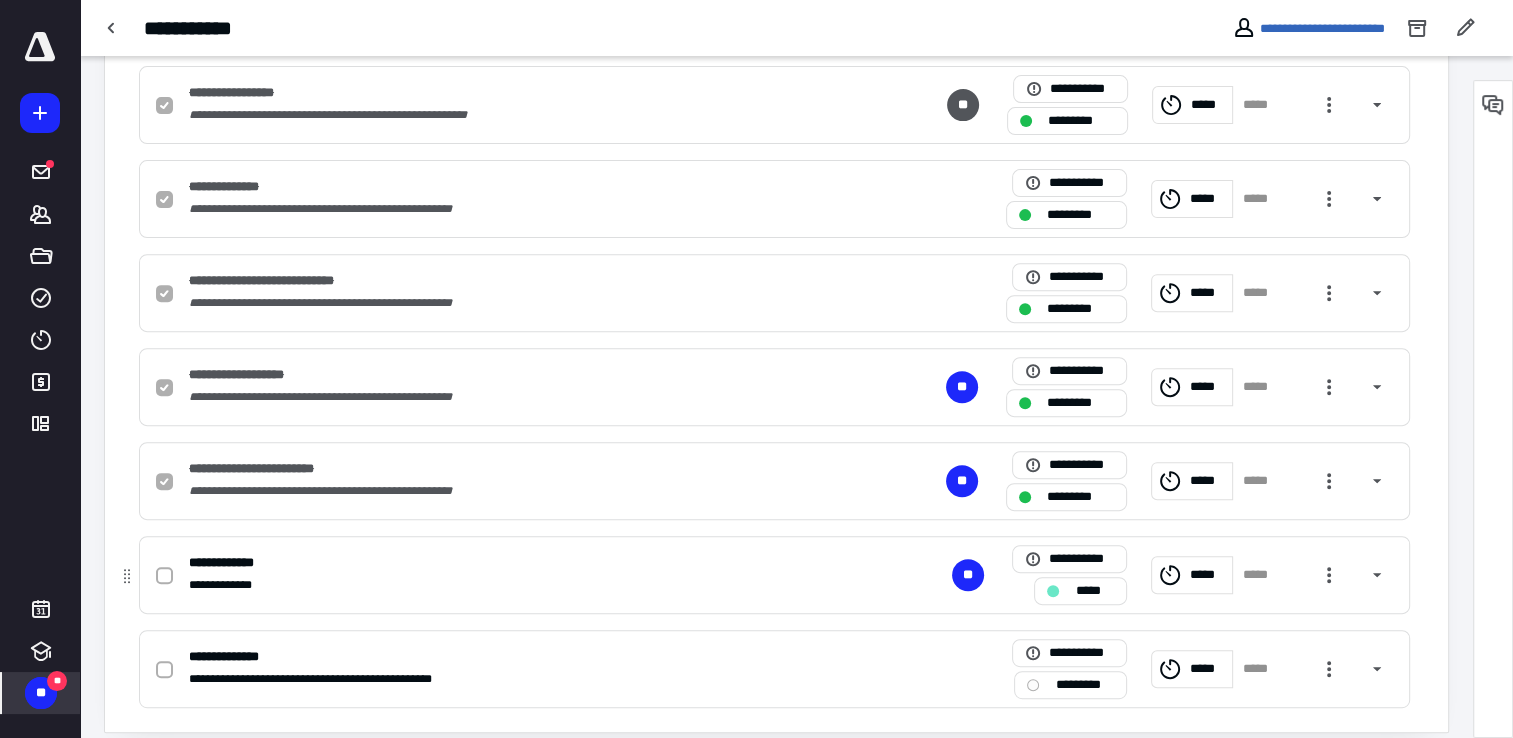 checkbox on "true" 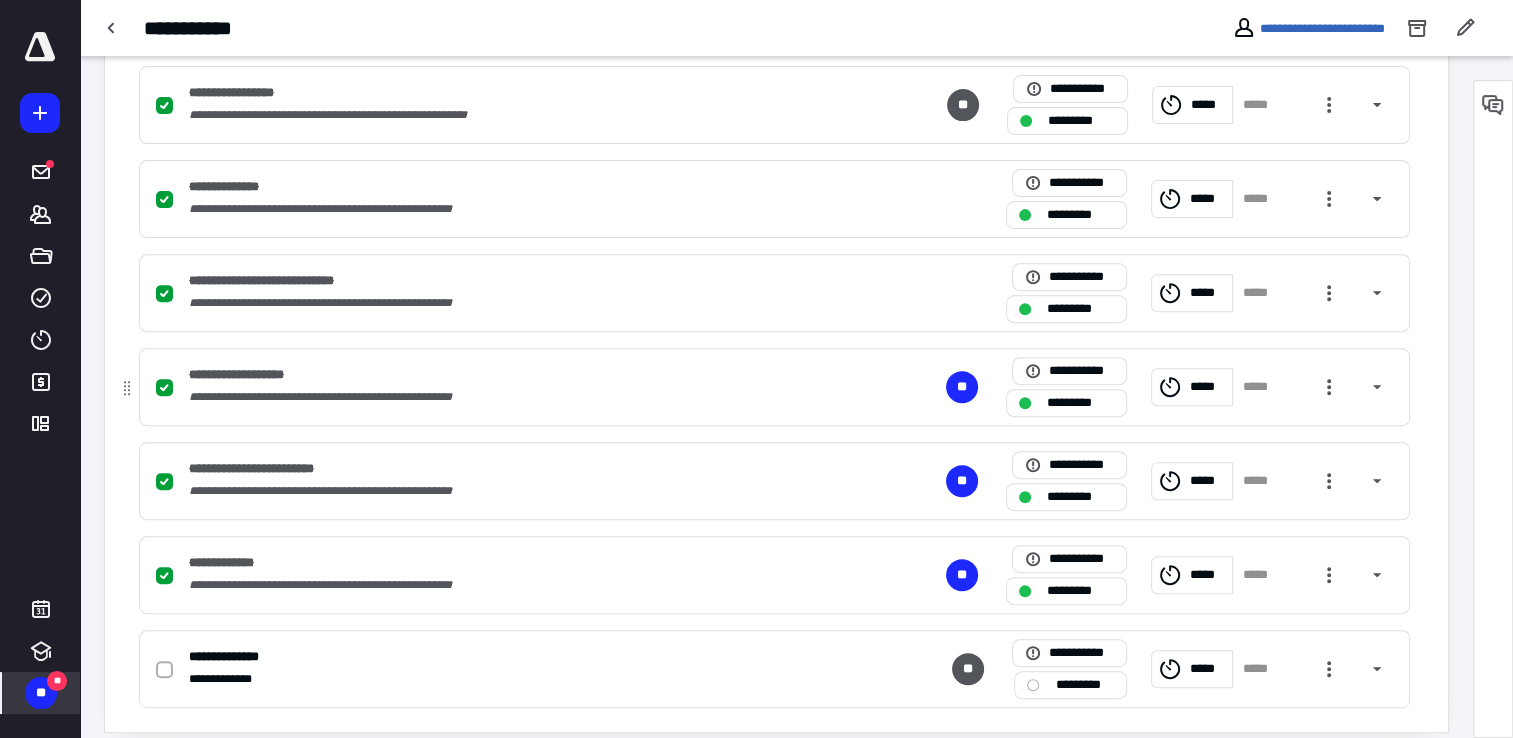 scroll, scrollTop: 737, scrollLeft: 0, axis: vertical 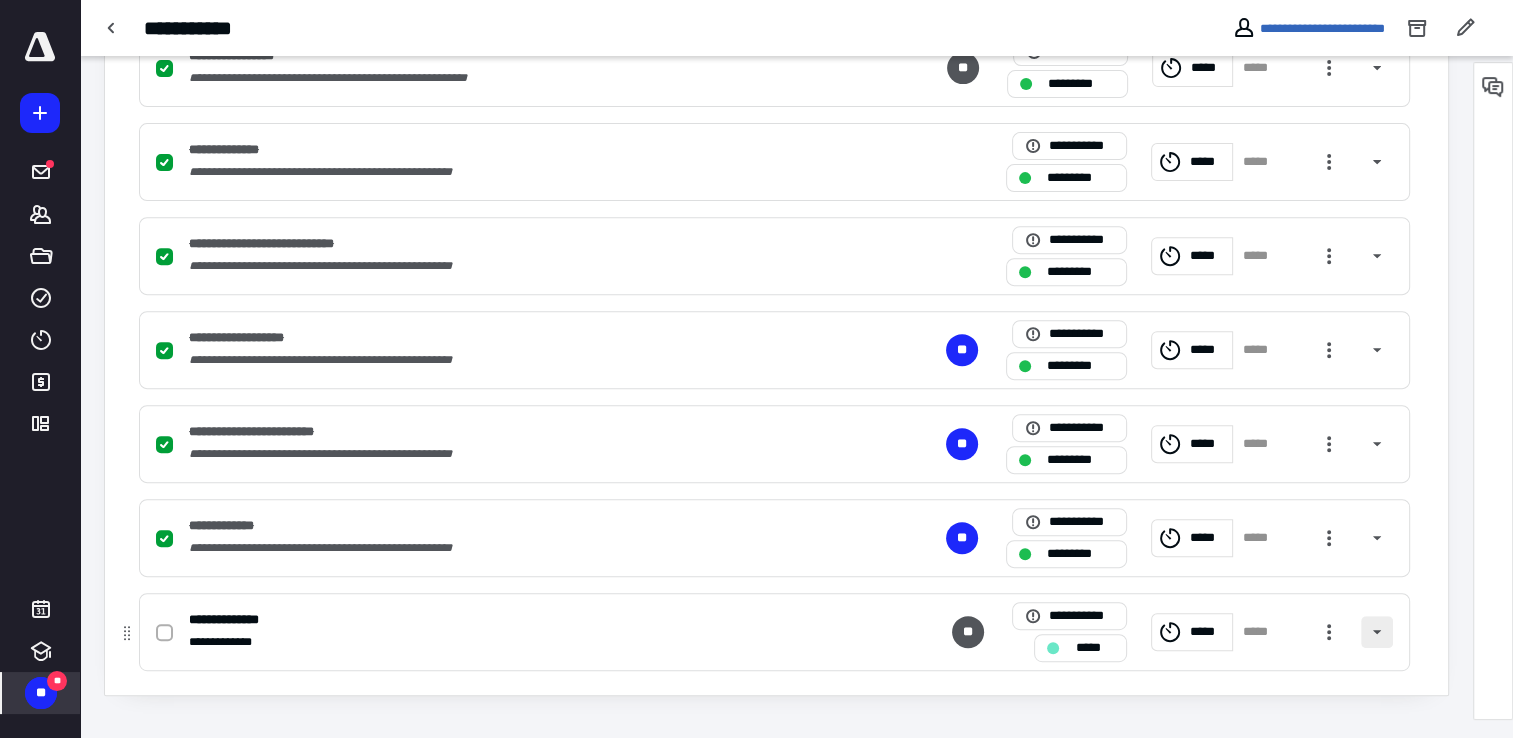 click at bounding box center [1377, 632] 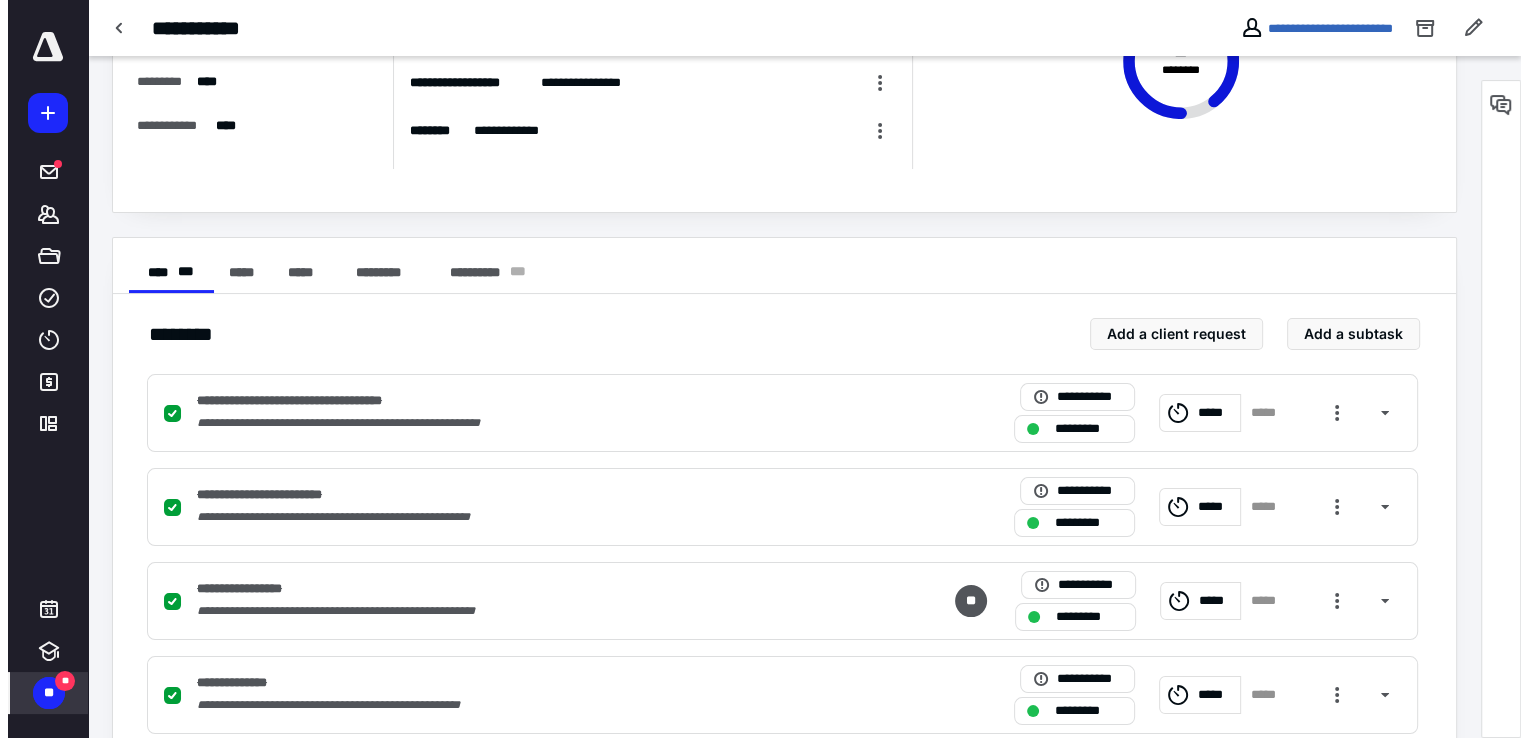 scroll, scrollTop: 0, scrollLeft: 0, axis: both 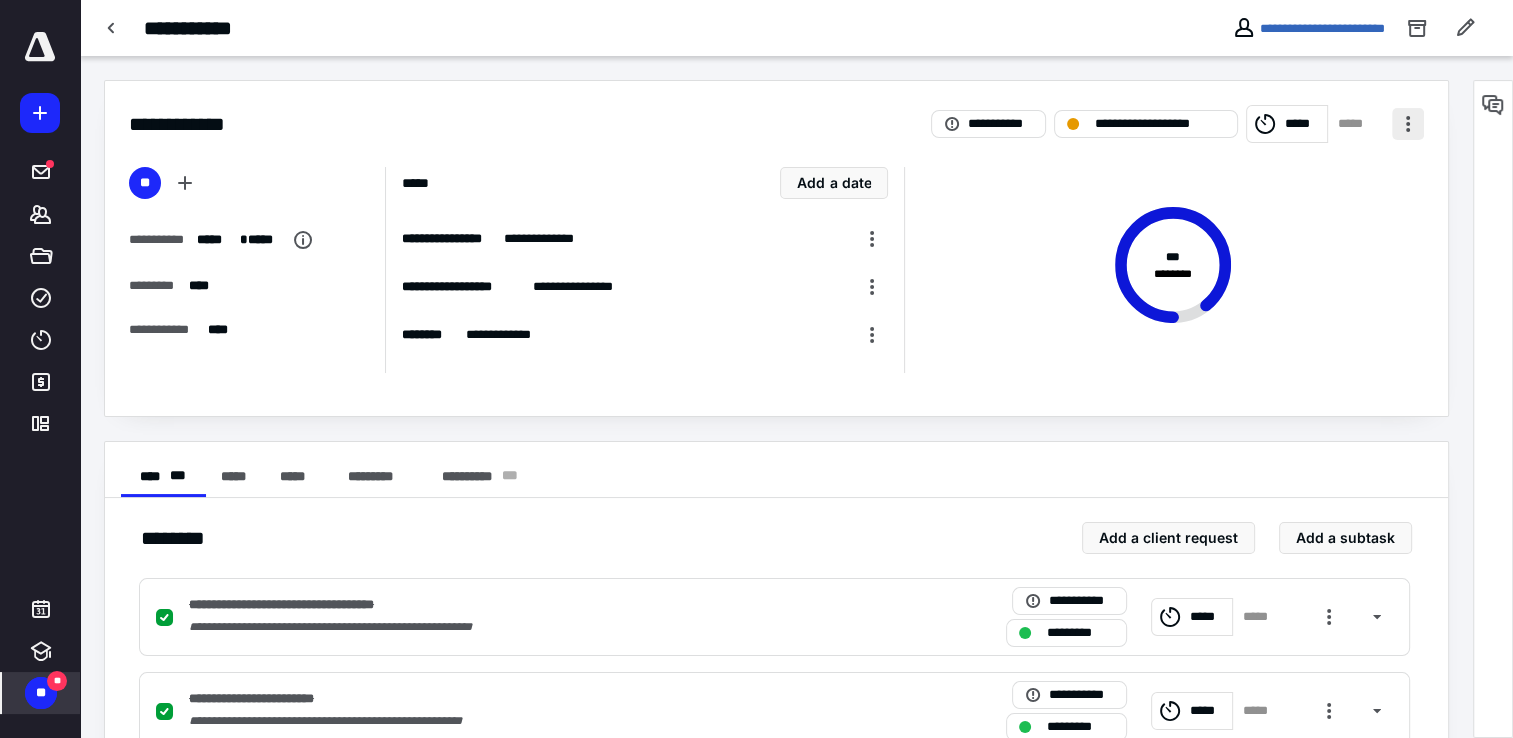 click at bounding box center [1408, 124] 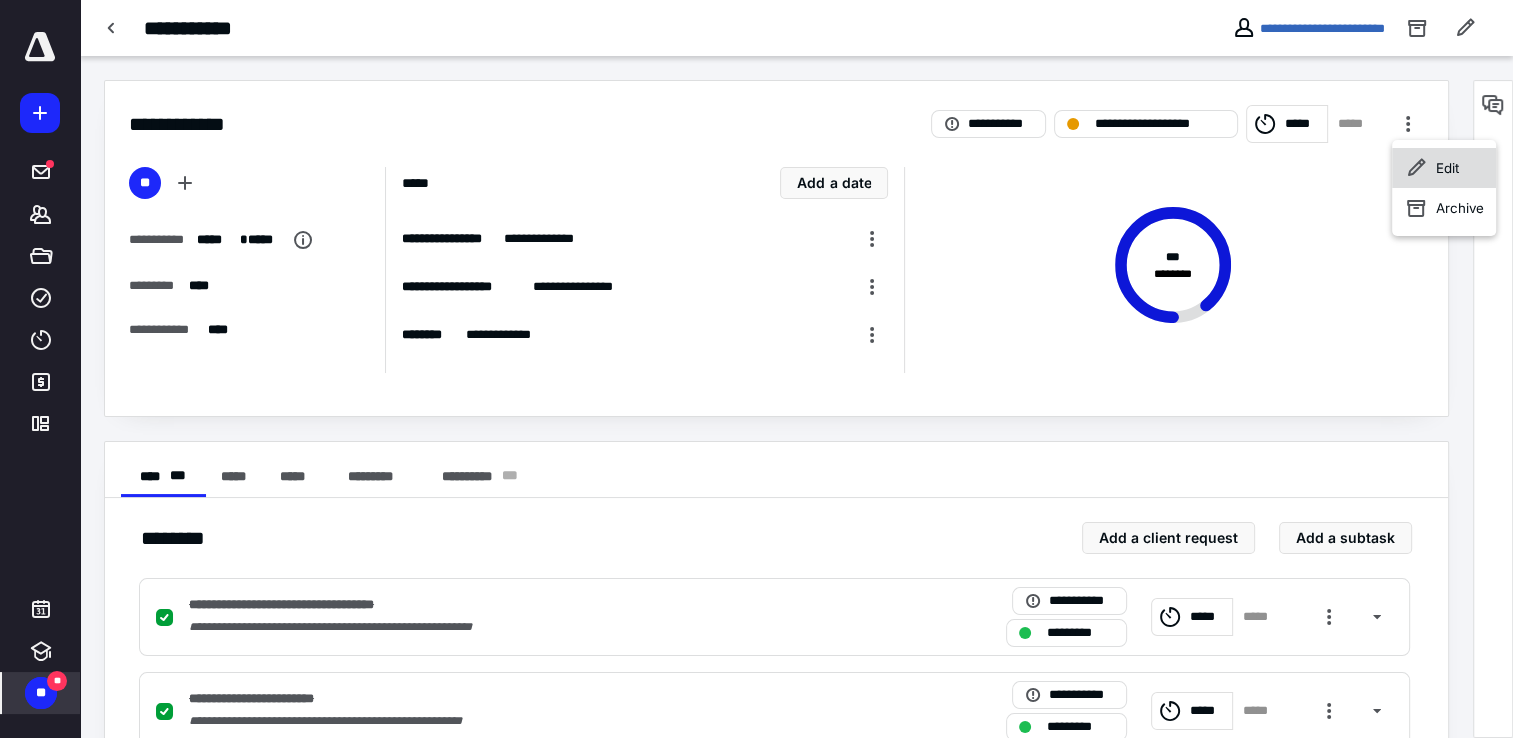 click on "Edit" at bounding box center (1444, 168) 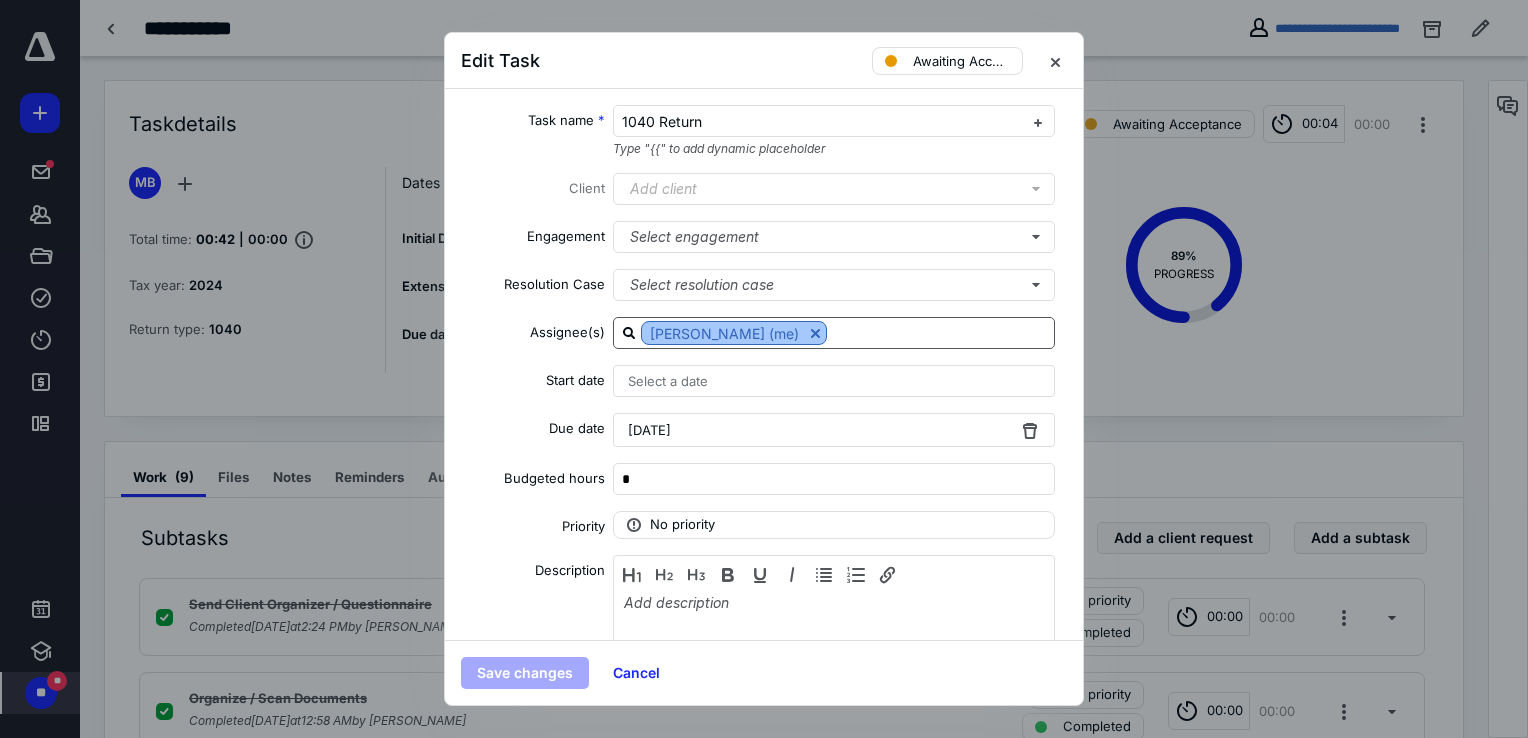click at bounding box center (815, 333) 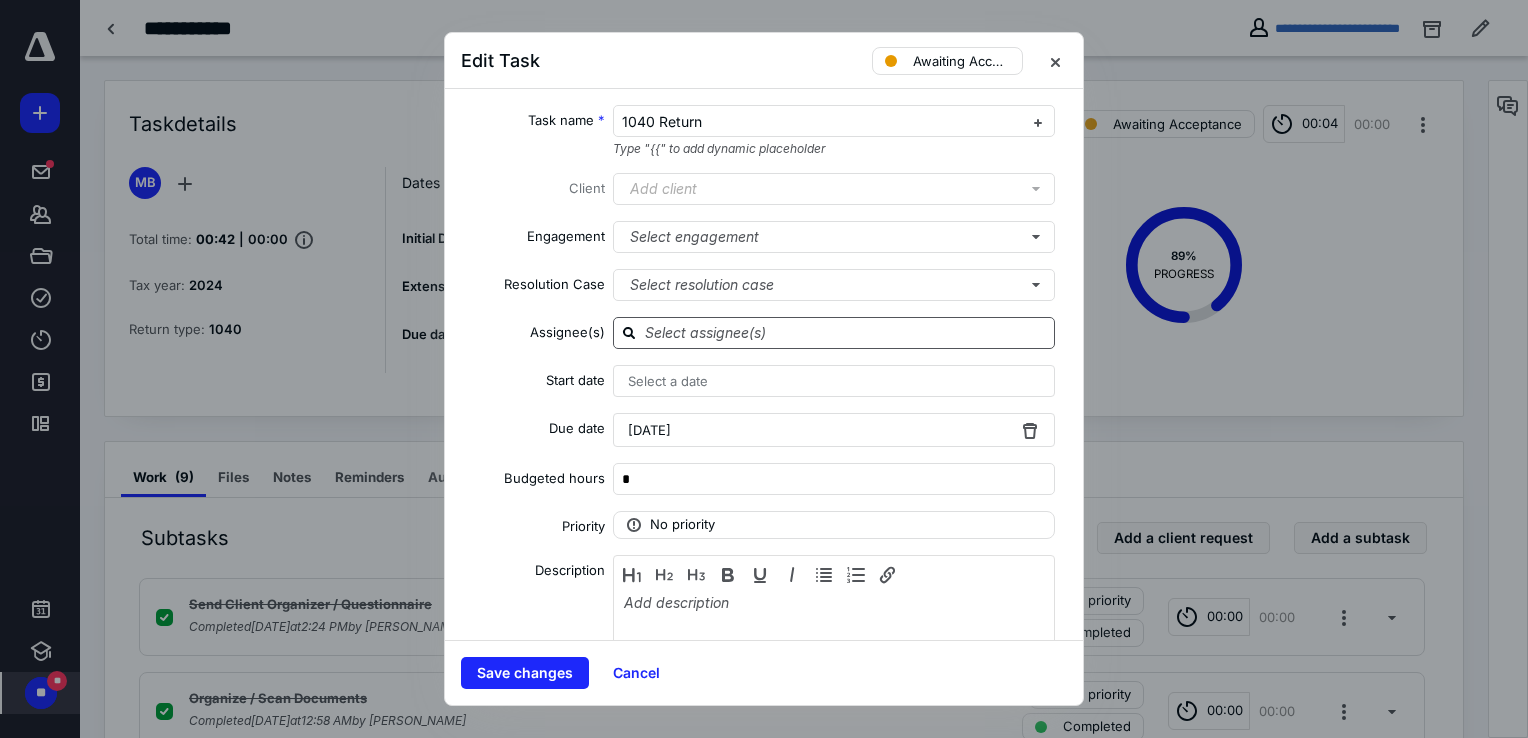 click at bounding box center [846, 332] 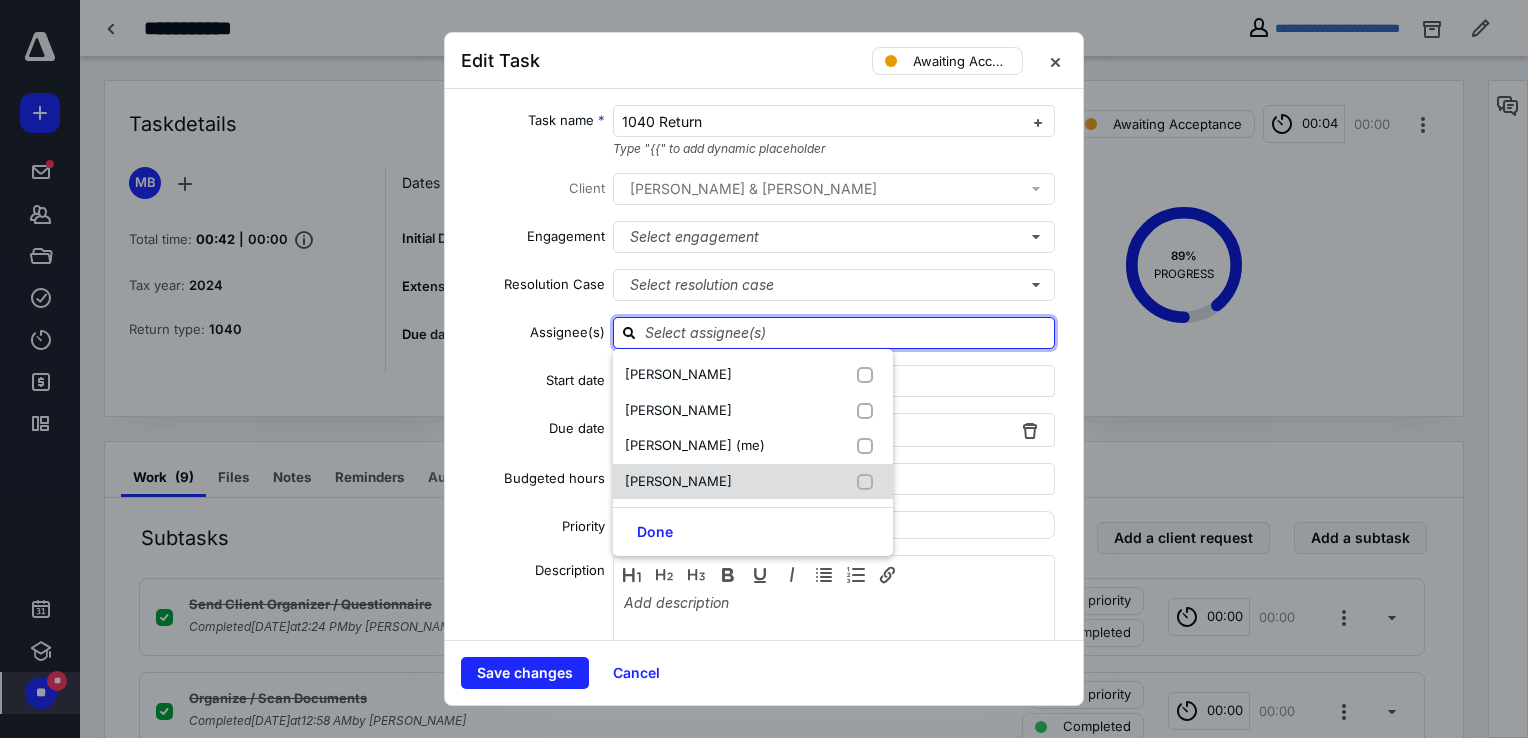 click on "[PERSON_NAME]" at bounding box center (678, 481) 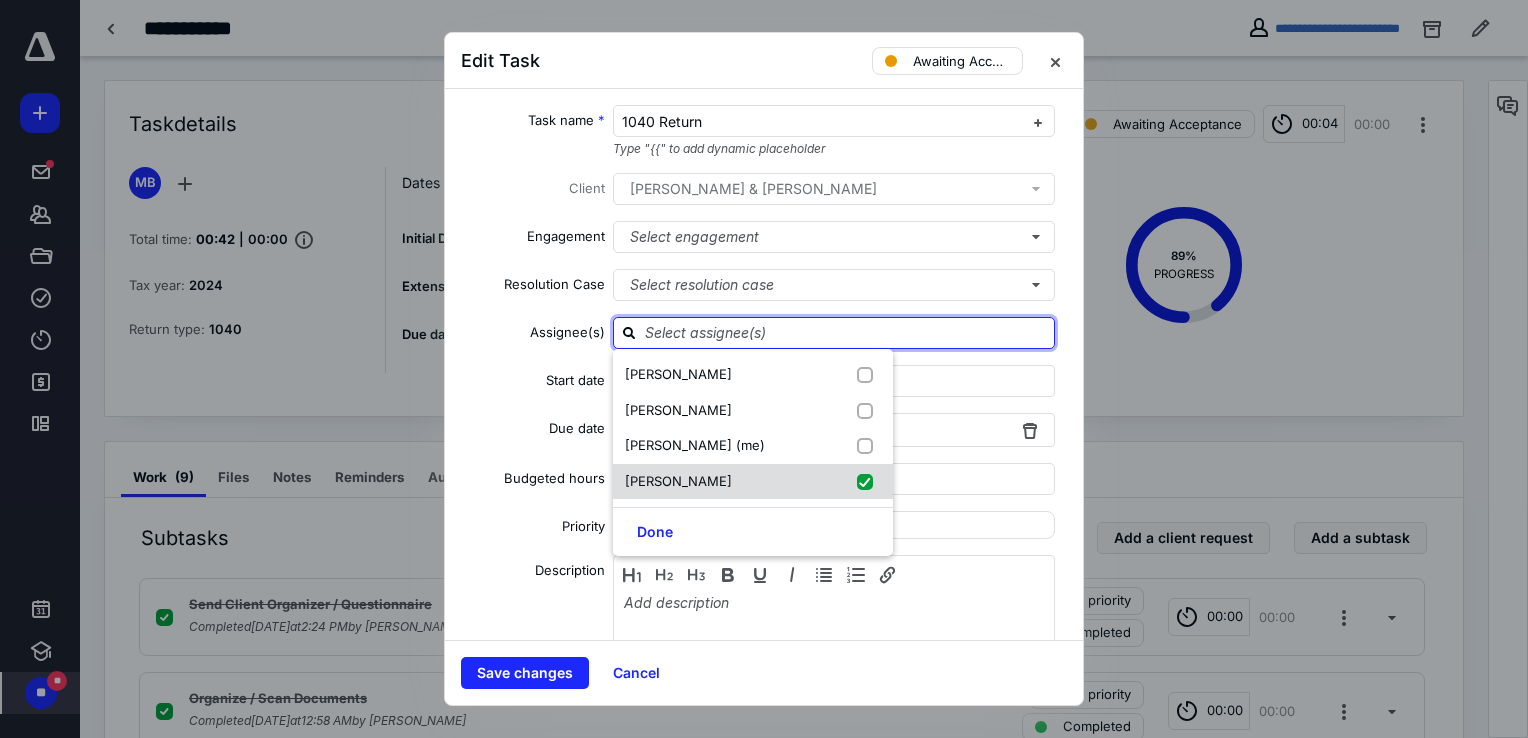 checkbox on "true" 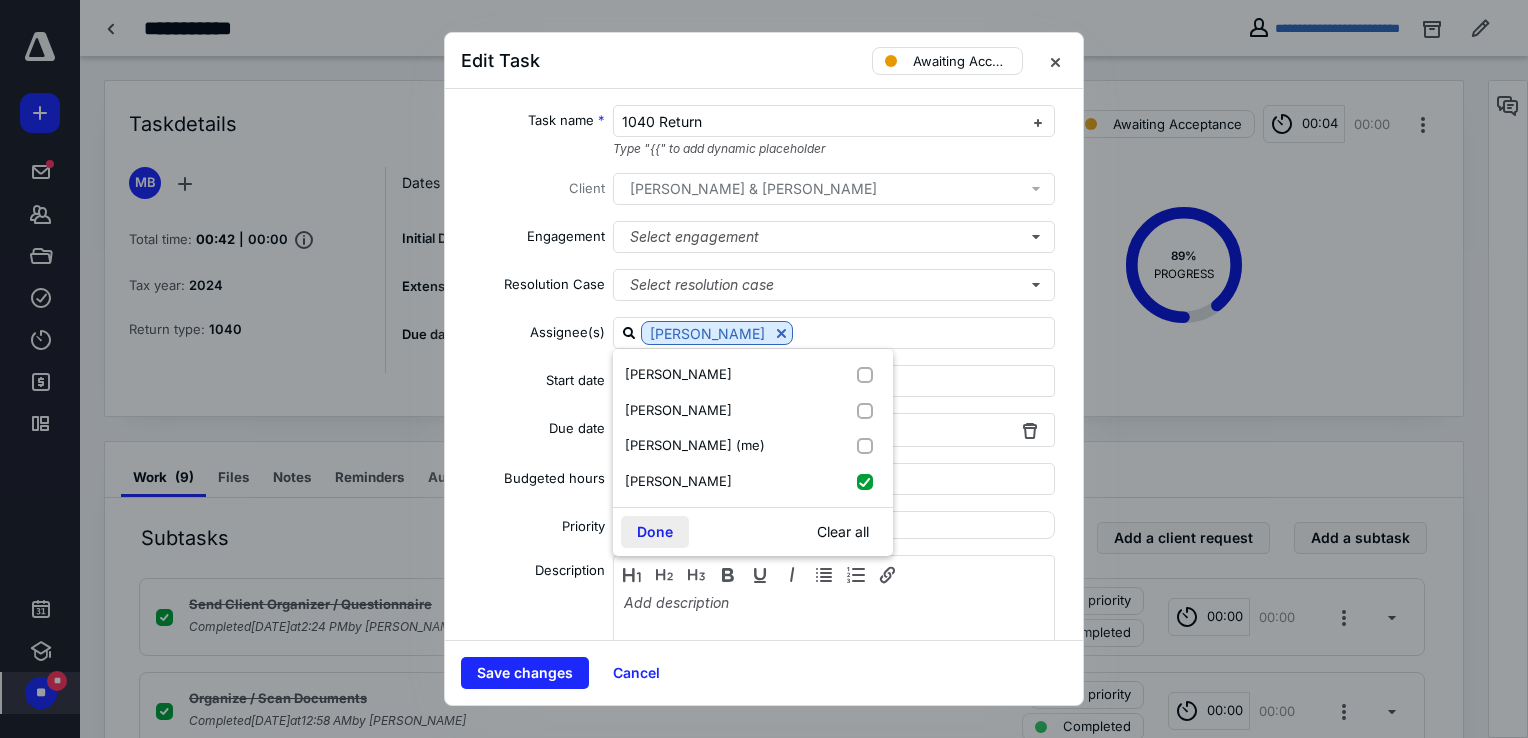 click on "Done" at bounding box center [655, 532] 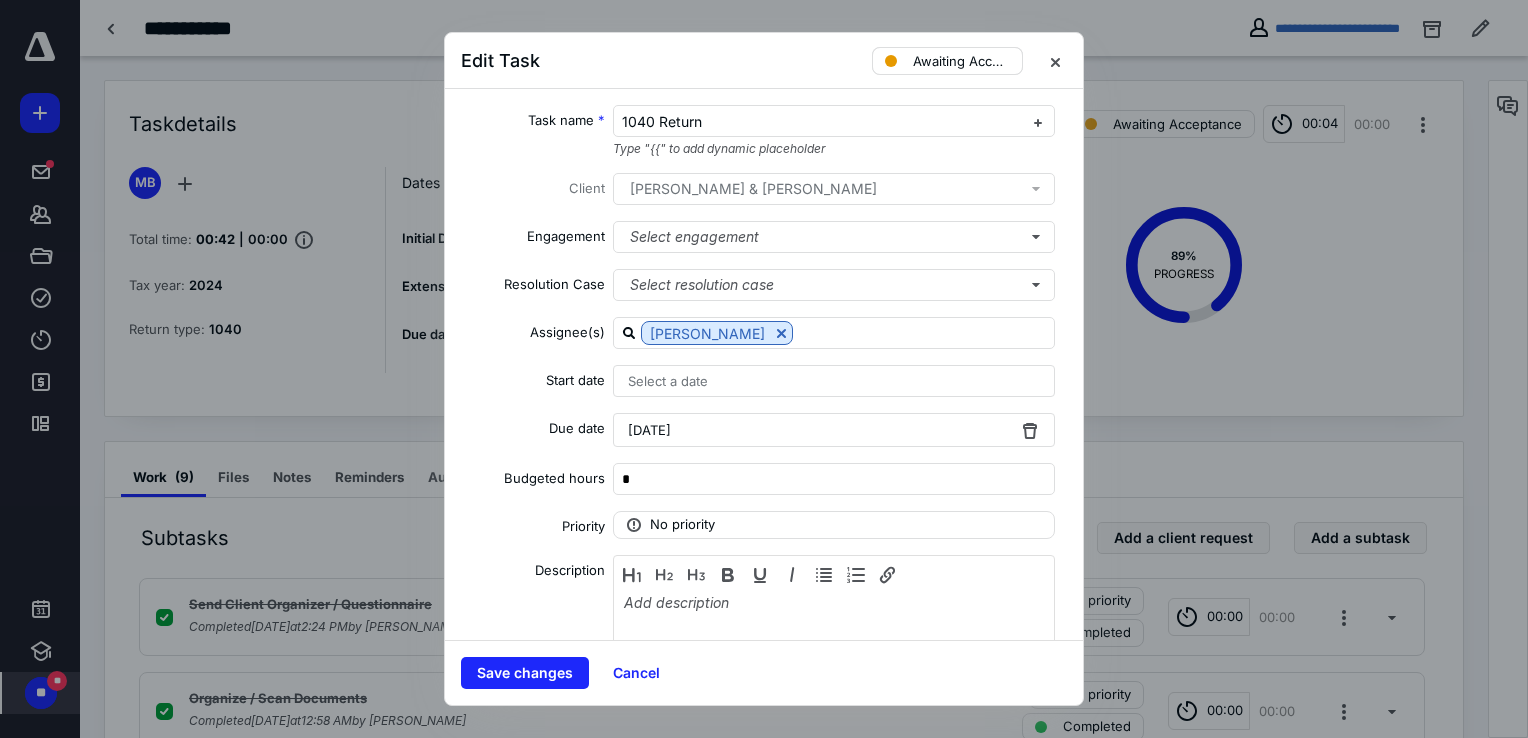 click on "Awaiting Acceptance" at bounding box center (961, 61) 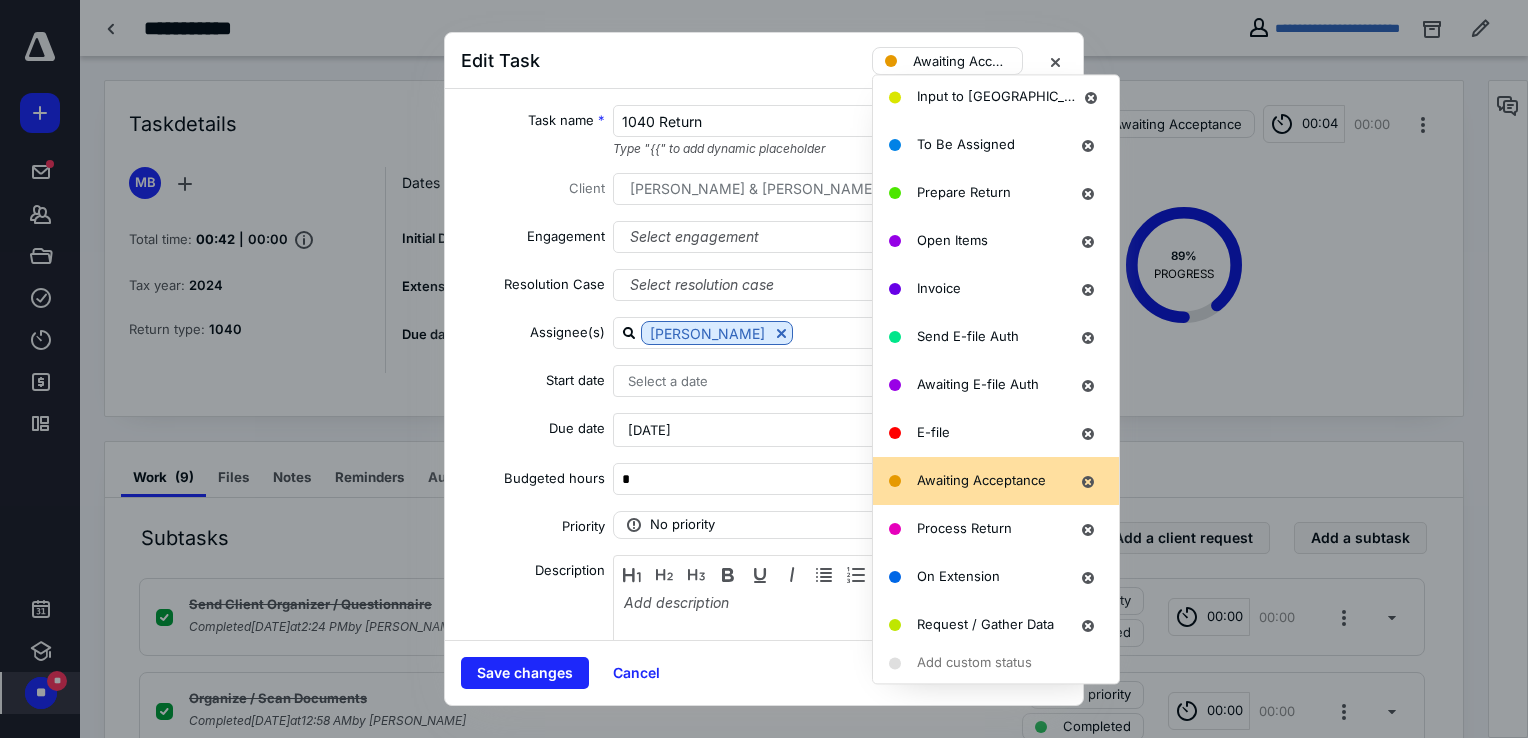scroll, scrollTop: 424, scrollLeft: 0, axis: vertical 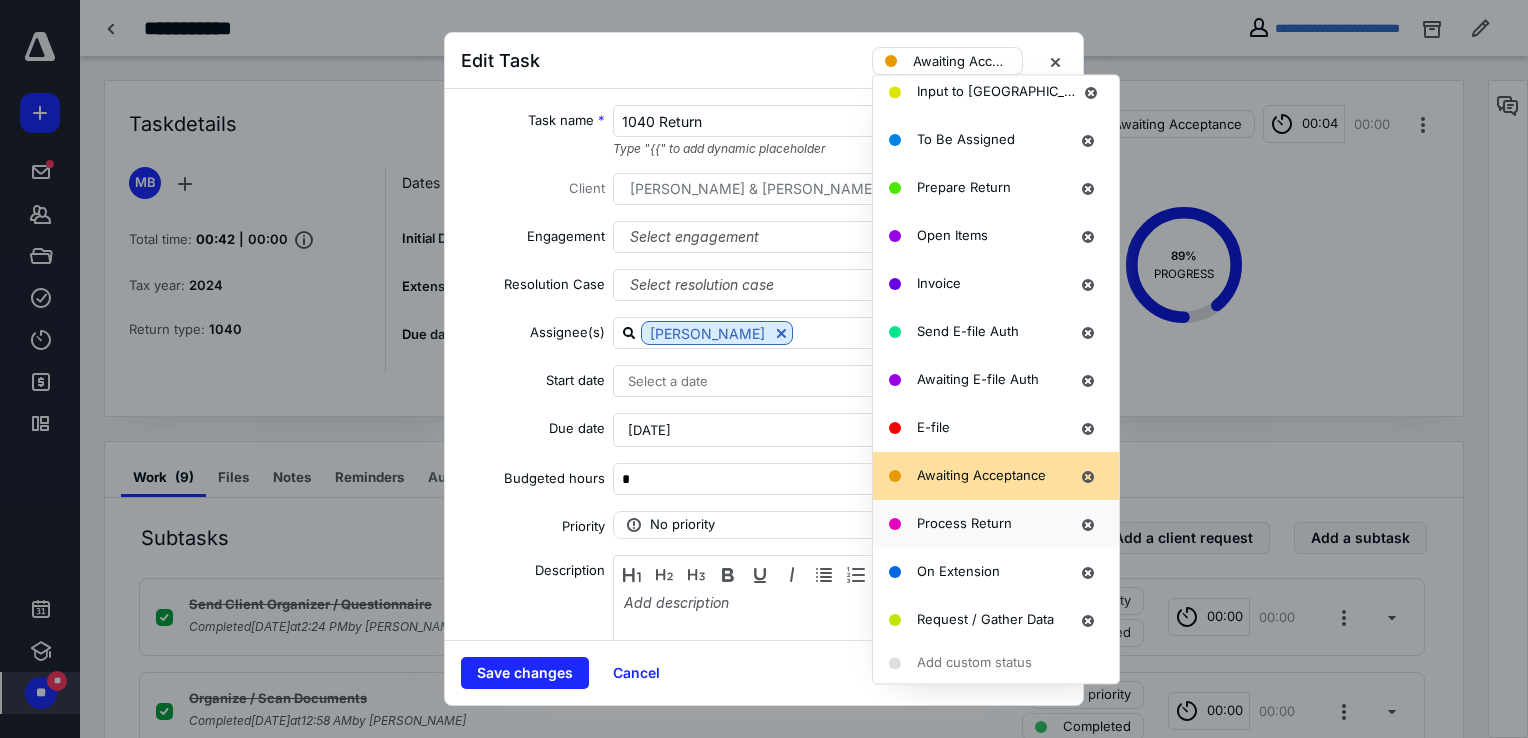 click on "Process Return" at bounding box center [964, 523] 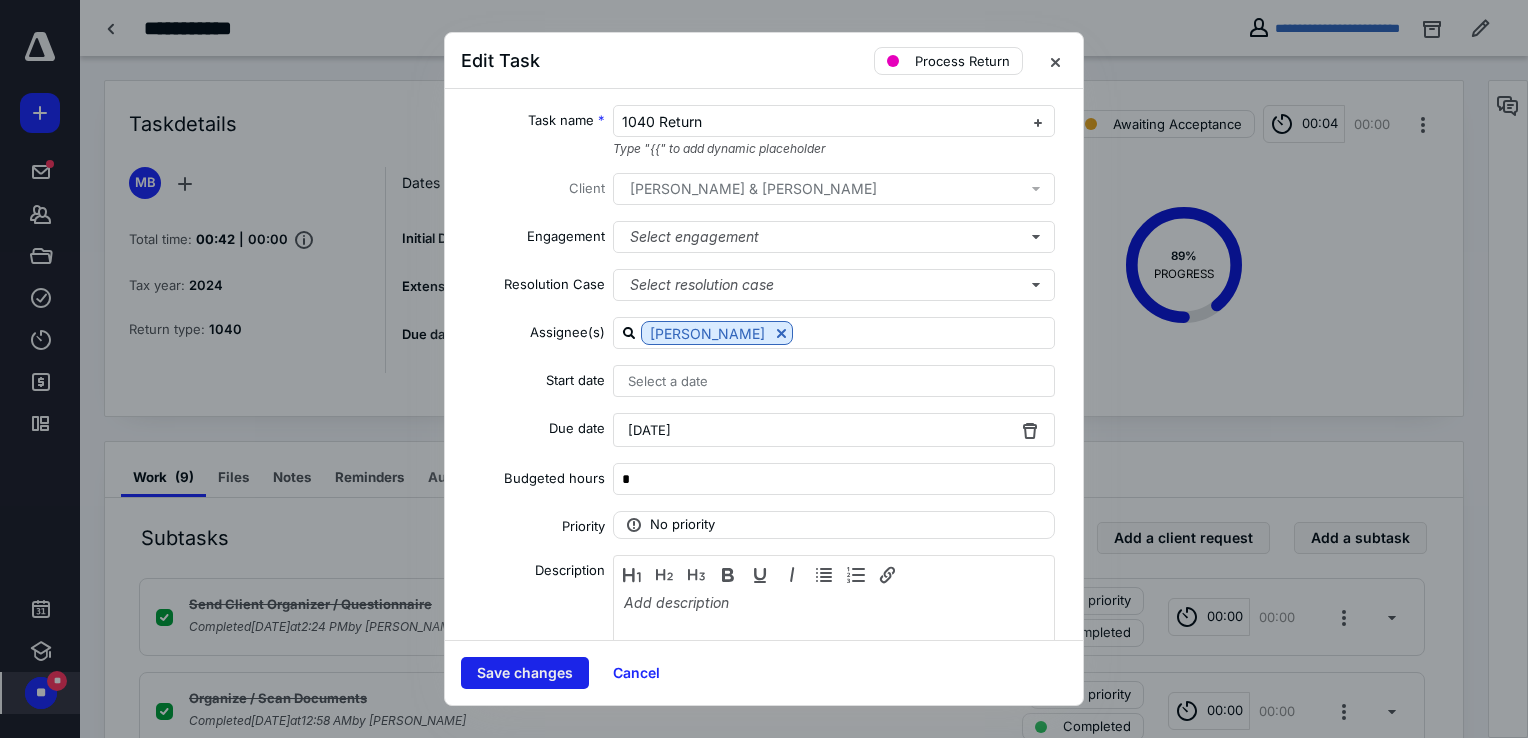 click on "Save changes" at bounding box center (525, 673) 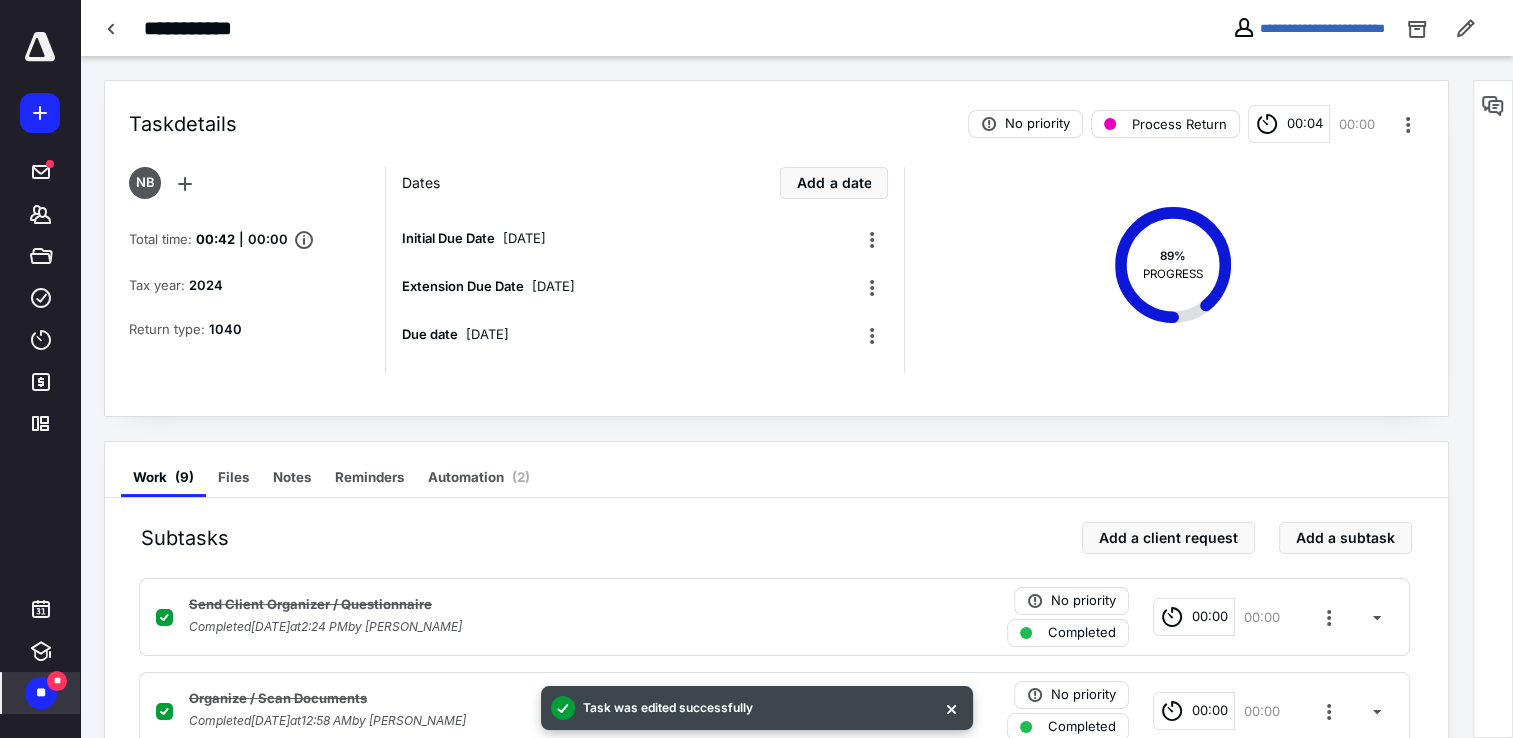 click on "Due date [DATE]" at bounding box center (629, 335) 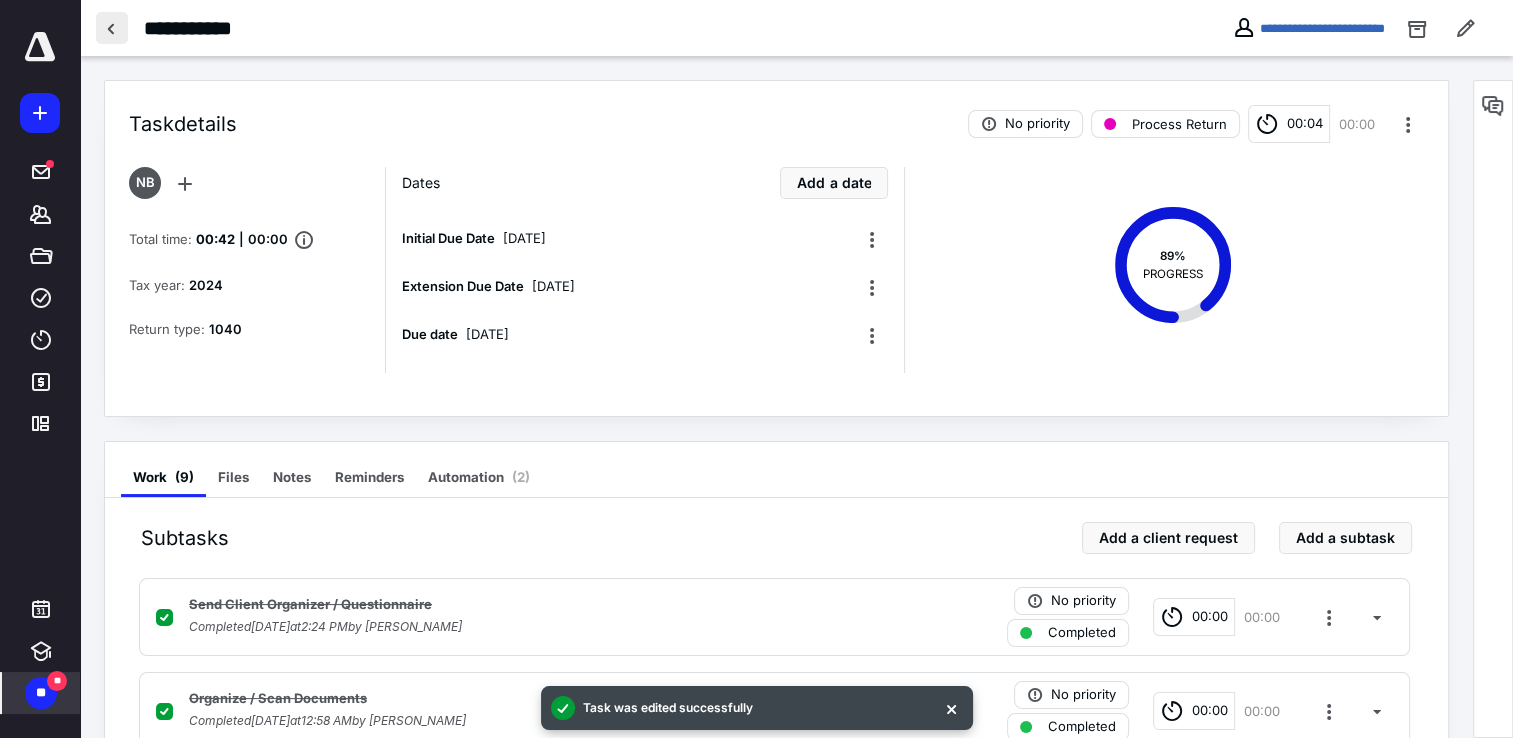 click at bounding box center [112, 28] 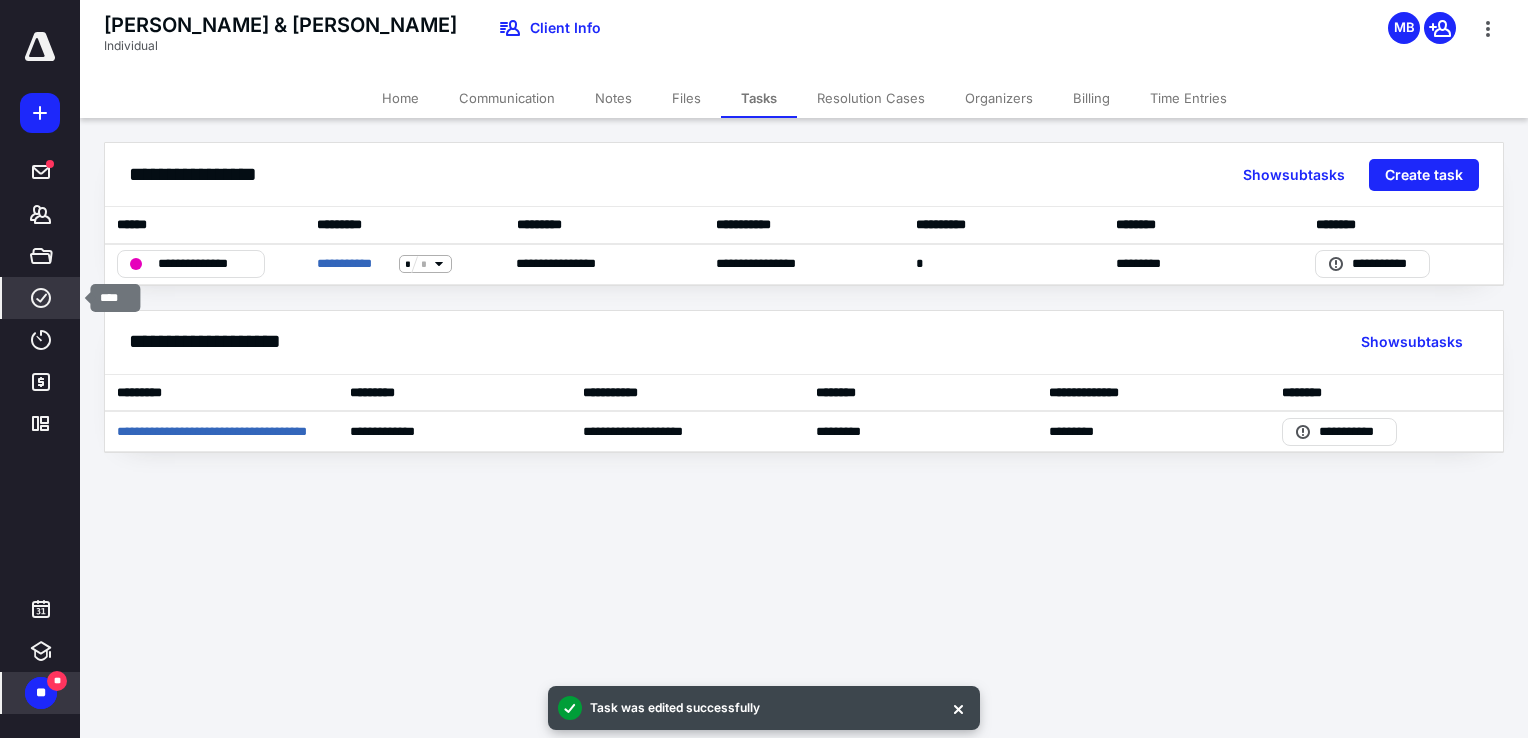 click 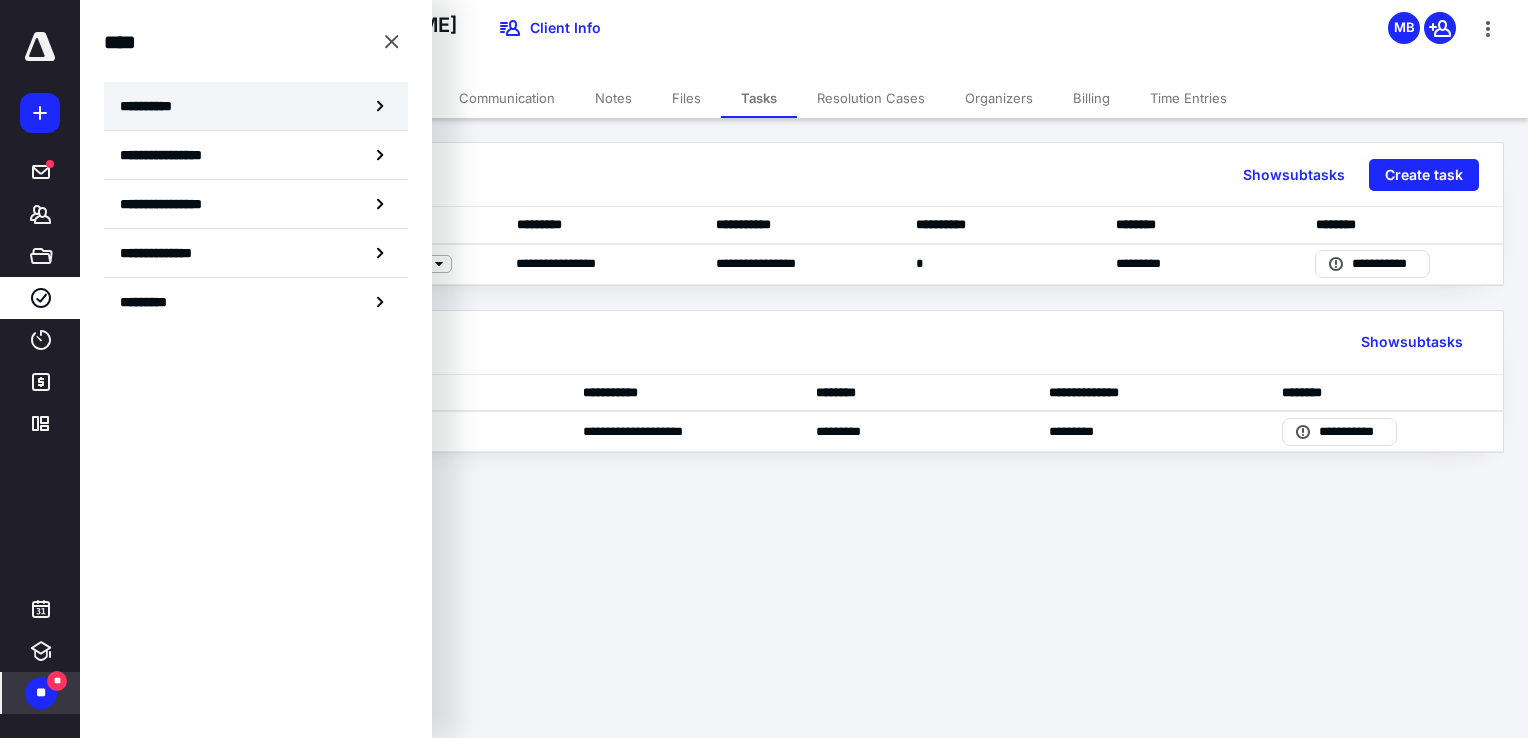 click on "**********" at bounding box center (256, 106) 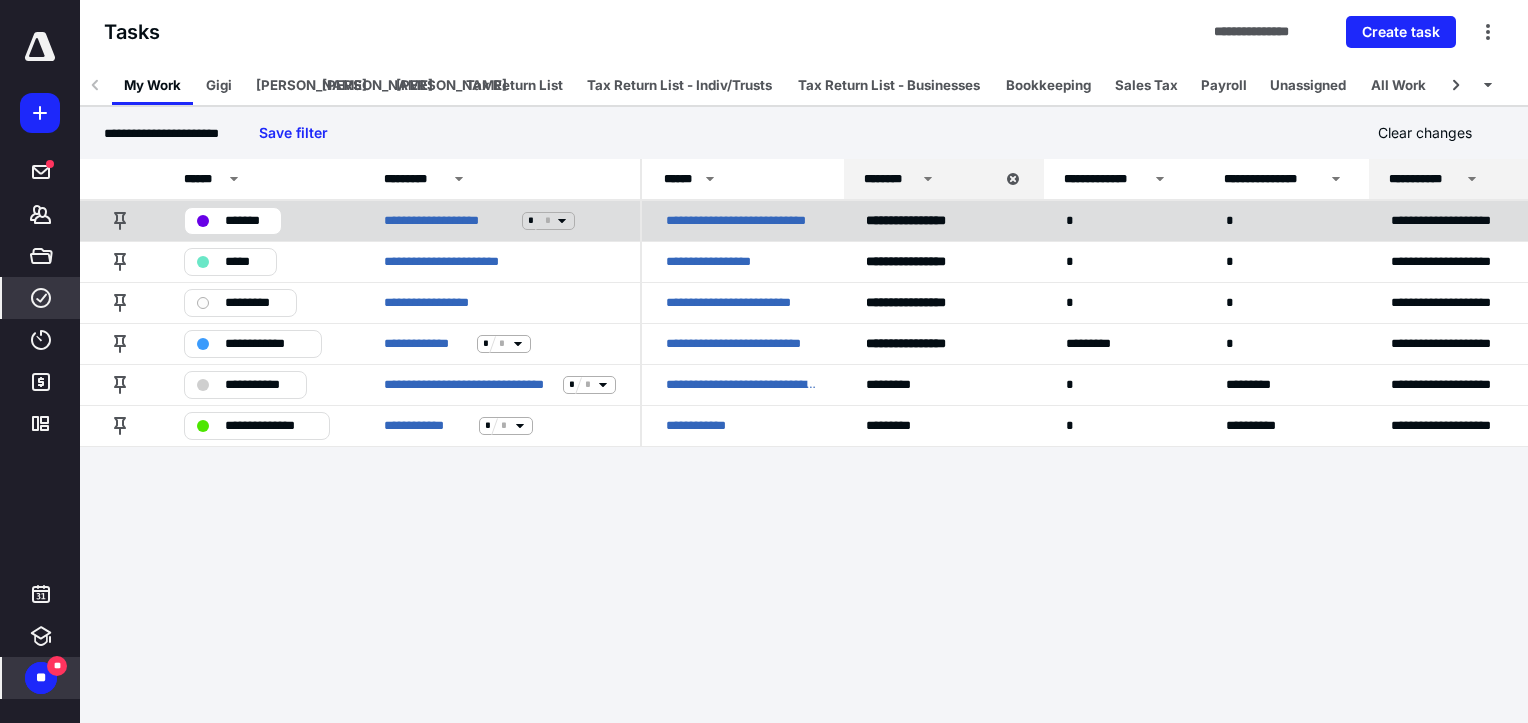 click on "**********" at bounding box center [742, 221] 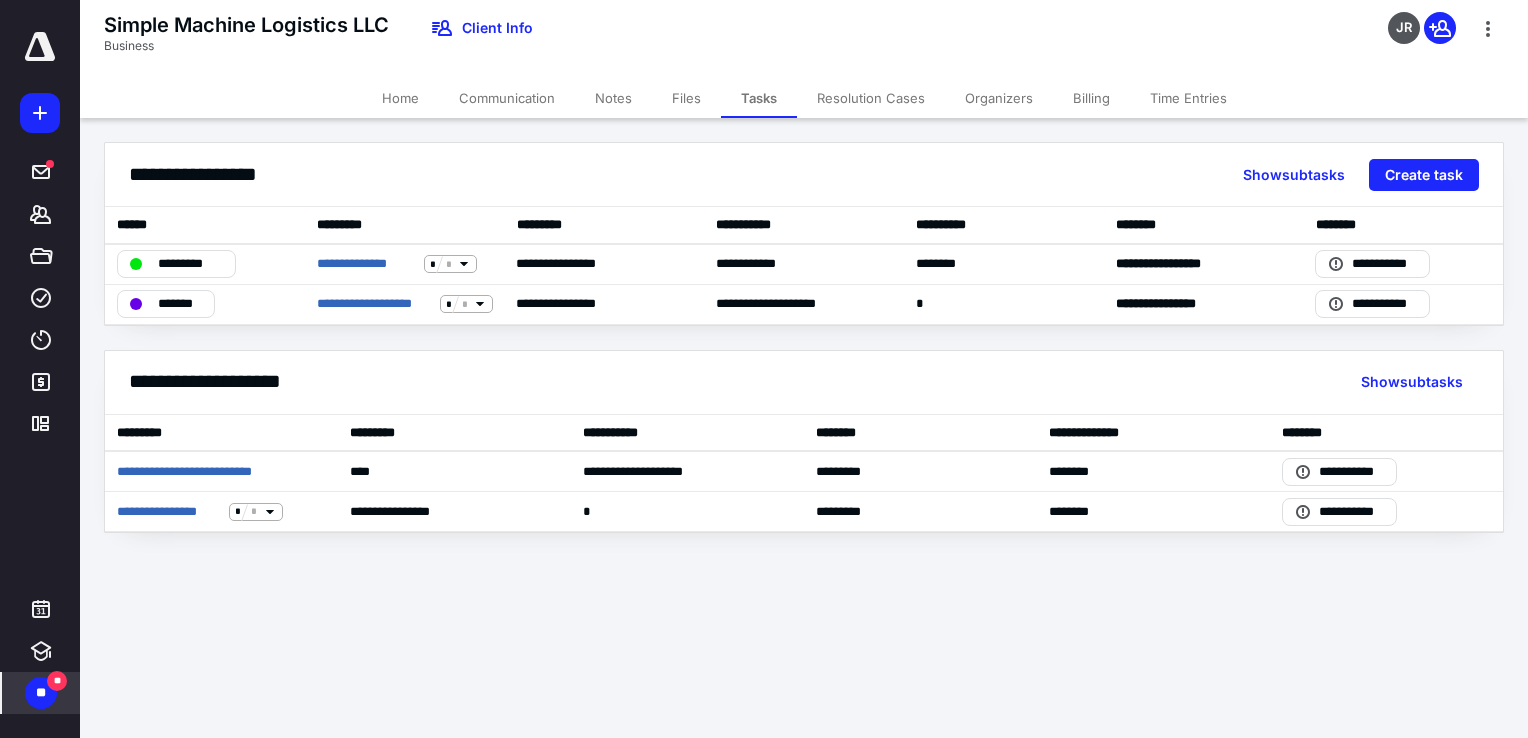 click on "Files" at bounding box center (686, 98) 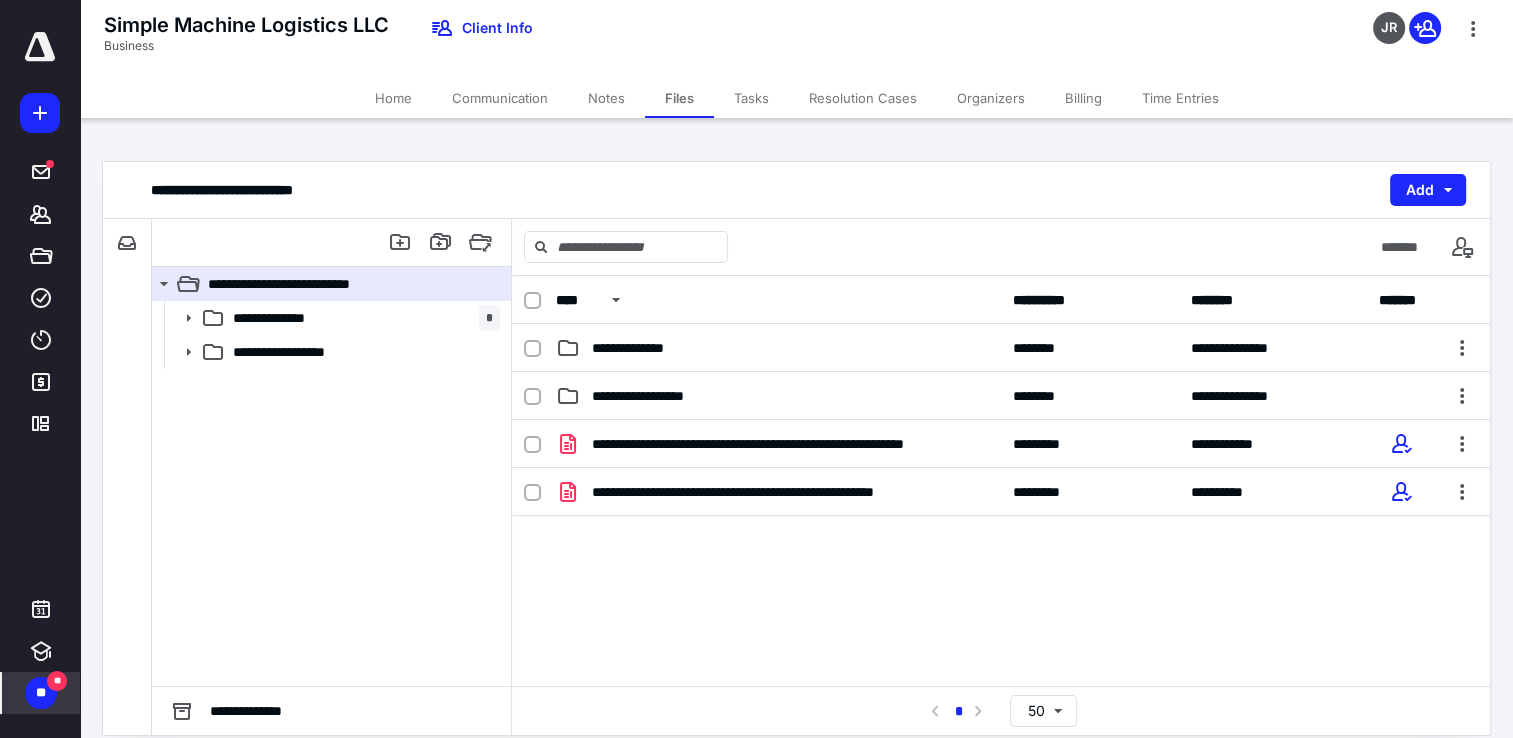 click on "Tasks" at bounding box center (751, 98) 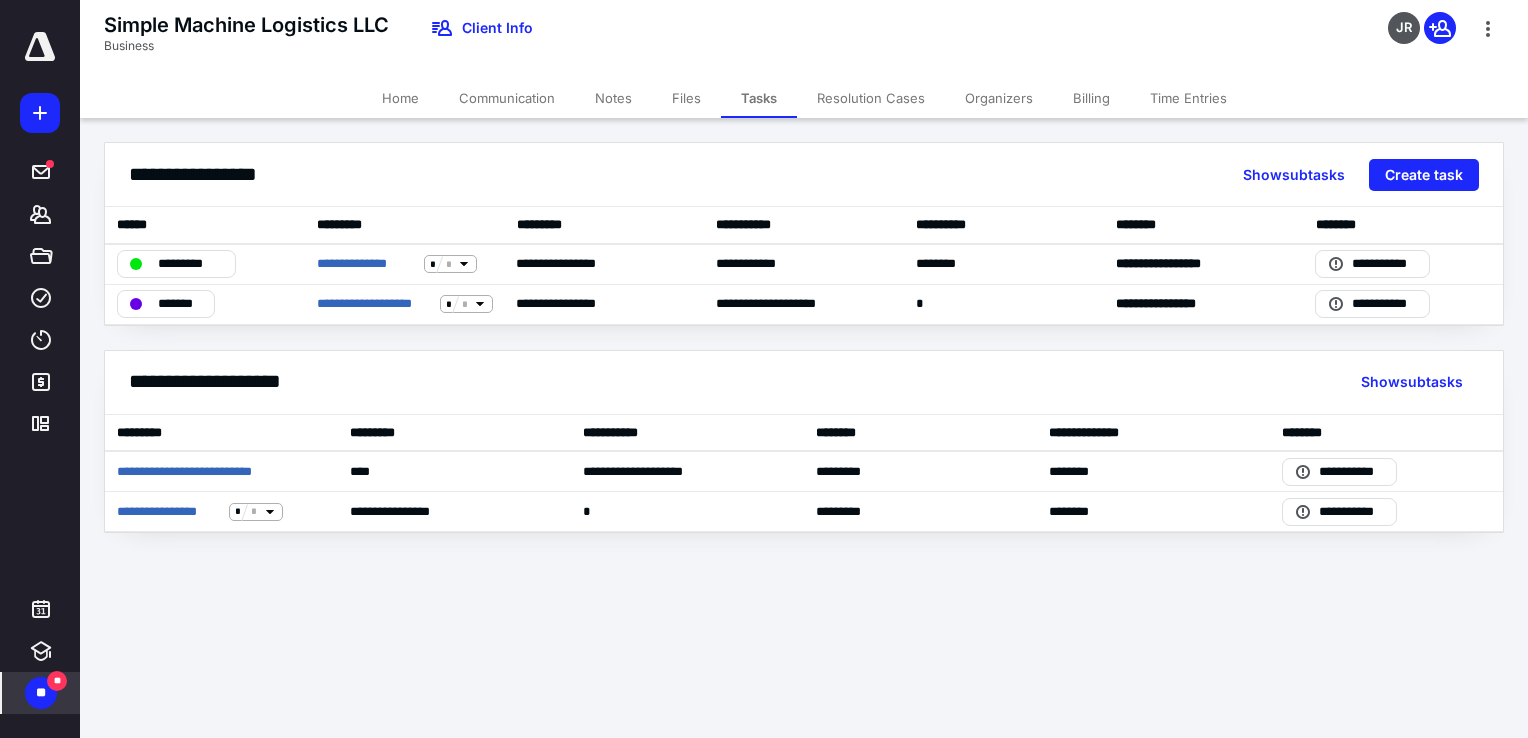 click on "Files" at bounding box center (686, 98) 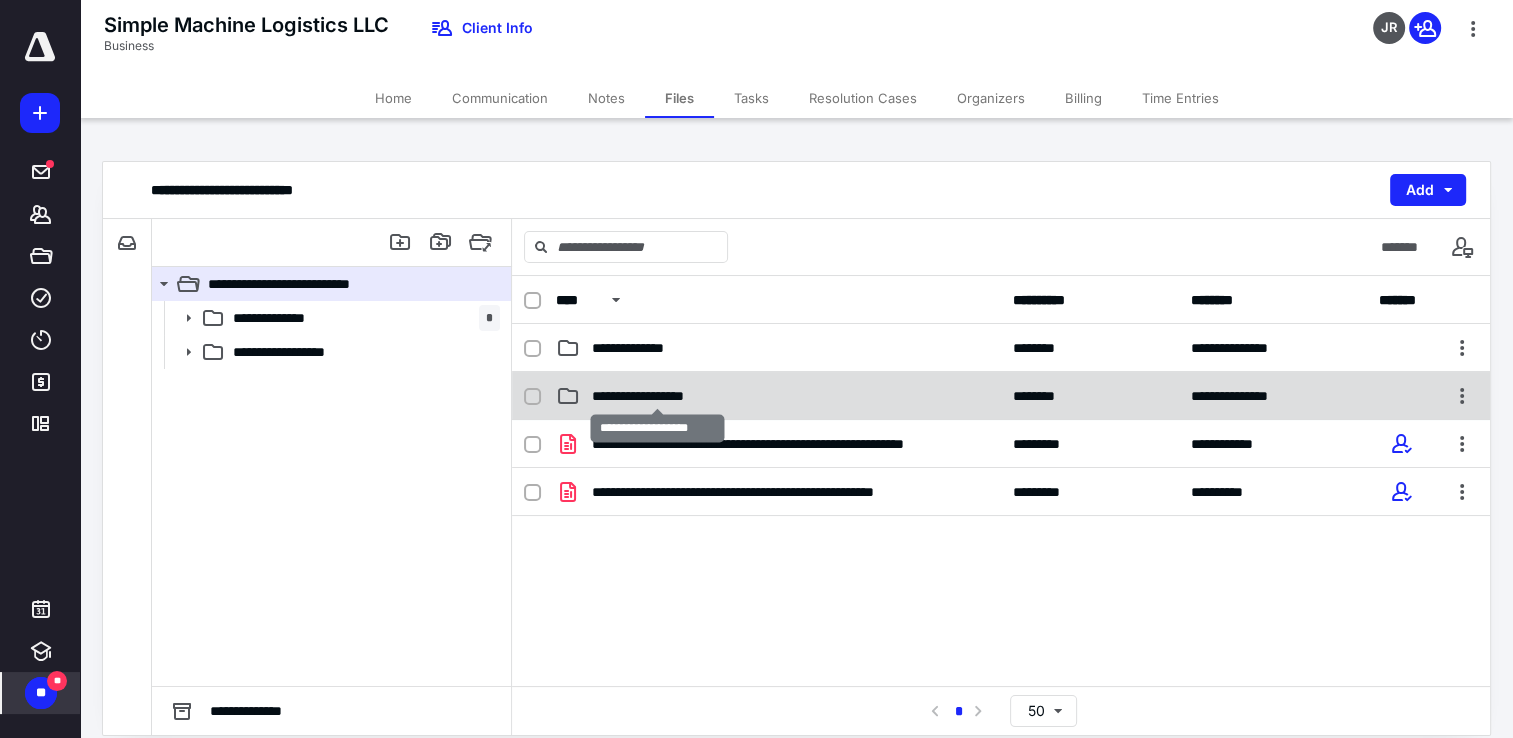 click on "**********" at bounding box center (657, 396) 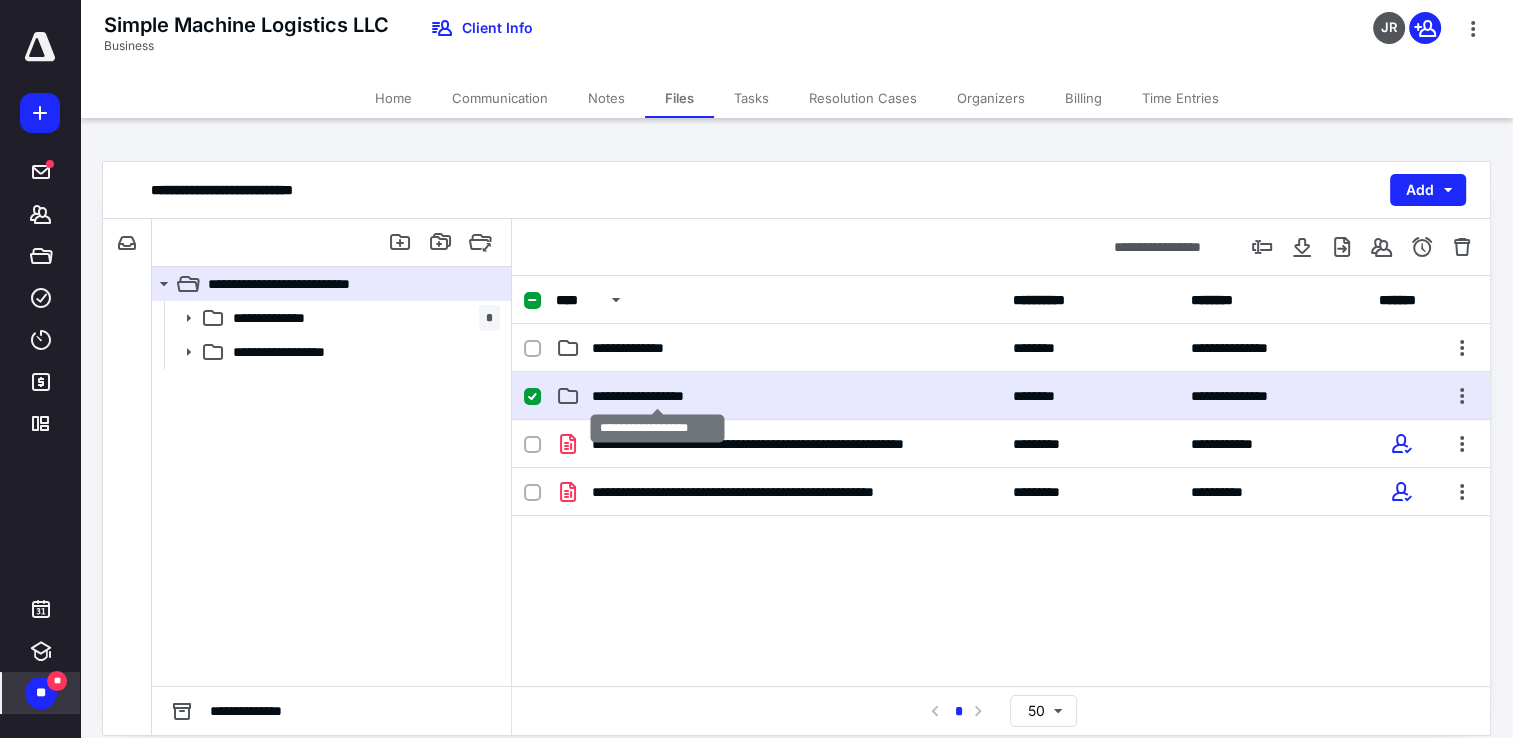 click on "**********" at bounding box center [657, 396] 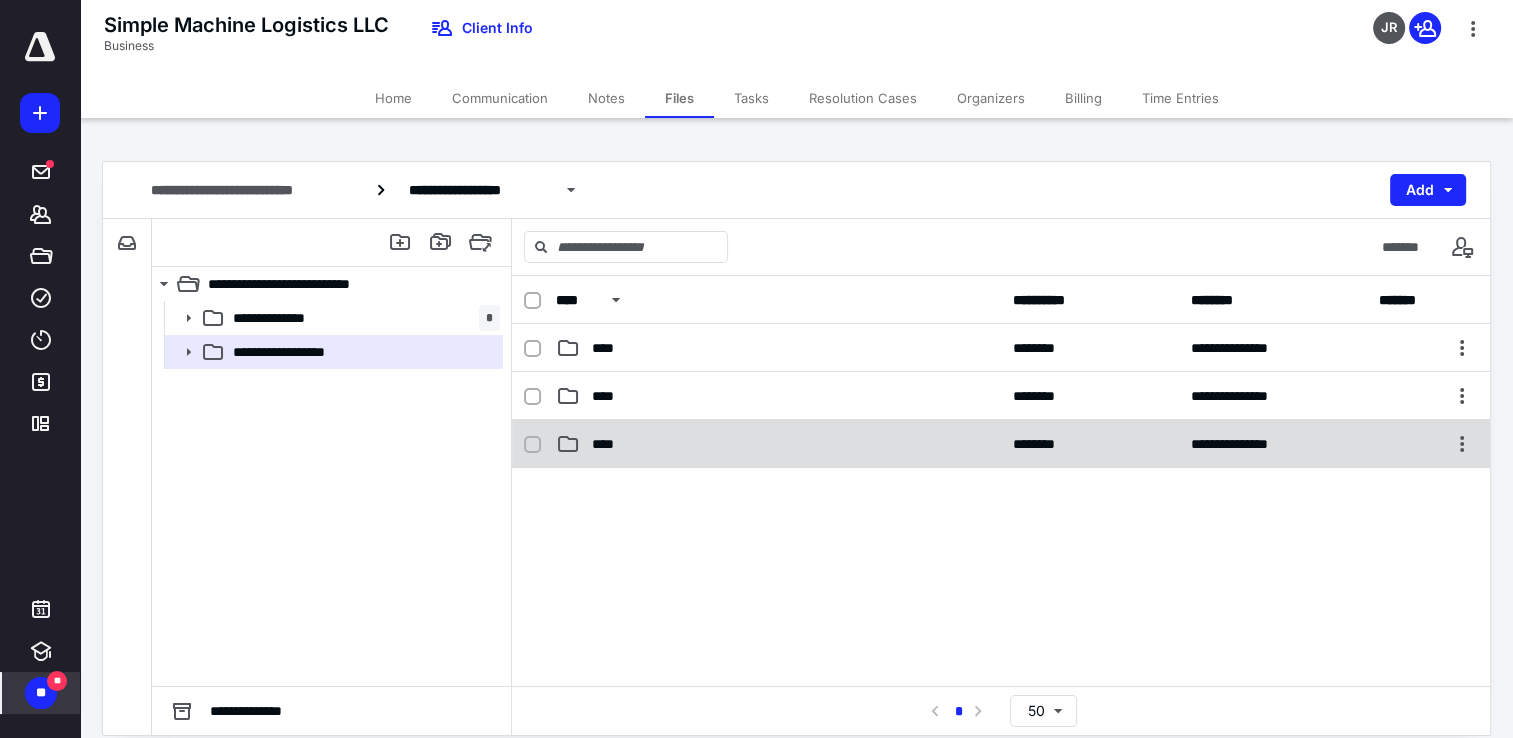 click on "****" at bounding box center (609, 444) 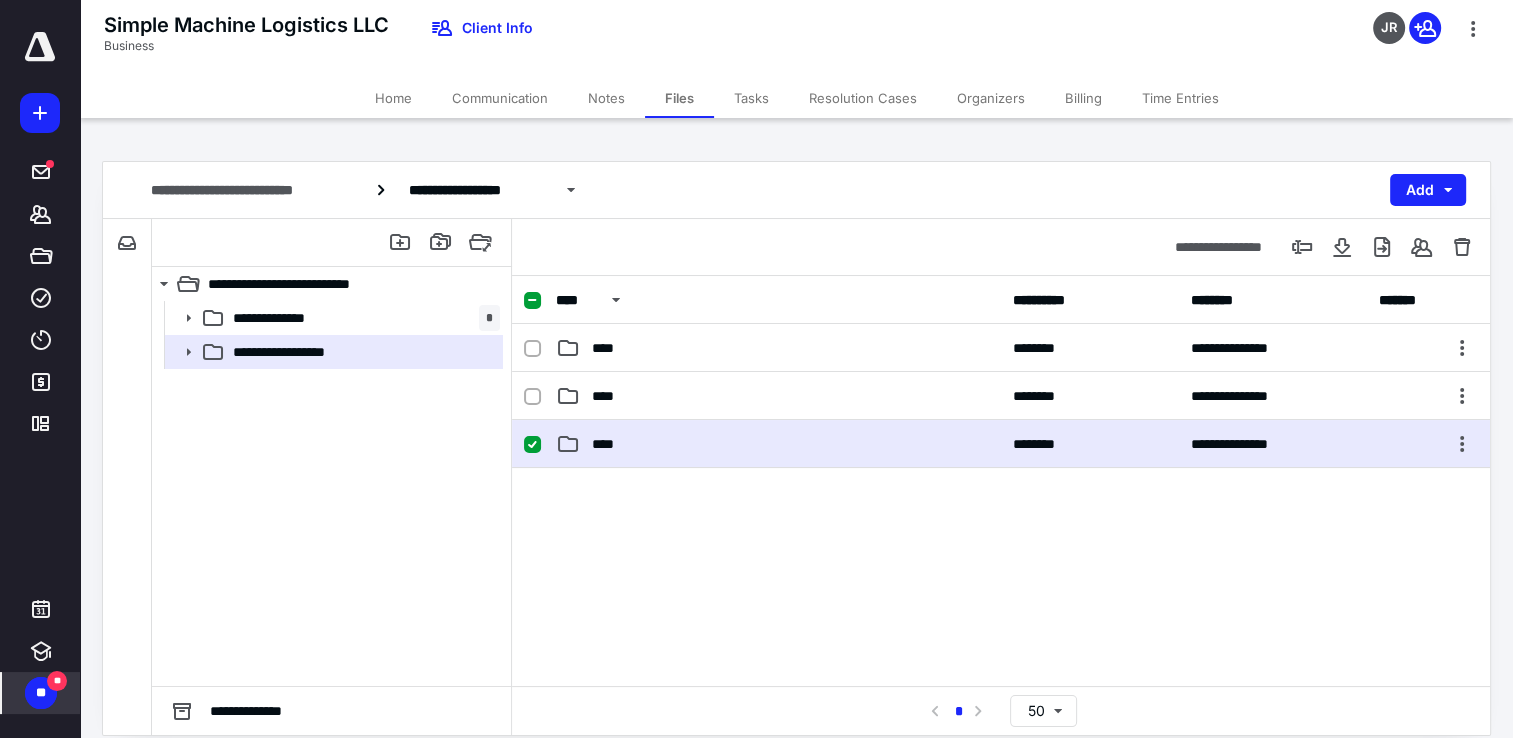 click on "****" at bounding box center (609, 444) 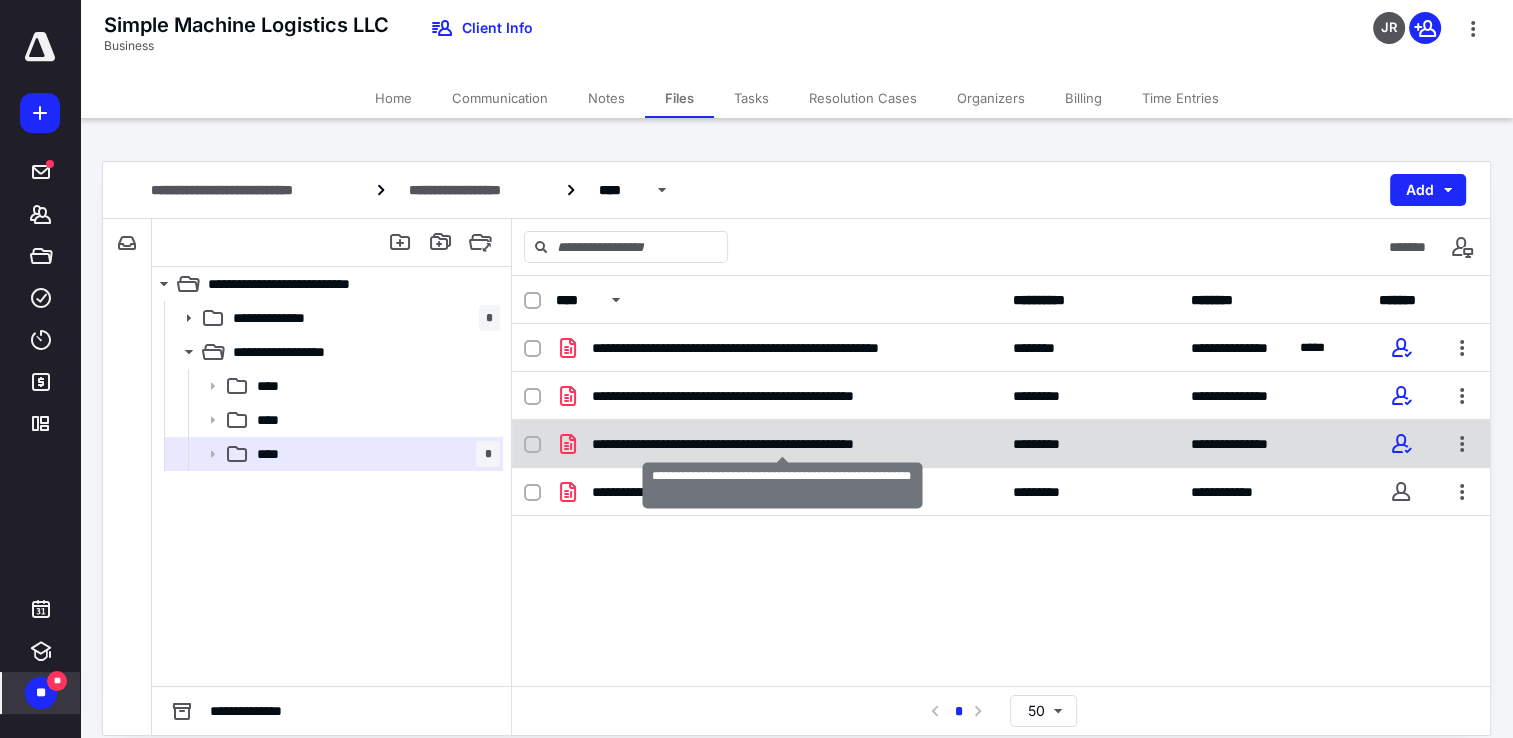 click on "**********" at bounding box center [783, 444] 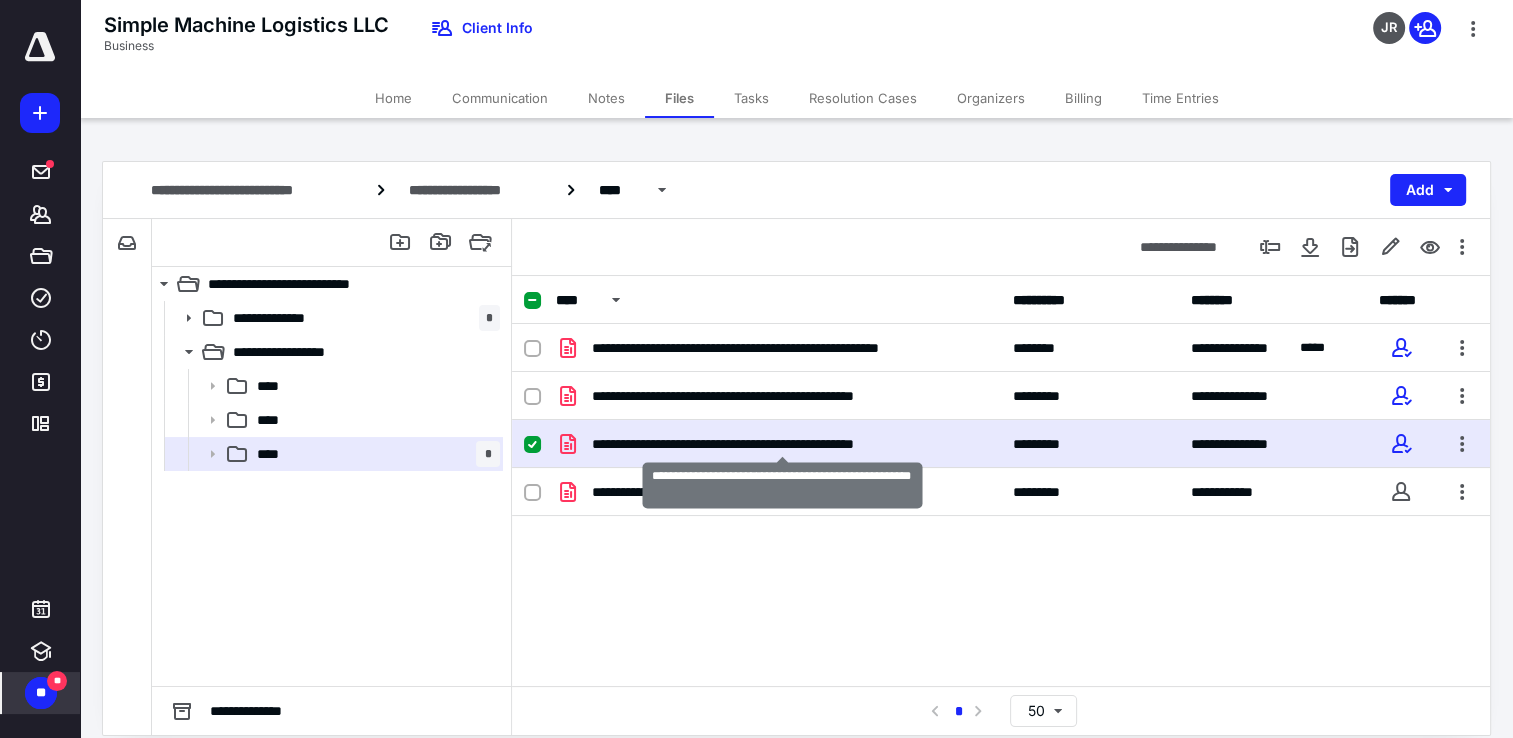 click on "**********" at bounding box center [783, 444] 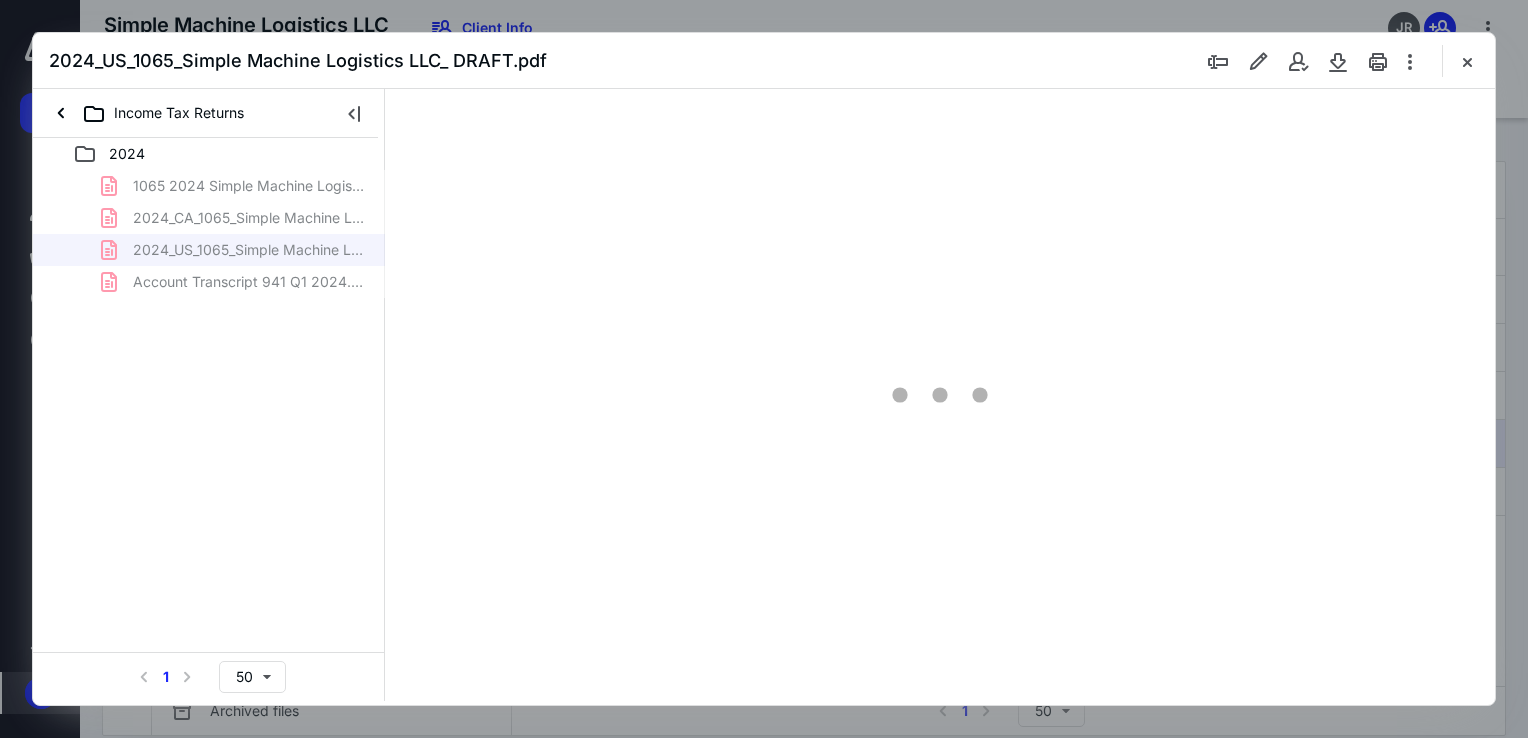 scroll, scrollTop: 0, scrollLeft: 0, axis: both 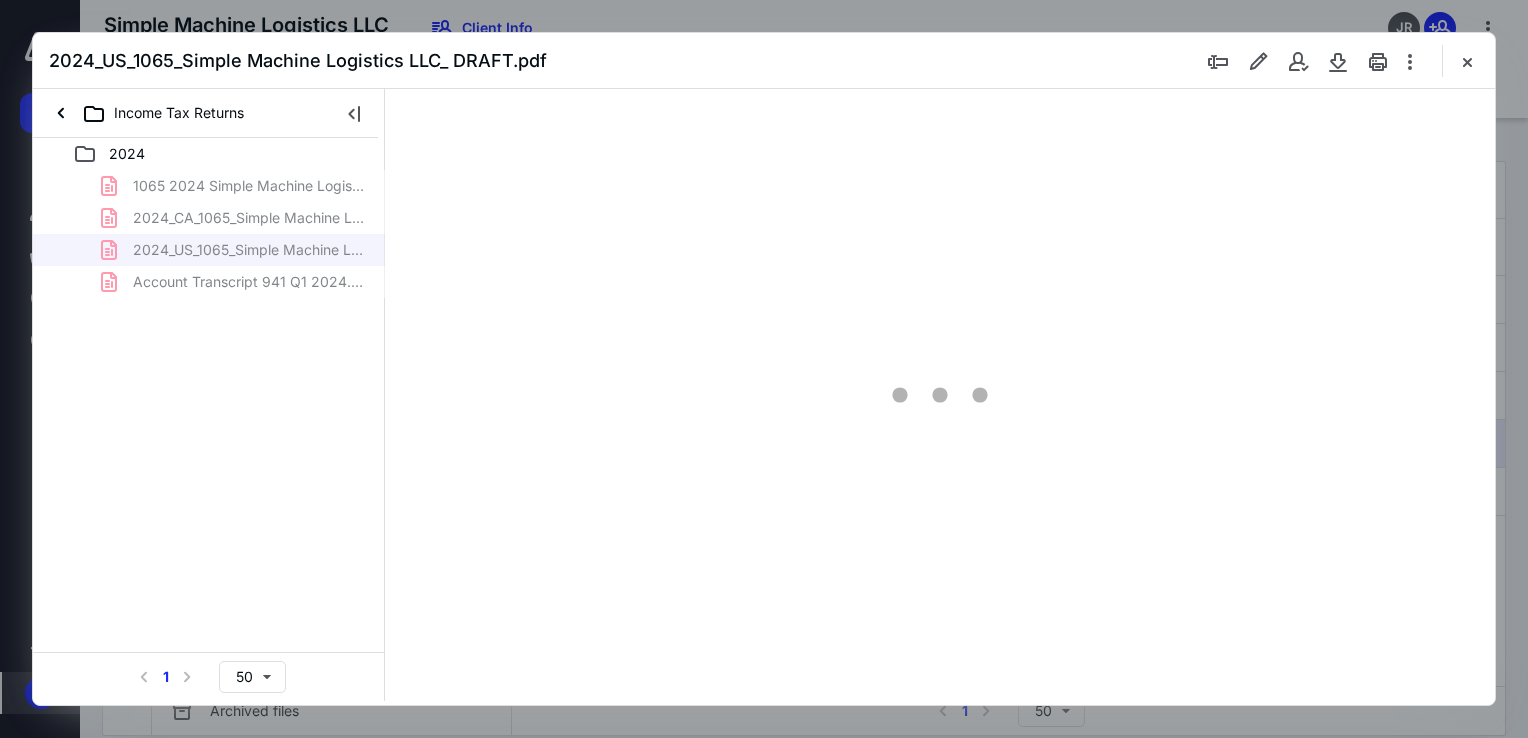 type on "178" 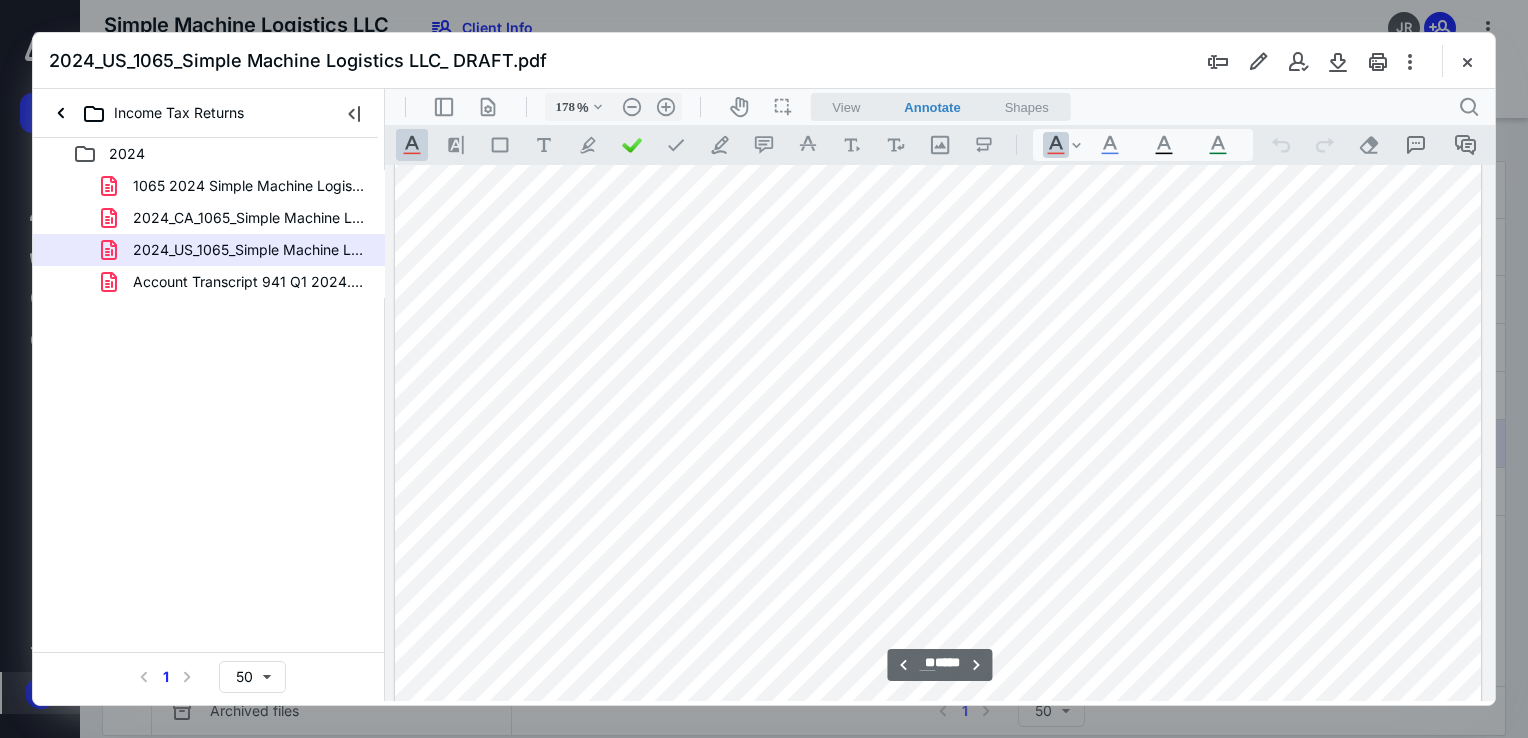 scroll, scrollTop: 37083, scrollLeft: 157, axis: both 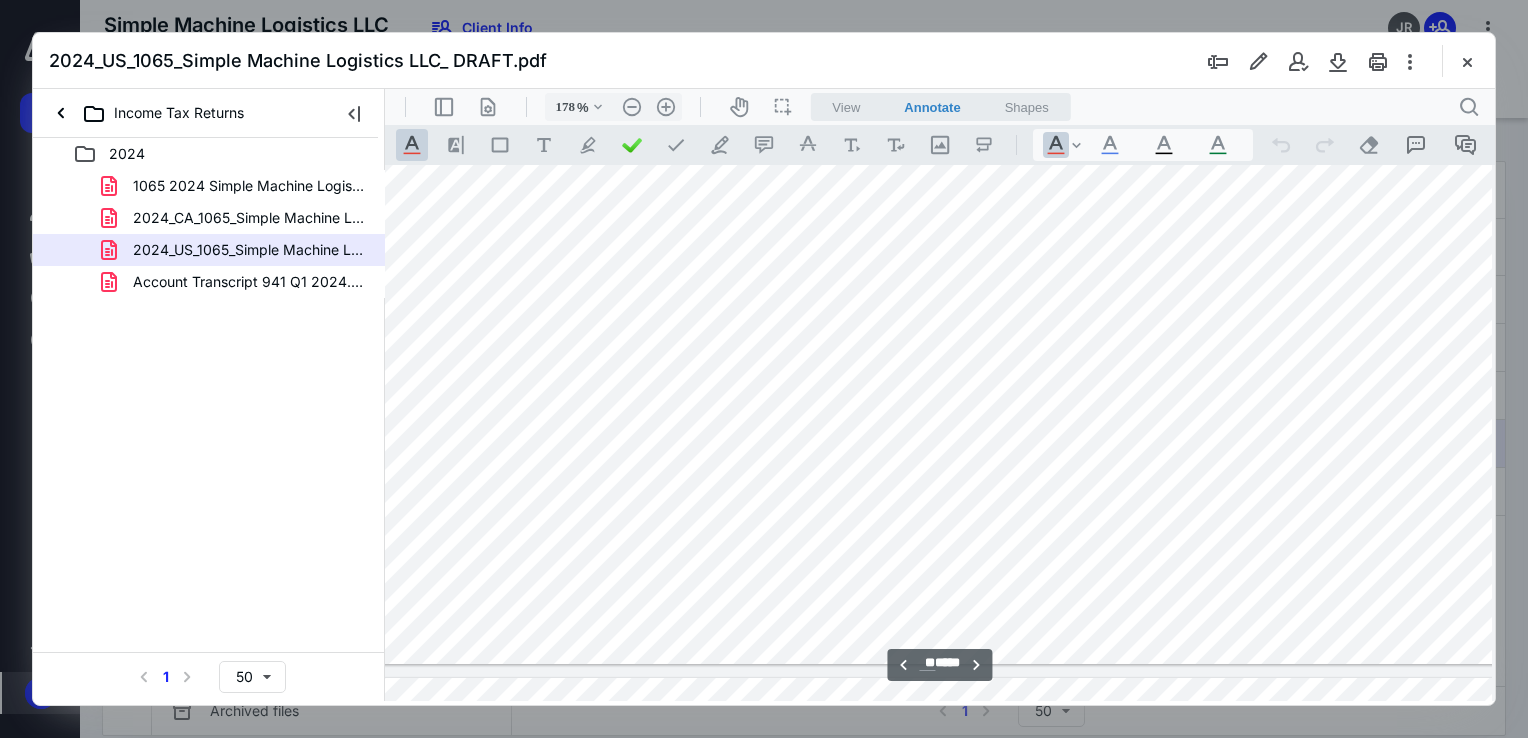 type on "**" 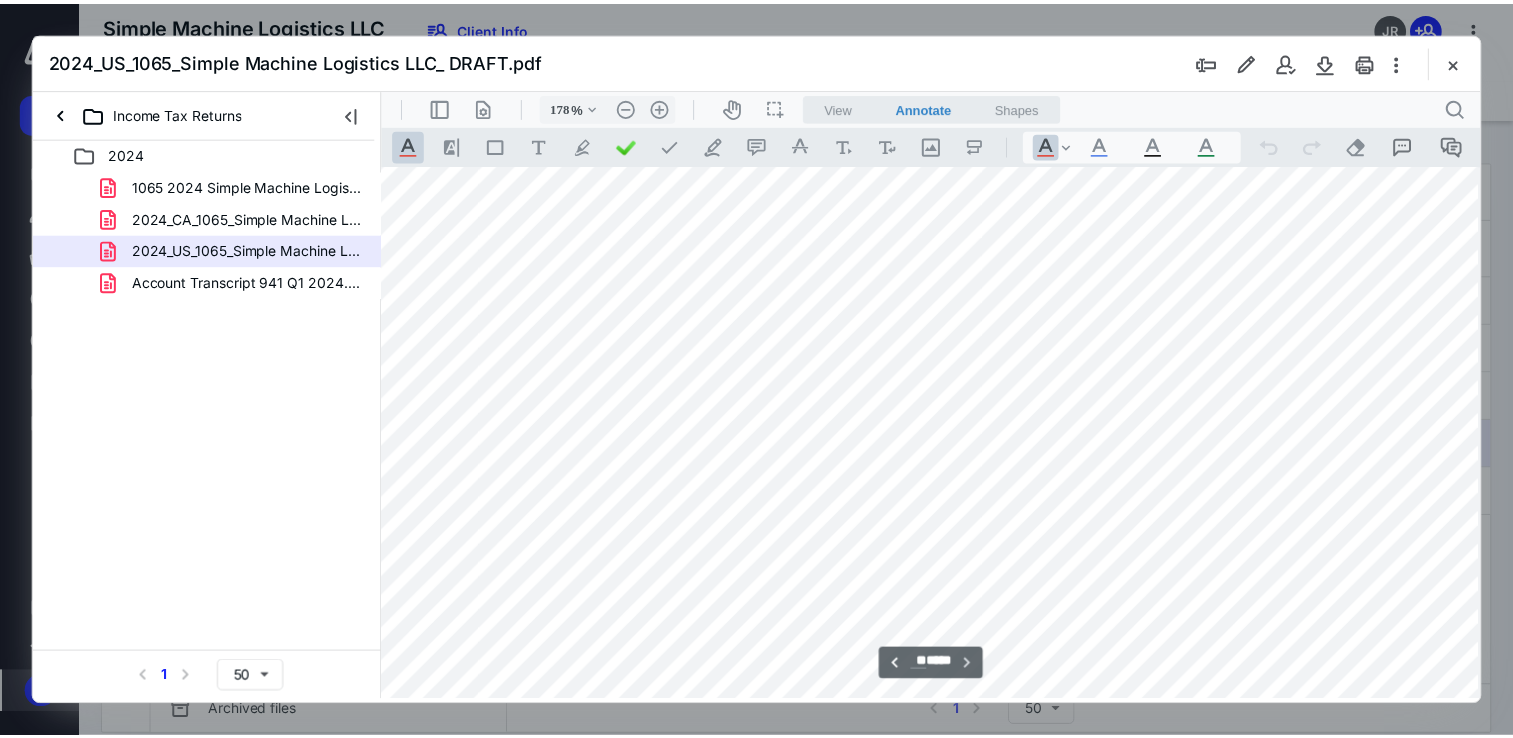 scroll, scrollTop: 45658, scrollLeft: 157, axis: both 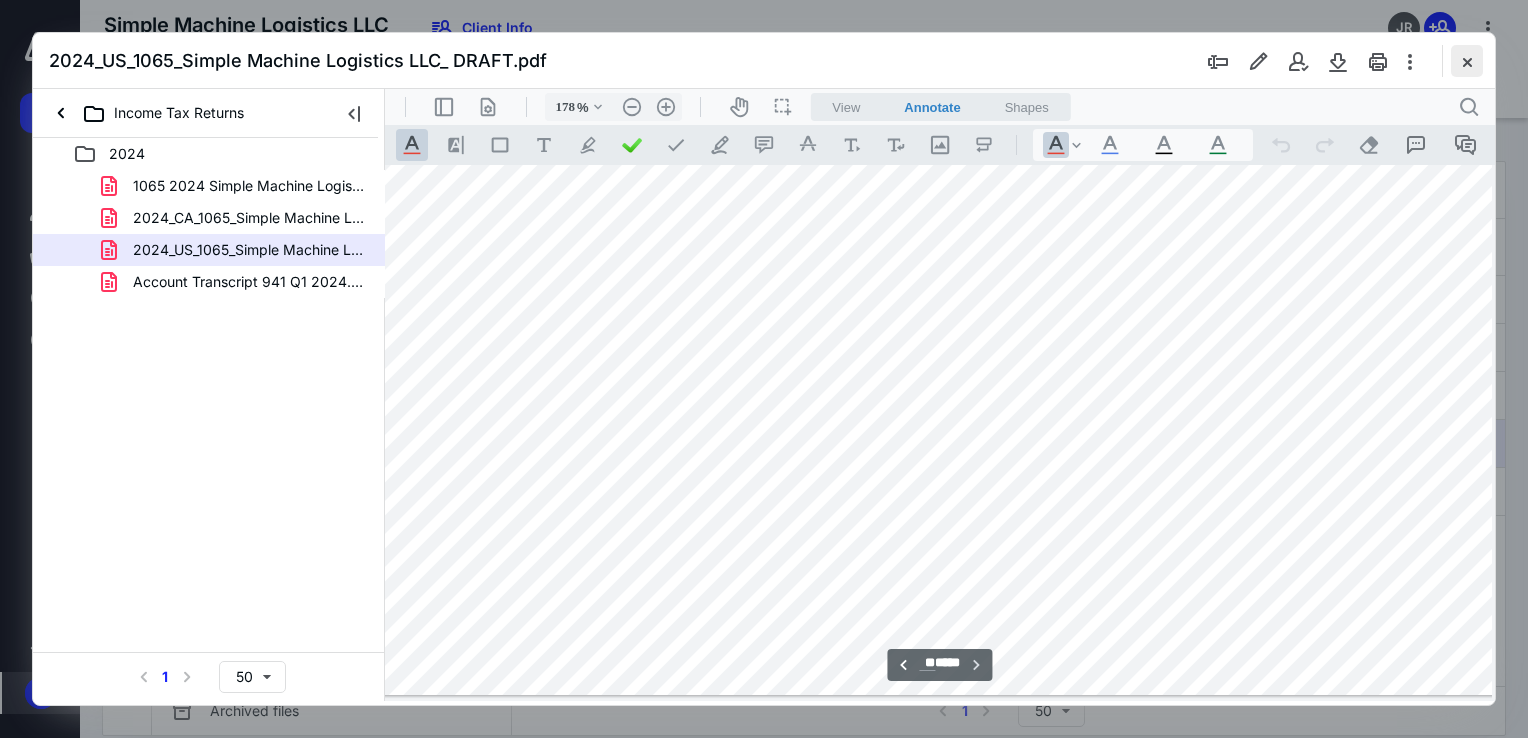 click at bounding box center [1467, 61] 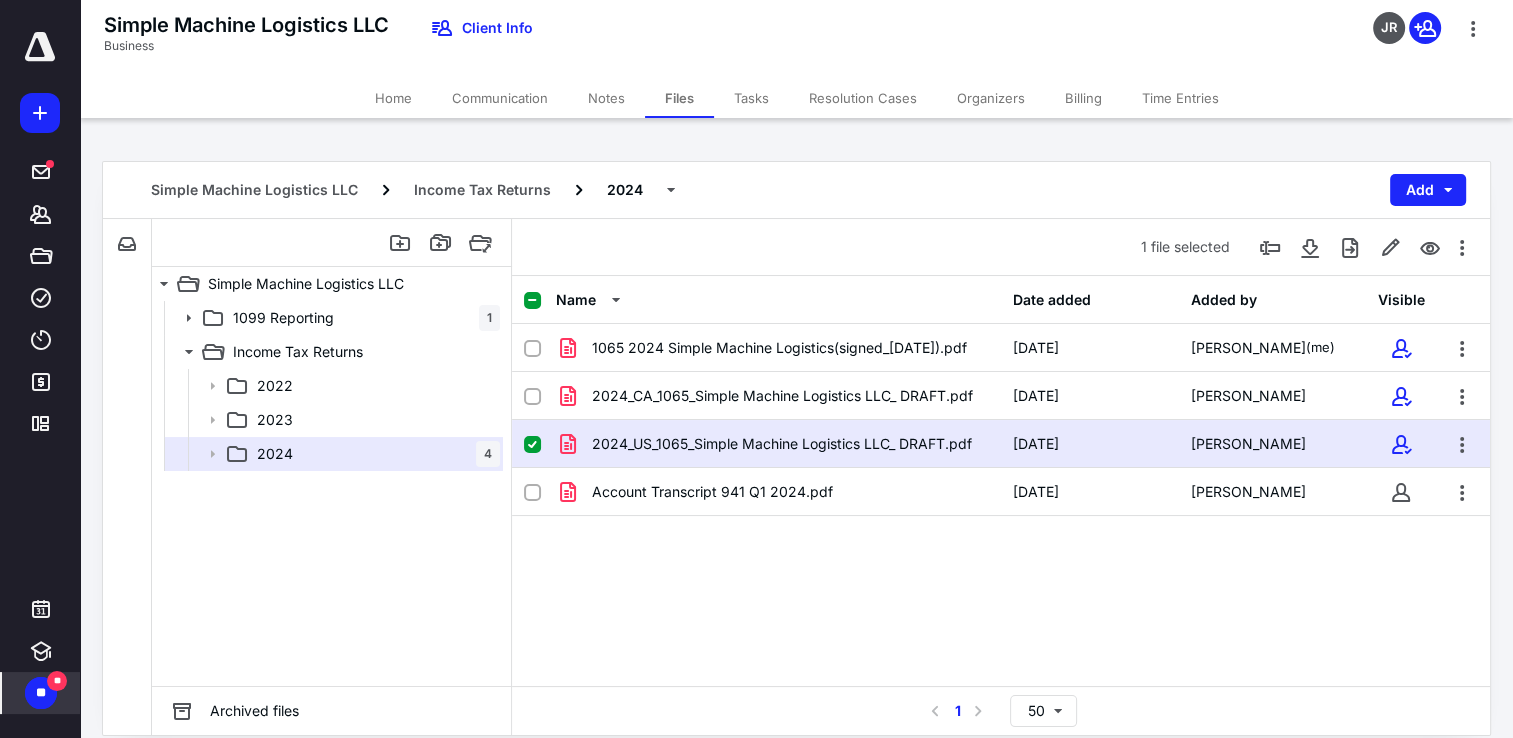 click on "Billing" at bounding box center [1083, 98] 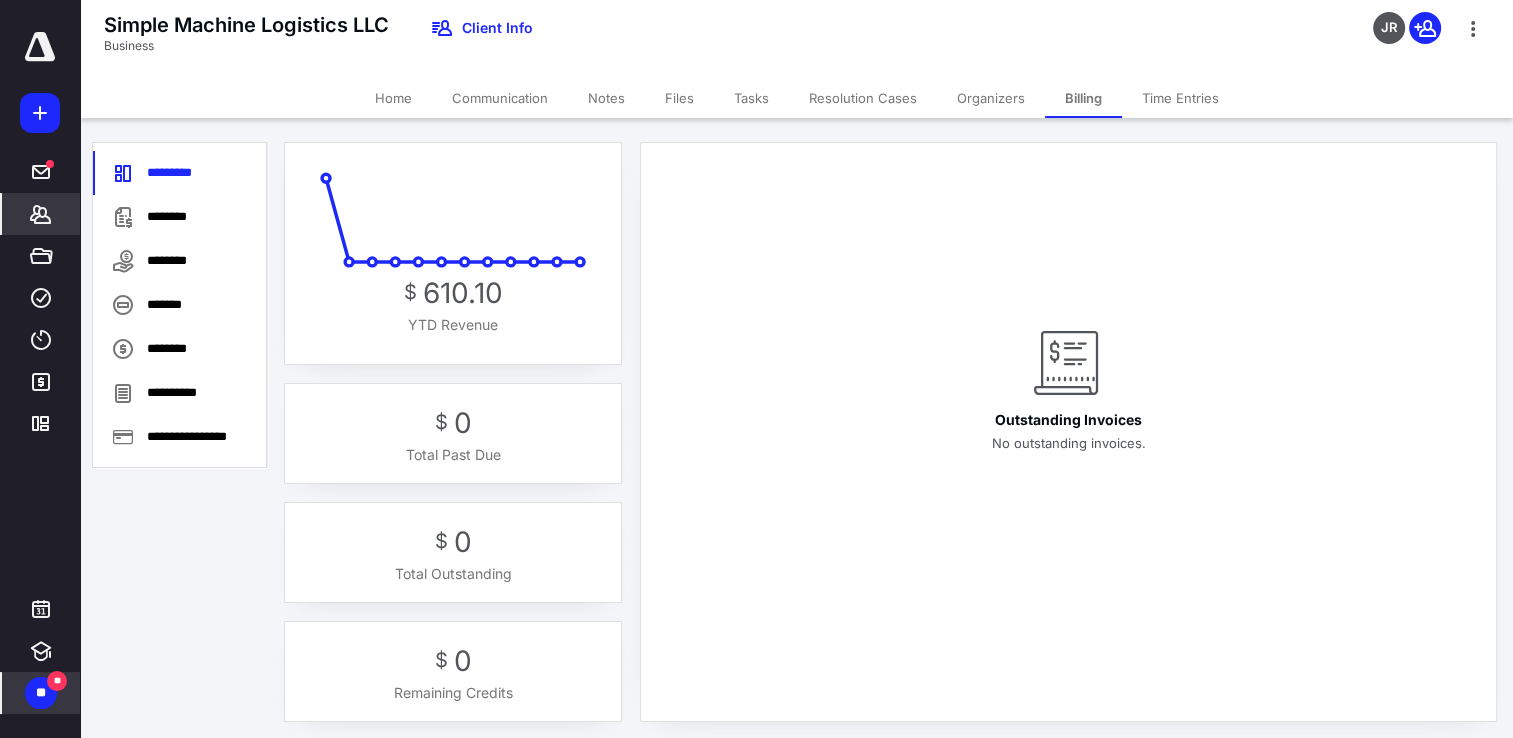 click on "Time Entries" at bounding box center [1180, 98] 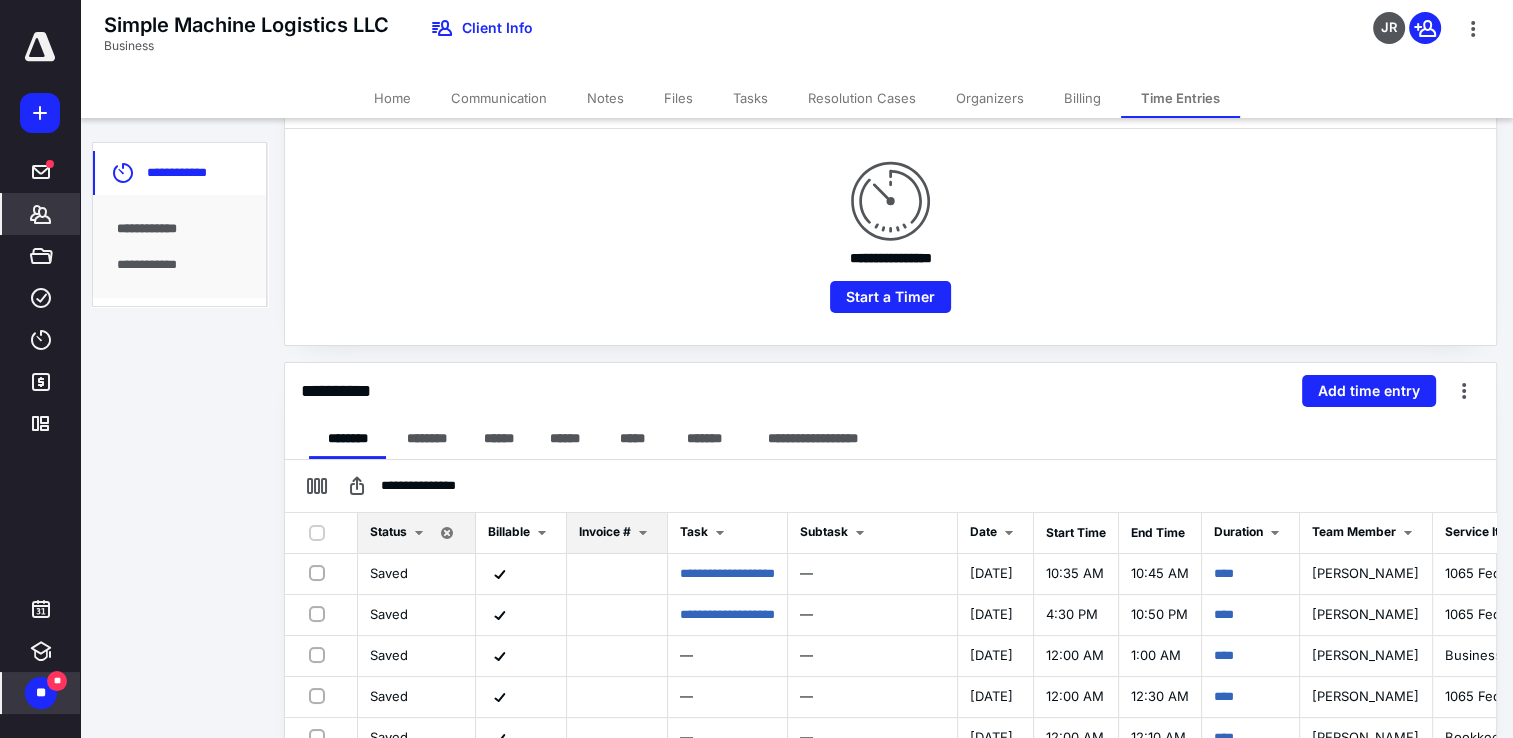 scroll, scrollTop: 300, scrollLeft: 0, axis: vertical 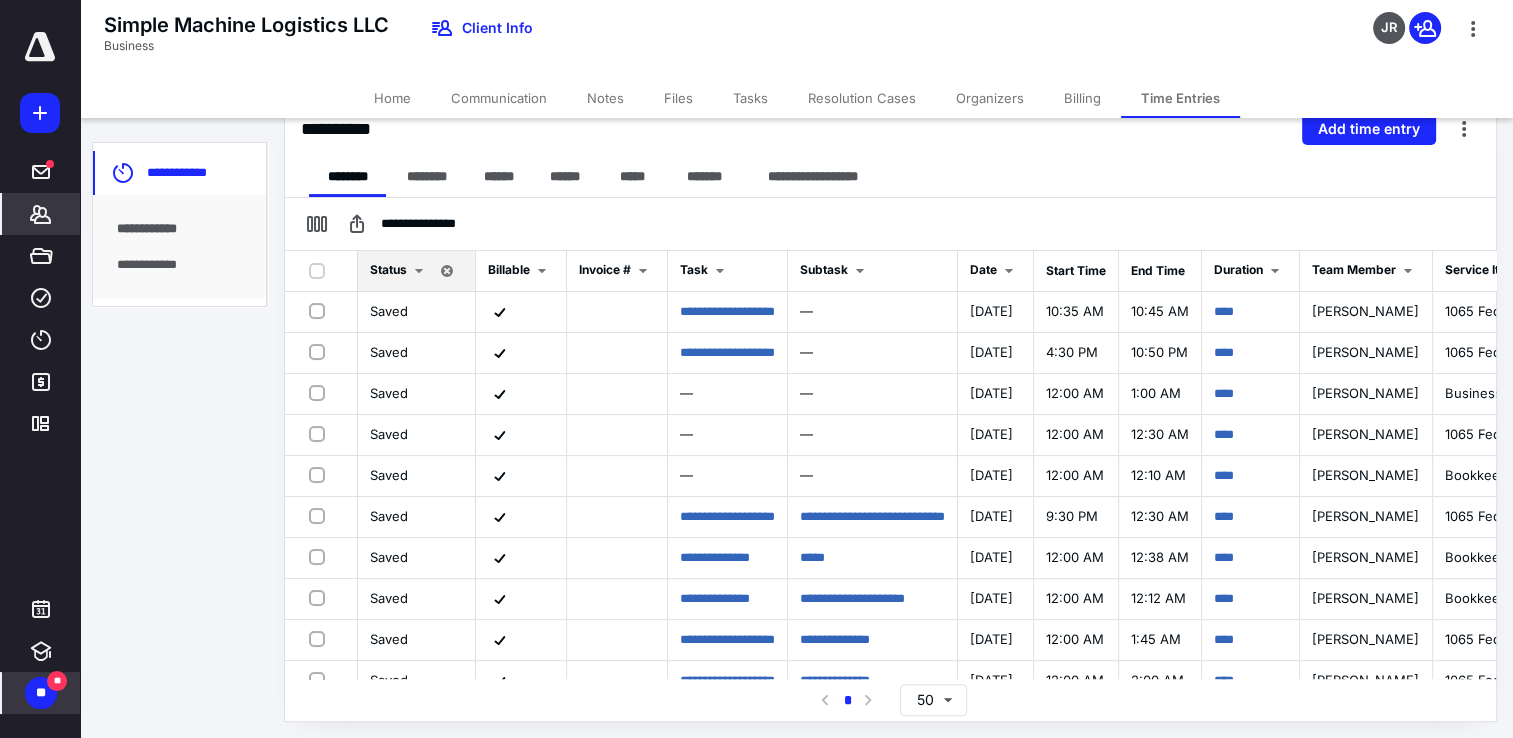 click on "Home" at bounding box center (392, 98) 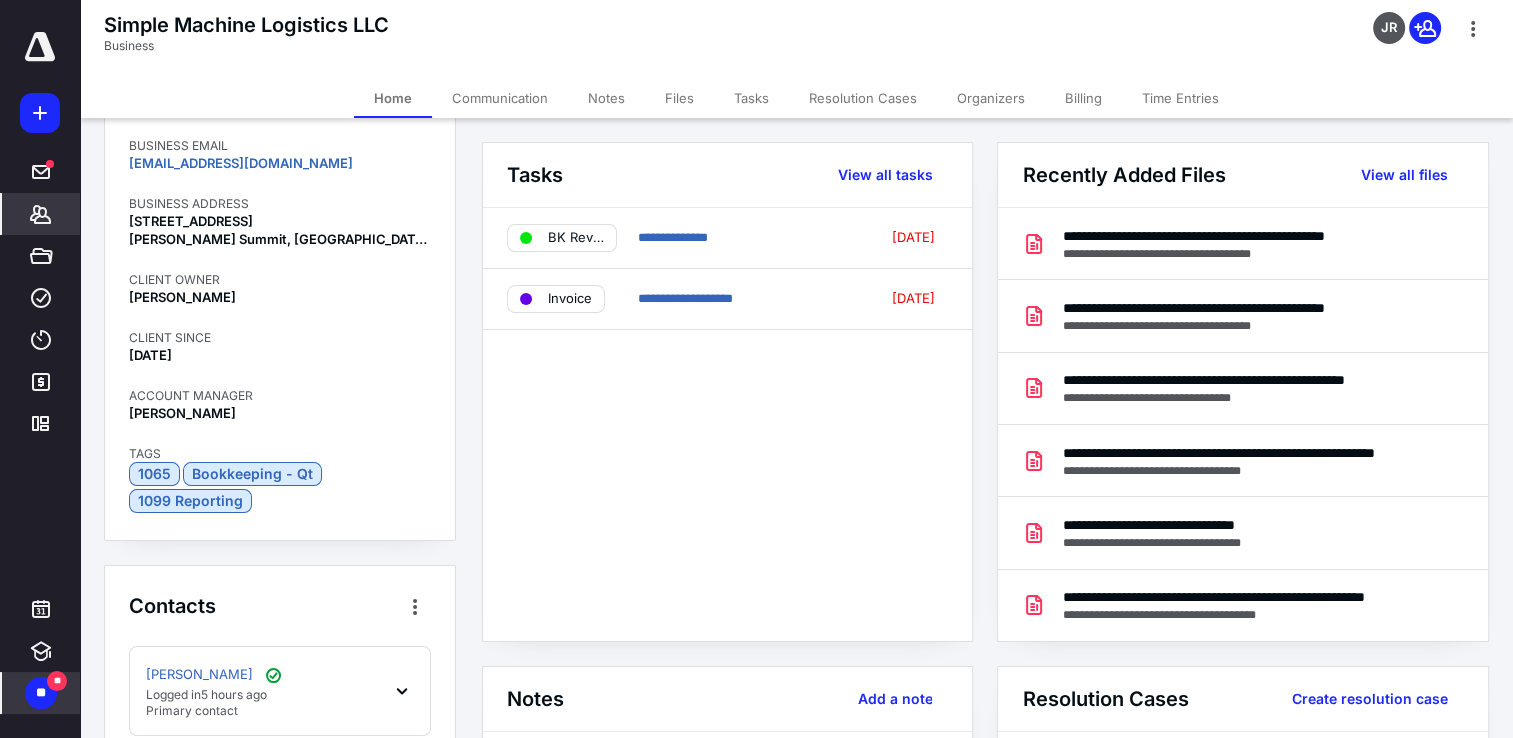 scroll, scrollTop: 300, scrollLeft: 0, axis: vertical 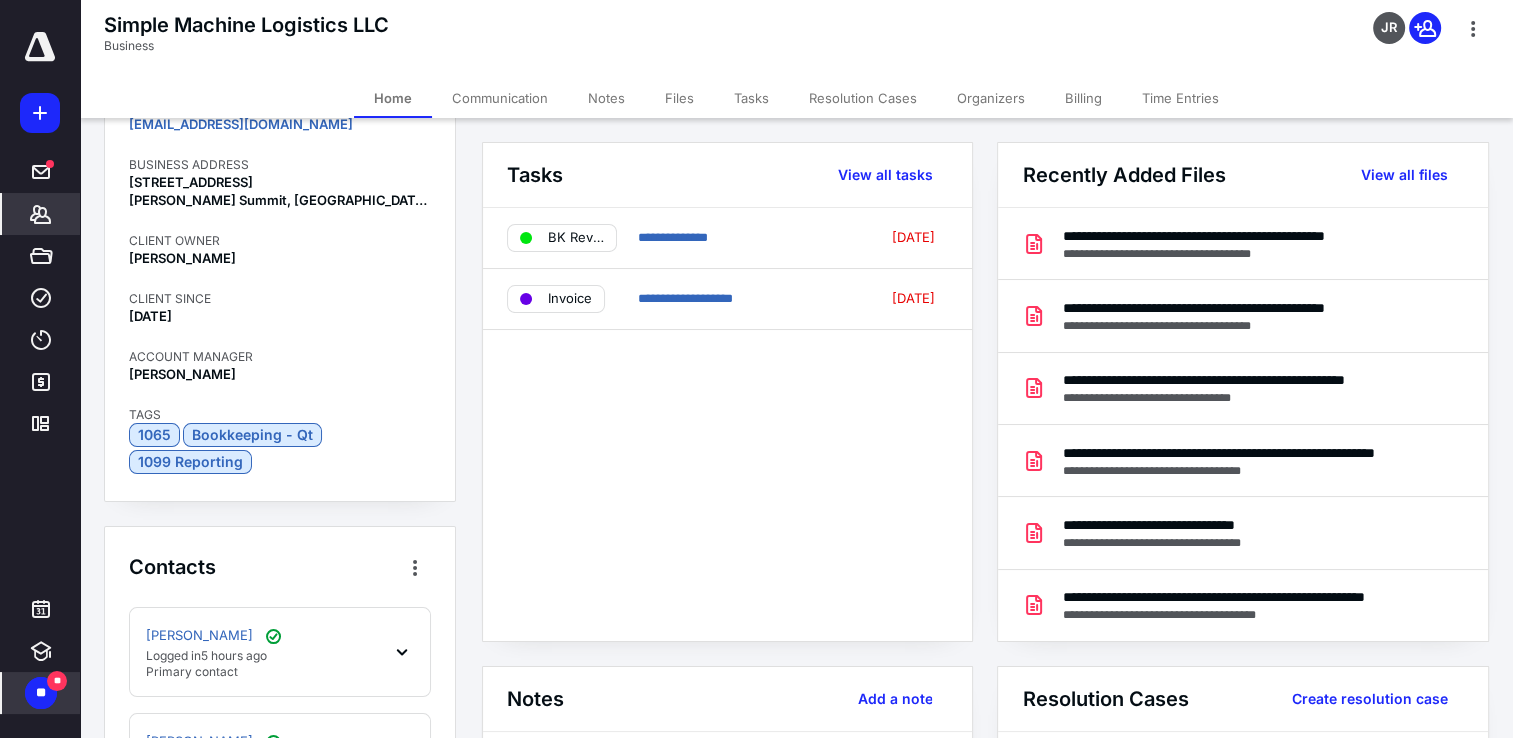 click on "Time Entries" at bounding box center (1180, 98) 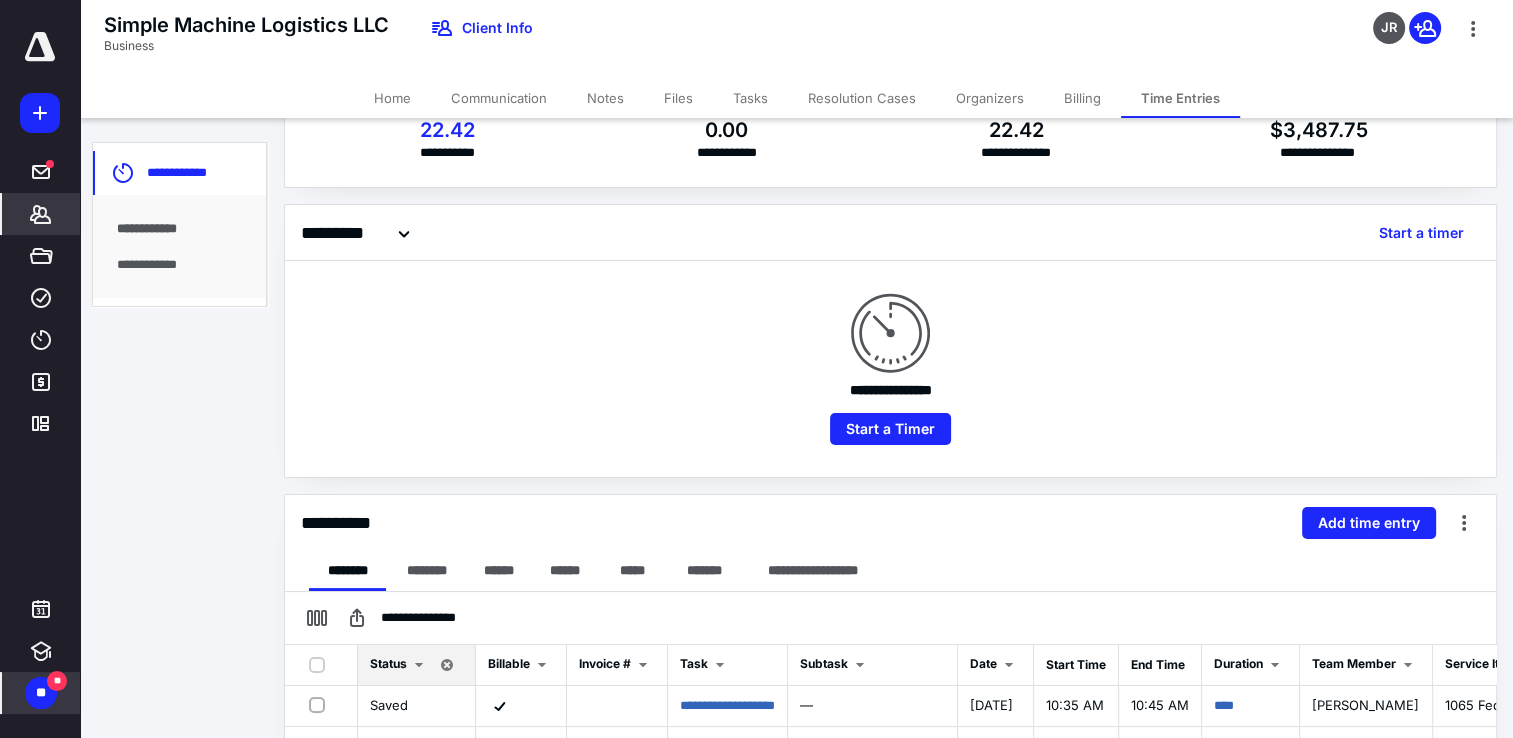 scroll, scrollTop: 400, scrollLeft: 0, axis: vertical 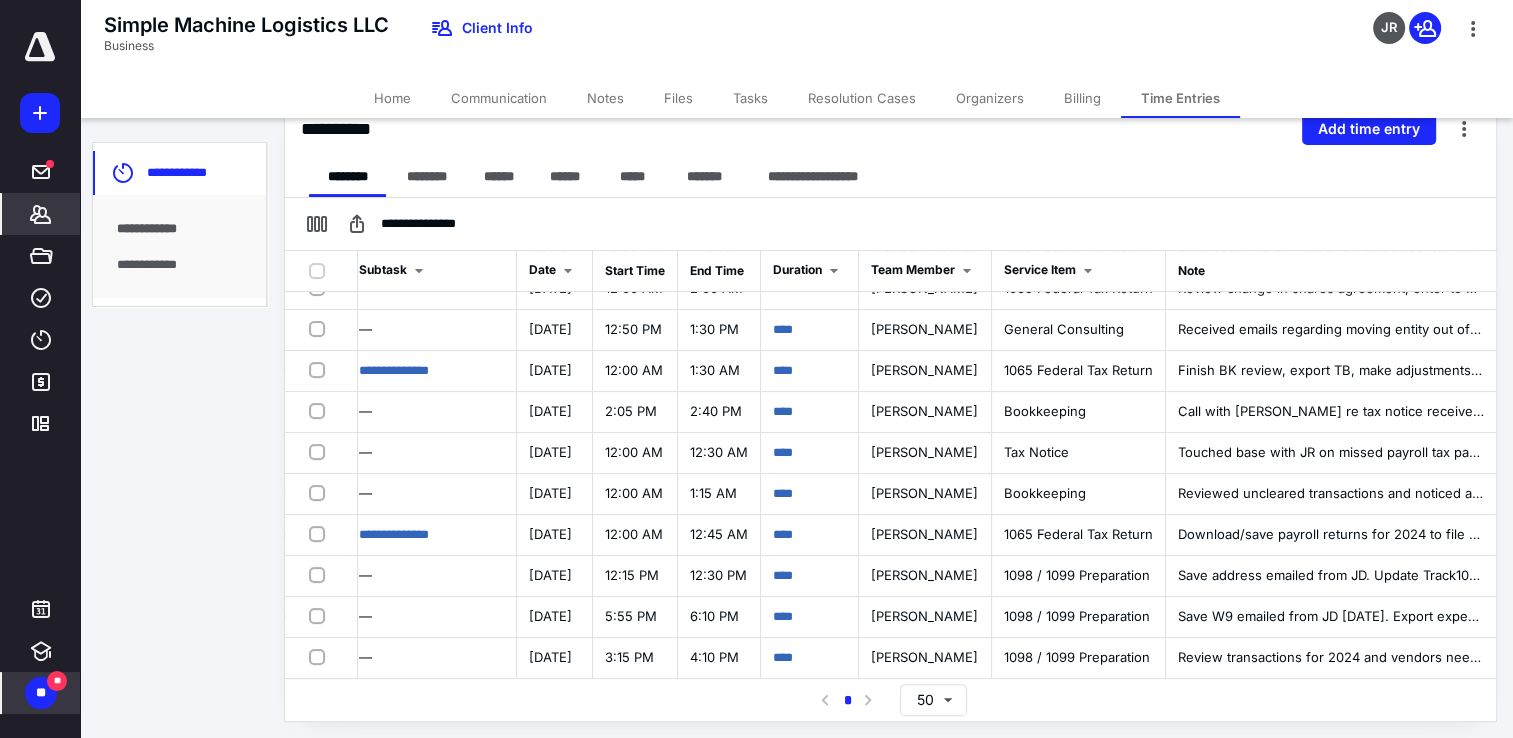 click on "Billing" at bounding box center [1082, 98] 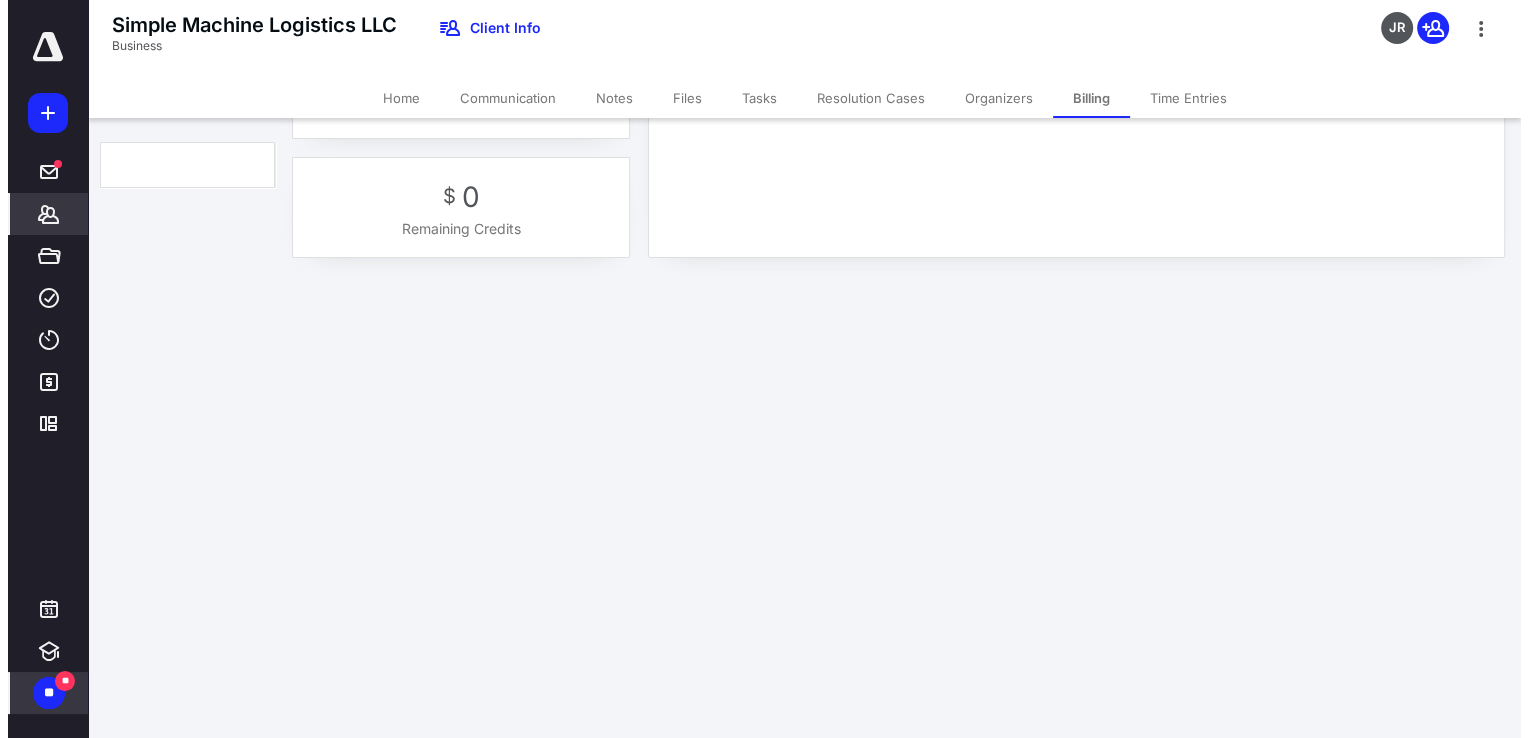 scroll, scrollTop: 0, scrollLeft: 0, axis: both 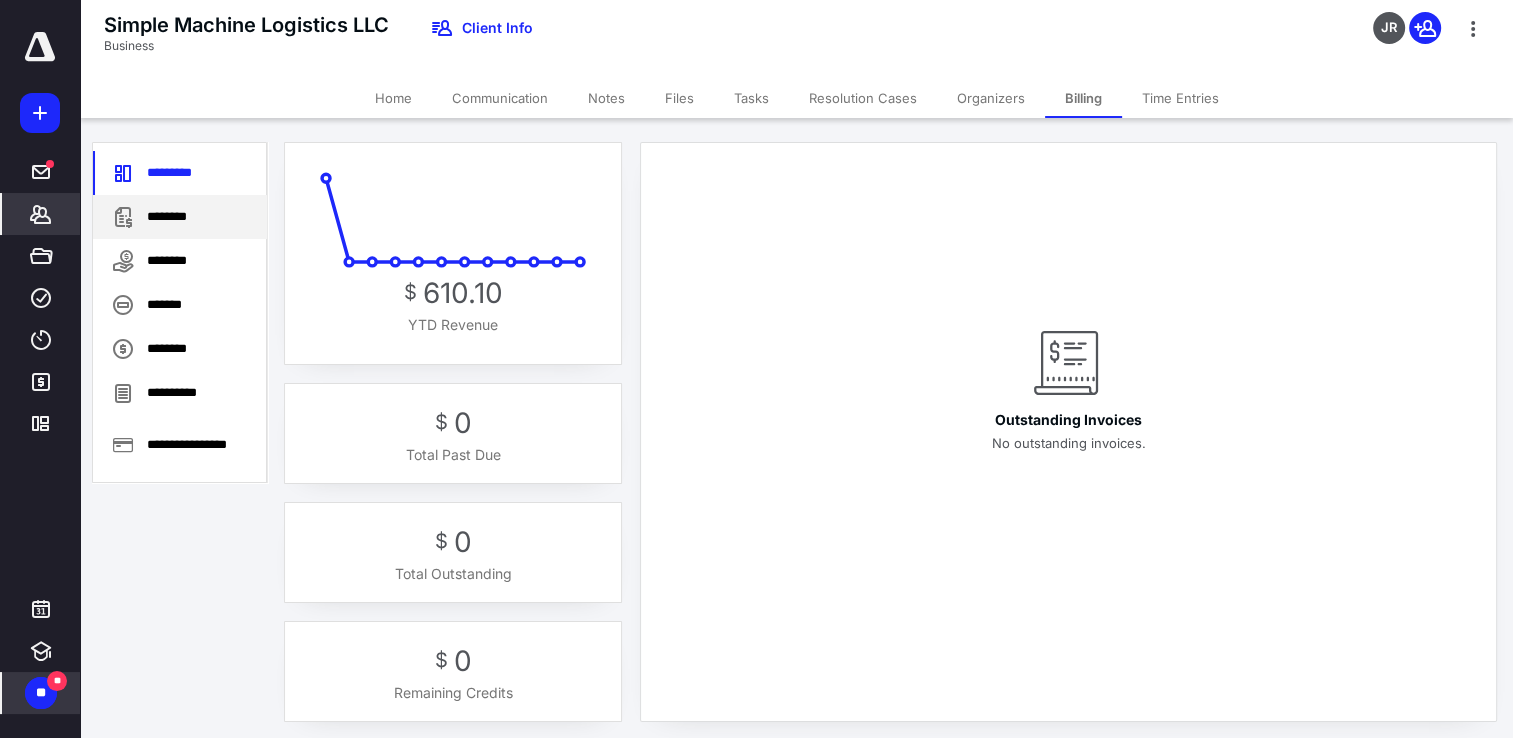 click on "********" at bounding box center [180, 217] 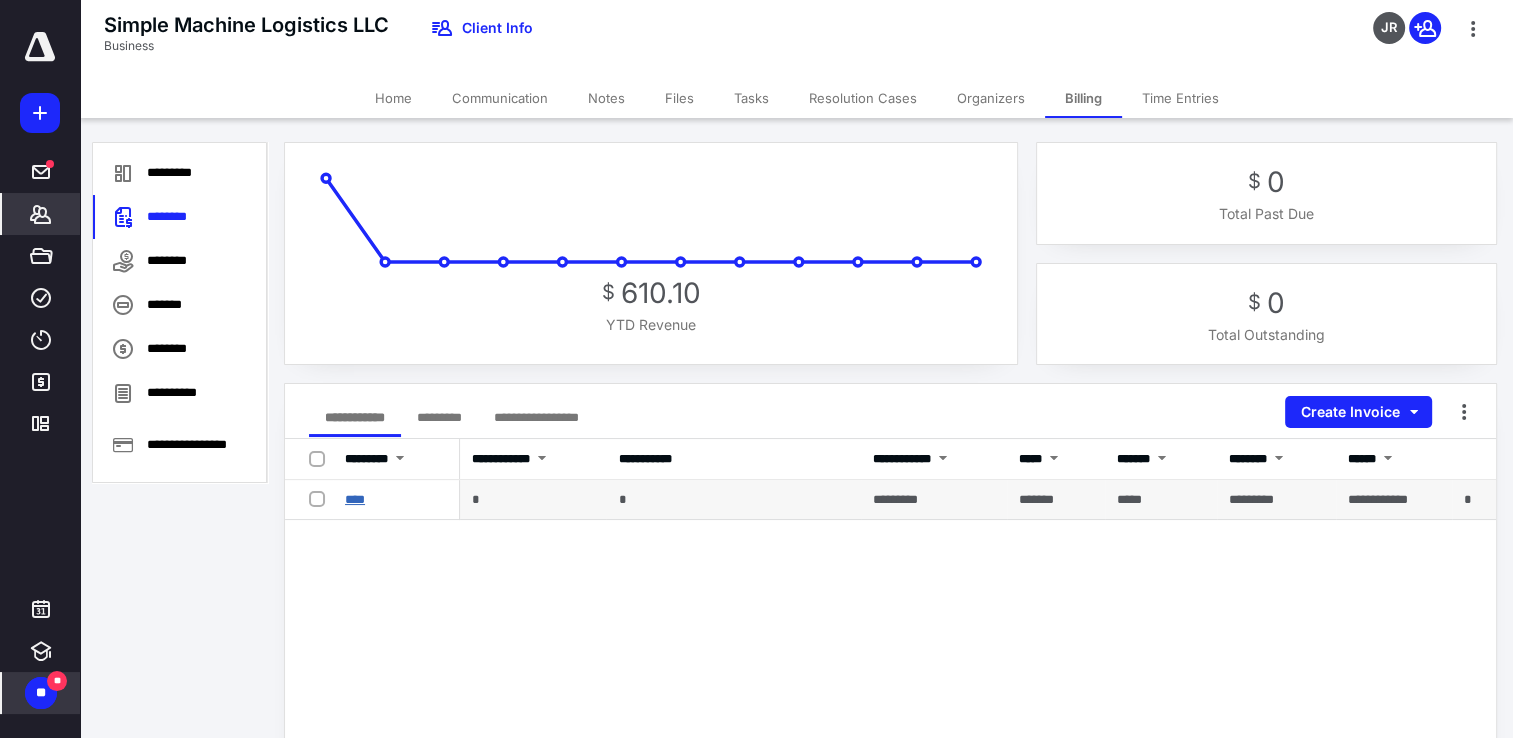click on "****" at bounding box center (355, 499) 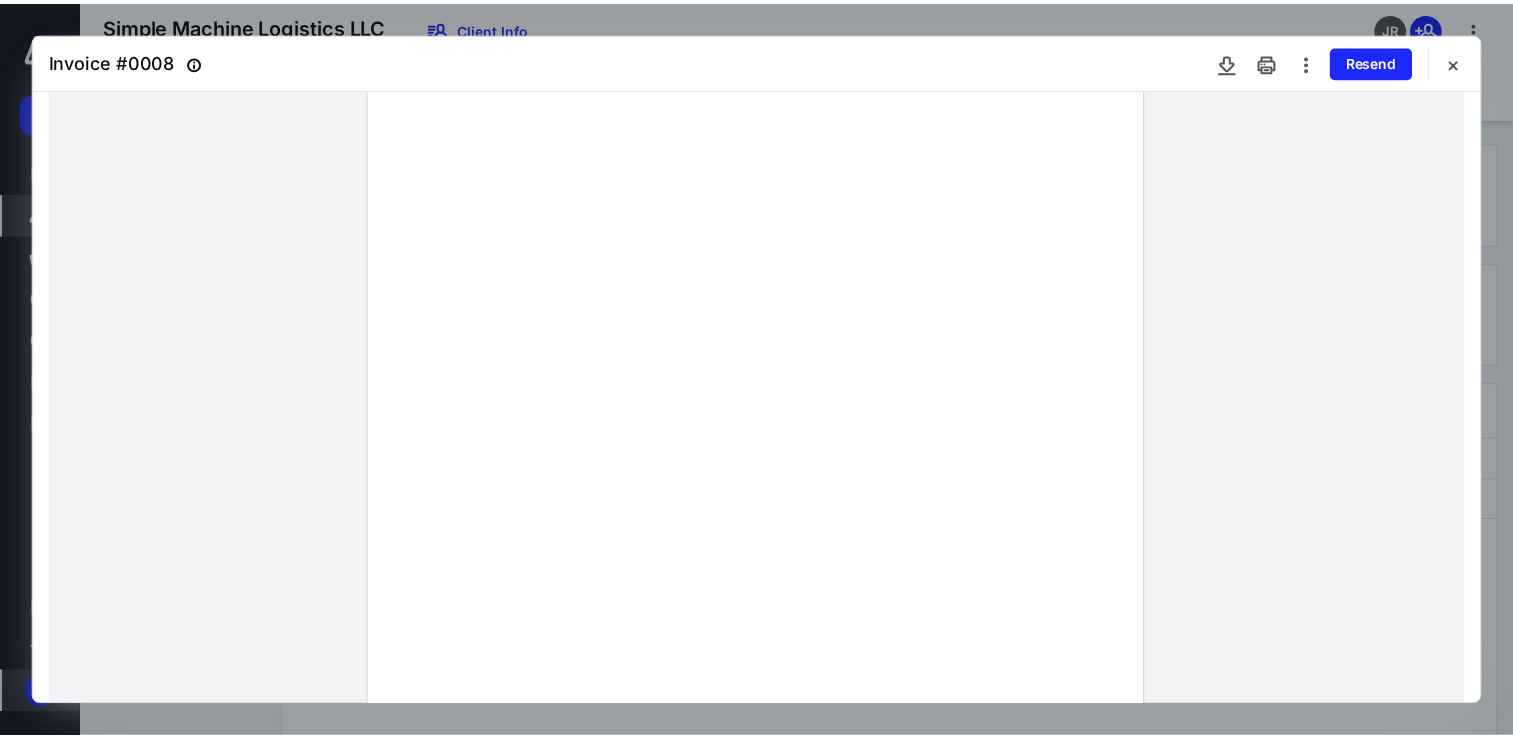 scroll, scrollTop: 0, scrollLeft: 0, axis: both 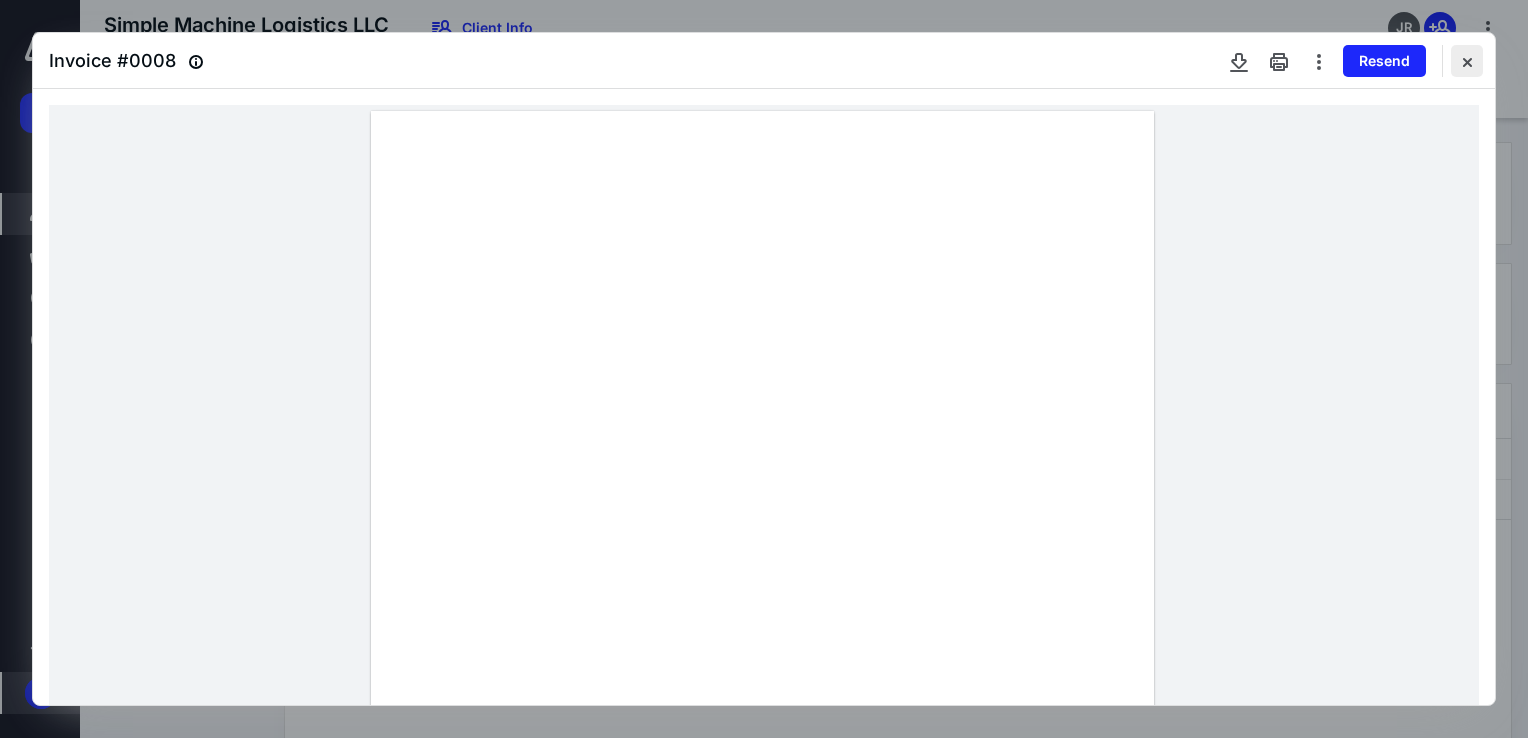 click at bounding box center [1467, 61] 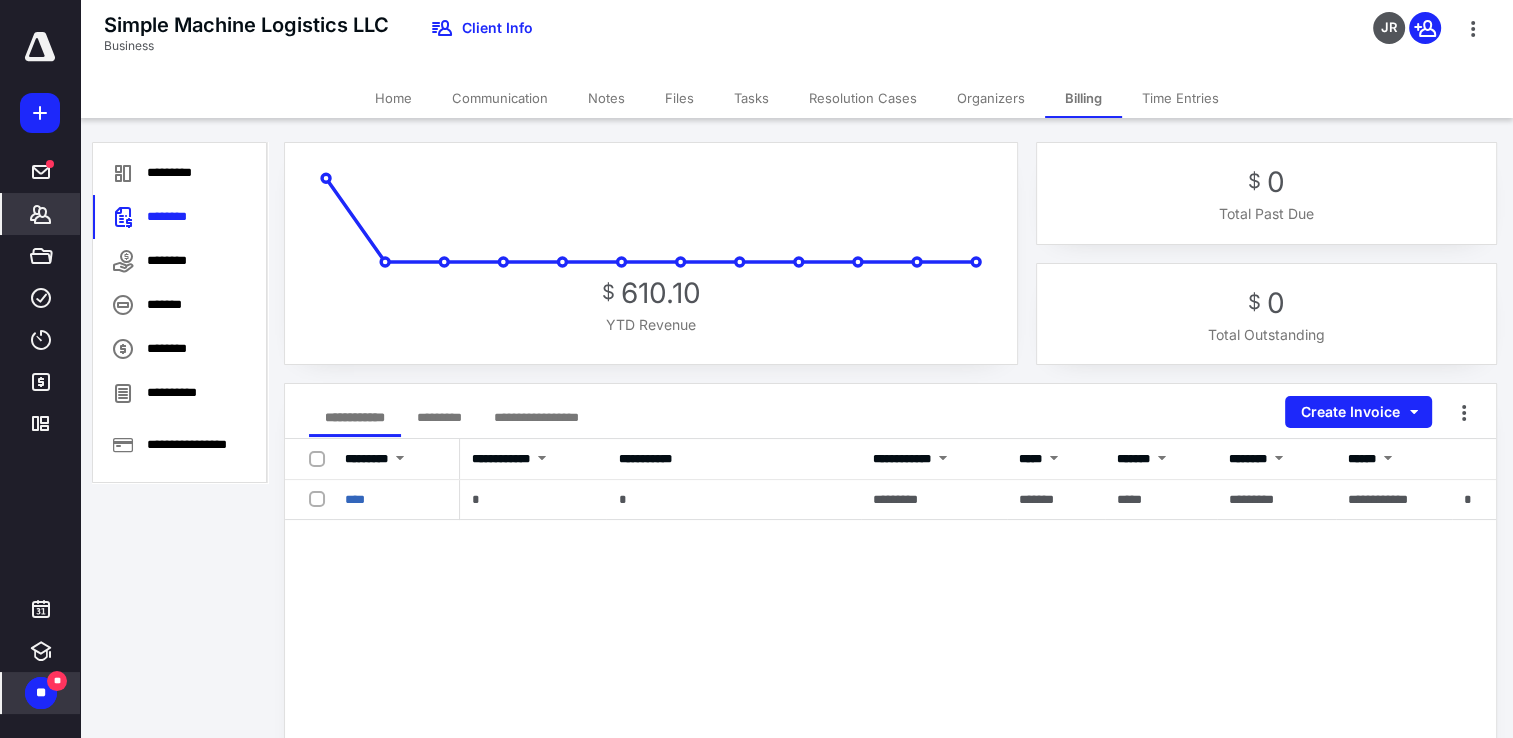 click on "Time Entries" at bounding box center [1180, 98] 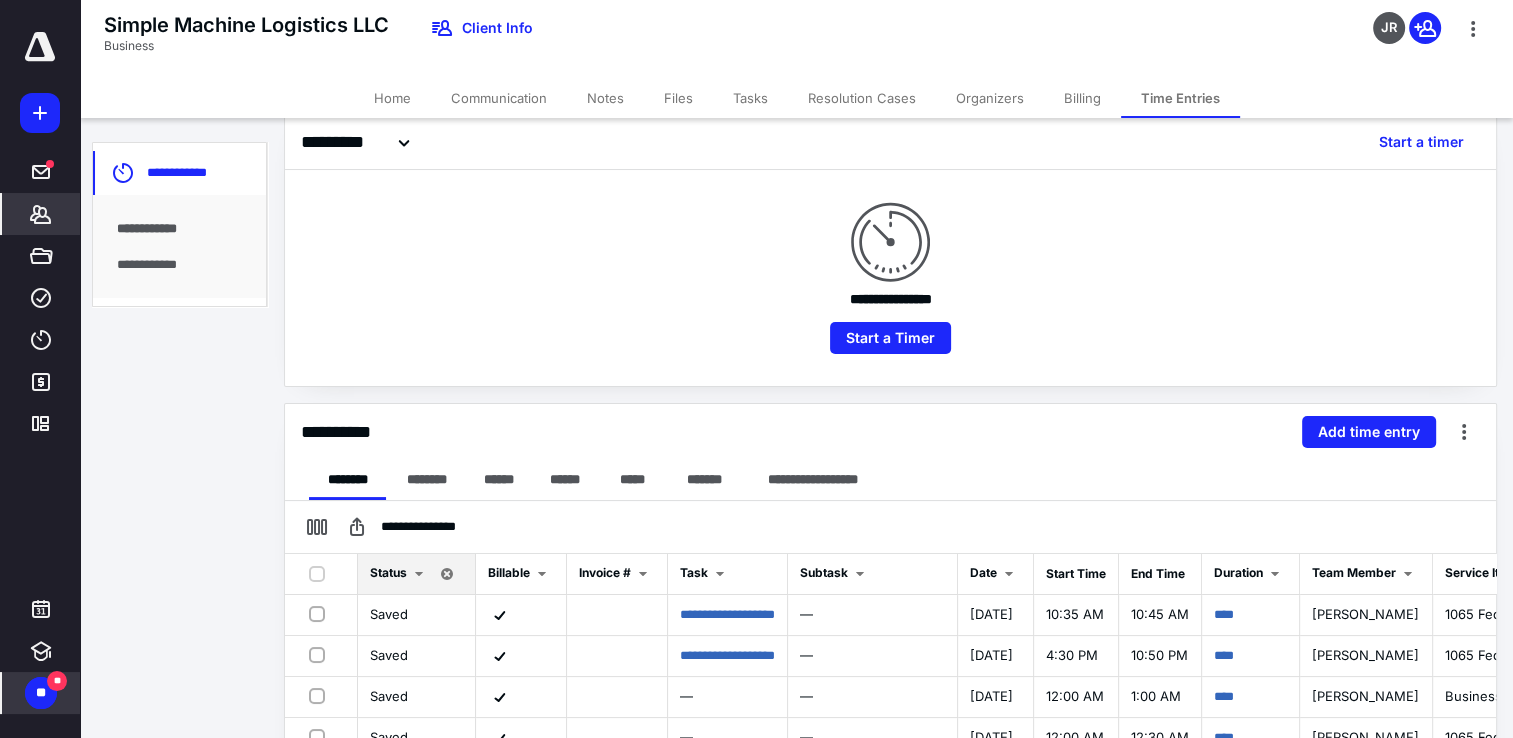 scroll, scrollTop: 200, scrollLeft: 0, axis: vertical 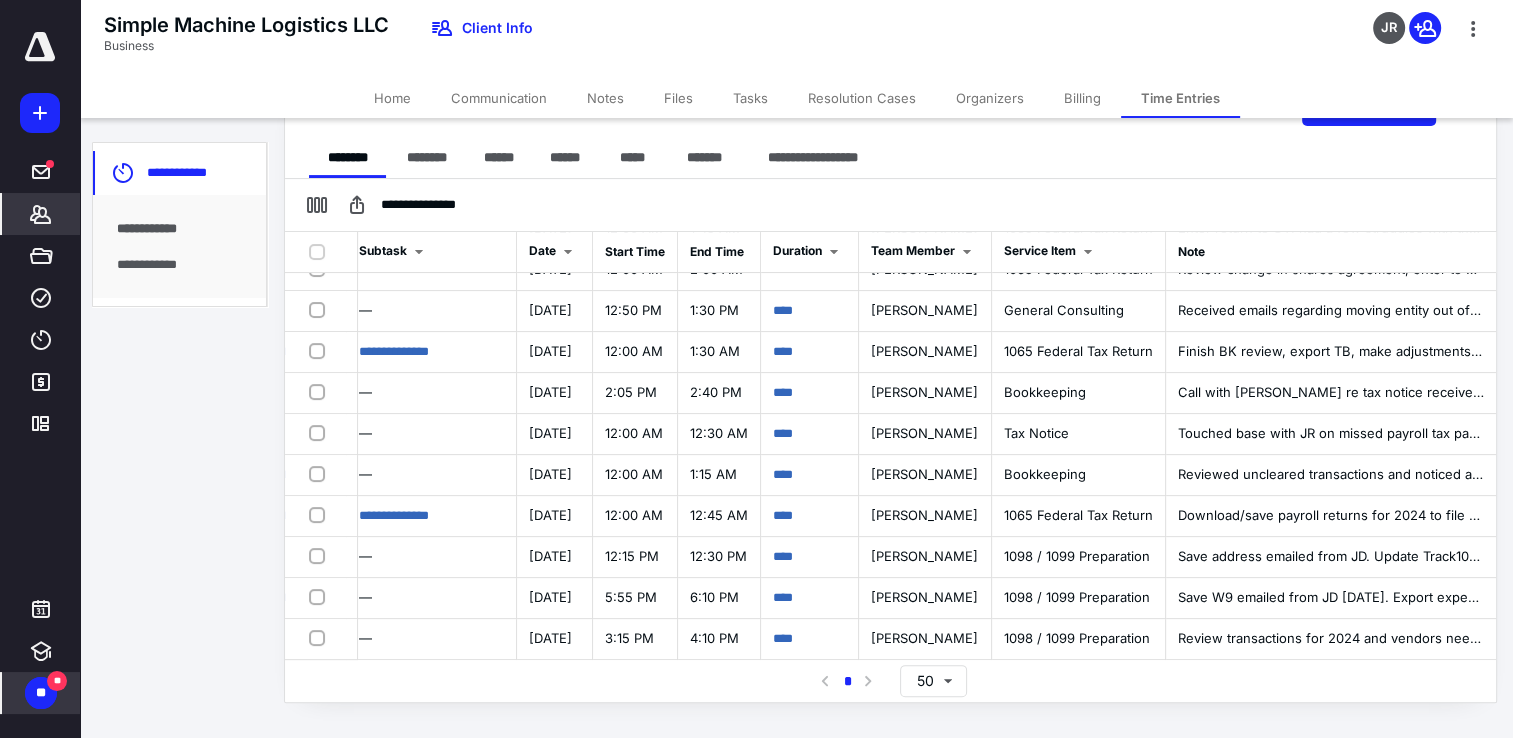 click on "Billing" at bounding box center [1082, 98] 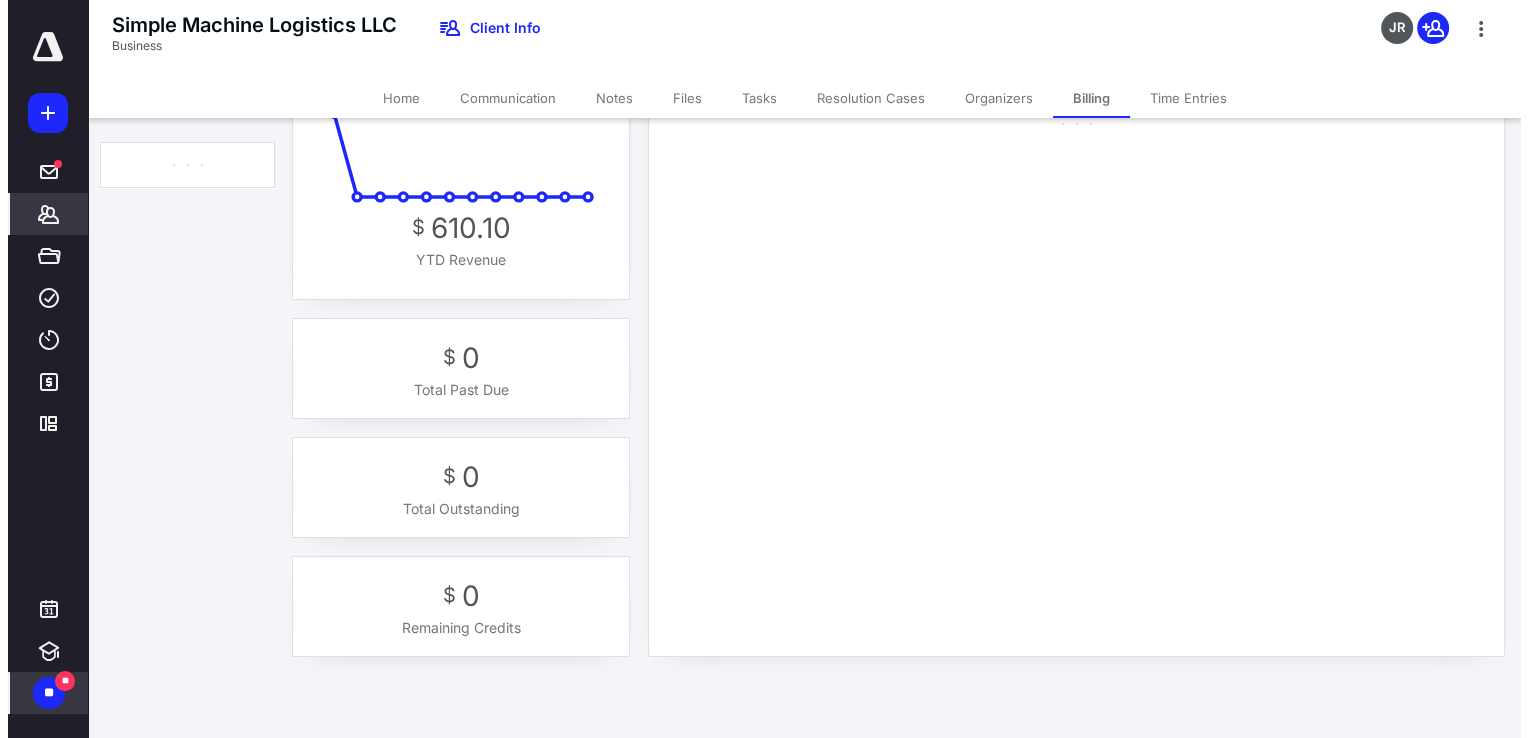 scroll, scrollTop: 0, scrollLeft: 0, axis: both 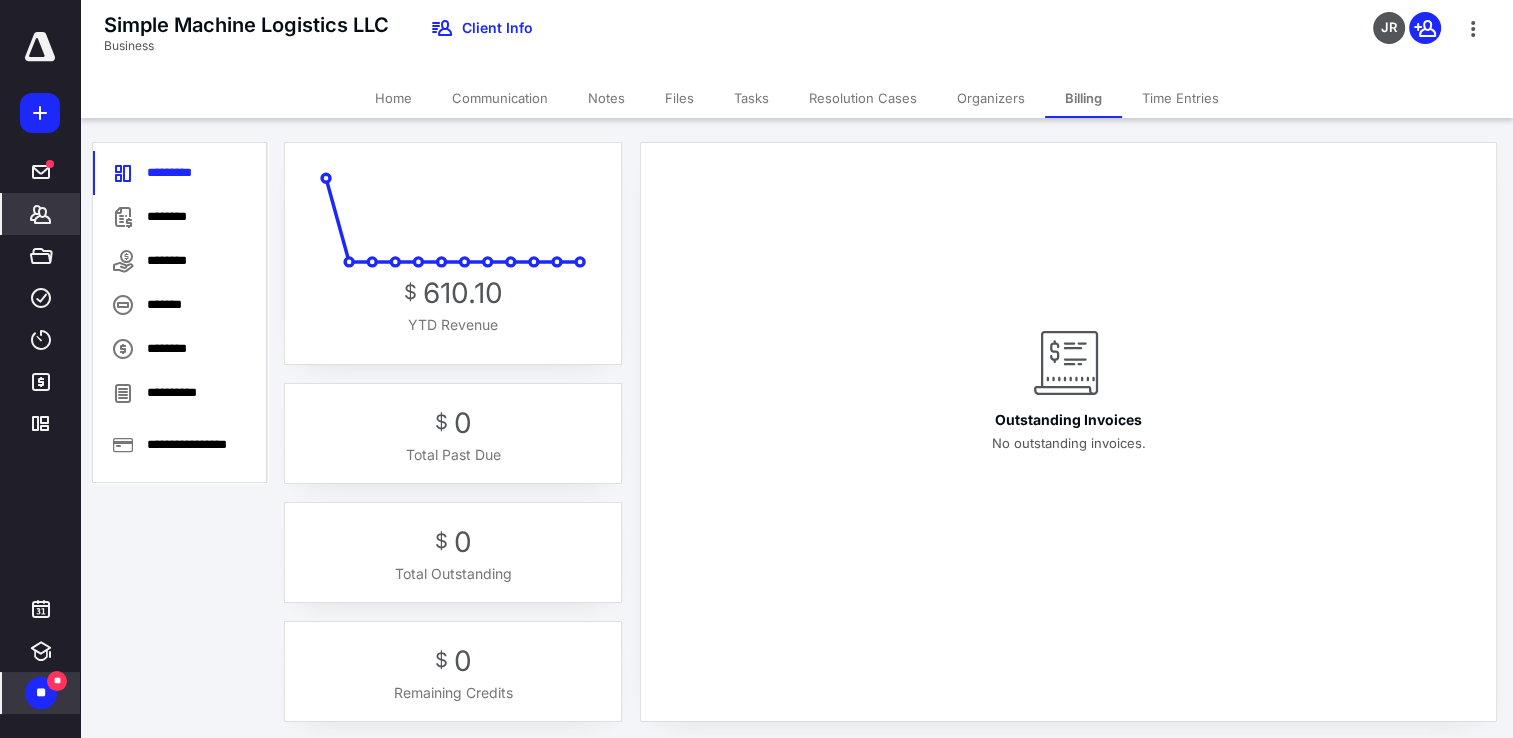 click on "Time Entries" at bounding box center (1180, 98) 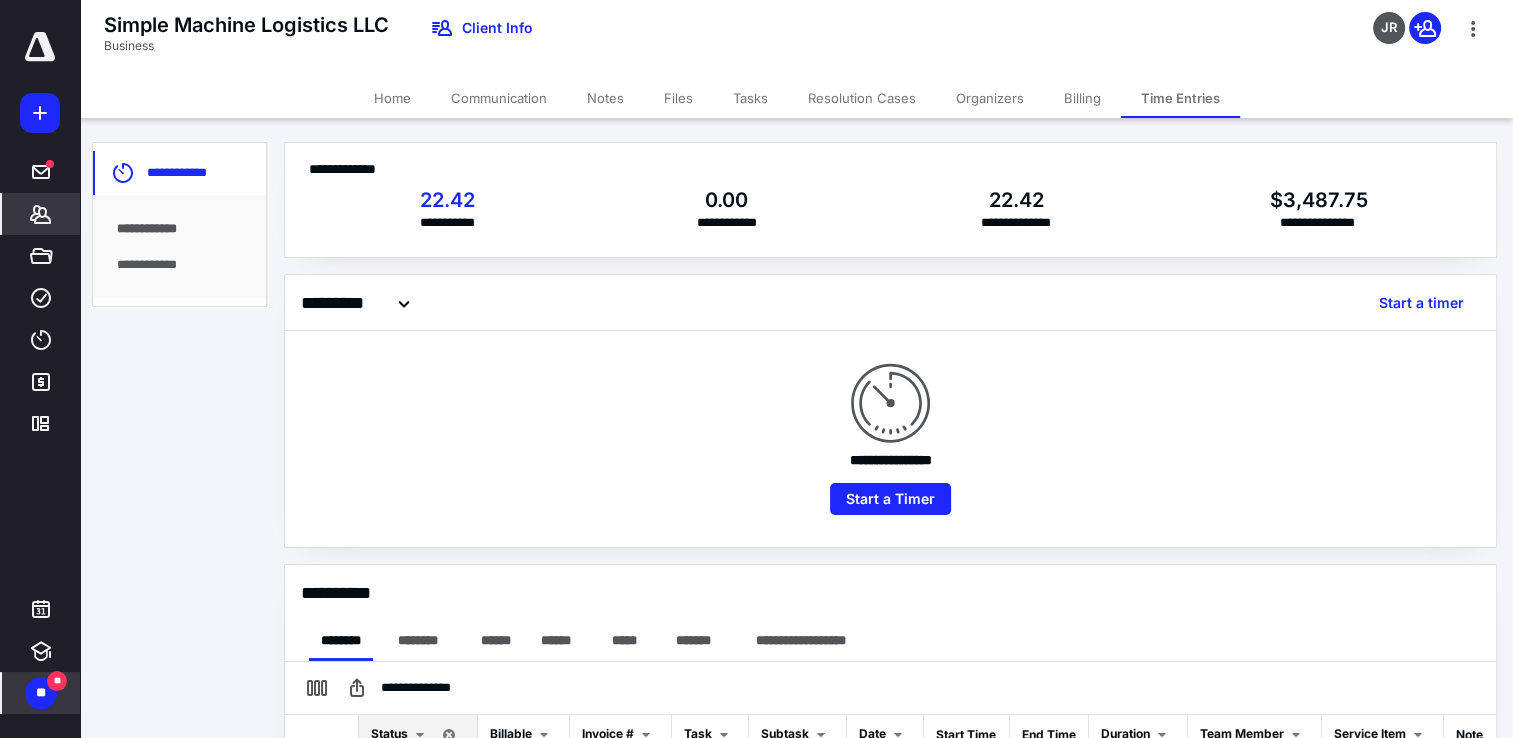 click on "Billing" at bounding box center [1082, 98] 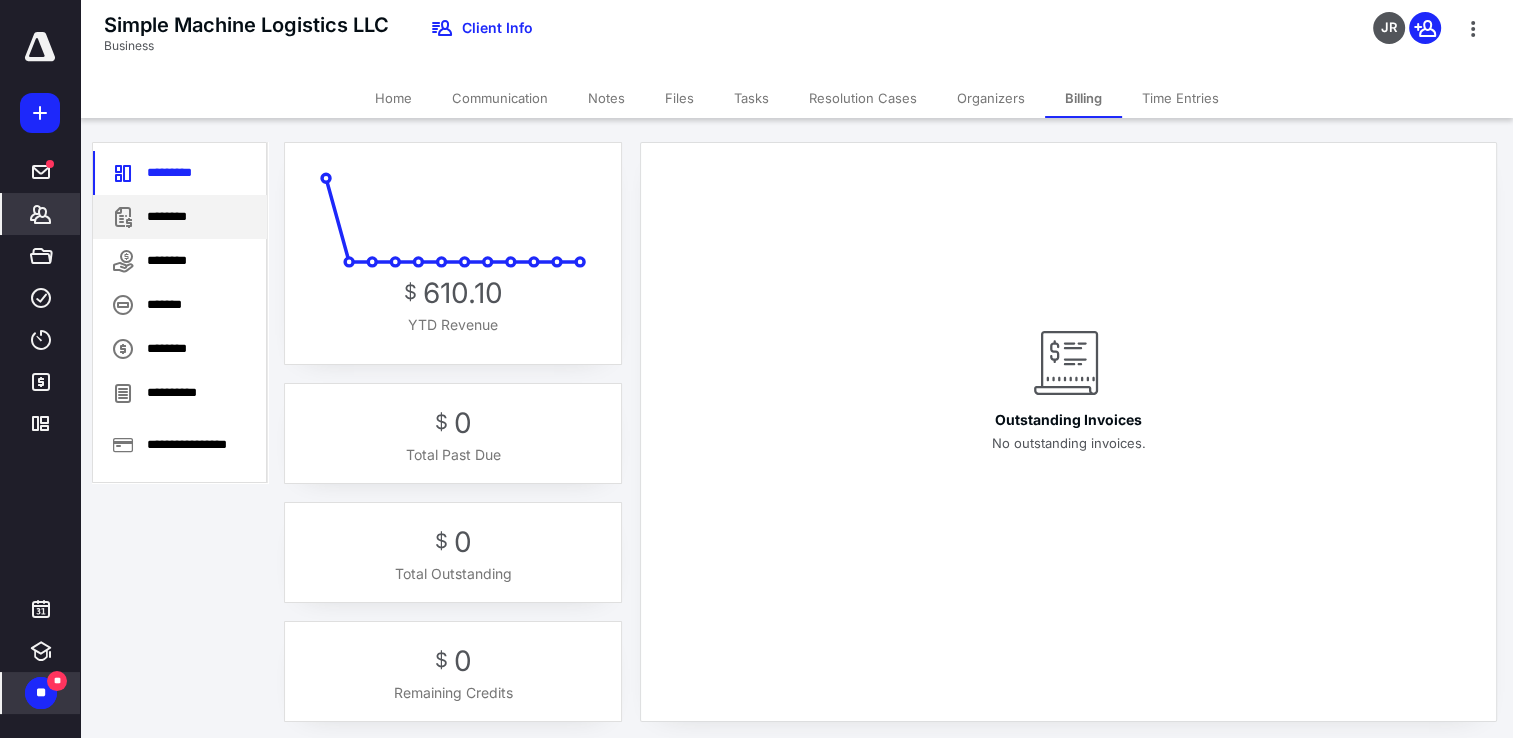 click on "********" at bounding box center (180, 217) 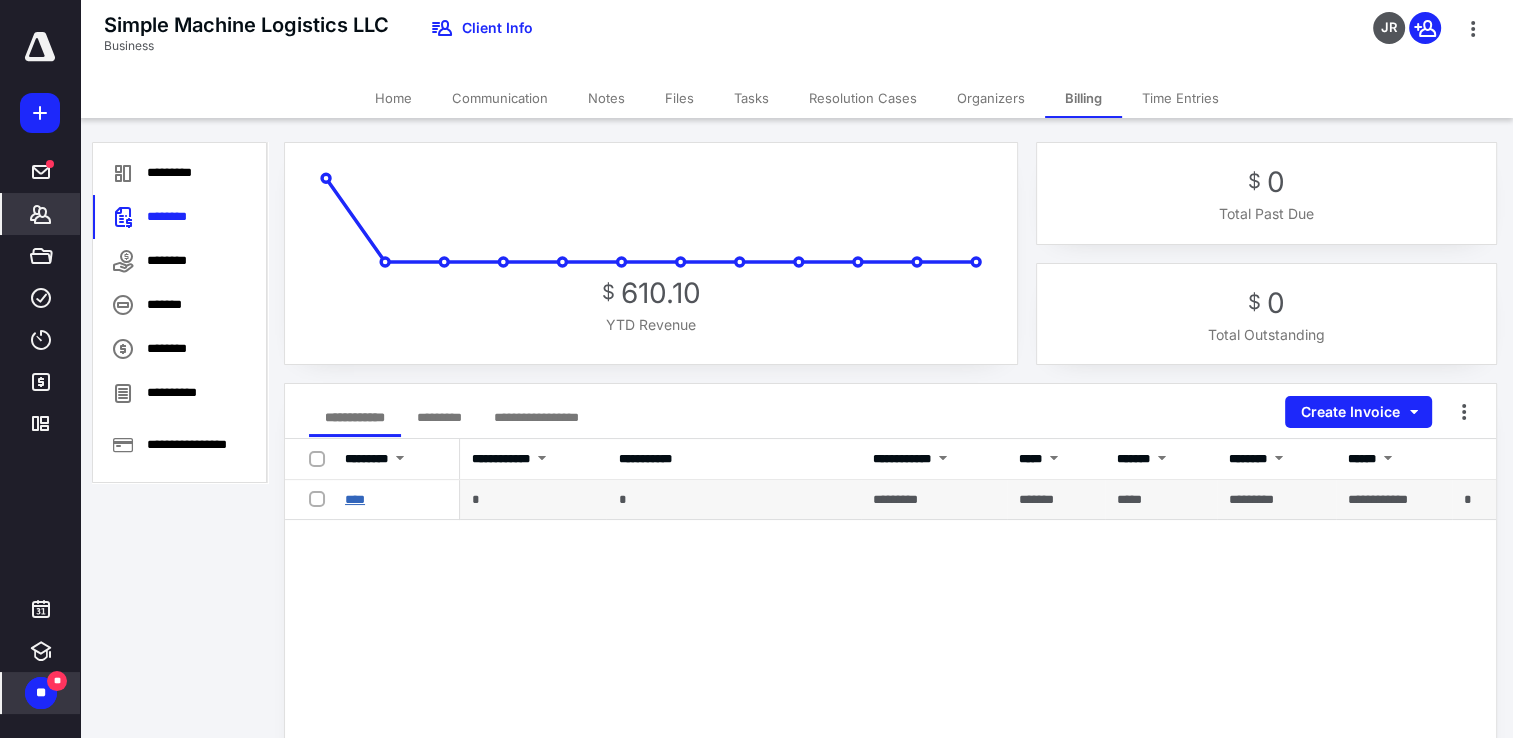 click on "****" at bounding box center (355, 499) 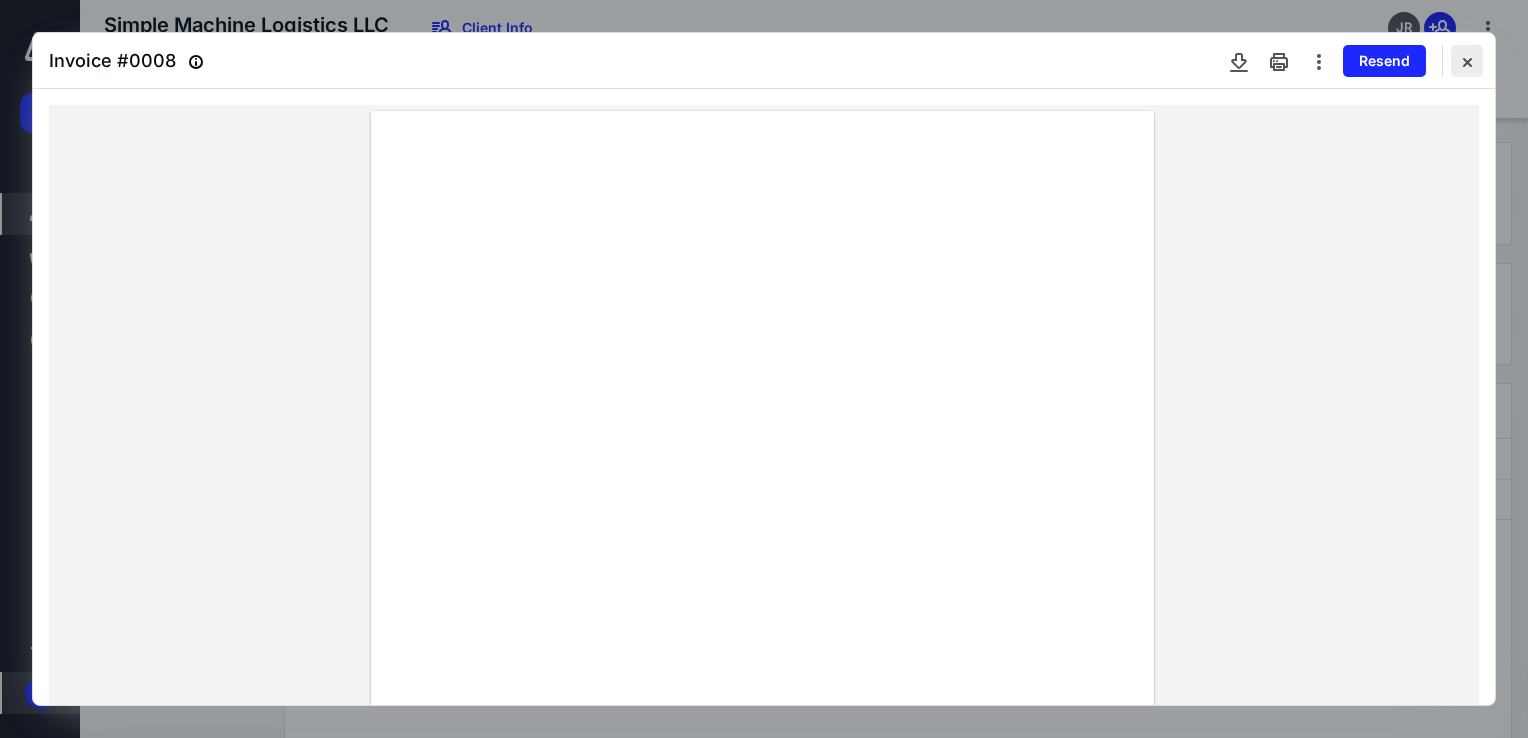 click at bounding box center [1467, 61] 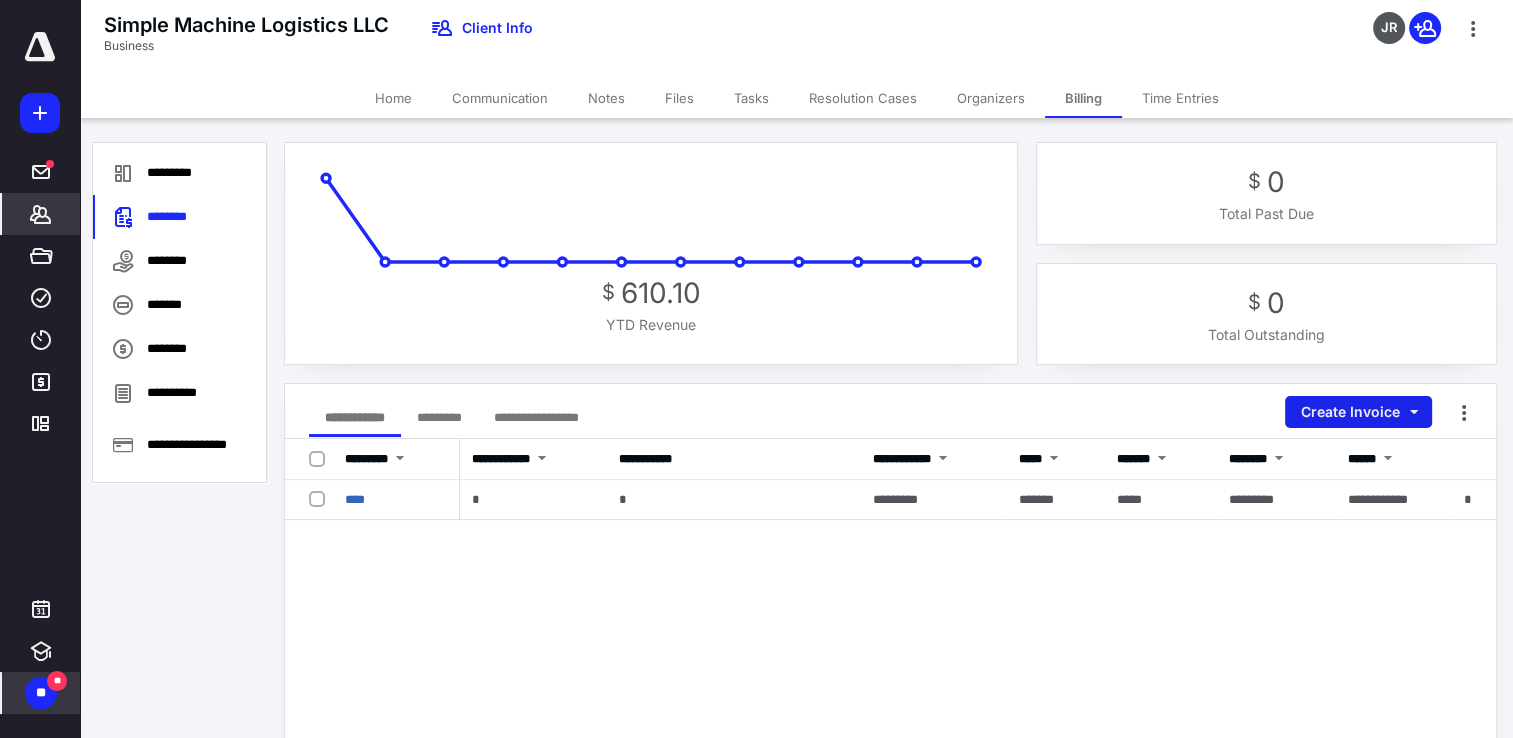 click on "Create Invoice" at bounding box center (1358, 412) 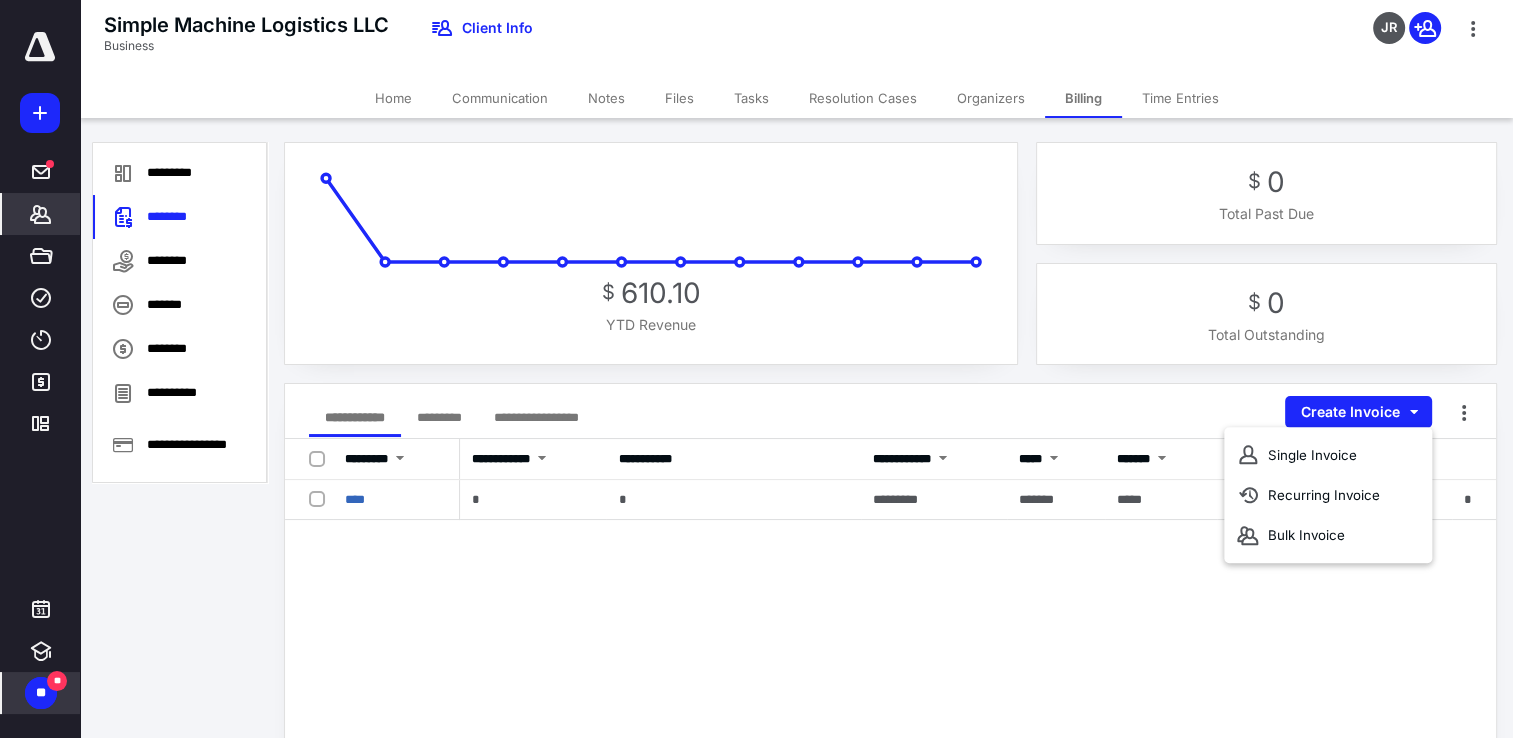 click on "Single Invoice" at bounding box center (1328, 455) 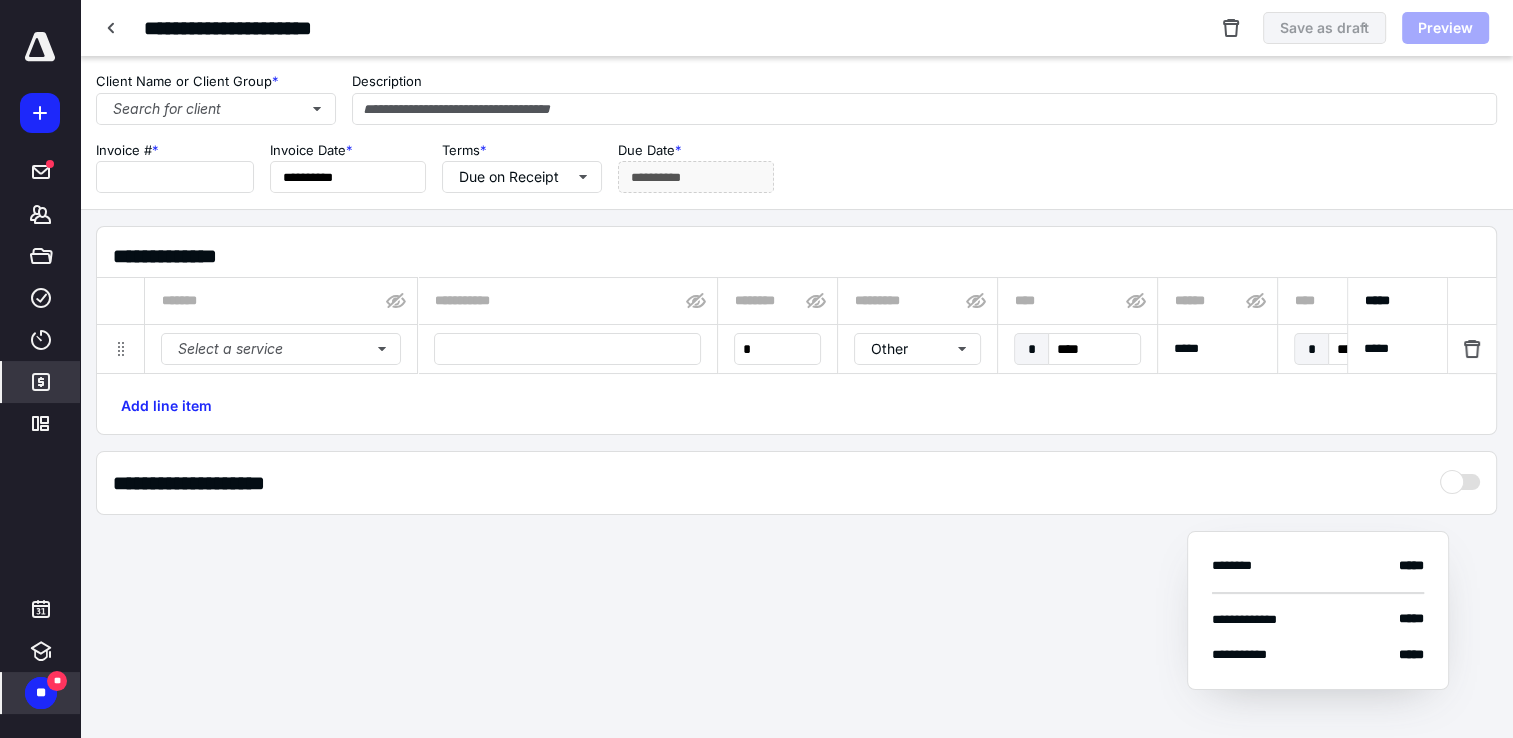 type on "****" 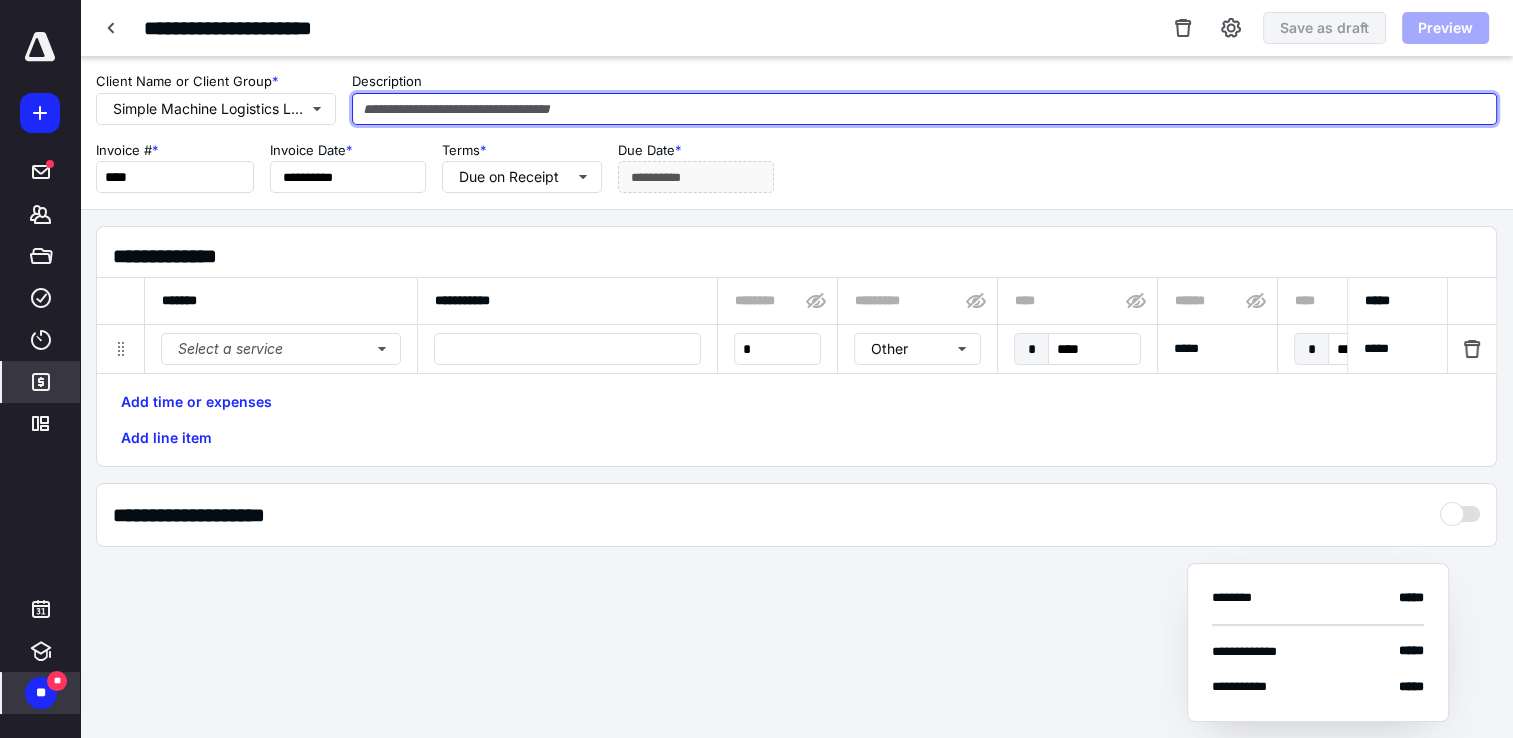 click at bounding box center [924, 109] 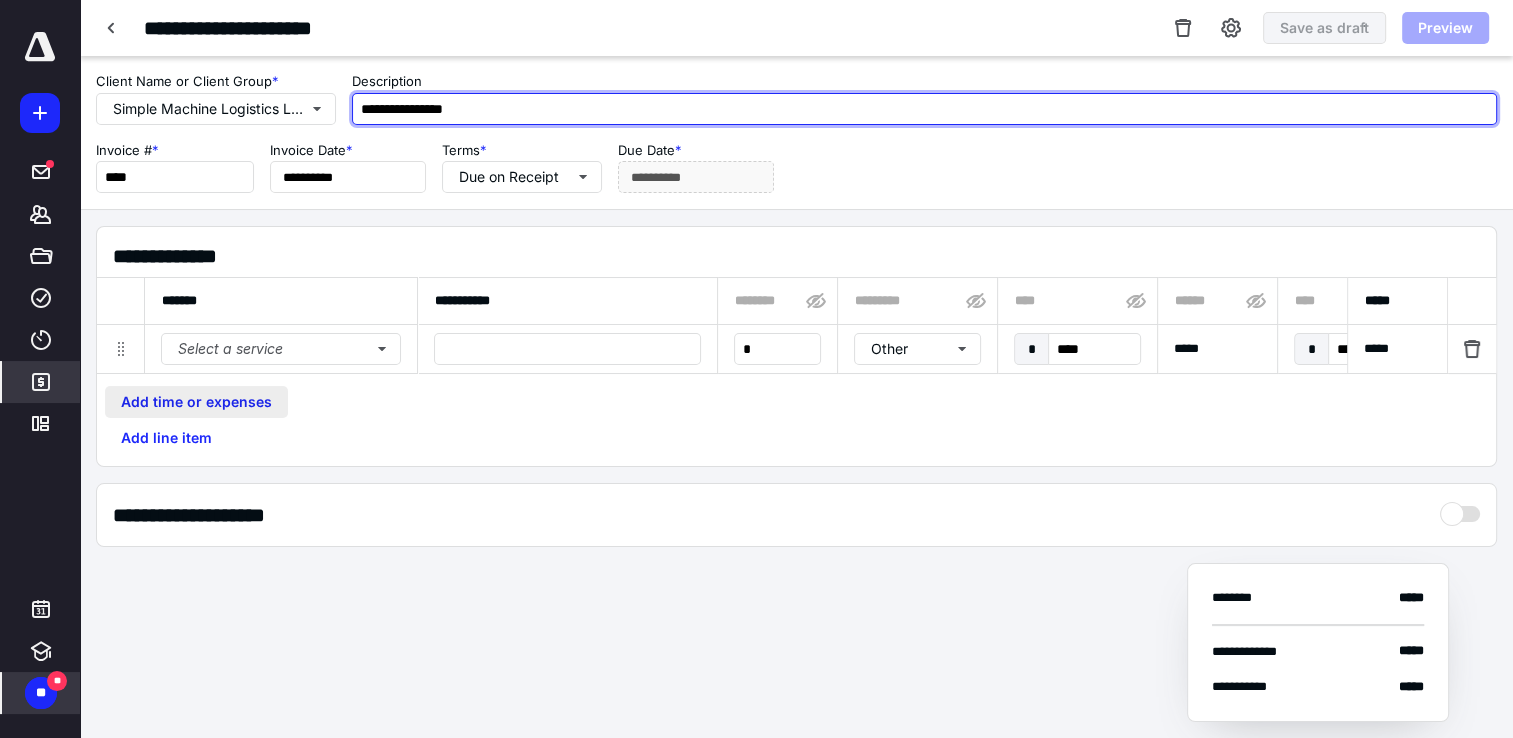 type on "**********" 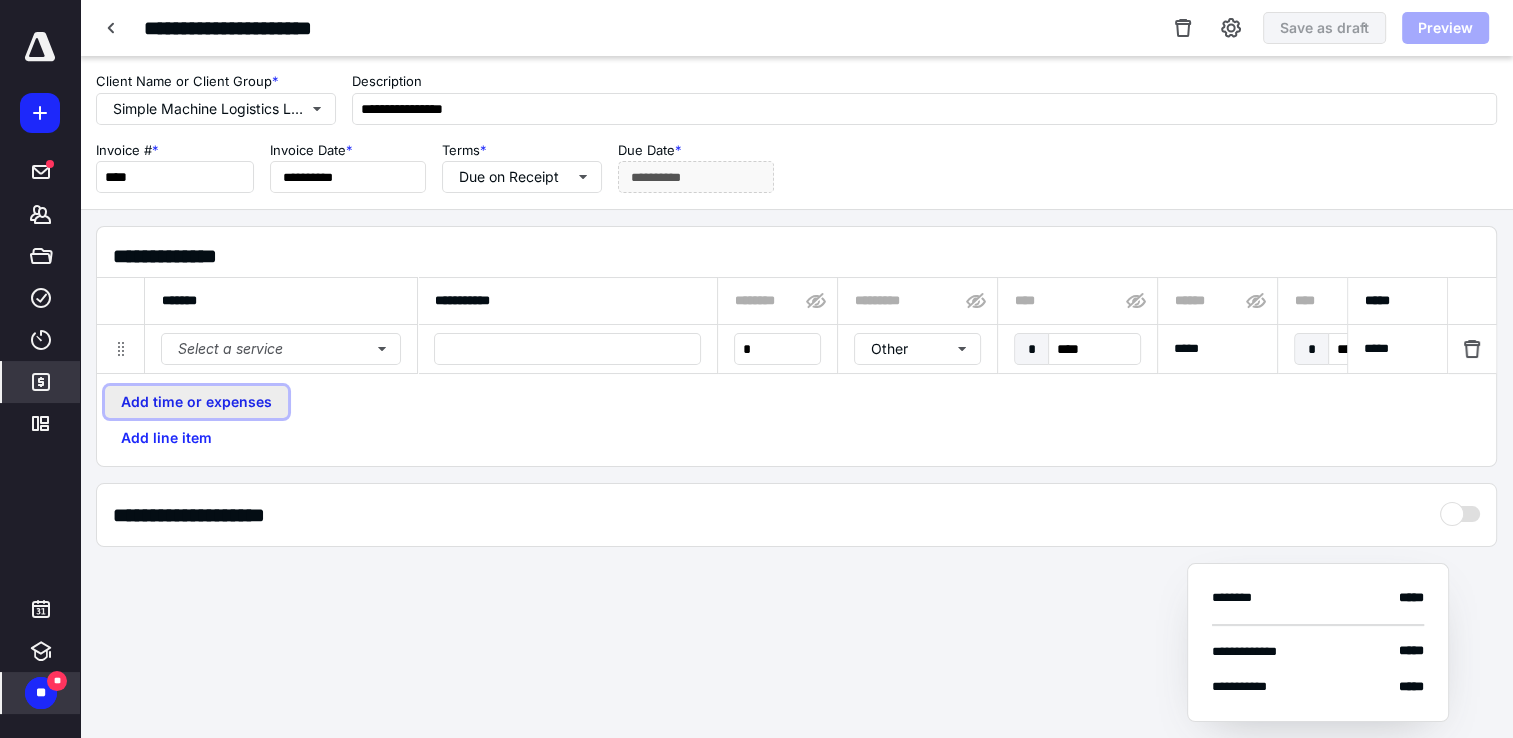 click on "Add time or expenses" at bounding box center (196, 402) 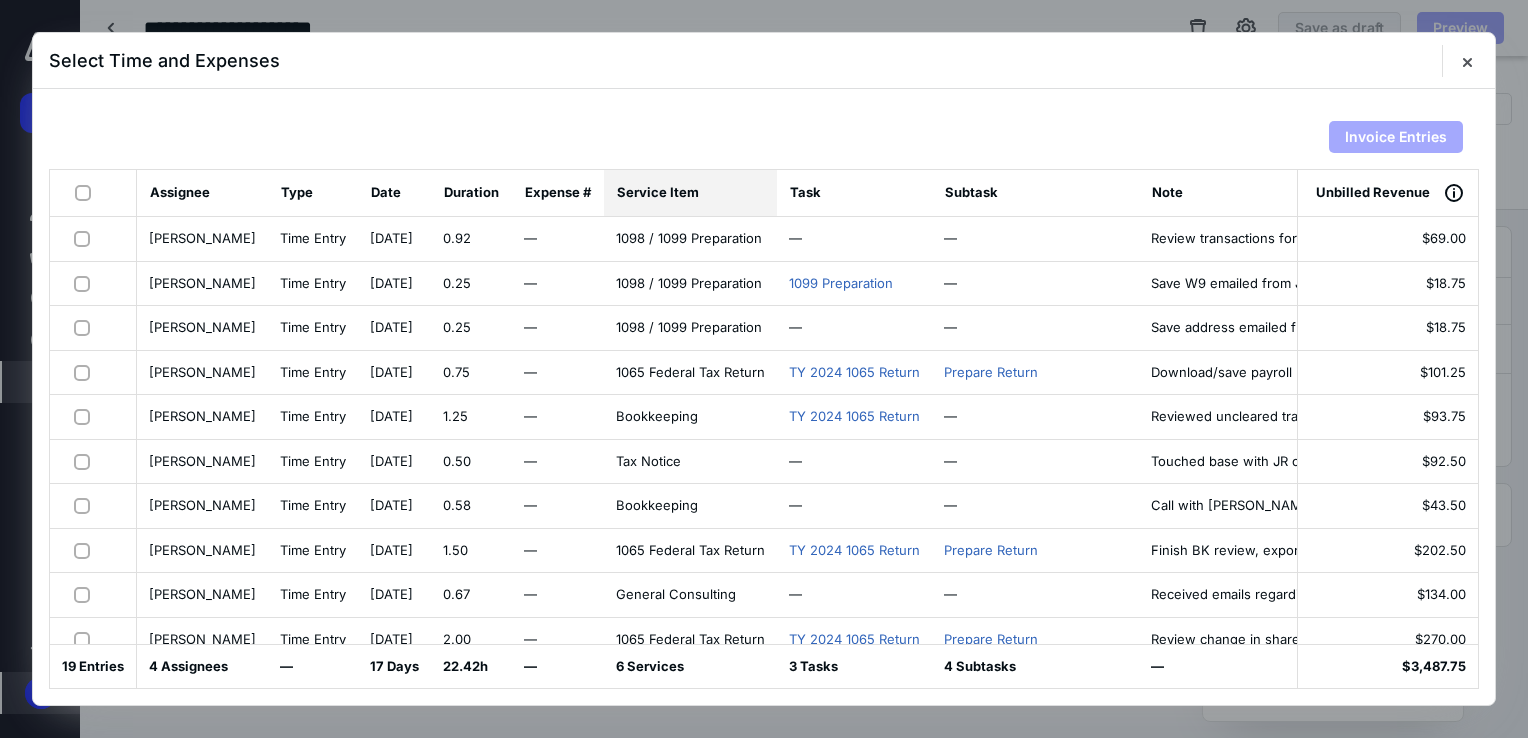 click on "Service Item" at bounding box center [658, 193] 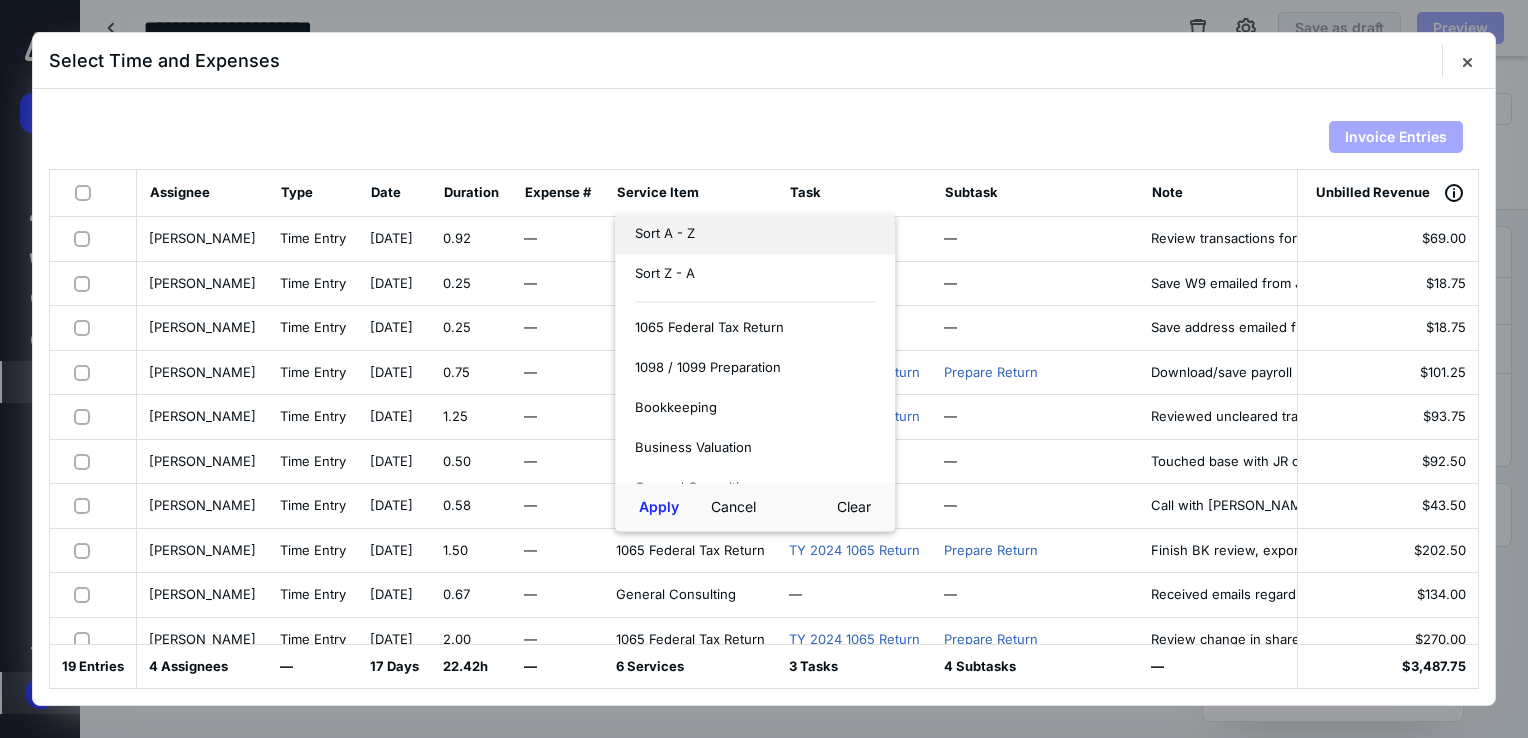 click on "Sort A - Z" at bounding box center (665, 235) 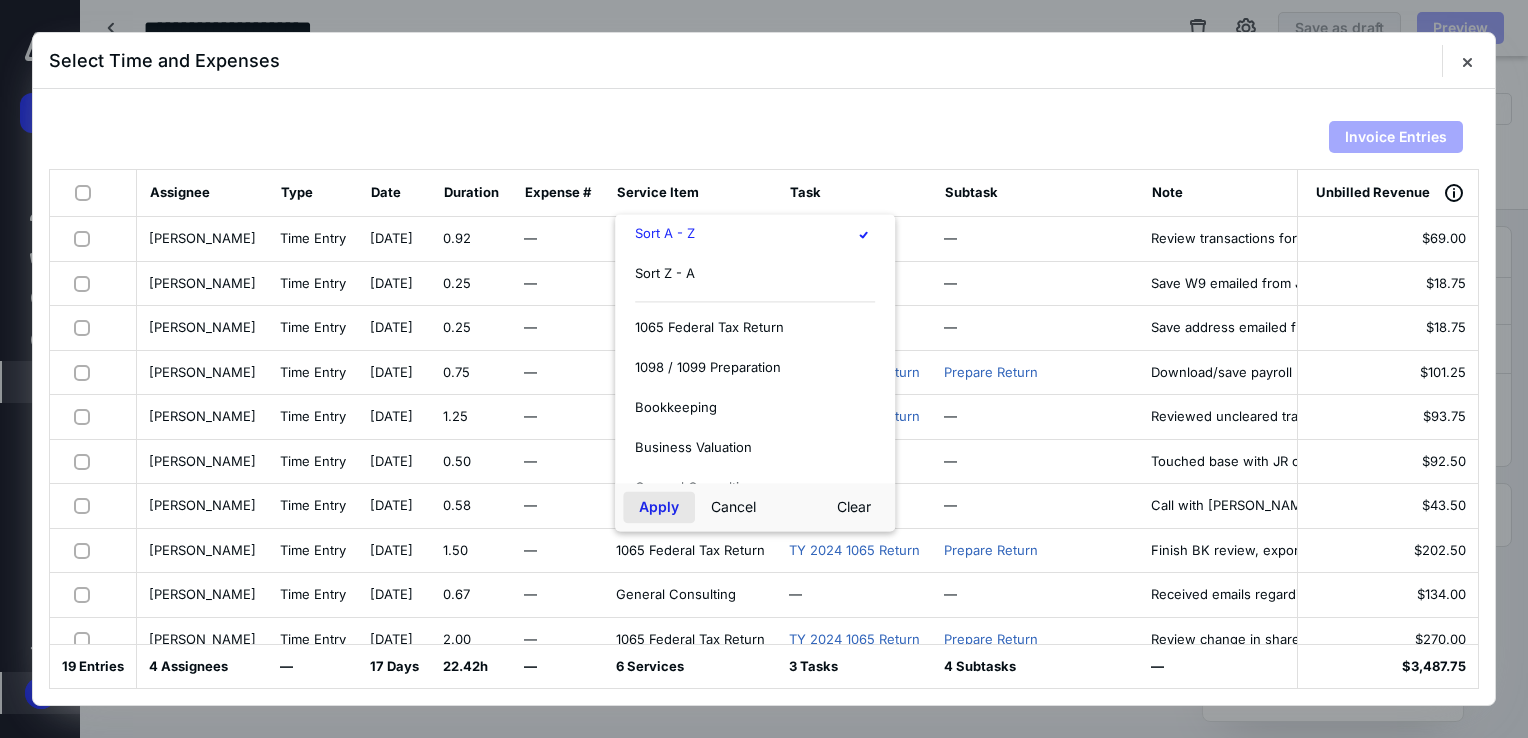 click on "Apply" at bounding box center [659, 507] 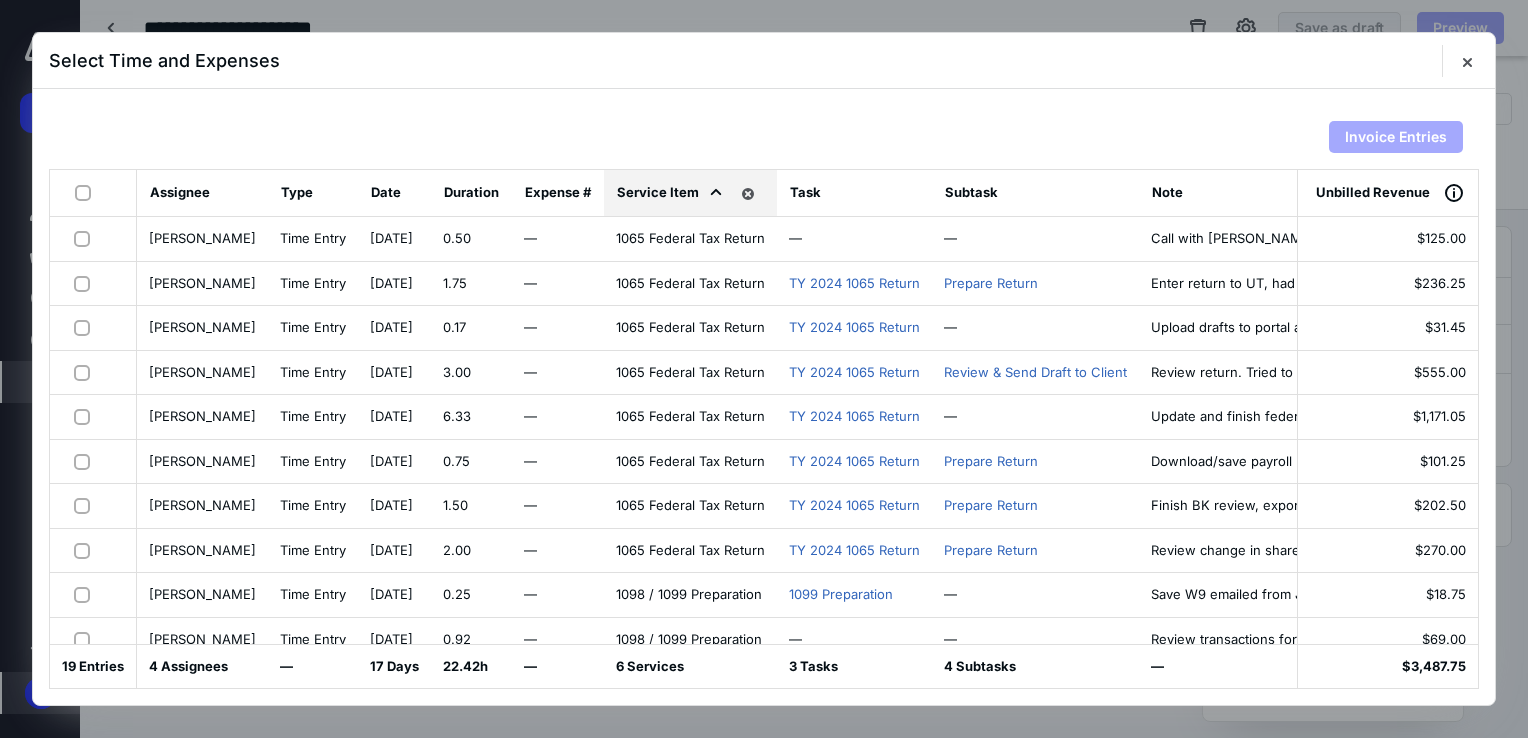 click at bounding box center (86, 238) 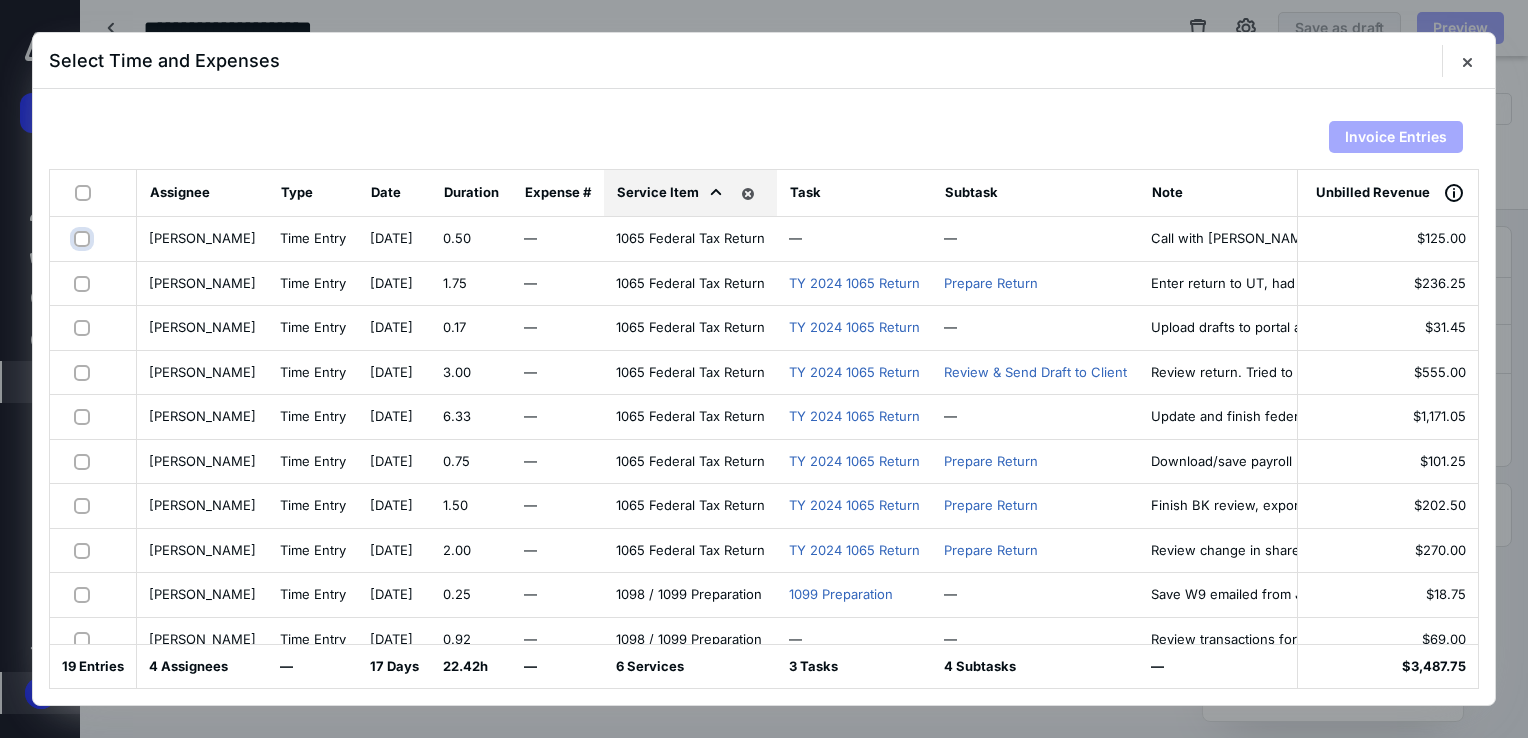 click at bounding box center (84, 238) 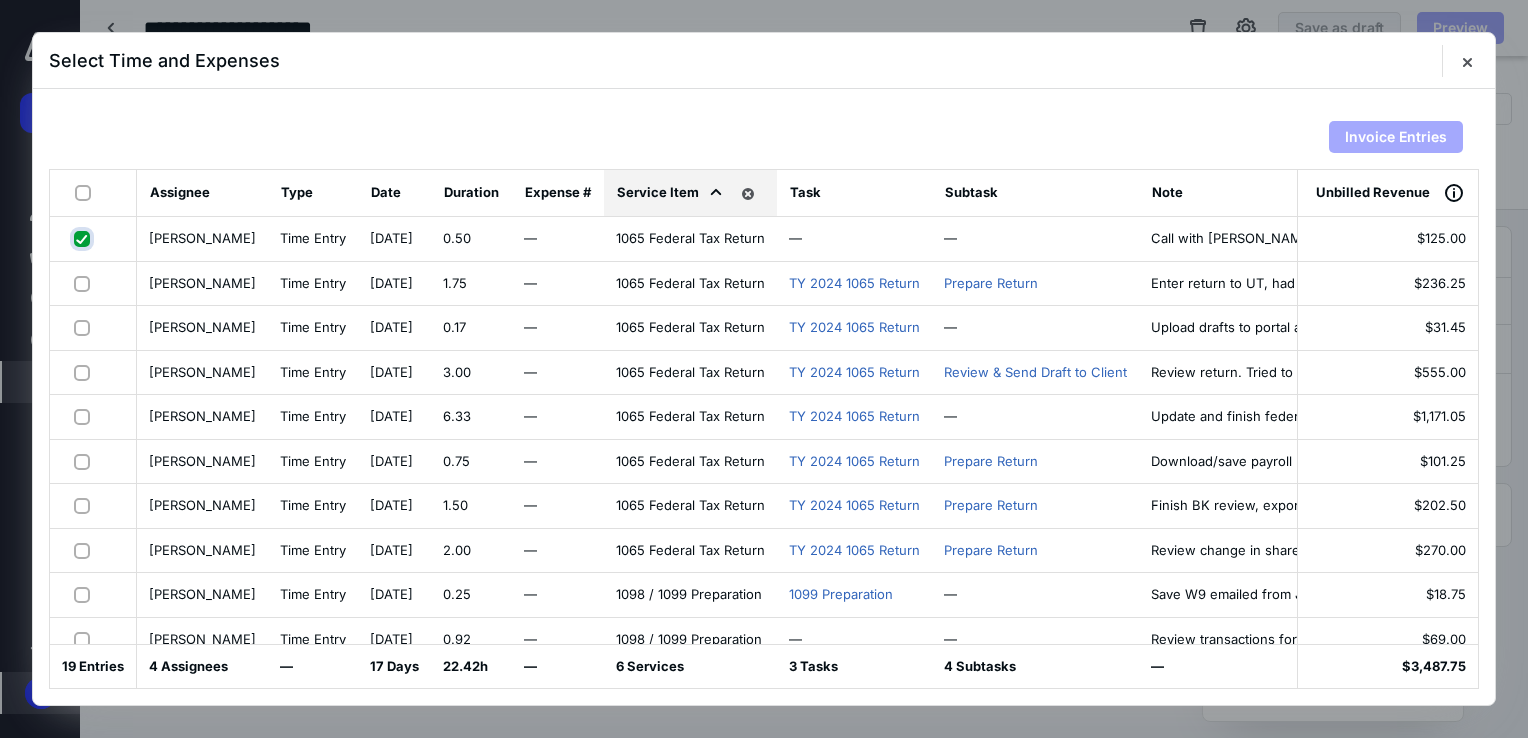 checkbox on "true" 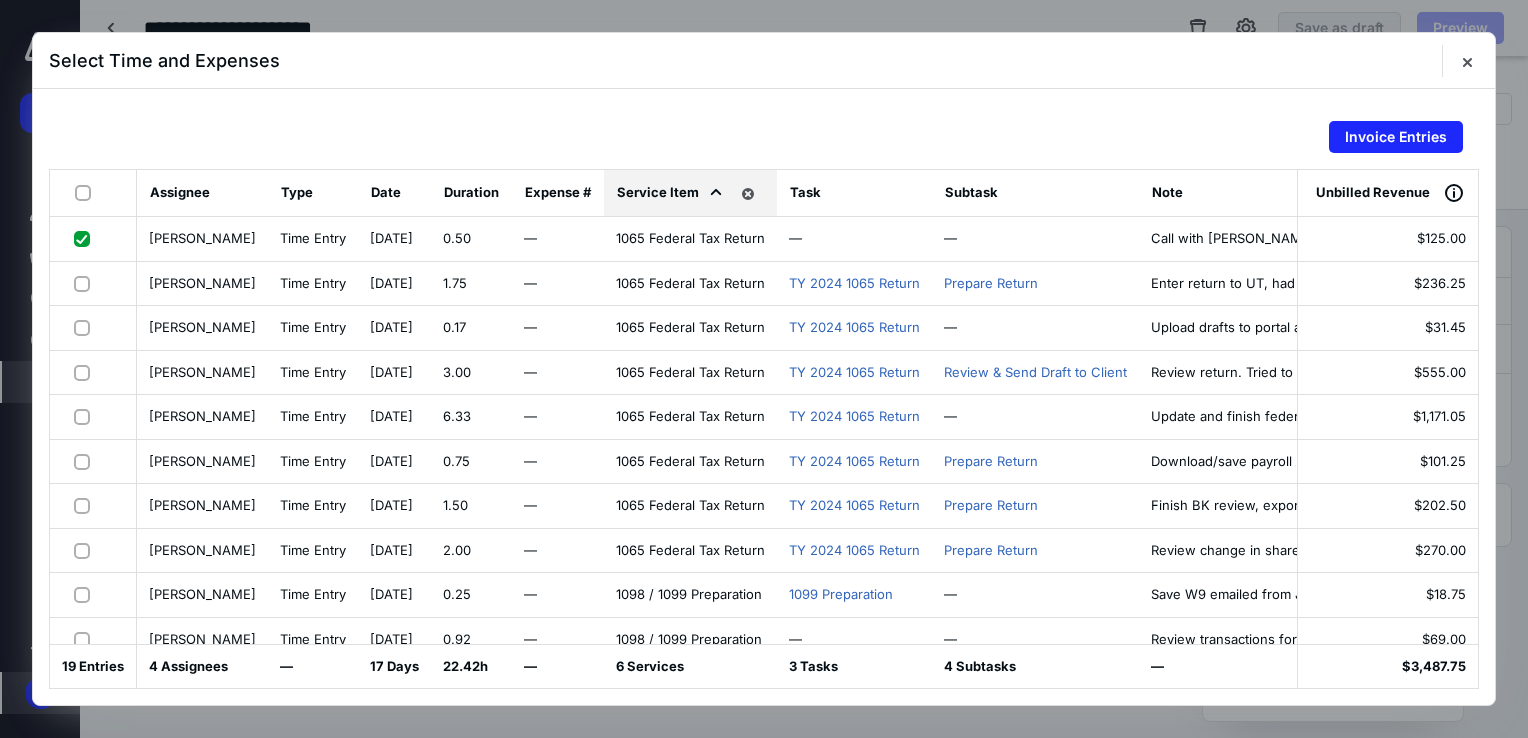 drag, startPoint x: 88, startPoint y: 287, endPoint x: 81, endPoint y: 298, distance: 13.038404 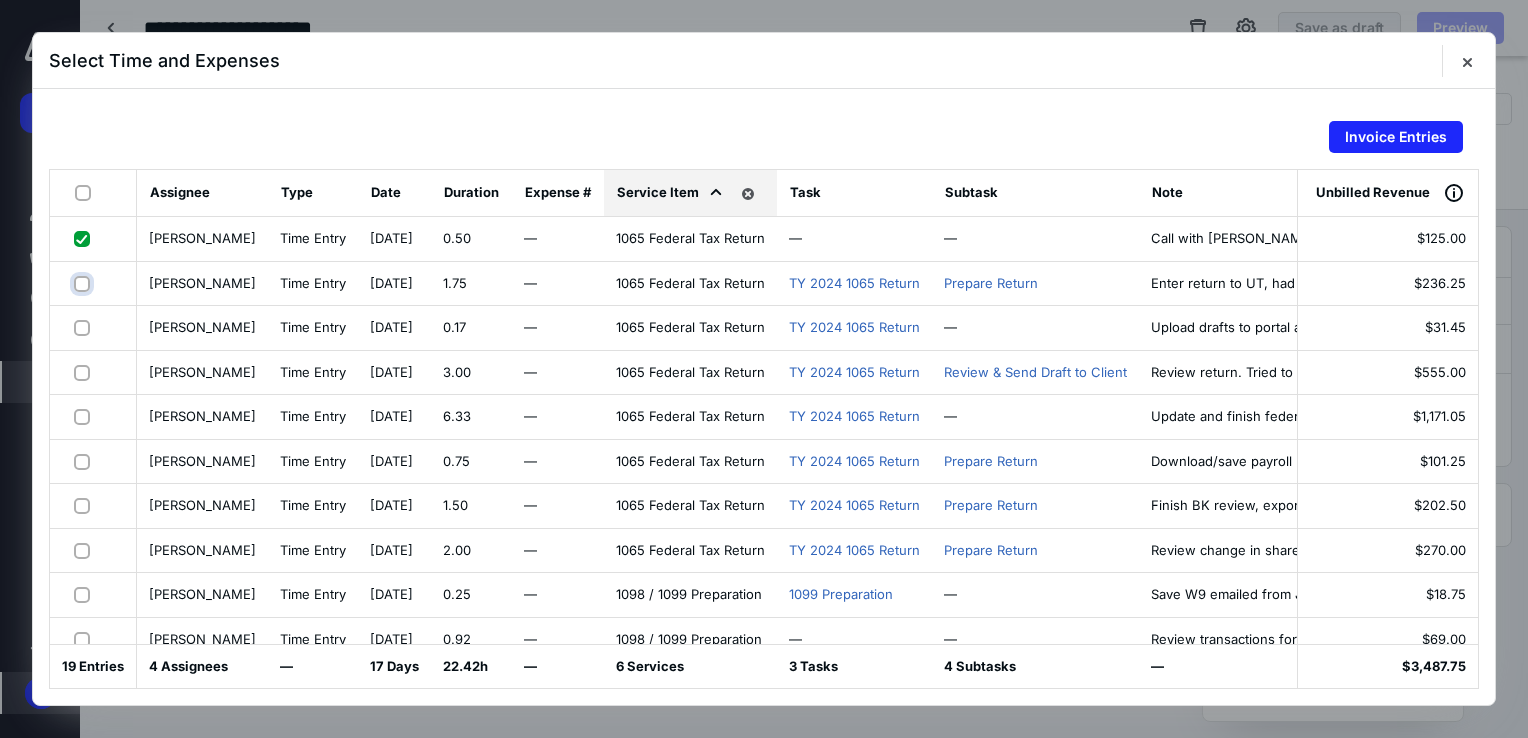 click at bounding box center (84, 283) 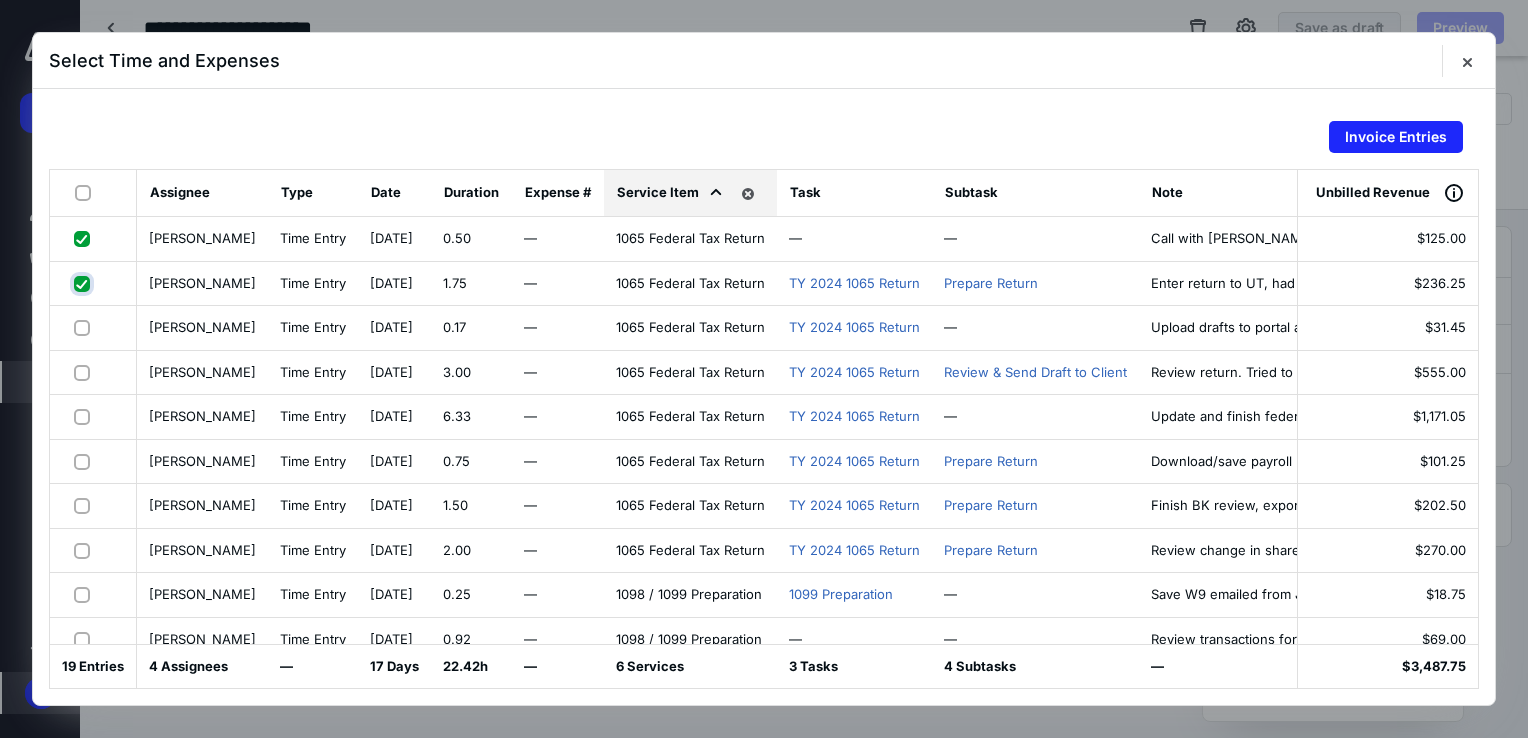 checkbox on "true" 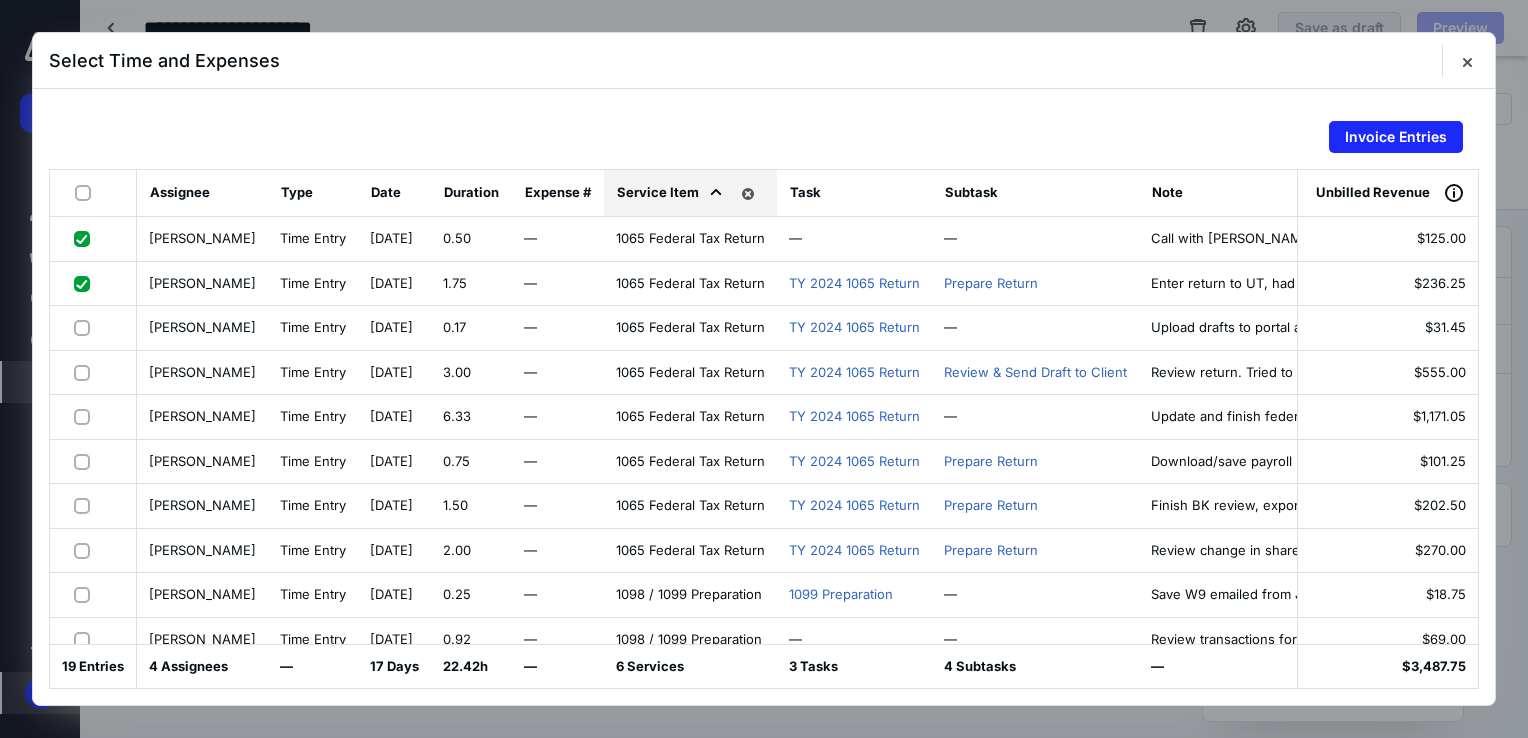 click at bounding box center (86, 327) 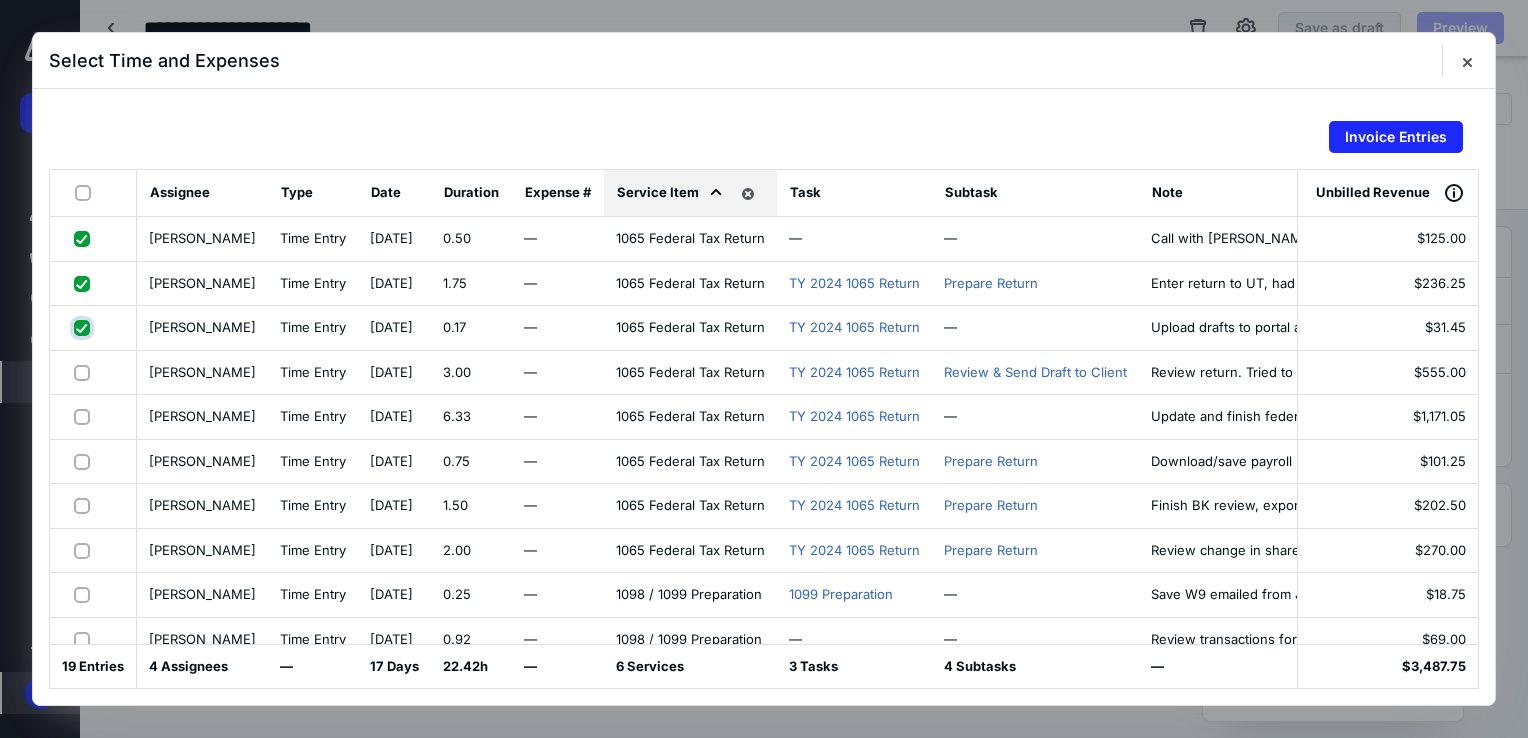 checkbox on "true" 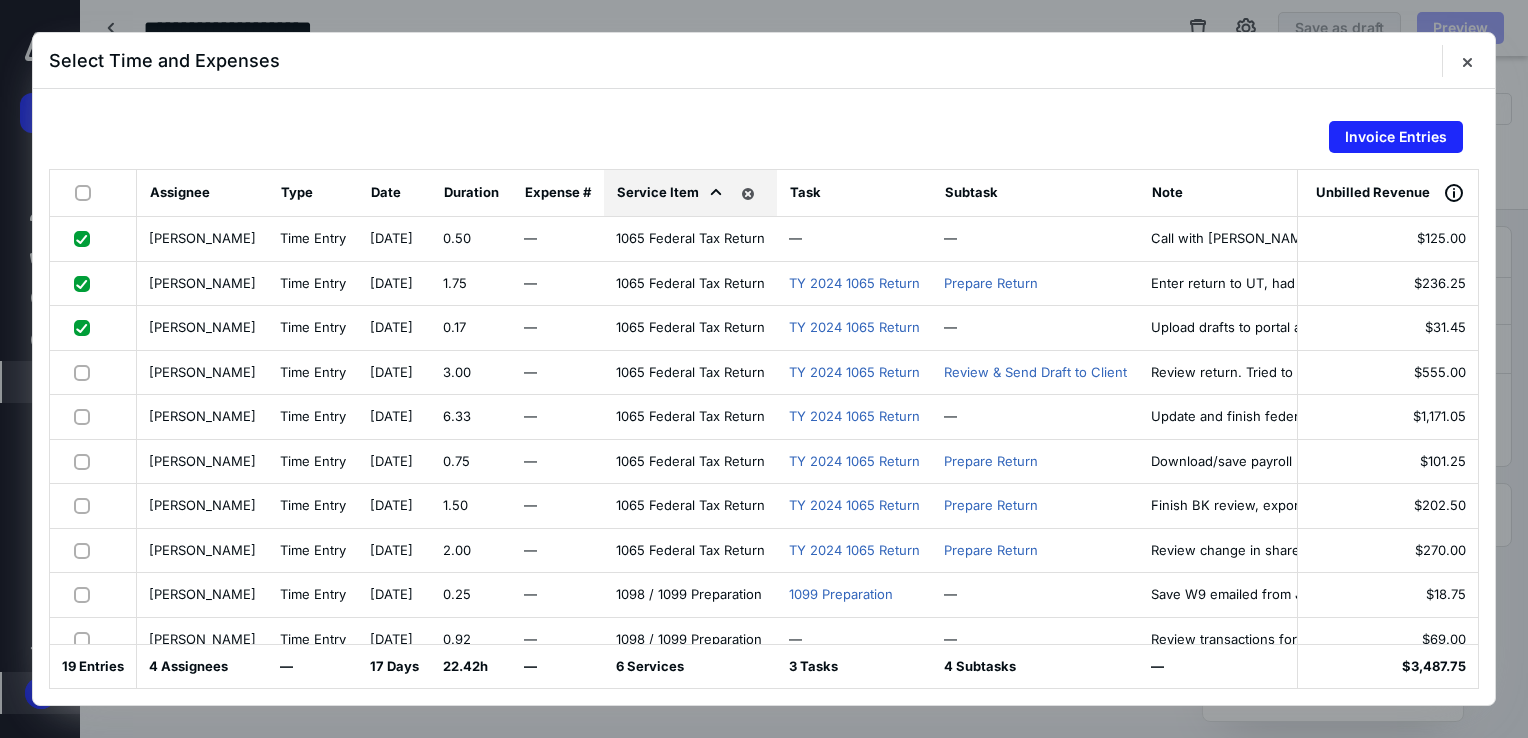 click at bounding box center [93, 373] 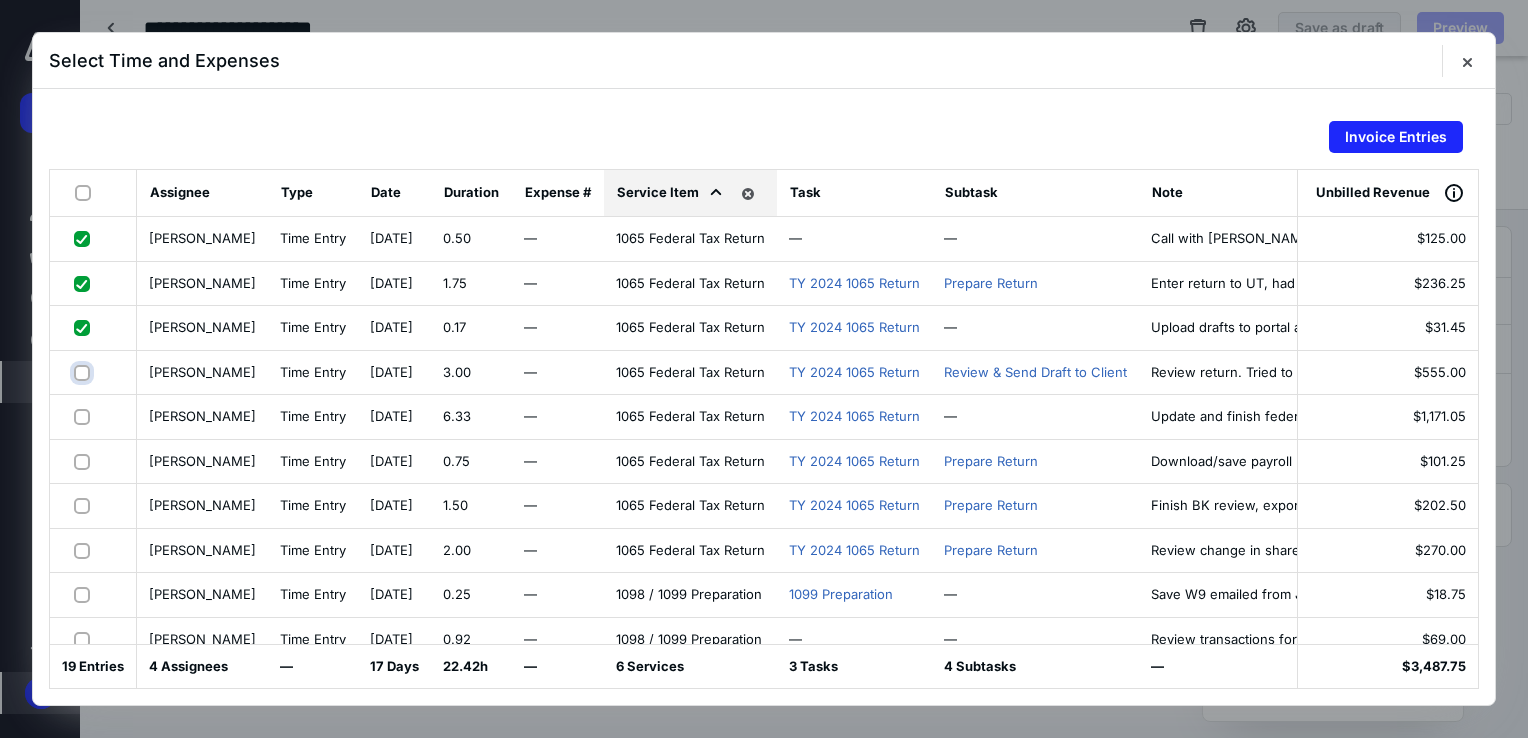 click at bounding box center (84, 372) 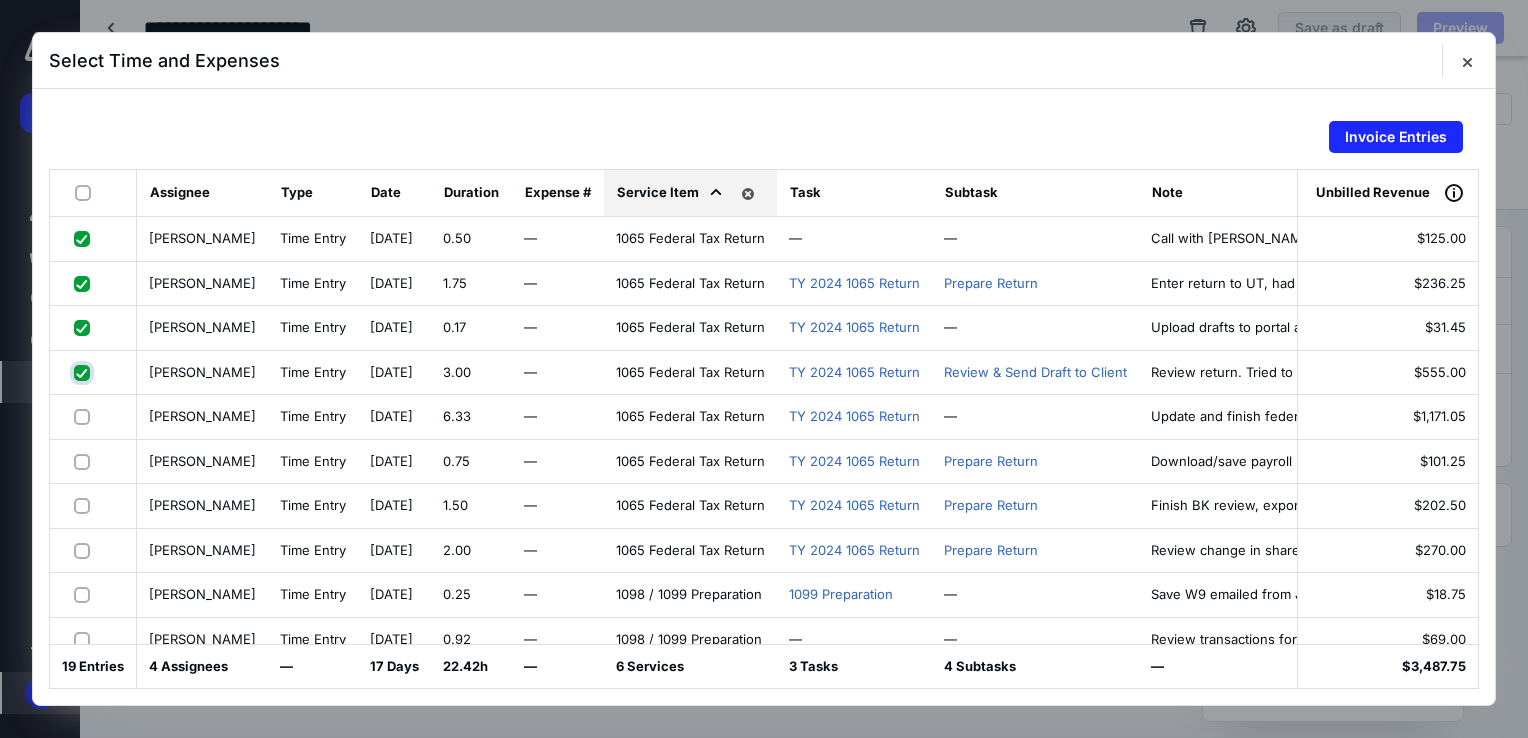 checkbox on "true" 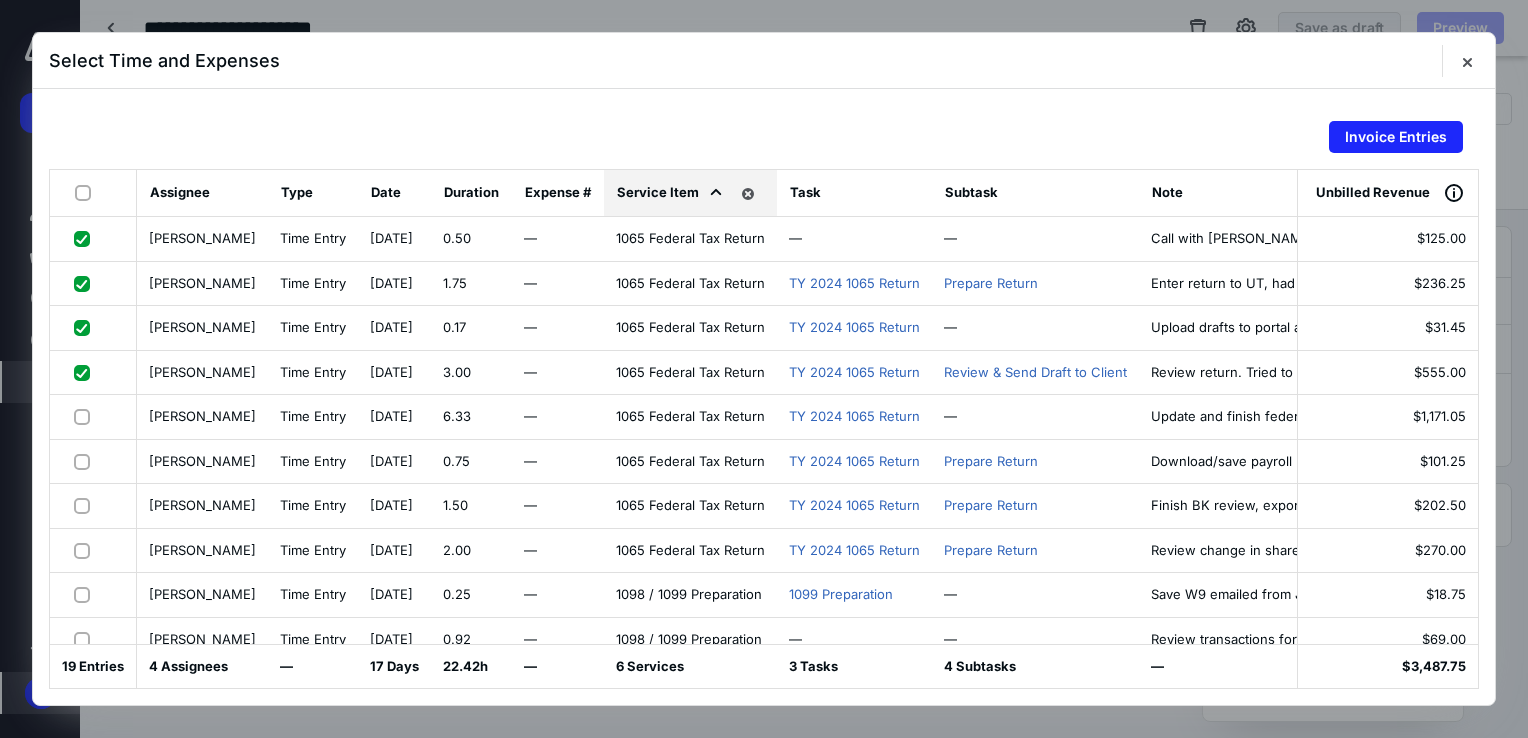 click at bounding box center [86, 416] 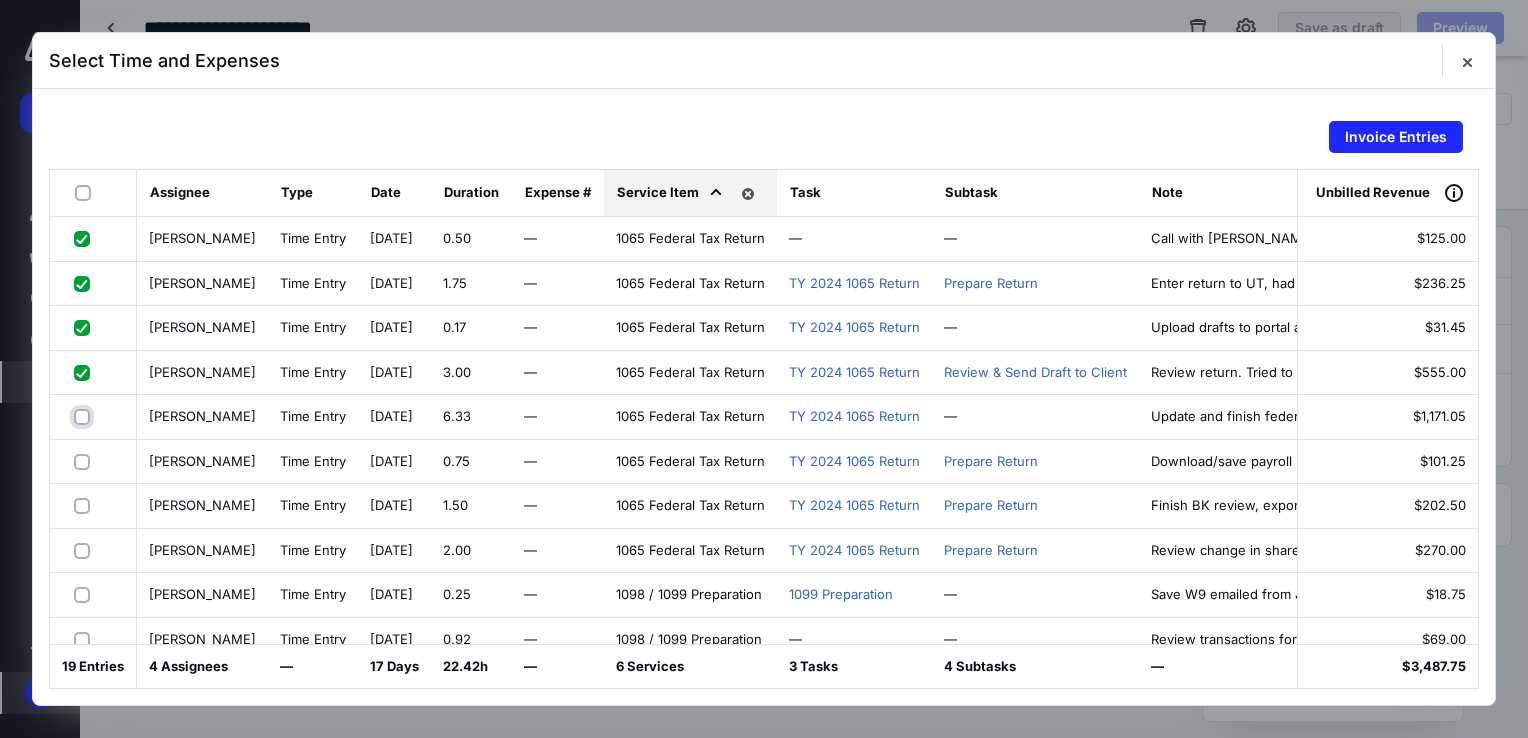 click at bounding box center (84, 416) 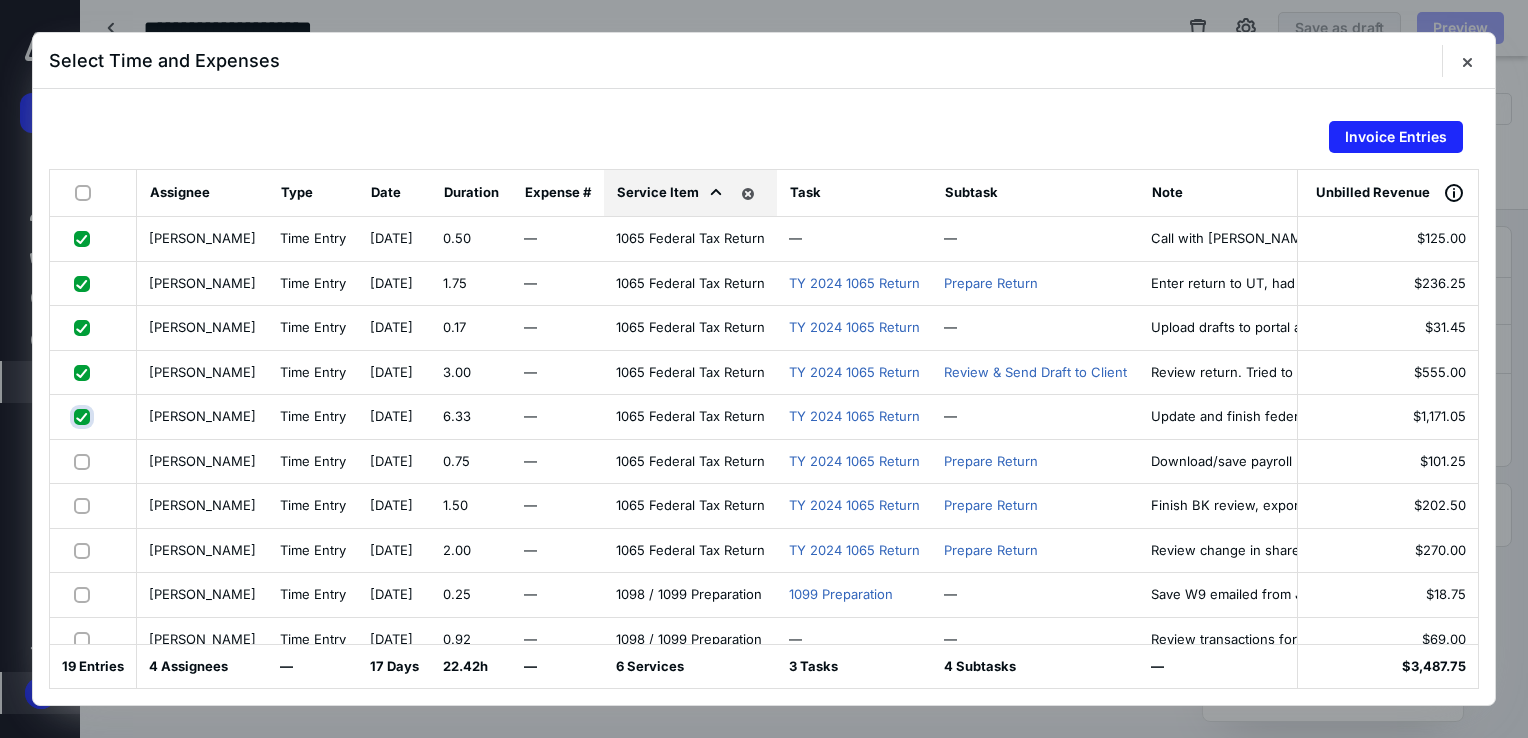 checkbox on "true" 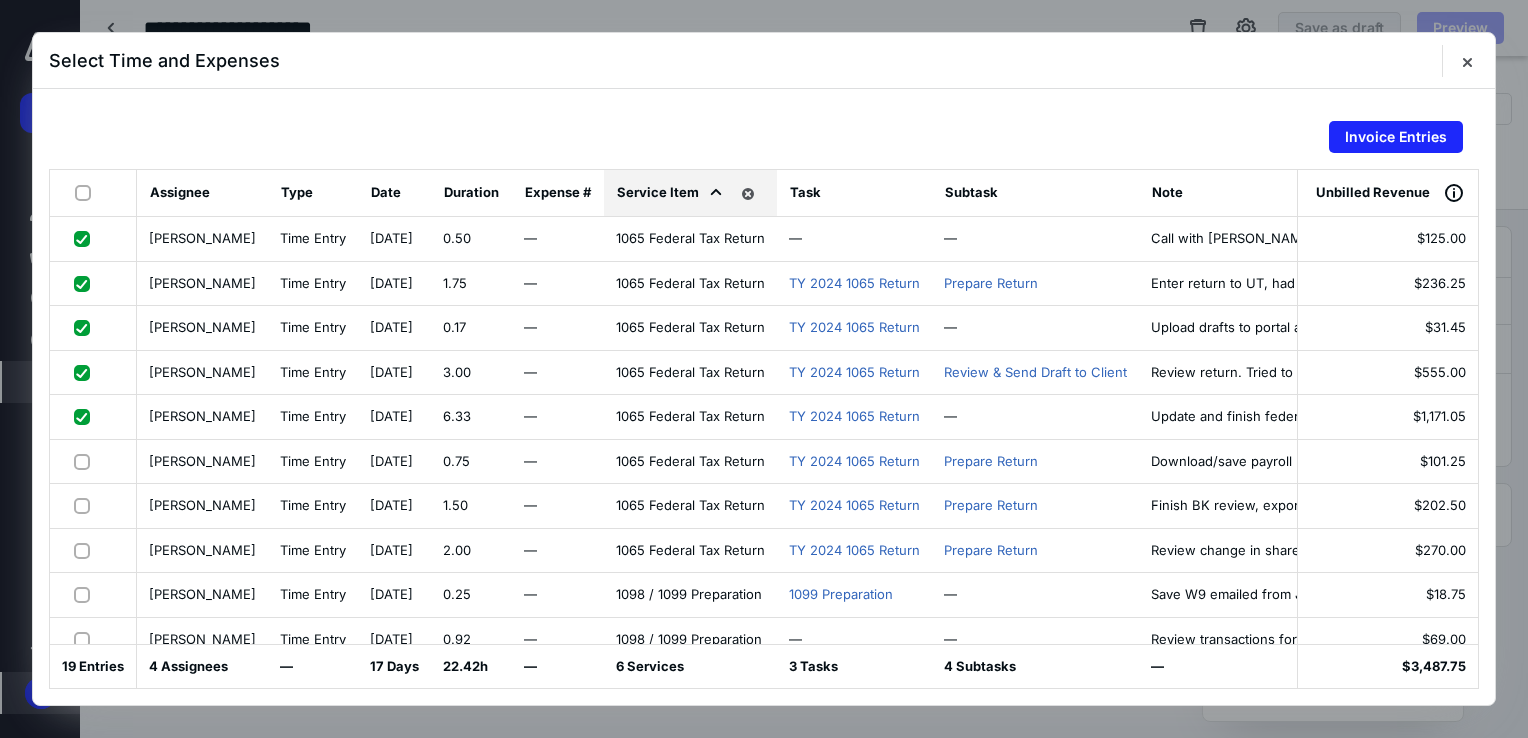 drag, startPoint x: 80, startPoint y: 462, endPoint x: 77, endPoint y: 475, distance: 13.341664 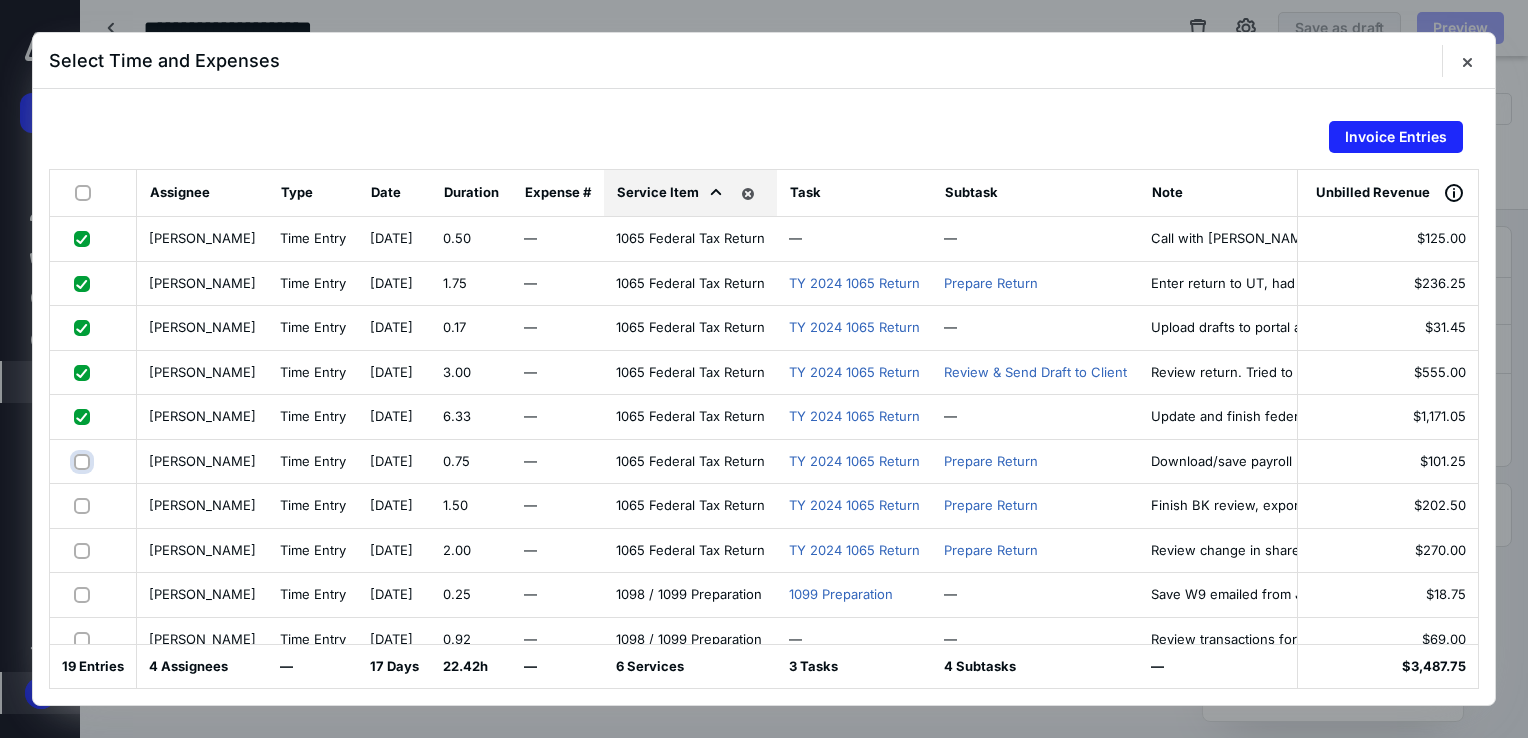 click at bounding box center (84, 461) 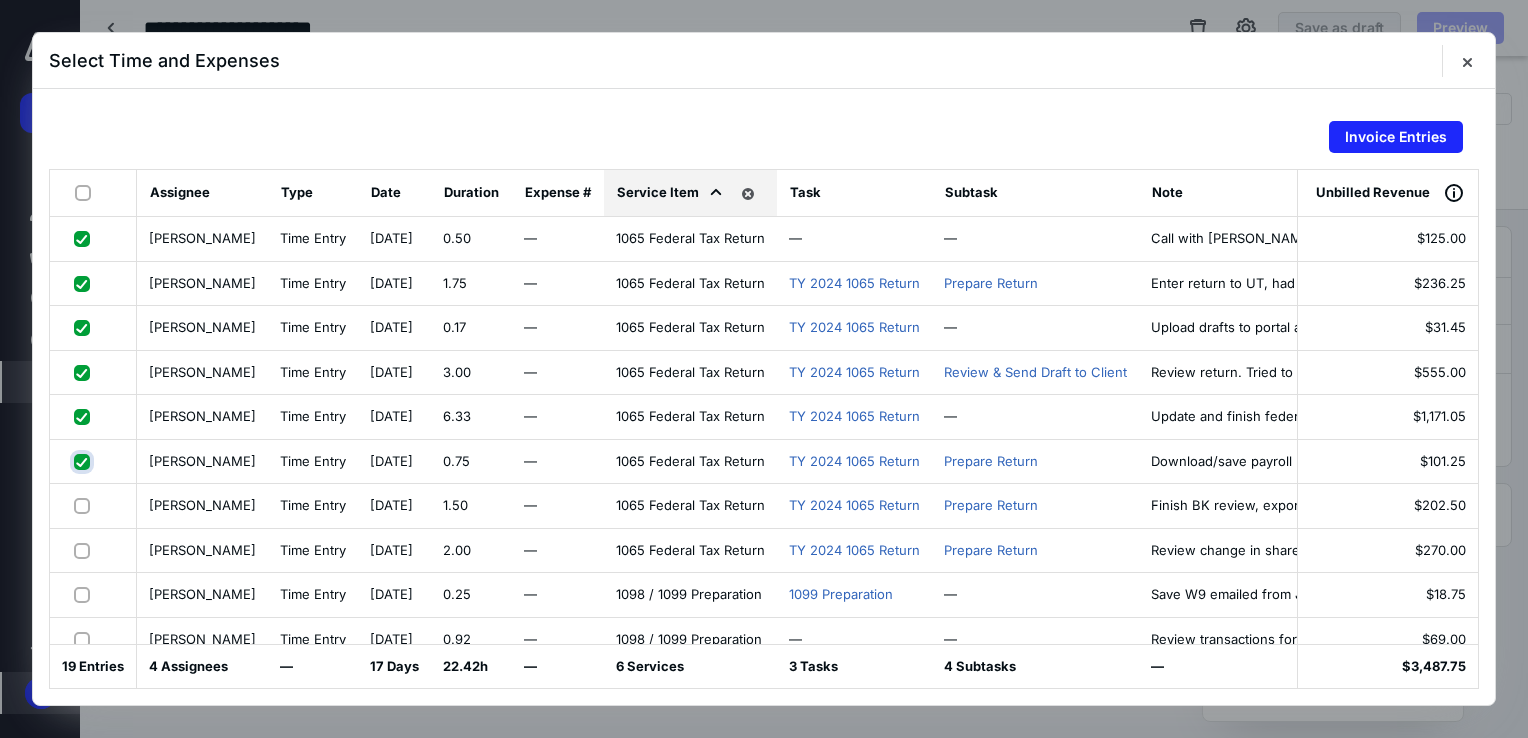 checkbox on "true" 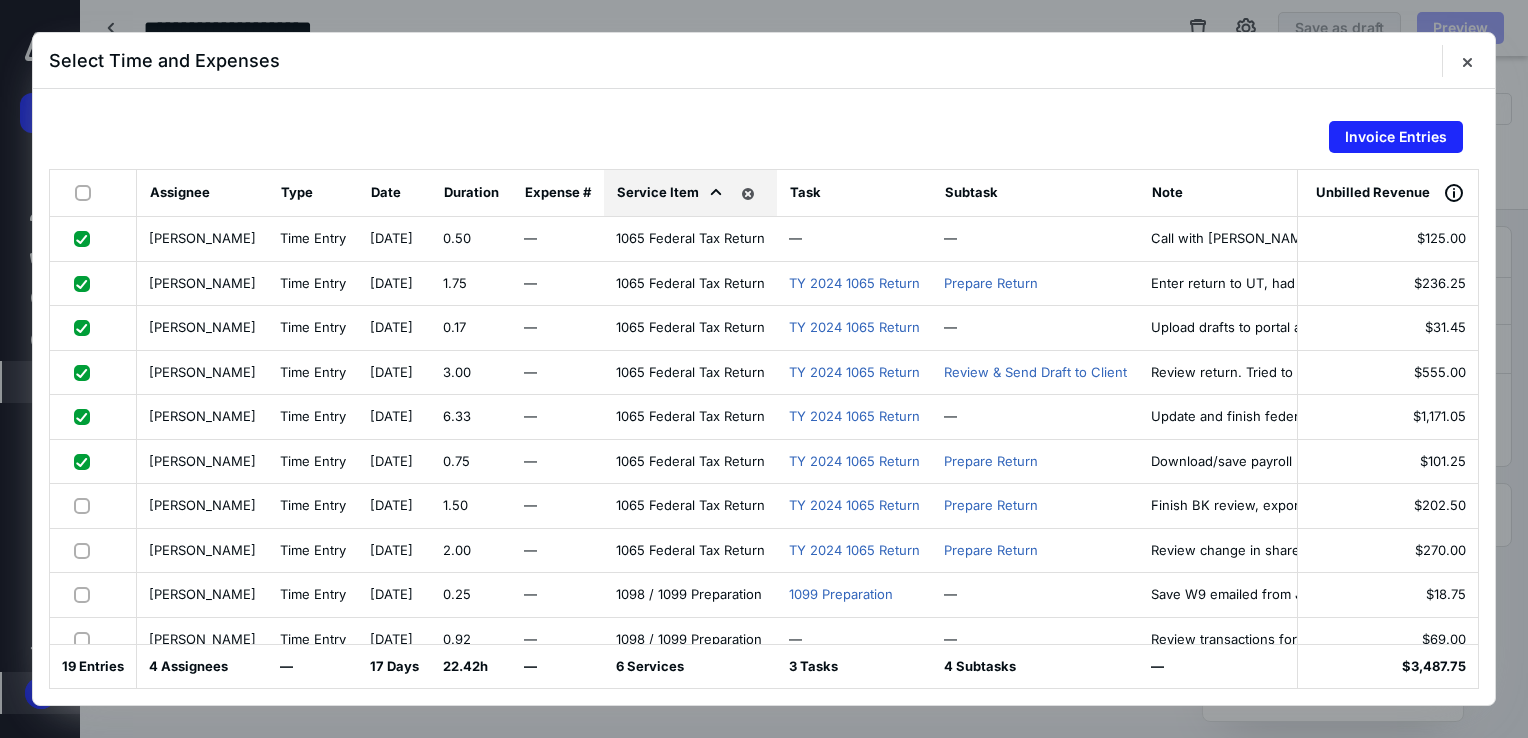 click at bounding box center (86, 505) 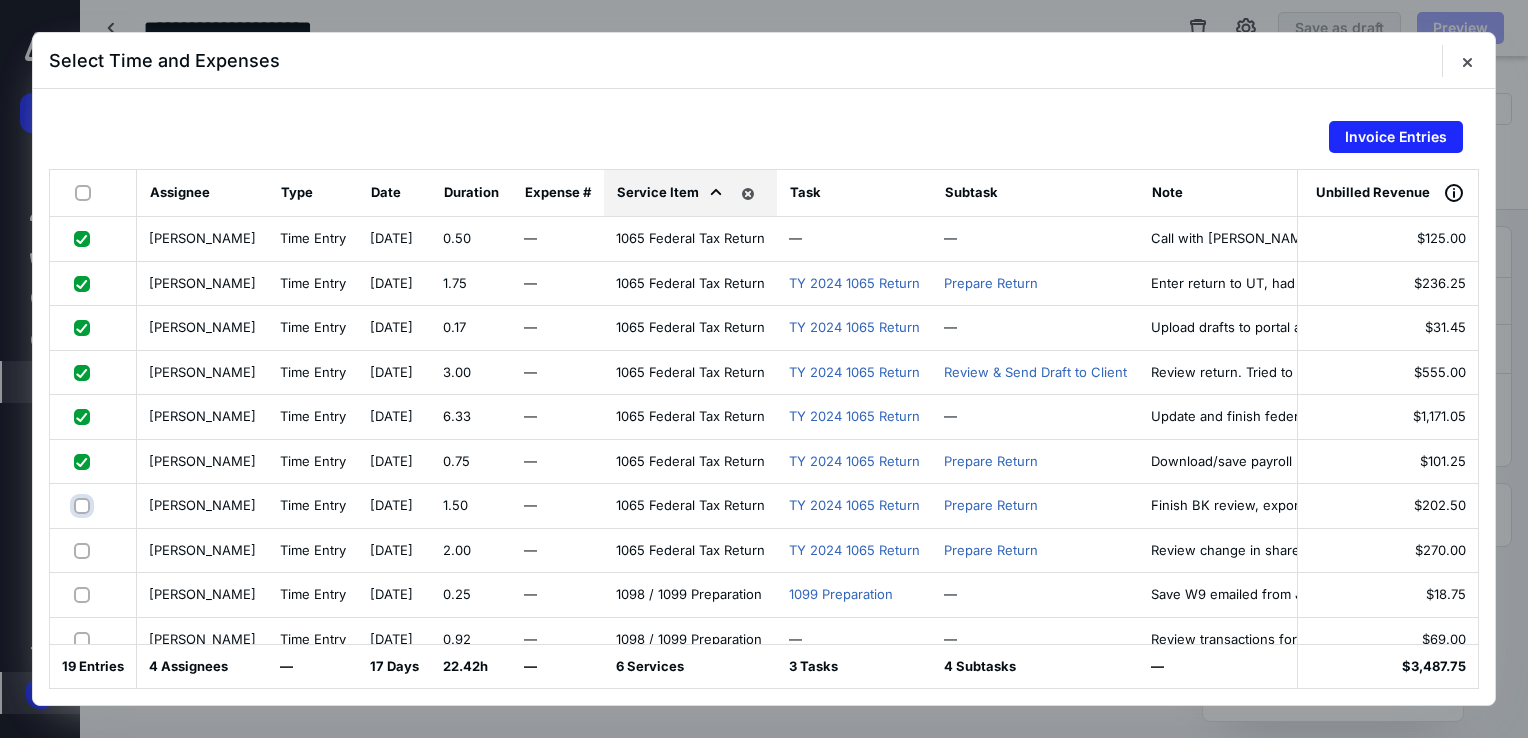 click at bounding box center [84, 505] 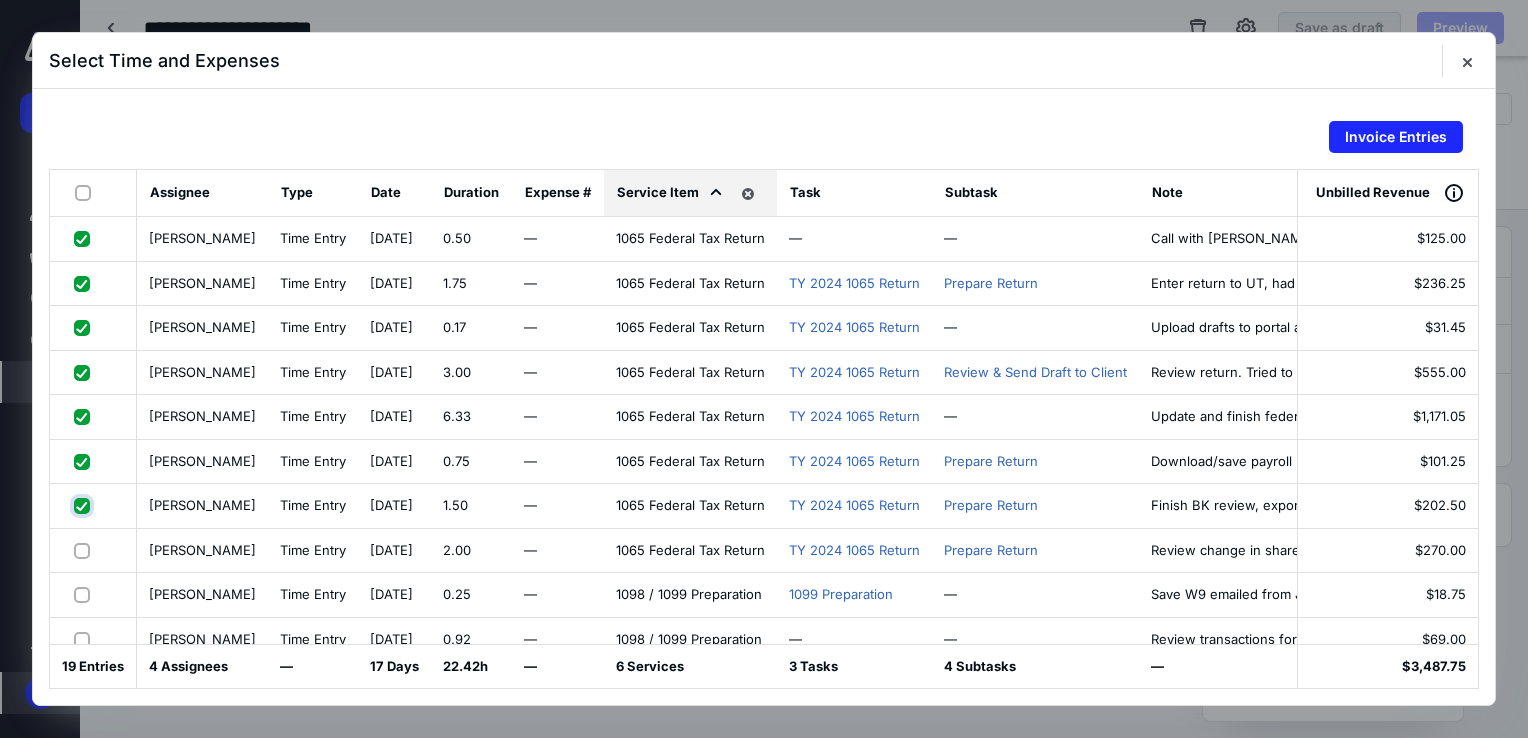 checkbox on "true" 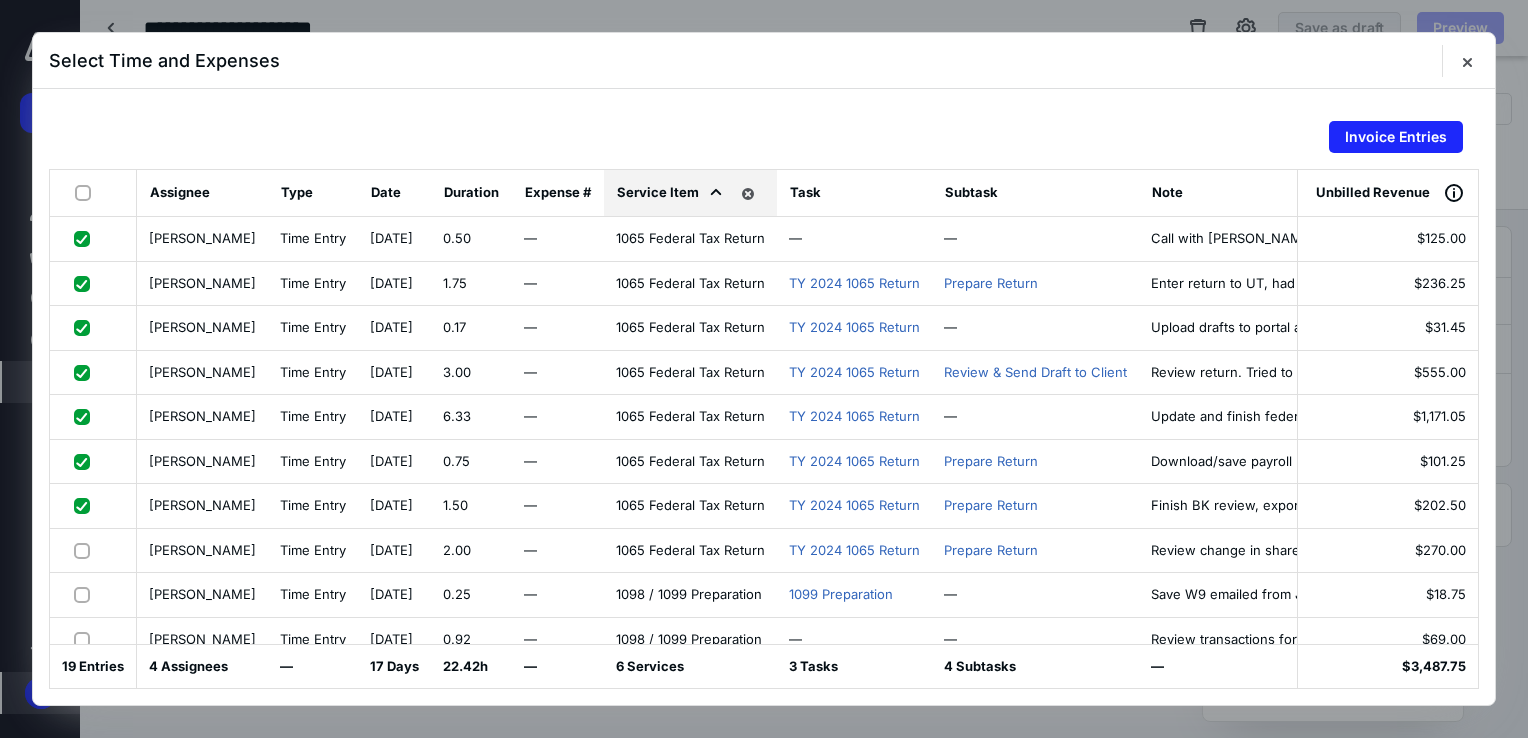 click at bounding box center (86, 550) 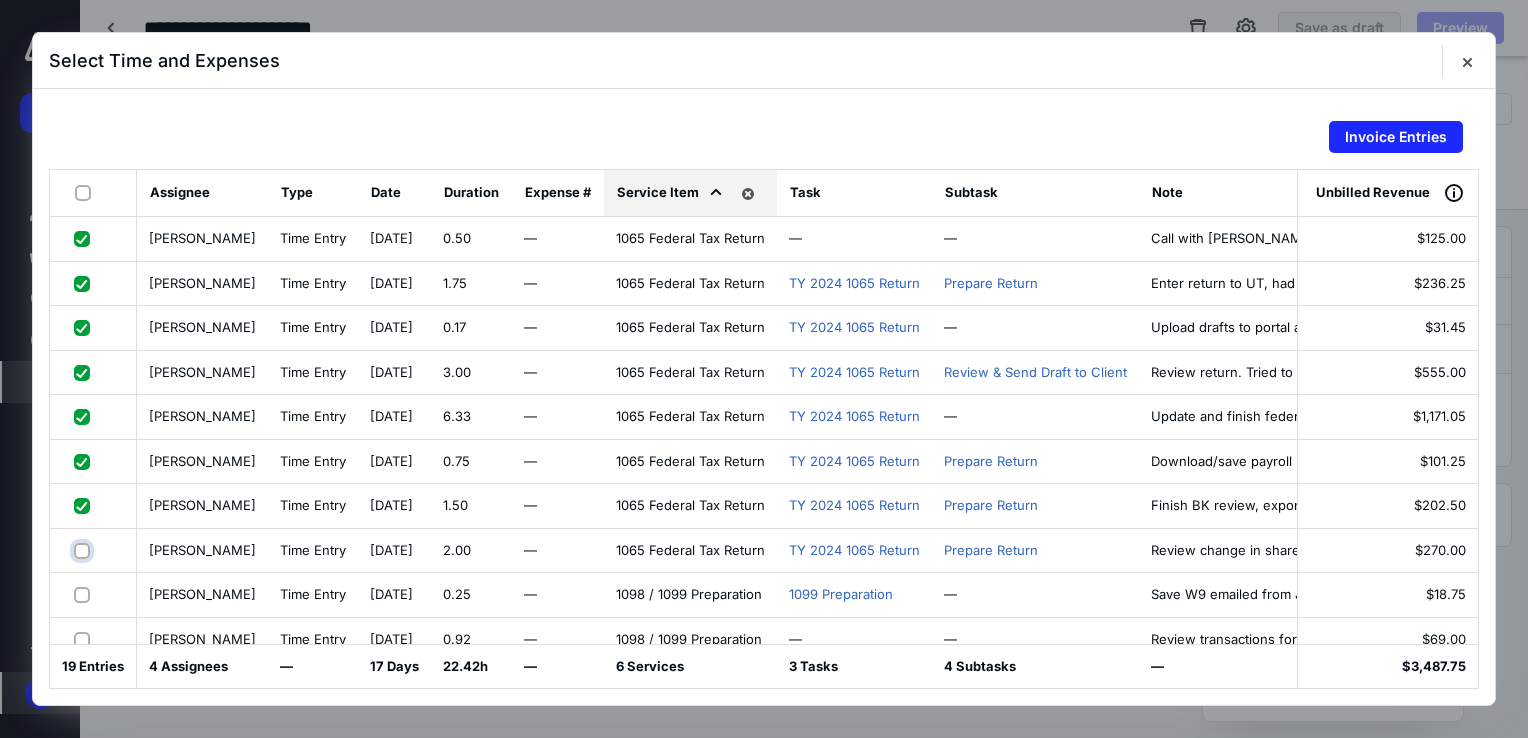 click at bounding box center (84, 550) 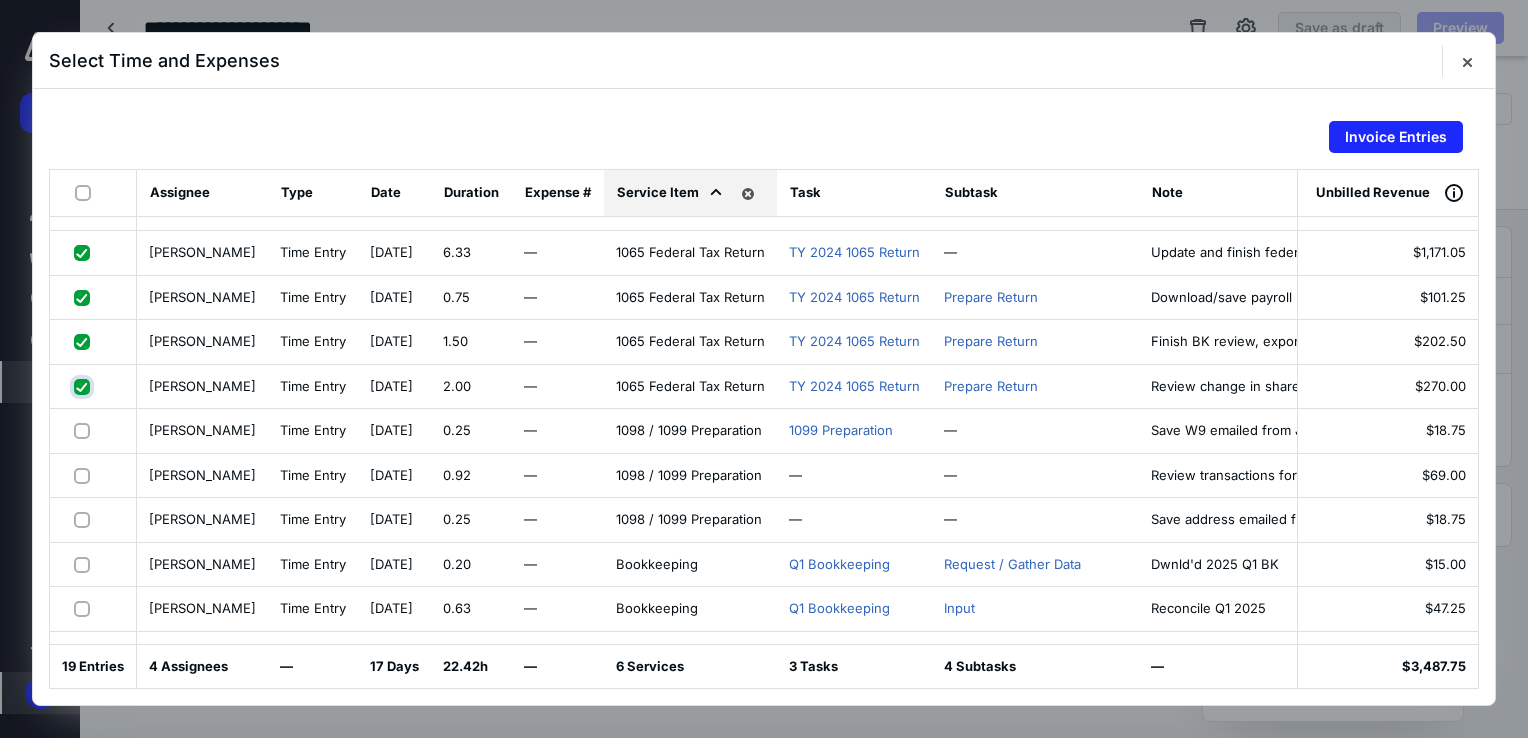 scroll, scrollTop: 200, scrollLeft: 0, axis: vertical 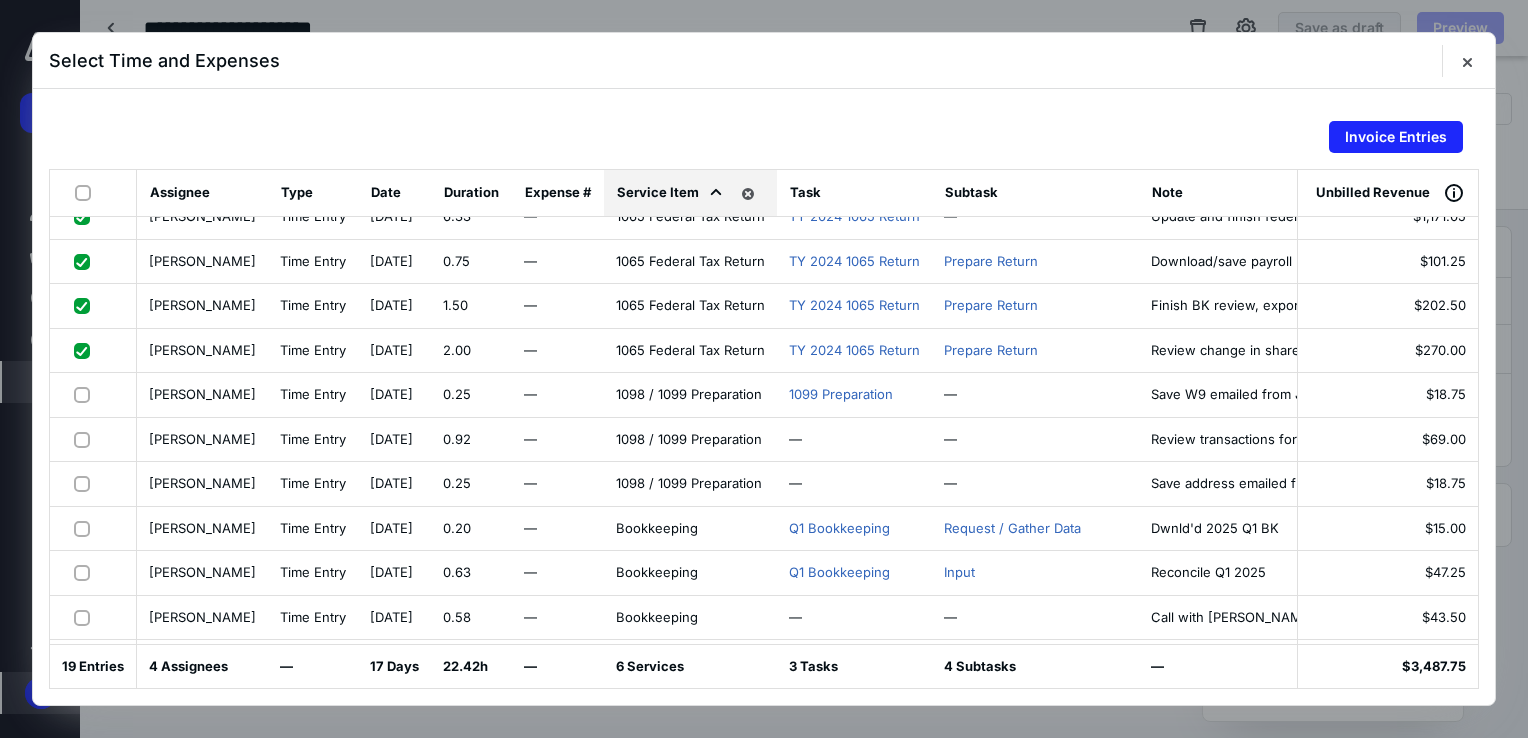 click at bounding box center (86, 394) 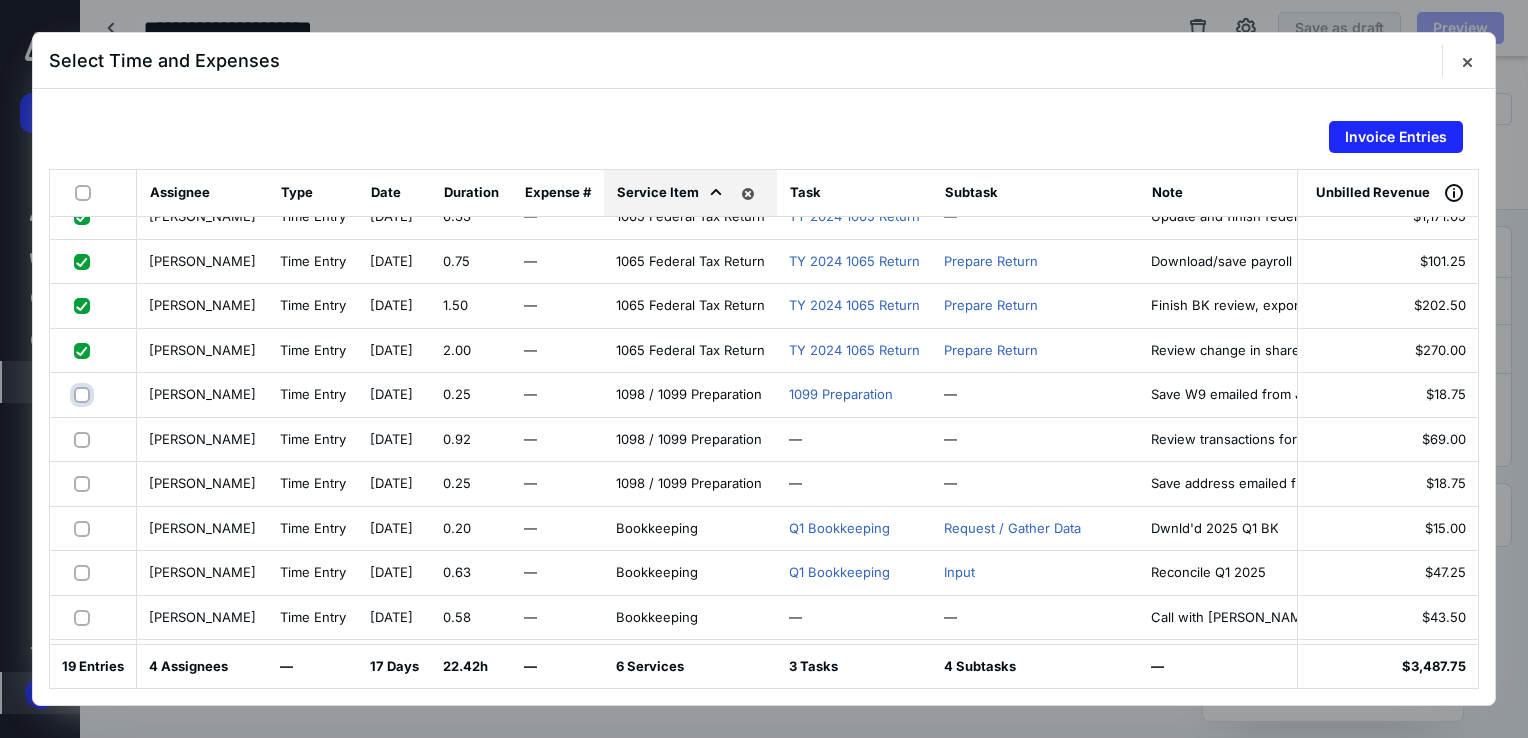 click at bounding box center (84, 394) 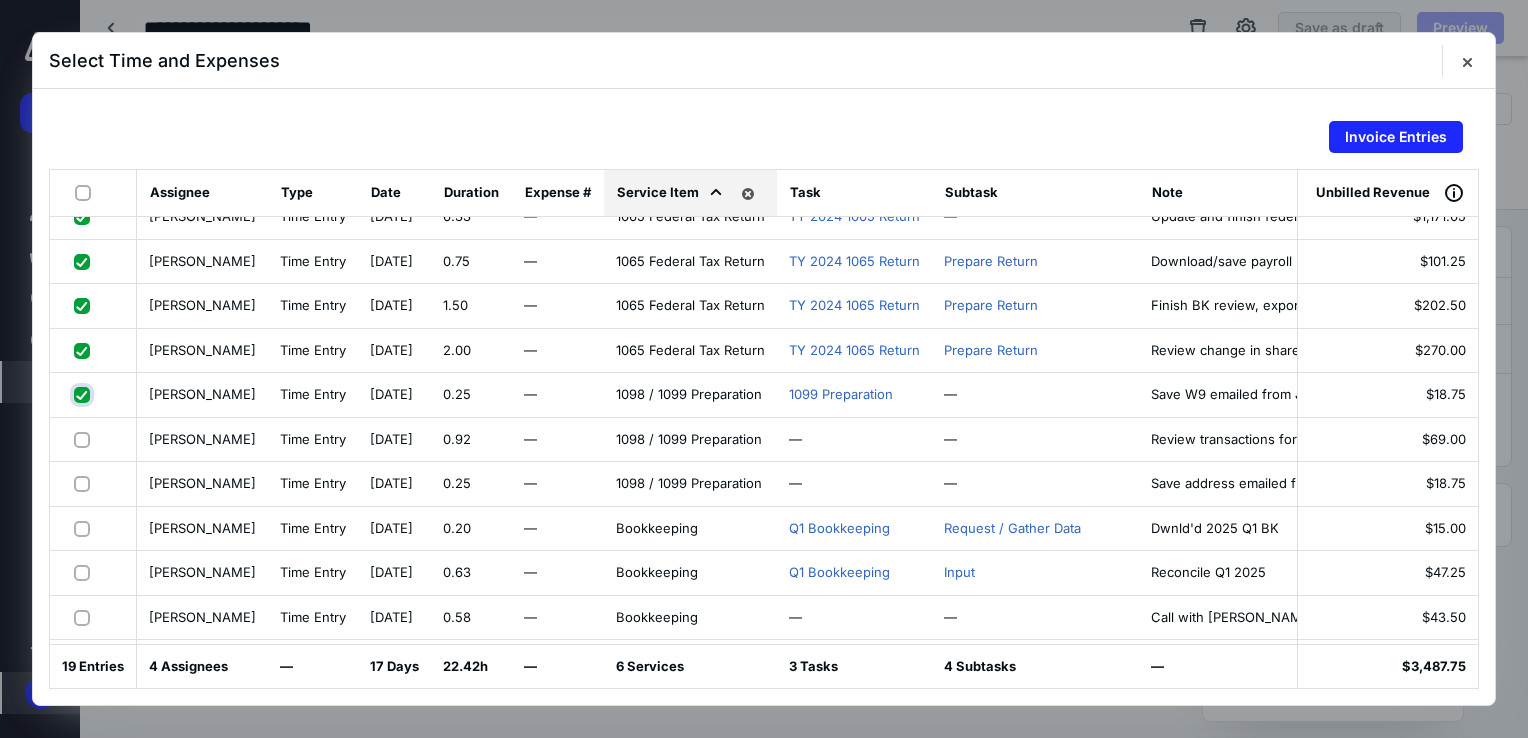 checkbox on "true" 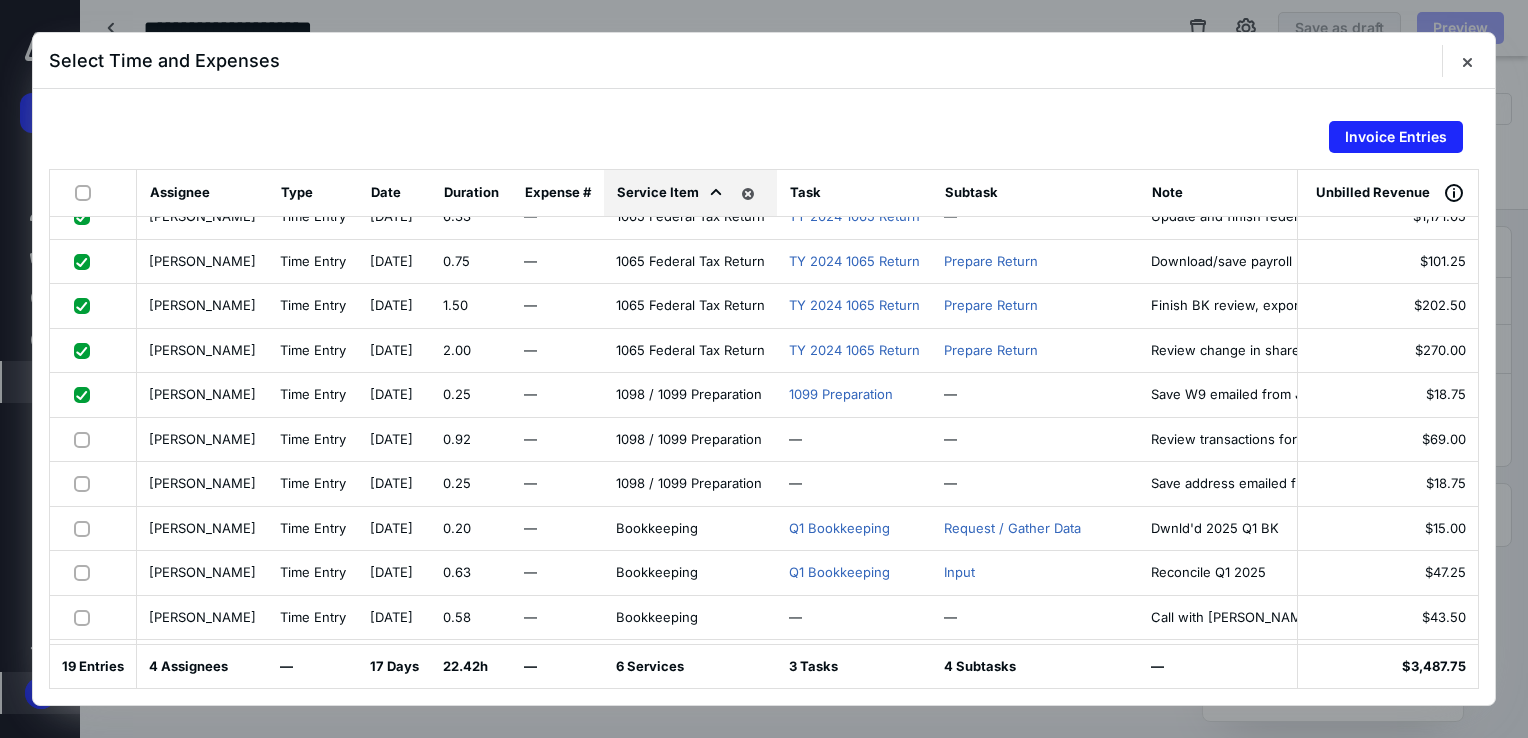 click at bounding box center (93, 440) 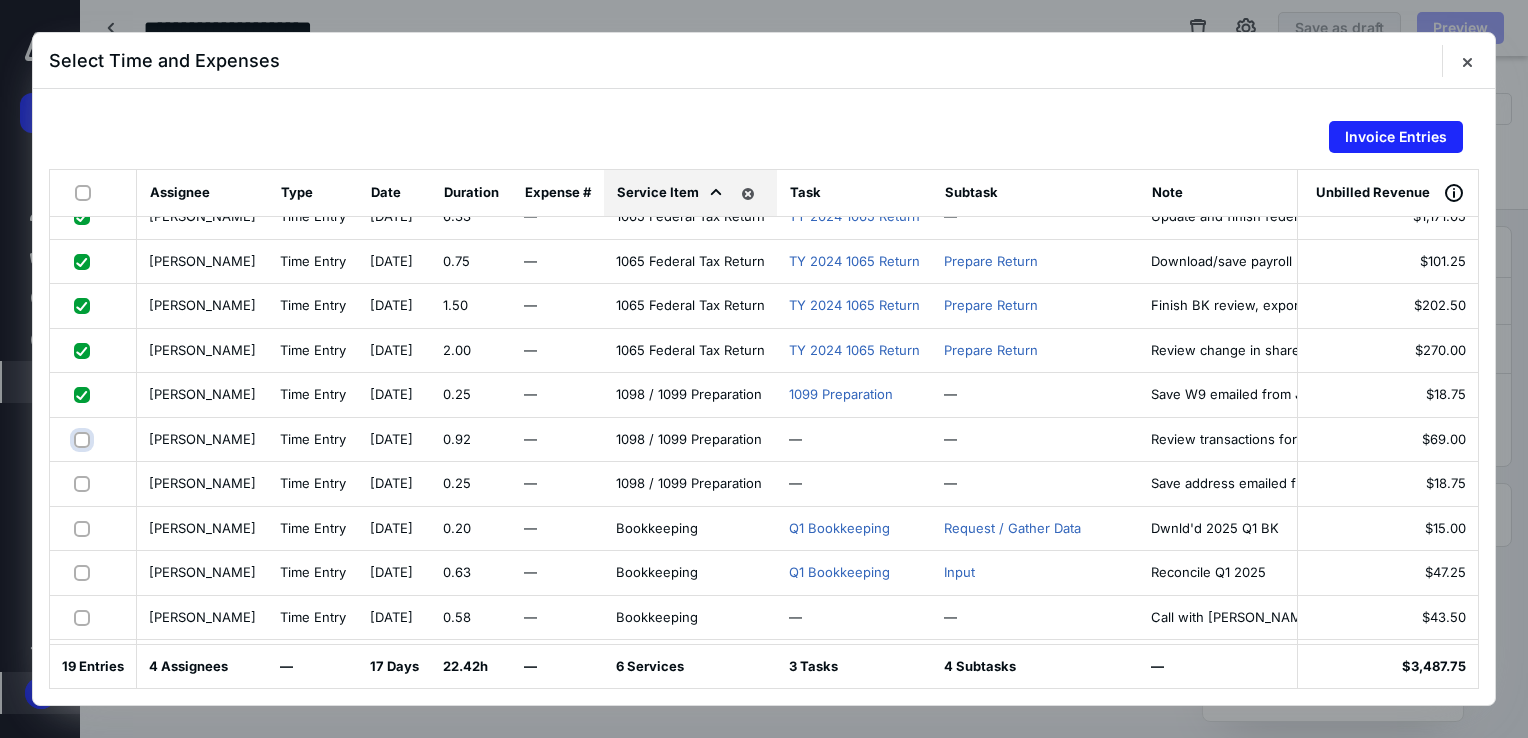click at bounding box center [84, 439] 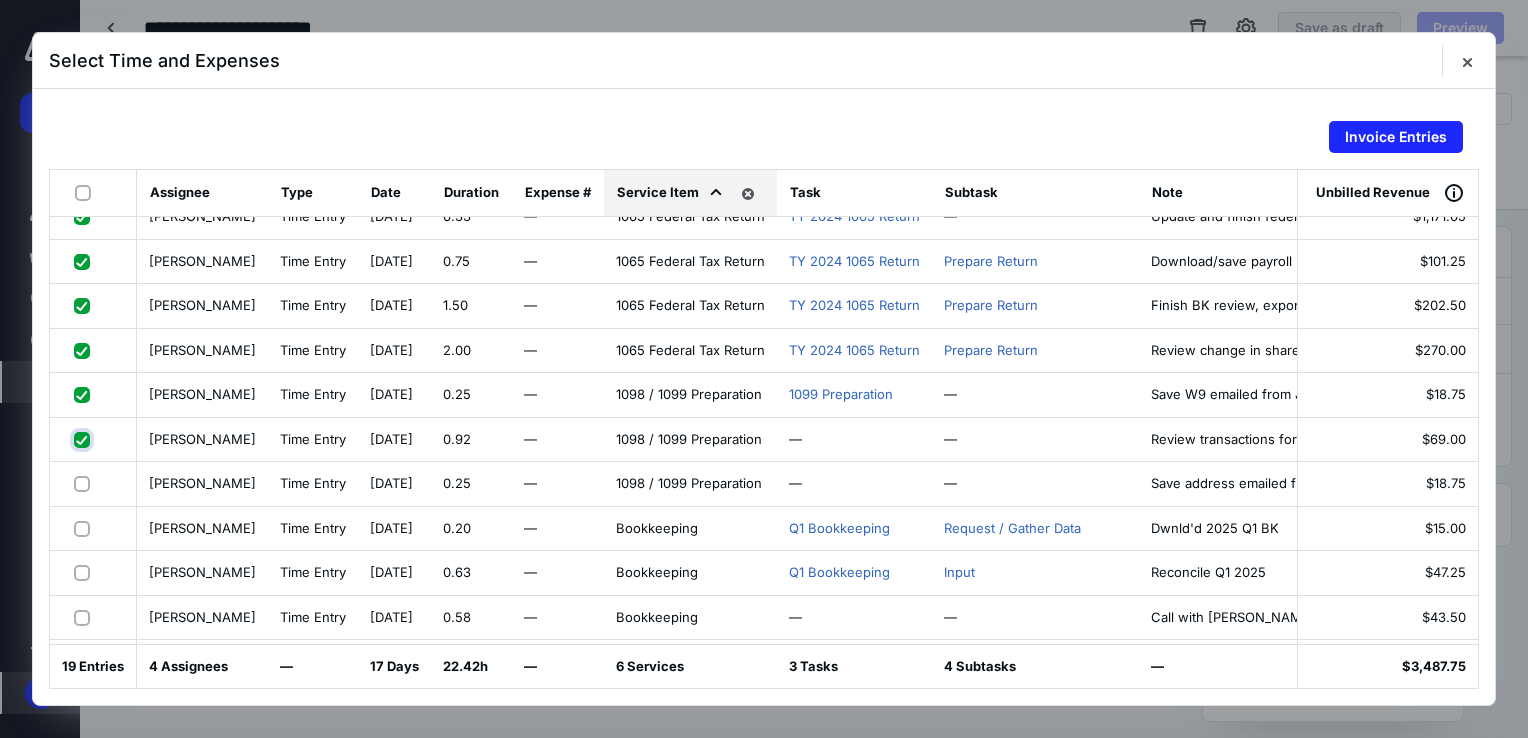 checkbox on "true" 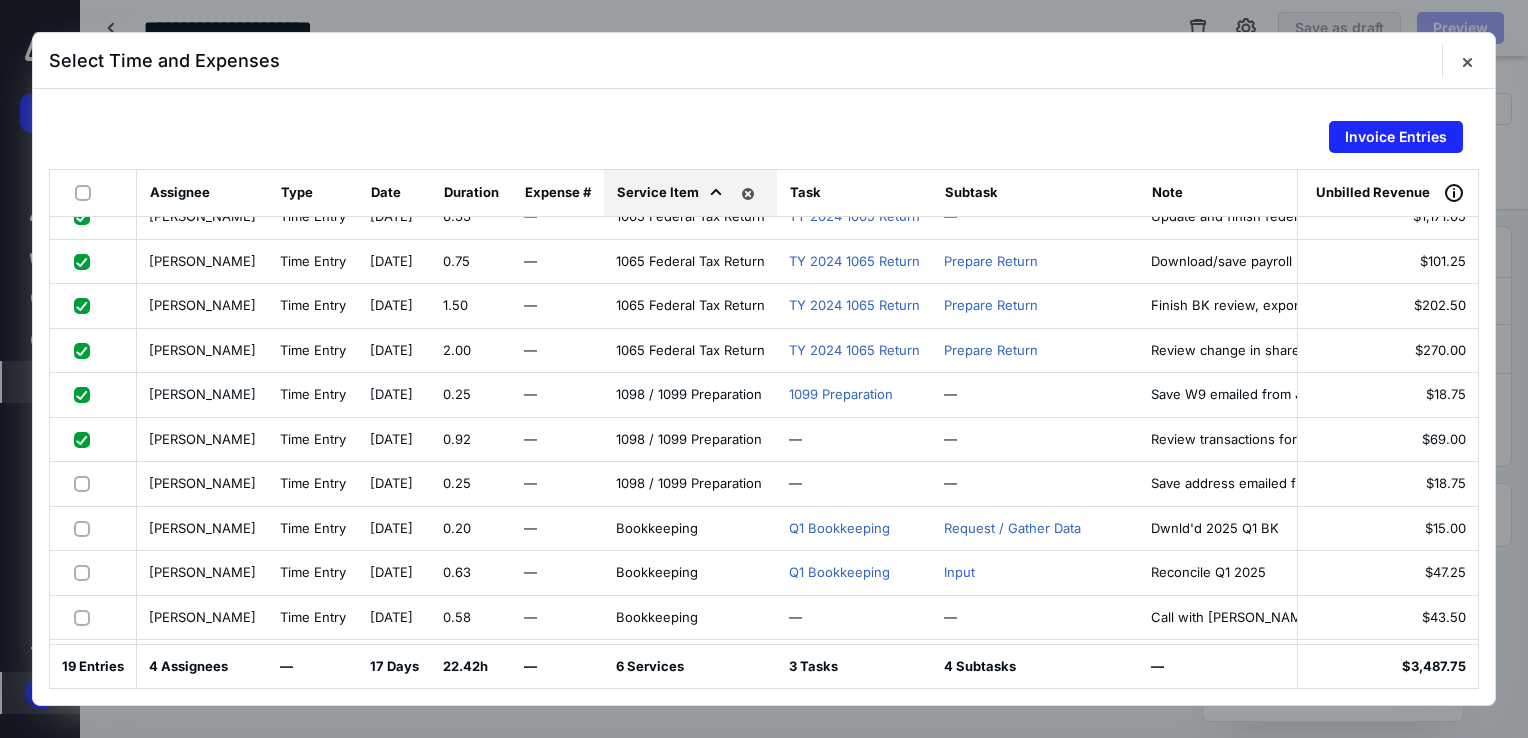 click at bounding box center [86, 483] 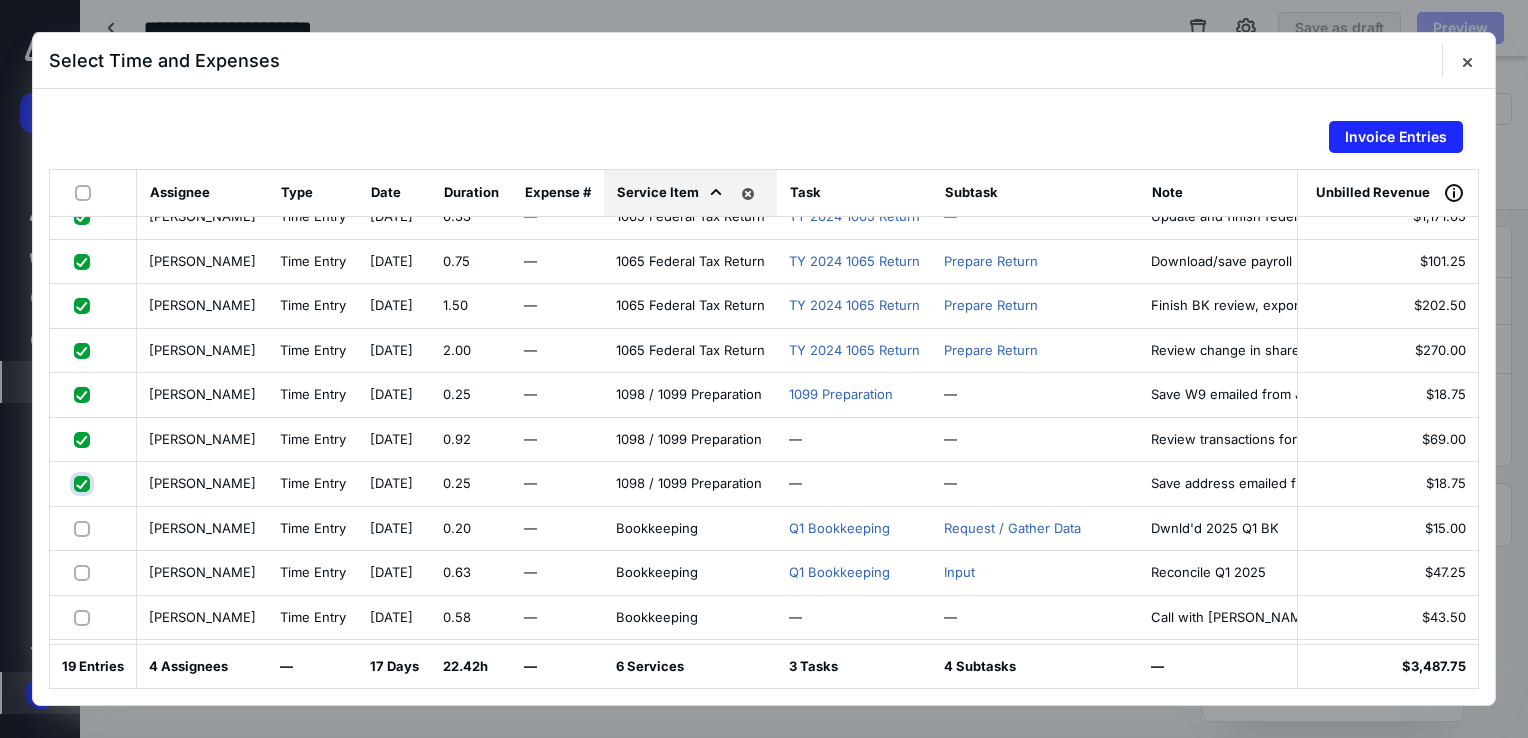 checkbox on "true" 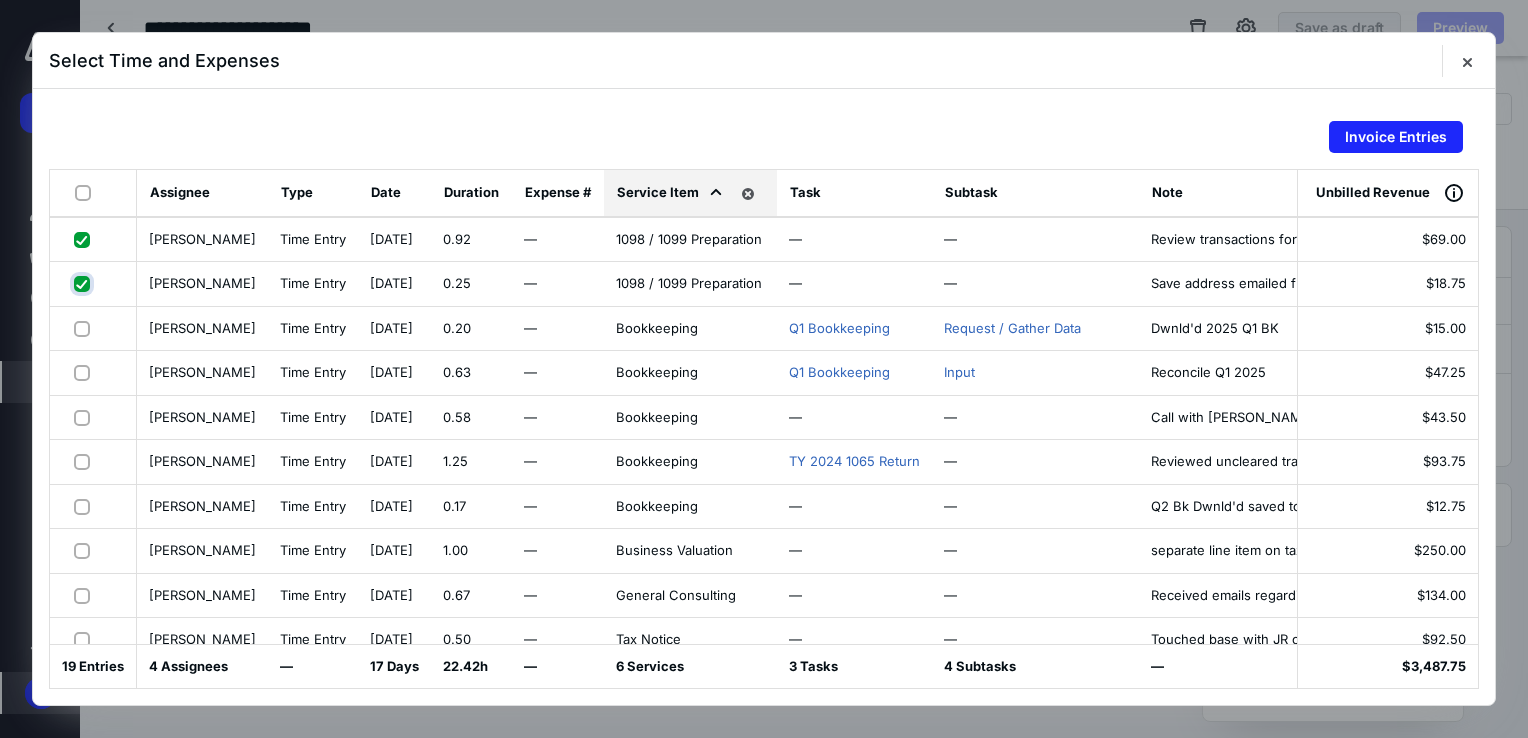scroll, scrollTop: 429, scrollLeft: 0, axis: vertical 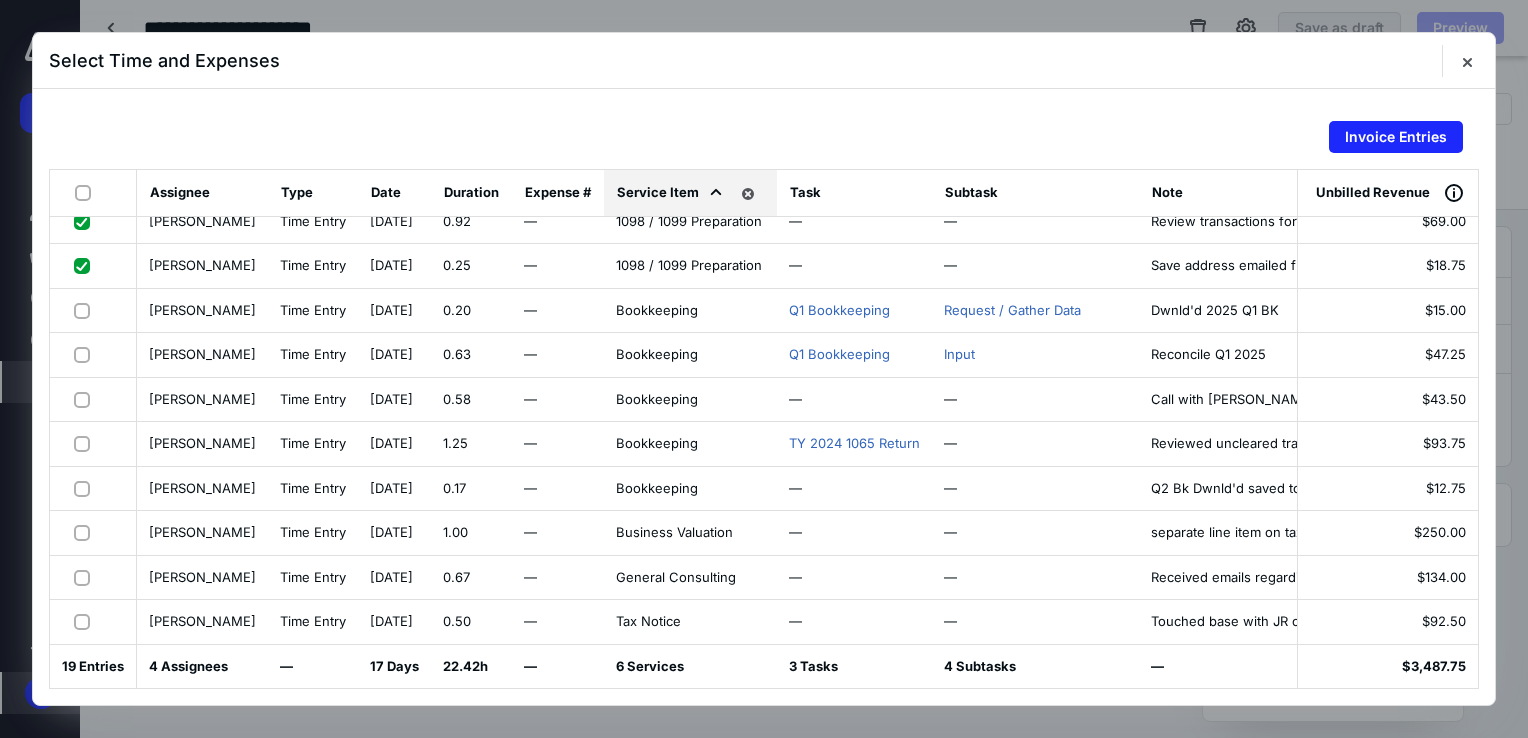 click at bounding box center (86, 532) 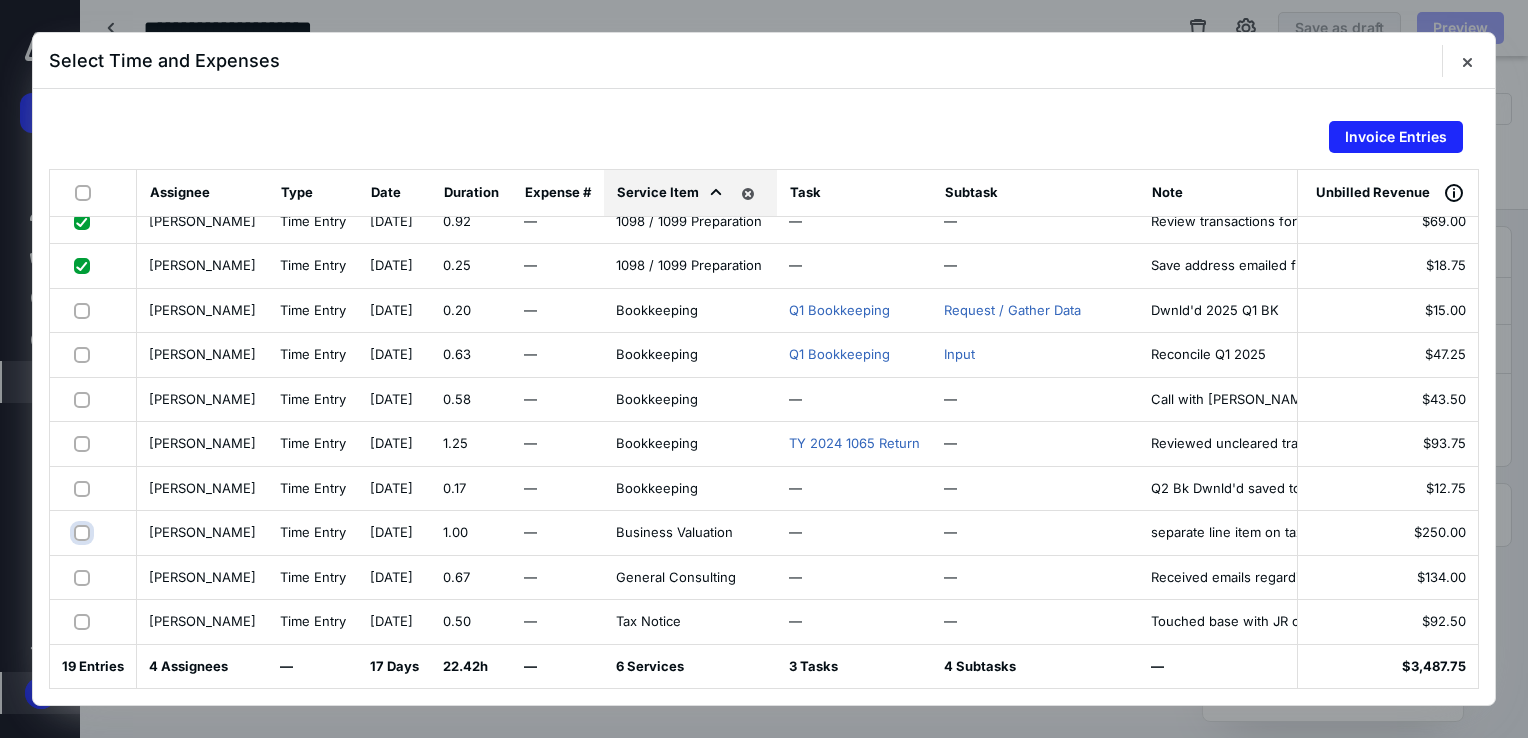 click at bounding box center (84, 532) 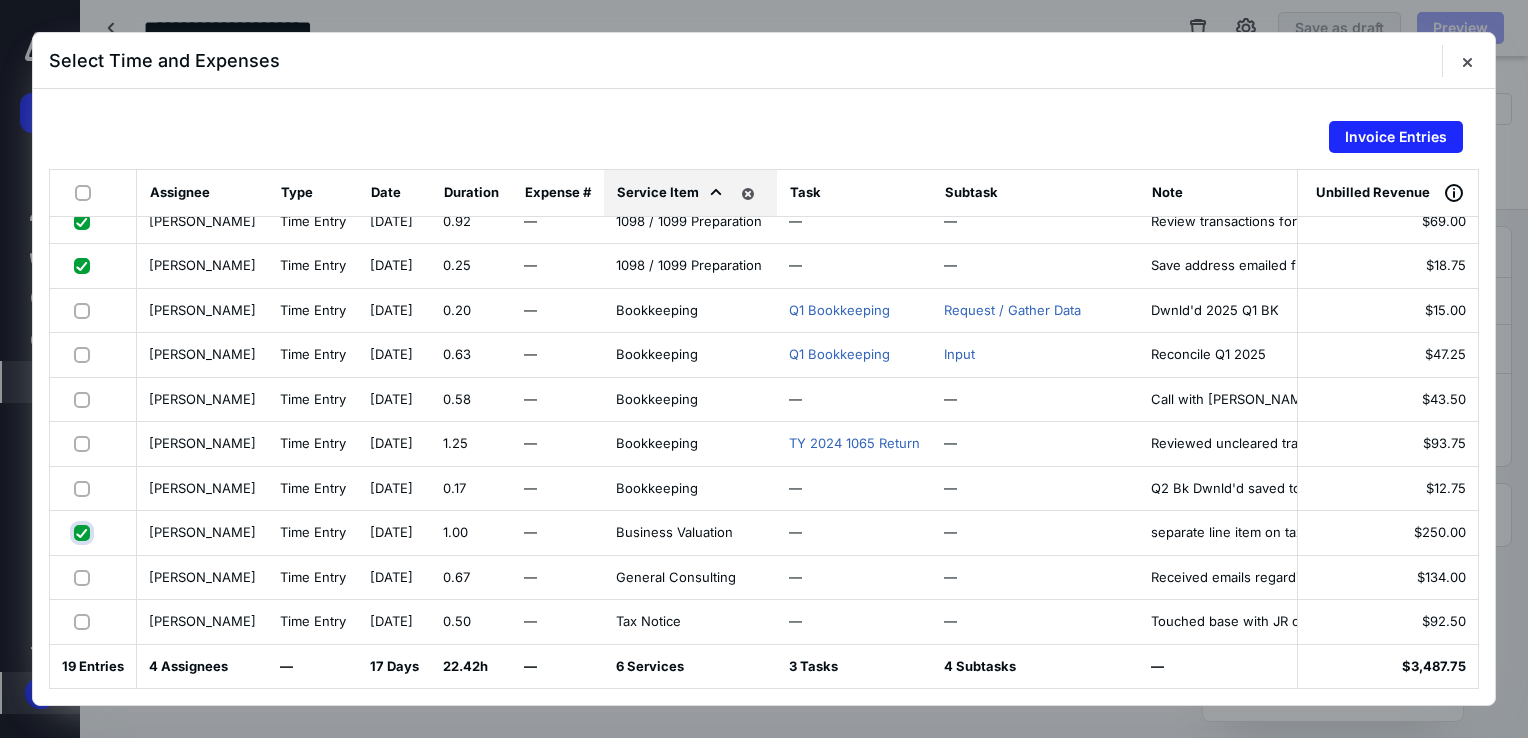checkbox on "true" 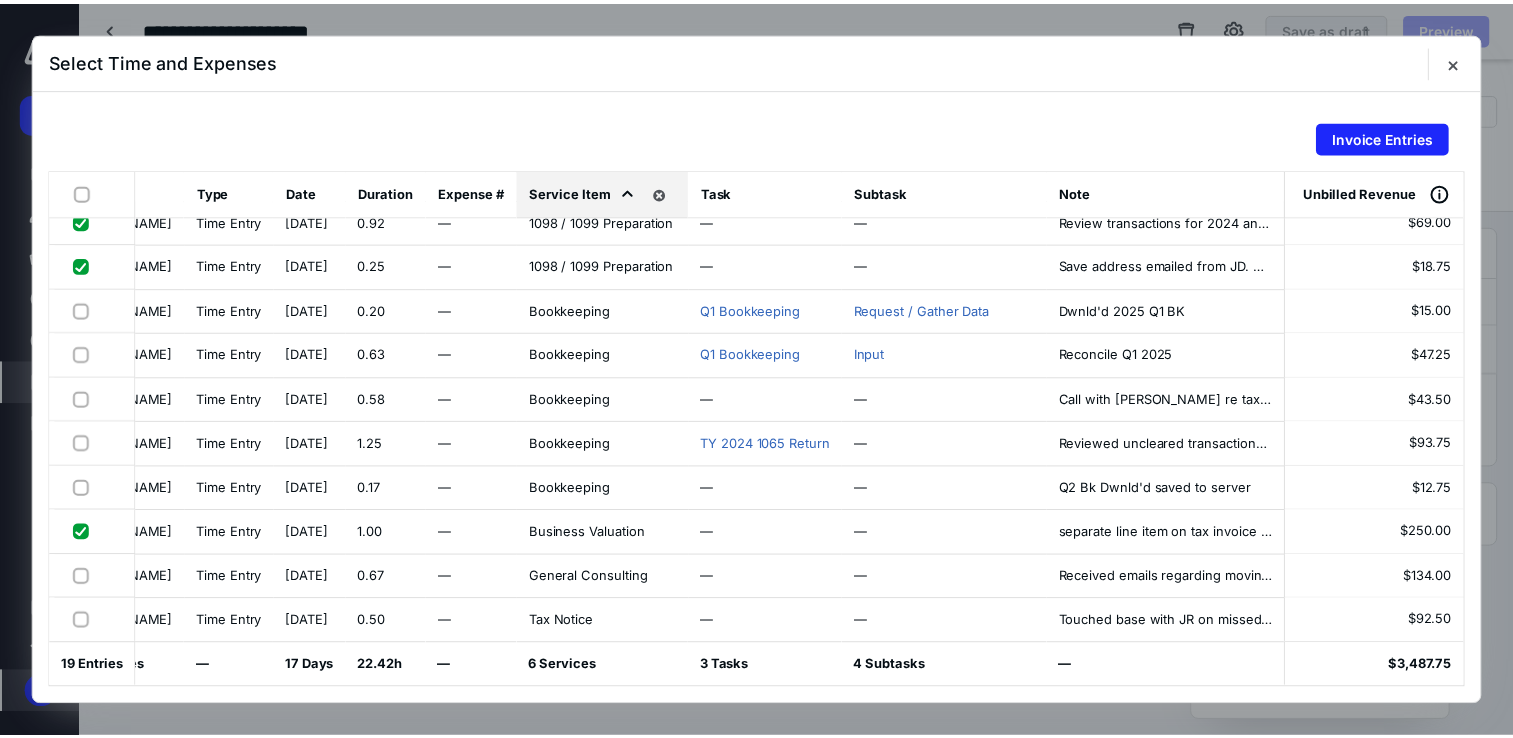 scroll, scrollTop: 429, scrollLeft: 0, axis: vertical 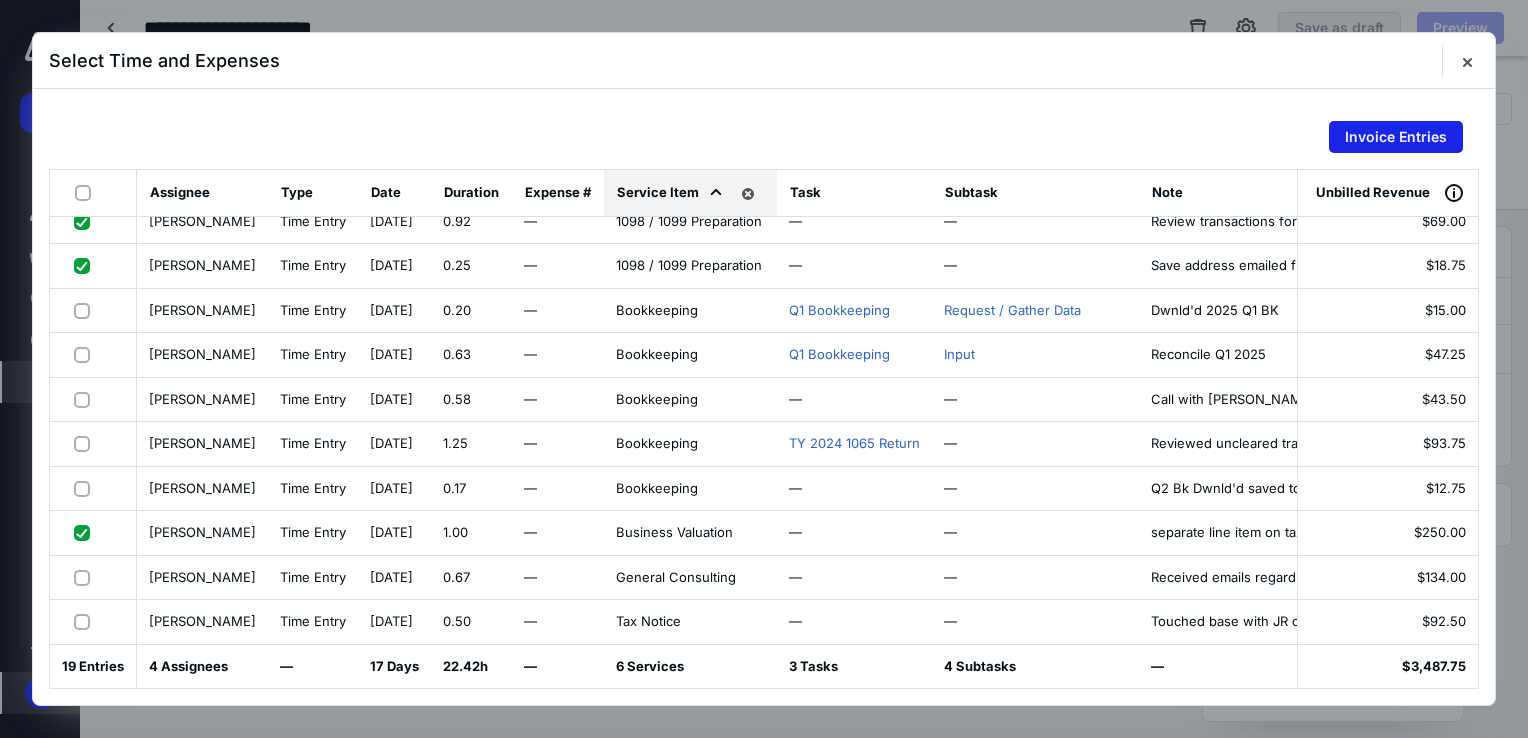 click on "Invoice Entries" at bounding box center (1396, 137) 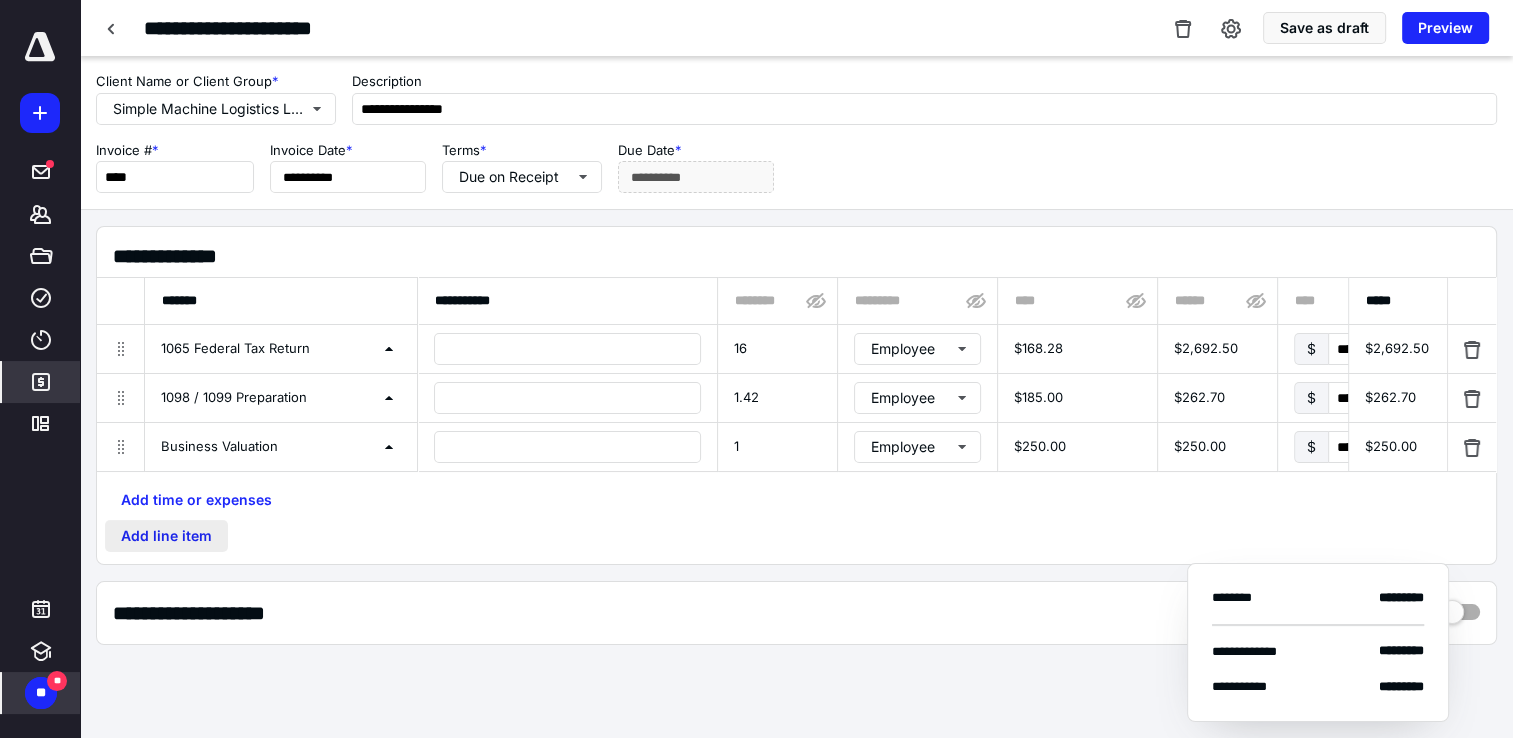click on "Add line item" at bounding box center (166, 536) 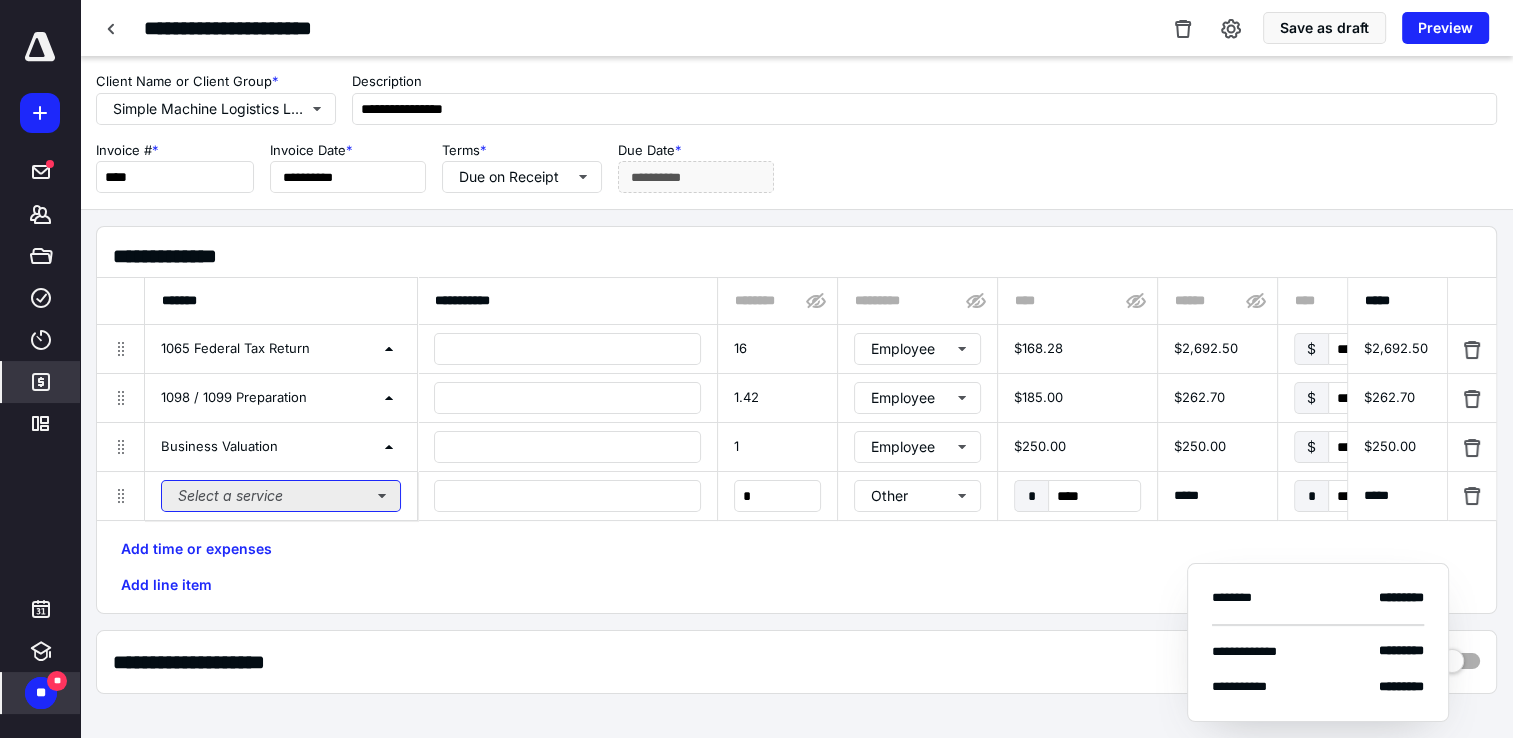 click on "Select a service" at bounding box center (281, 496) 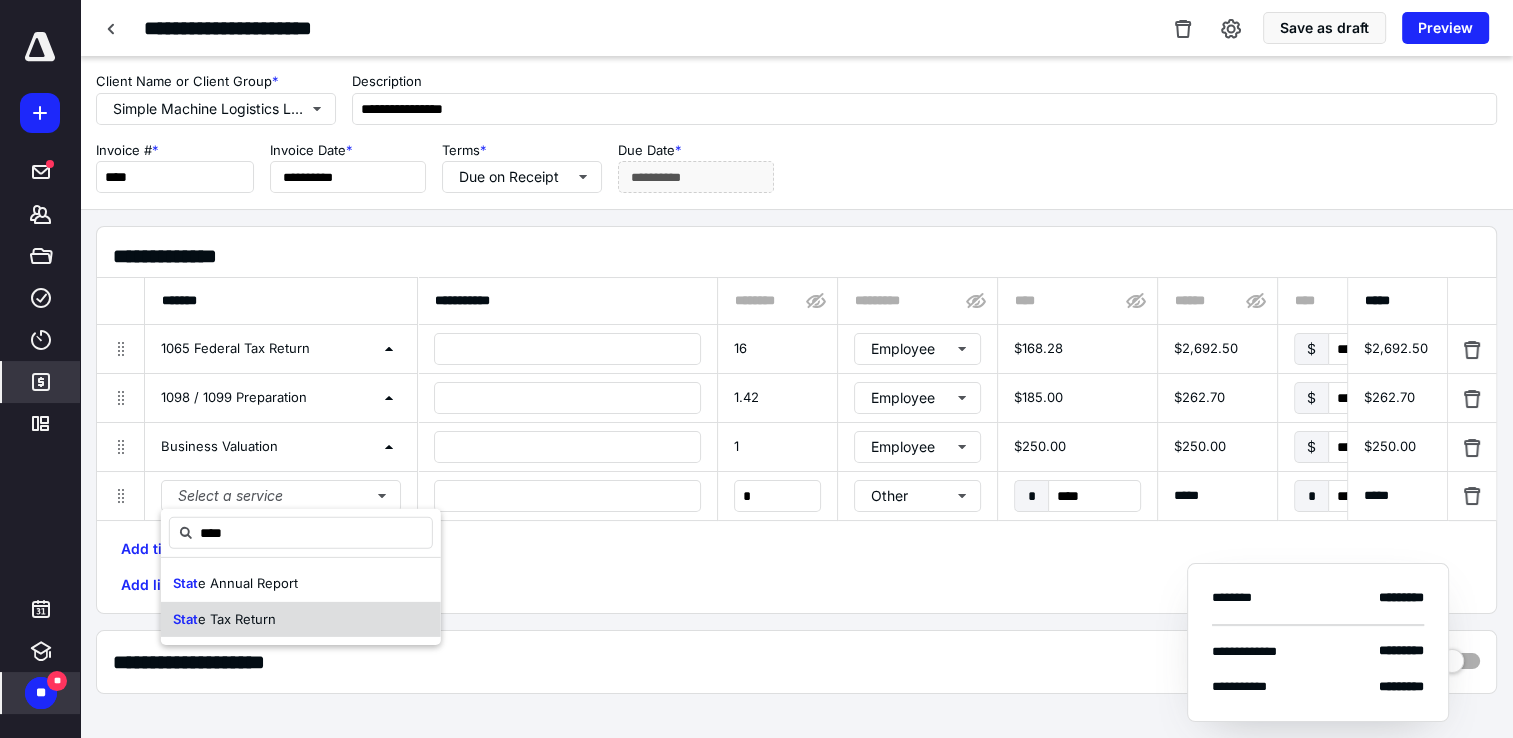 click on "e Tax Return" at bounding box center (237, 618) 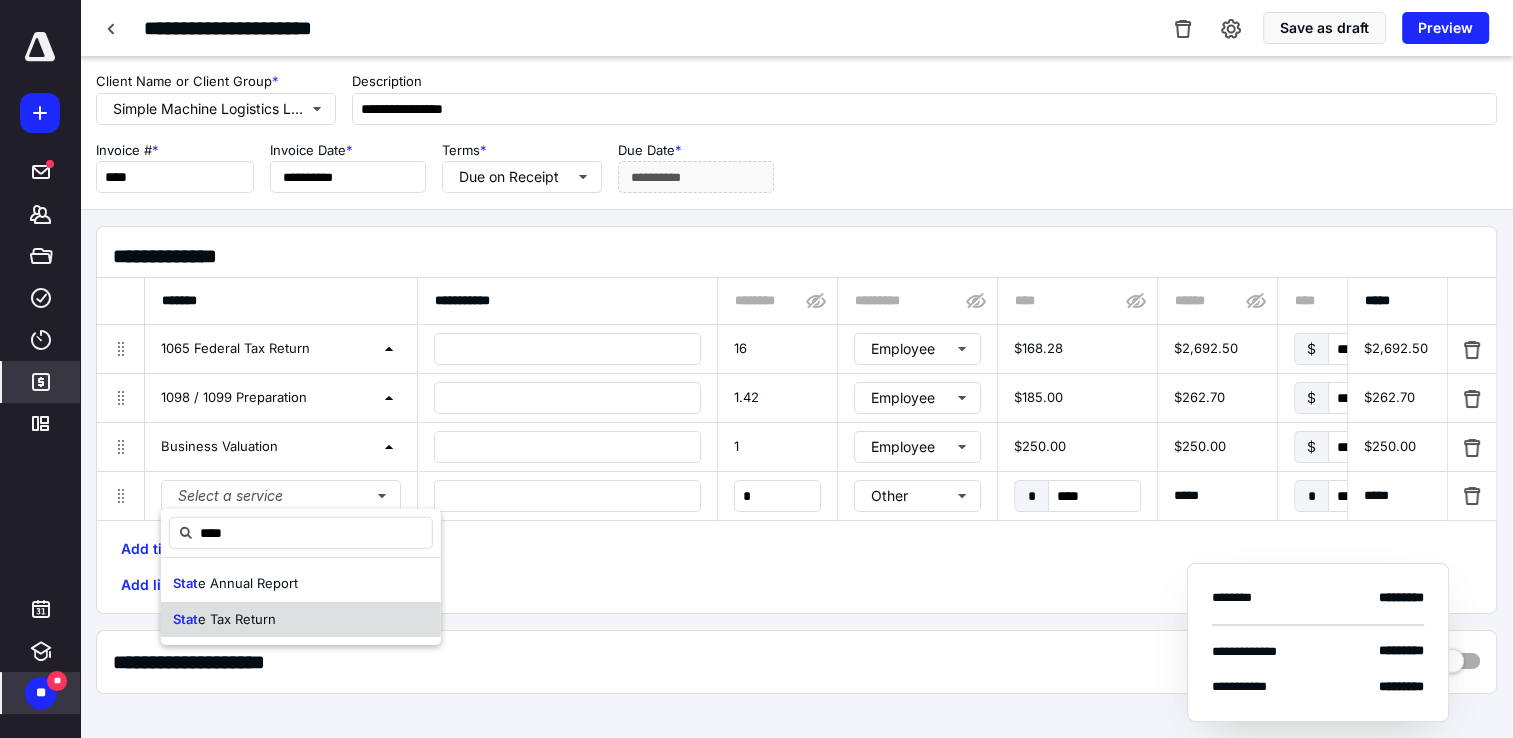 type on "****" 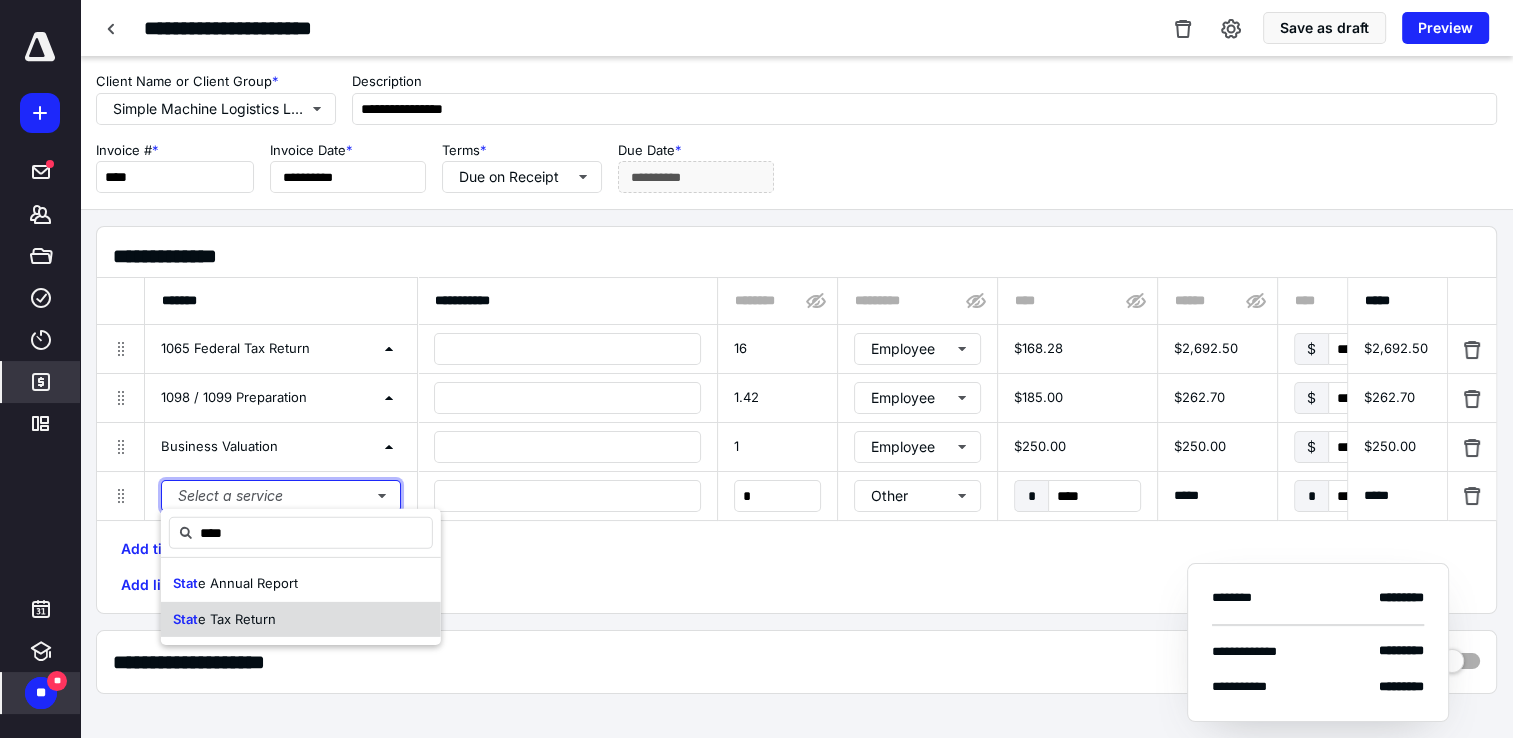 type 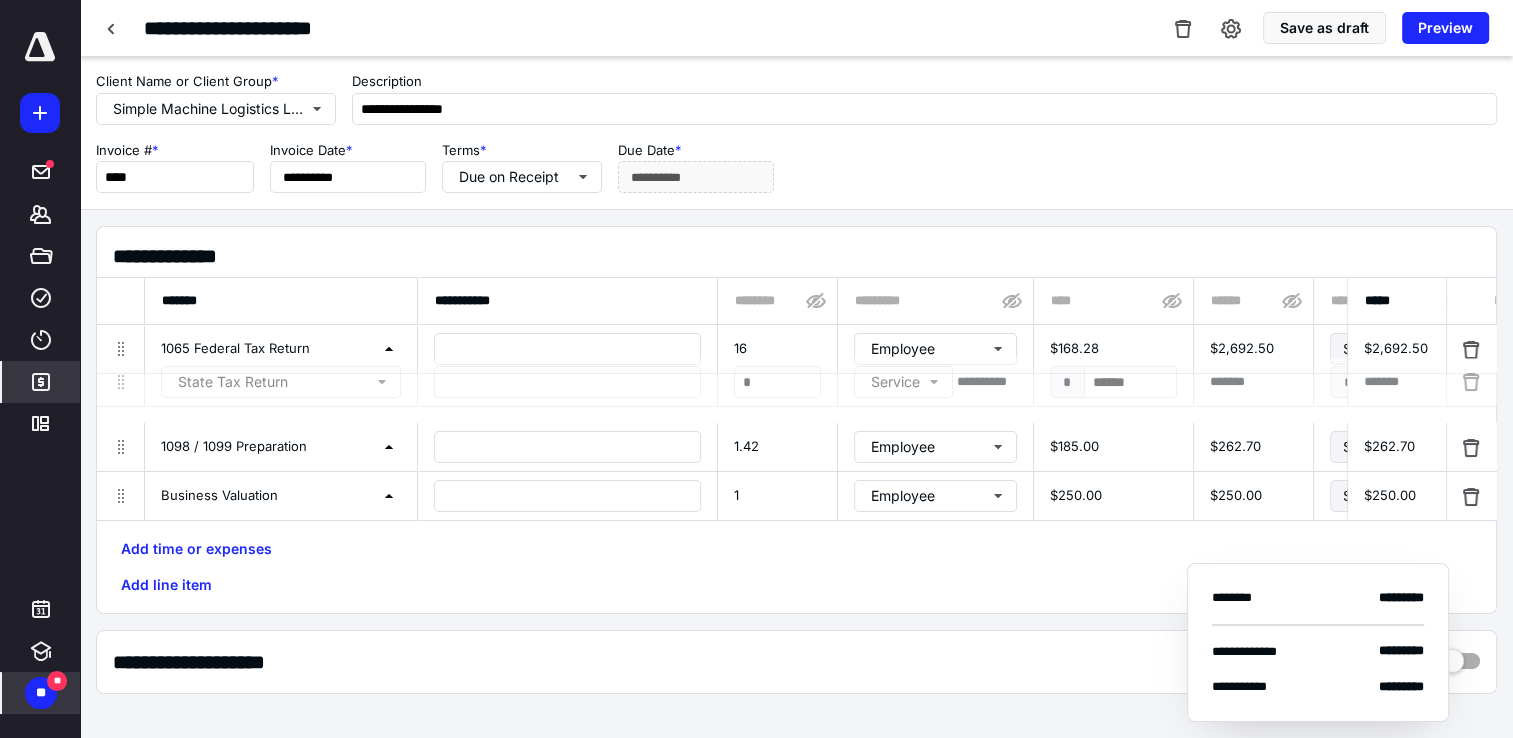 drag, startPoint x: 130, startPoint y: 491, endPoint x: 148, endPoint y: 377, distance: 115.41231 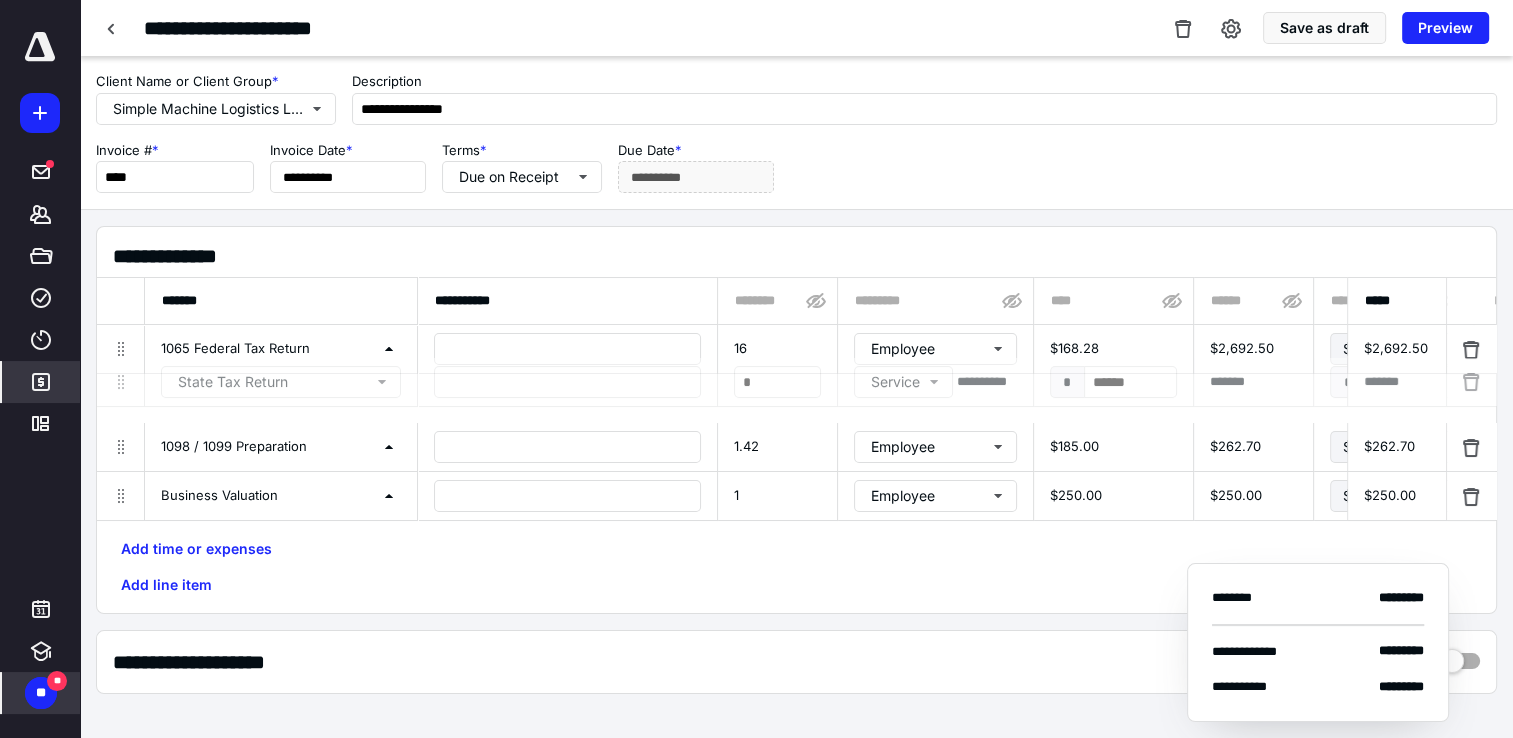click on "**********" at bounding box center (1339, 382) 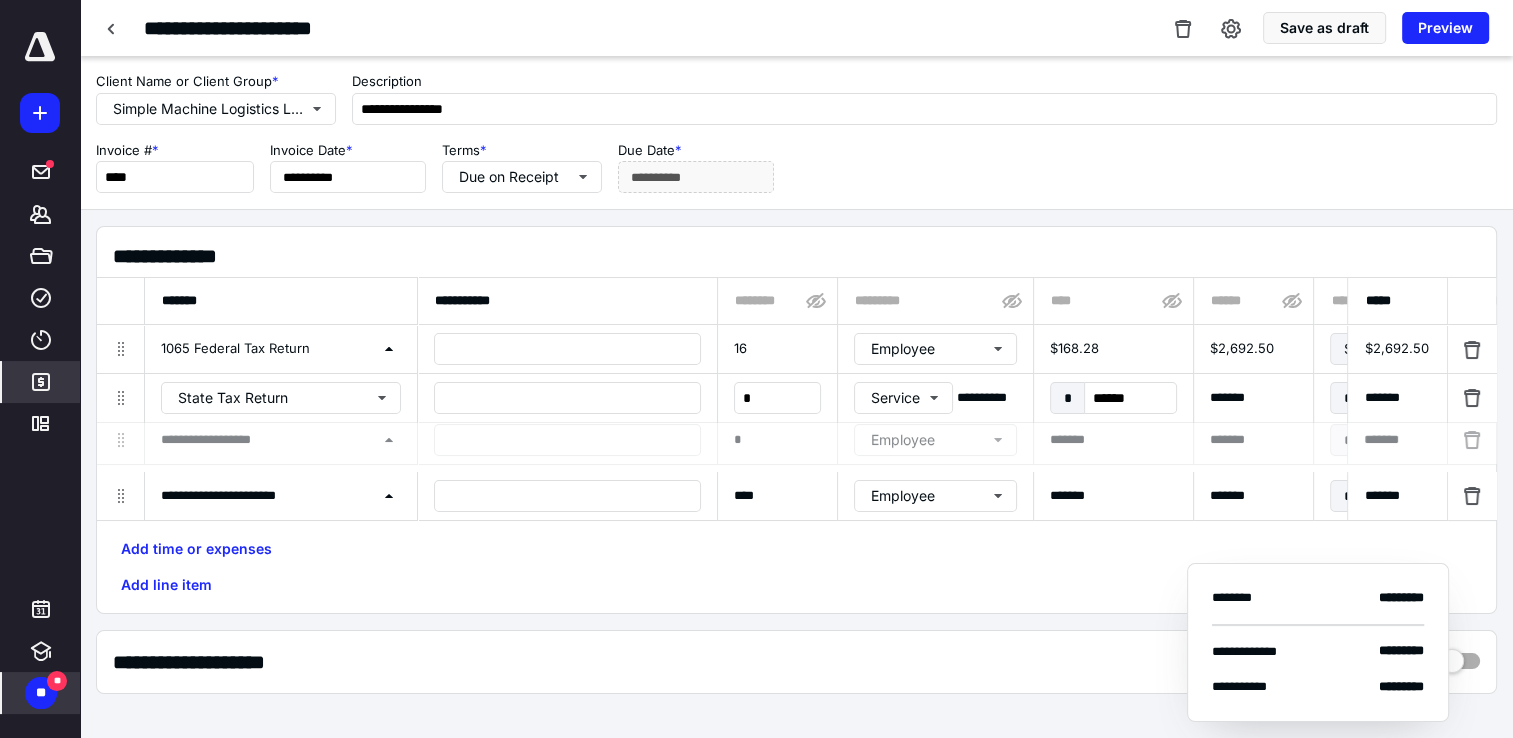 drag, startPoint x: 124, startPoint y: 498, endPoint x: 134, endPoint y: 439, distance: 59.841457 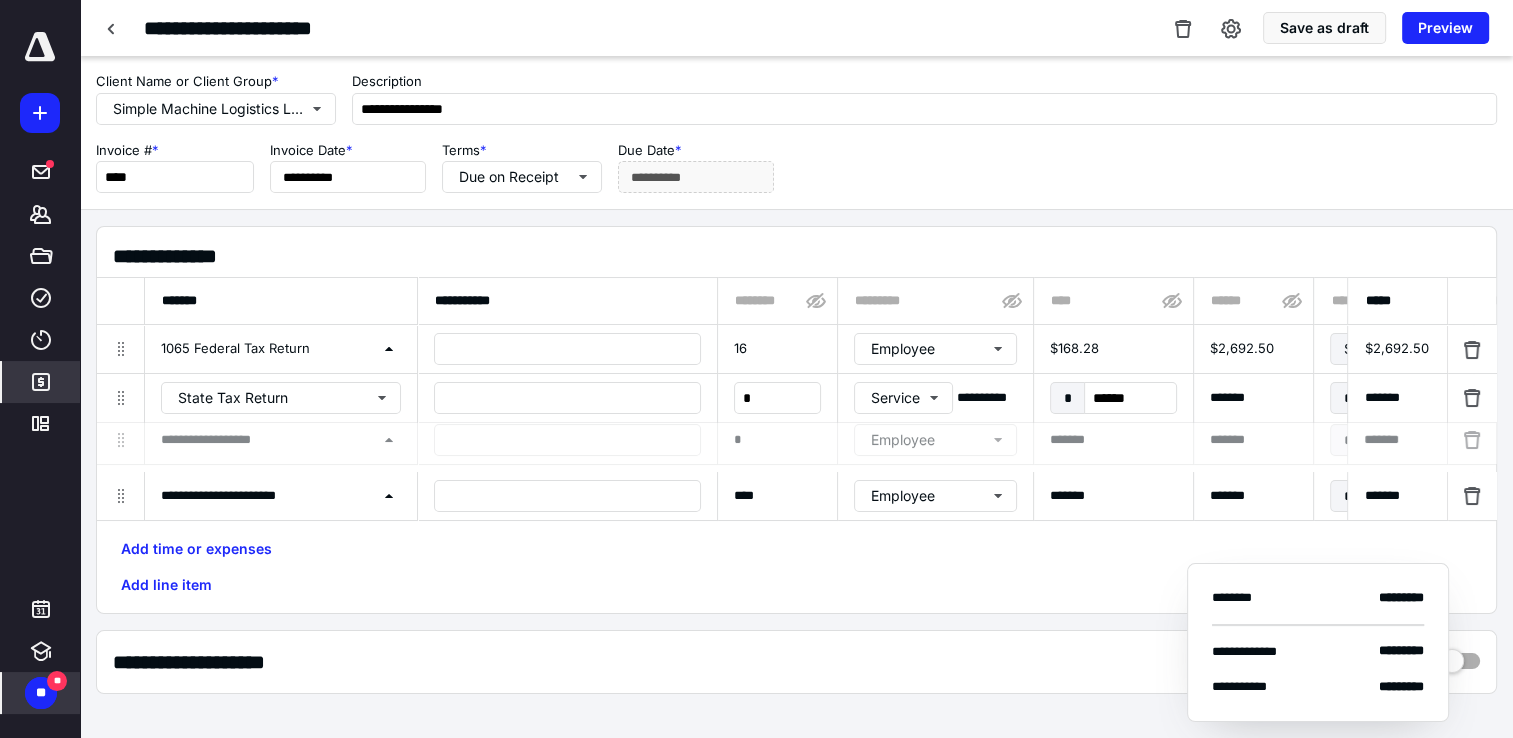 click at bounding box center (120, 440) 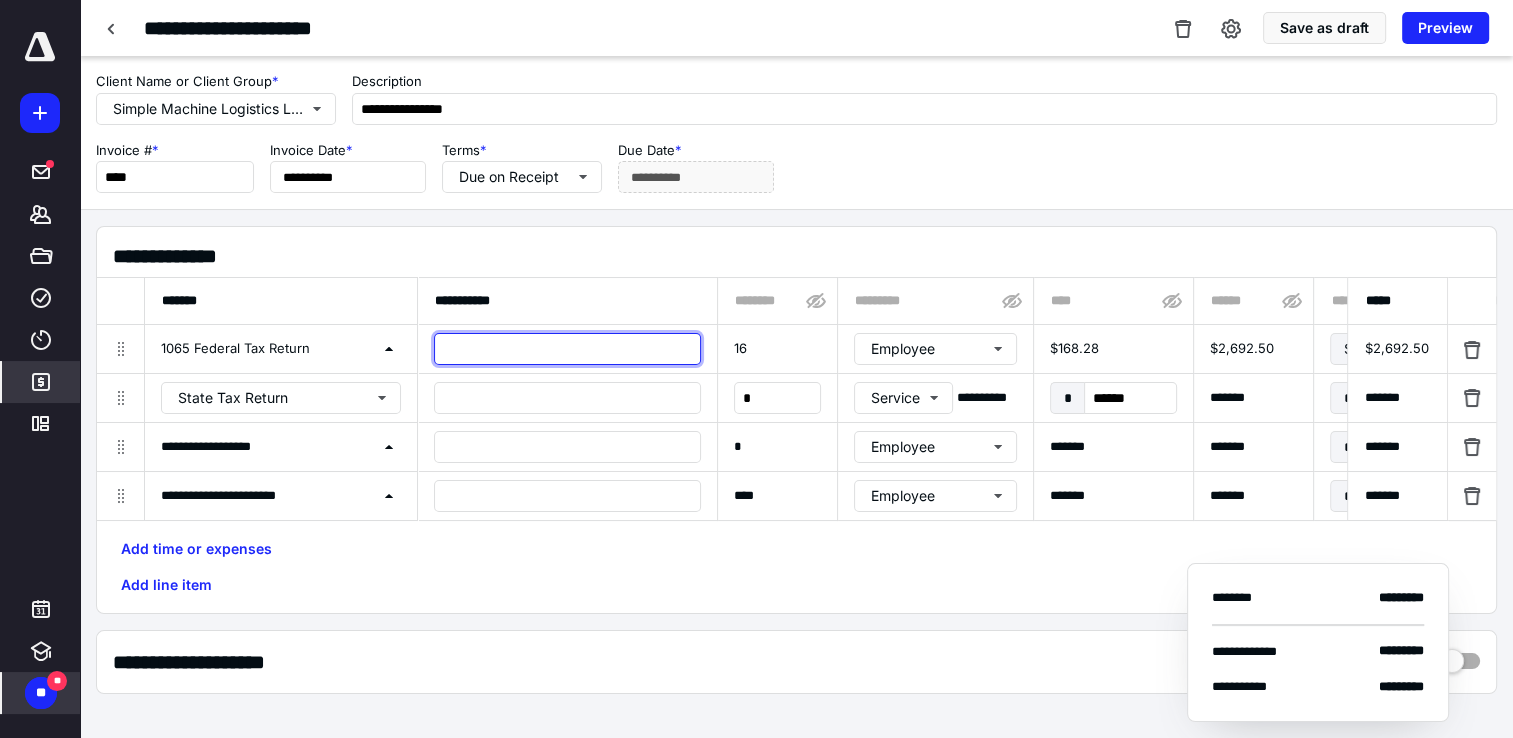 click at bounding box center (567, 349) 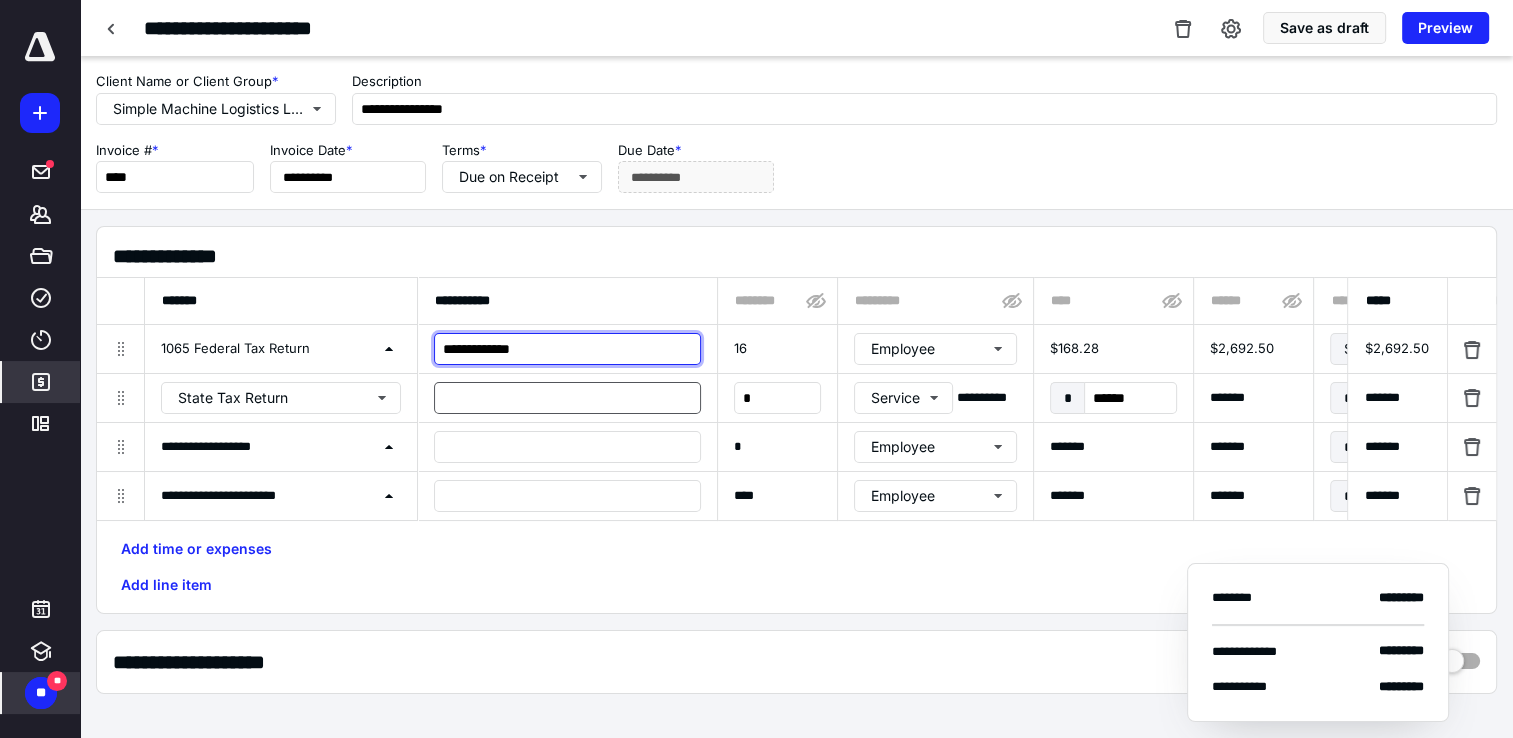 type on "**********" 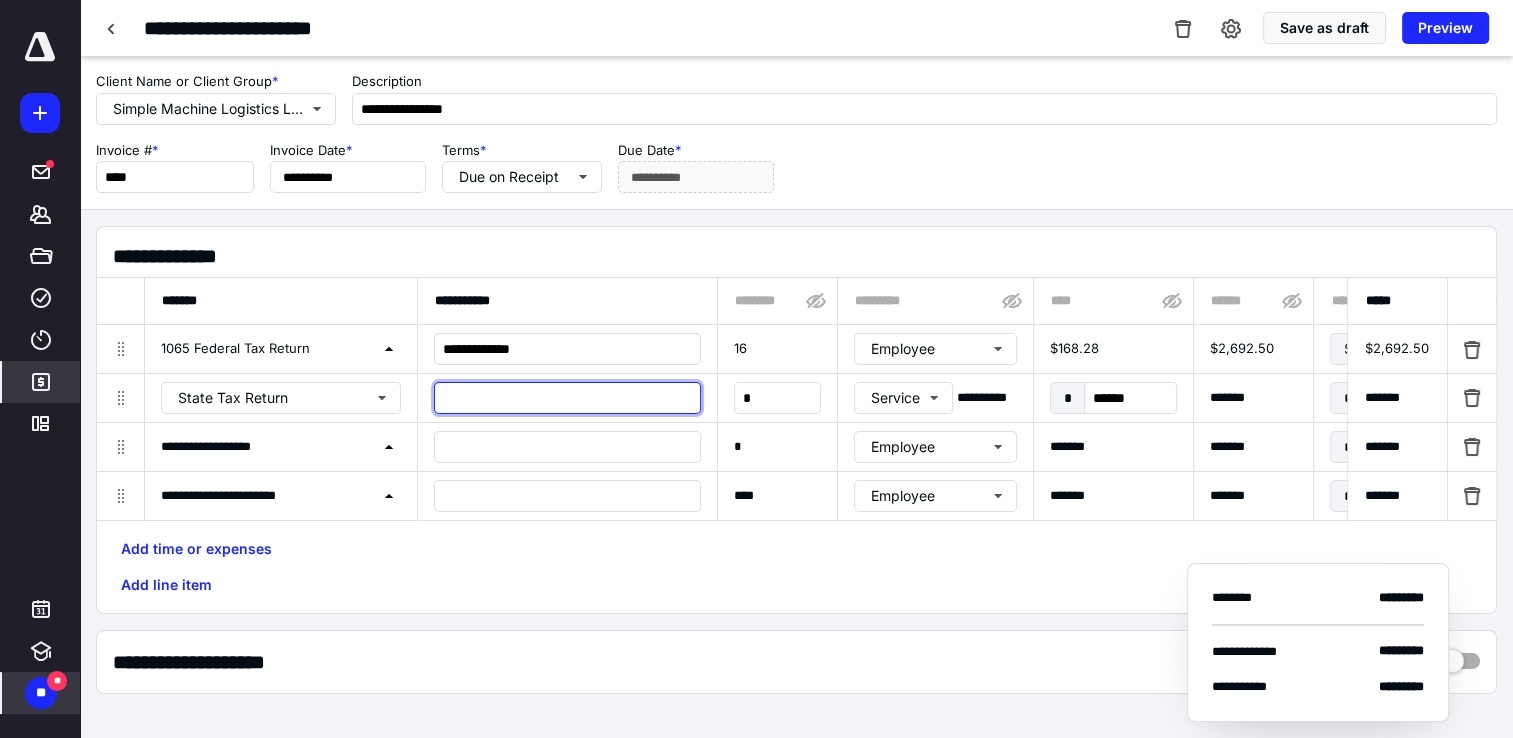 click at bounding box center [567, 398] 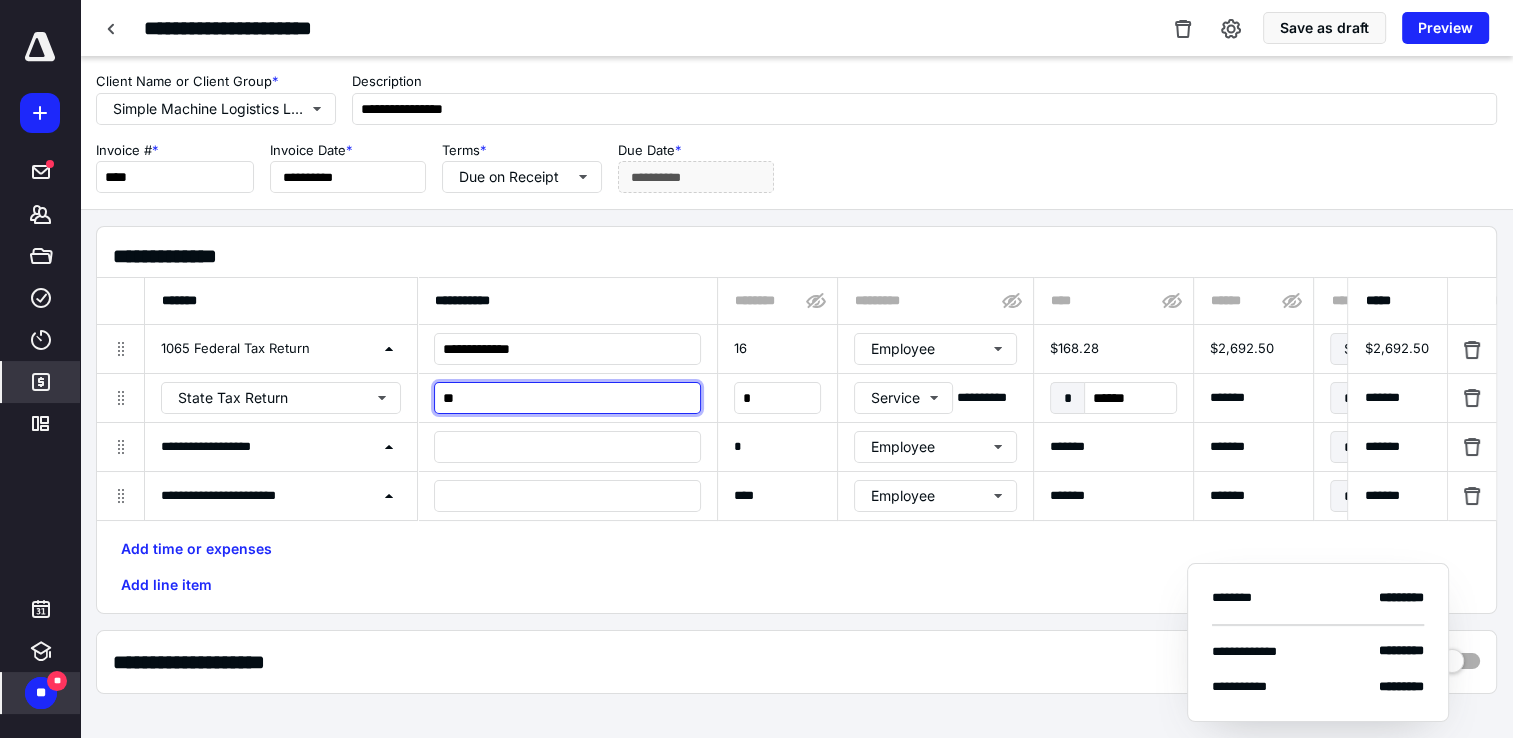 type on "*" 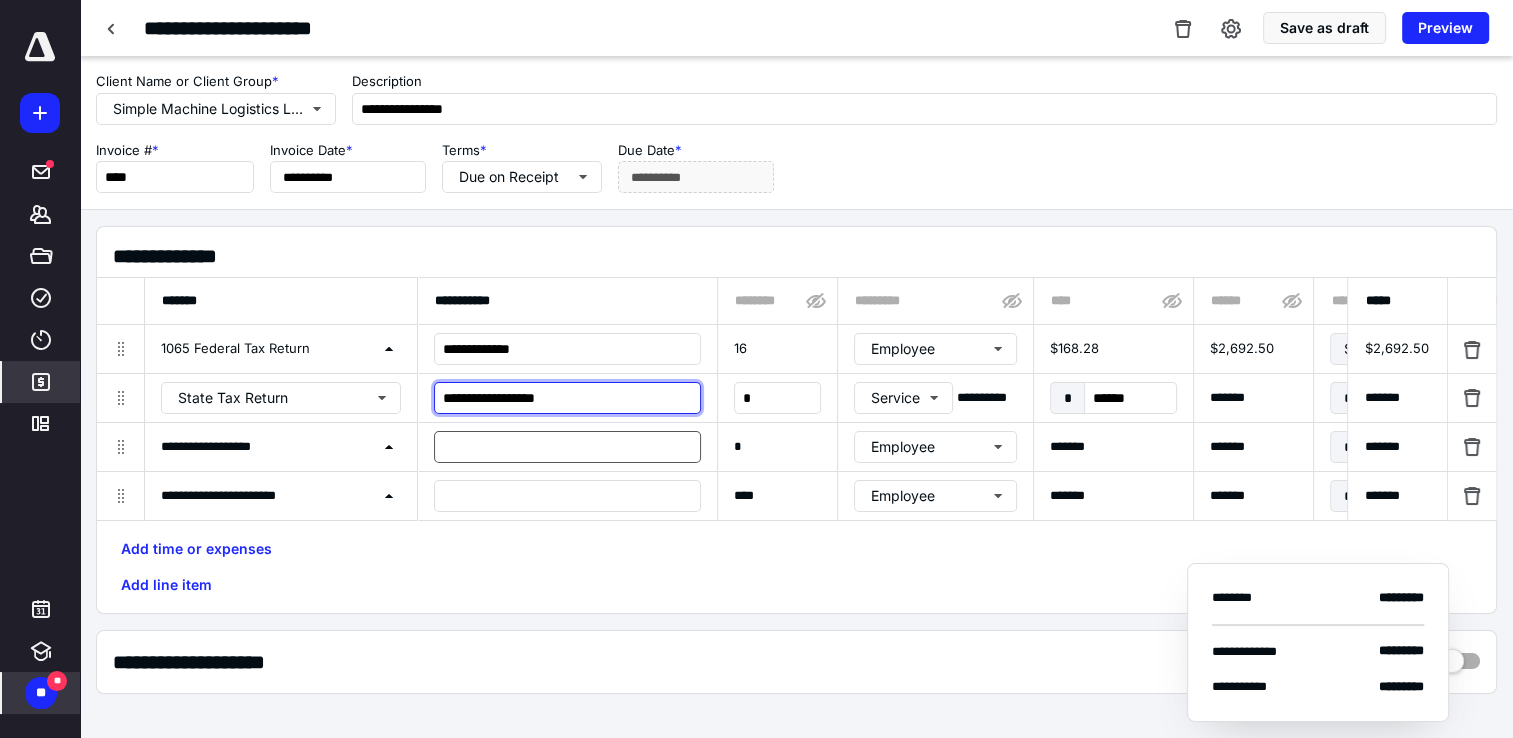 type on "**********" 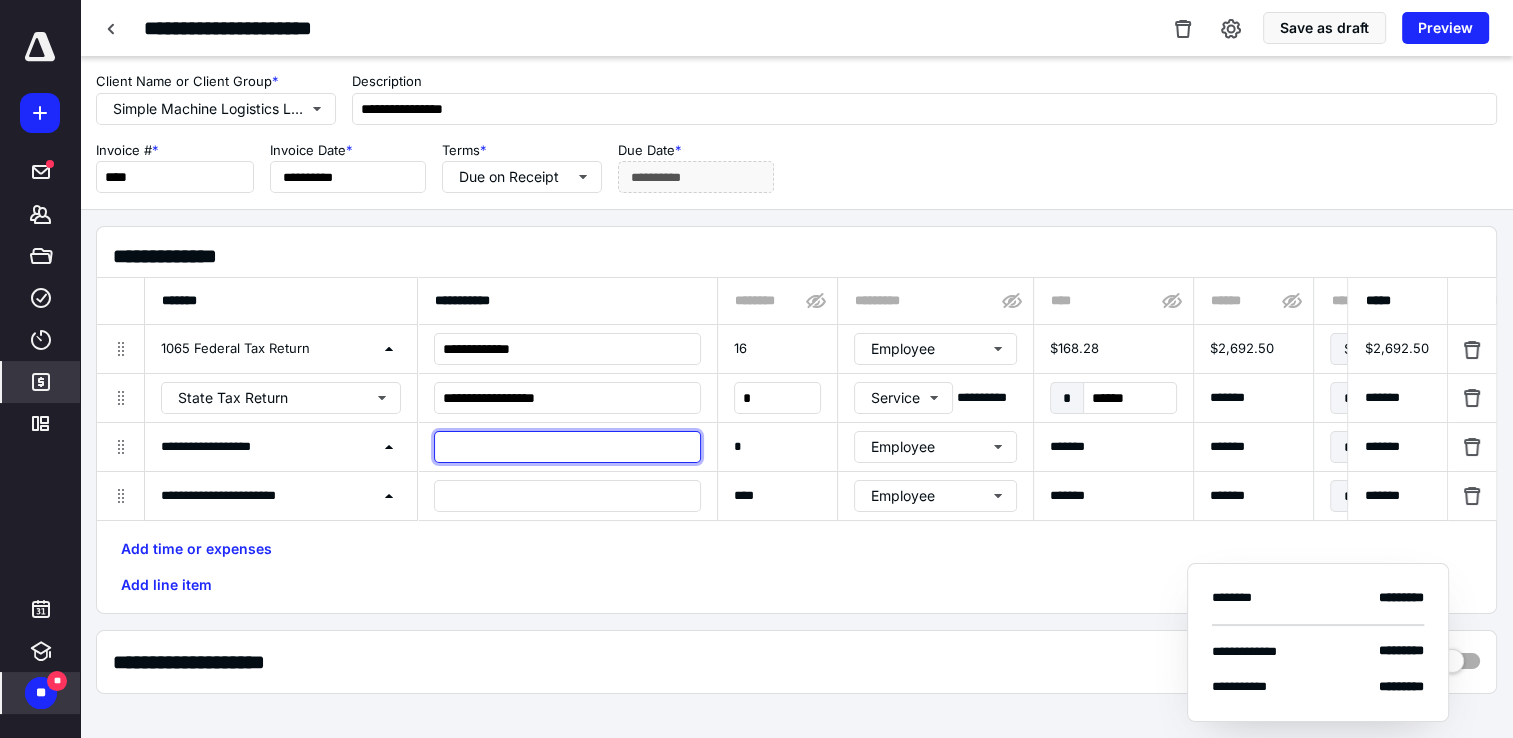 click at bounding box center [567, 447] 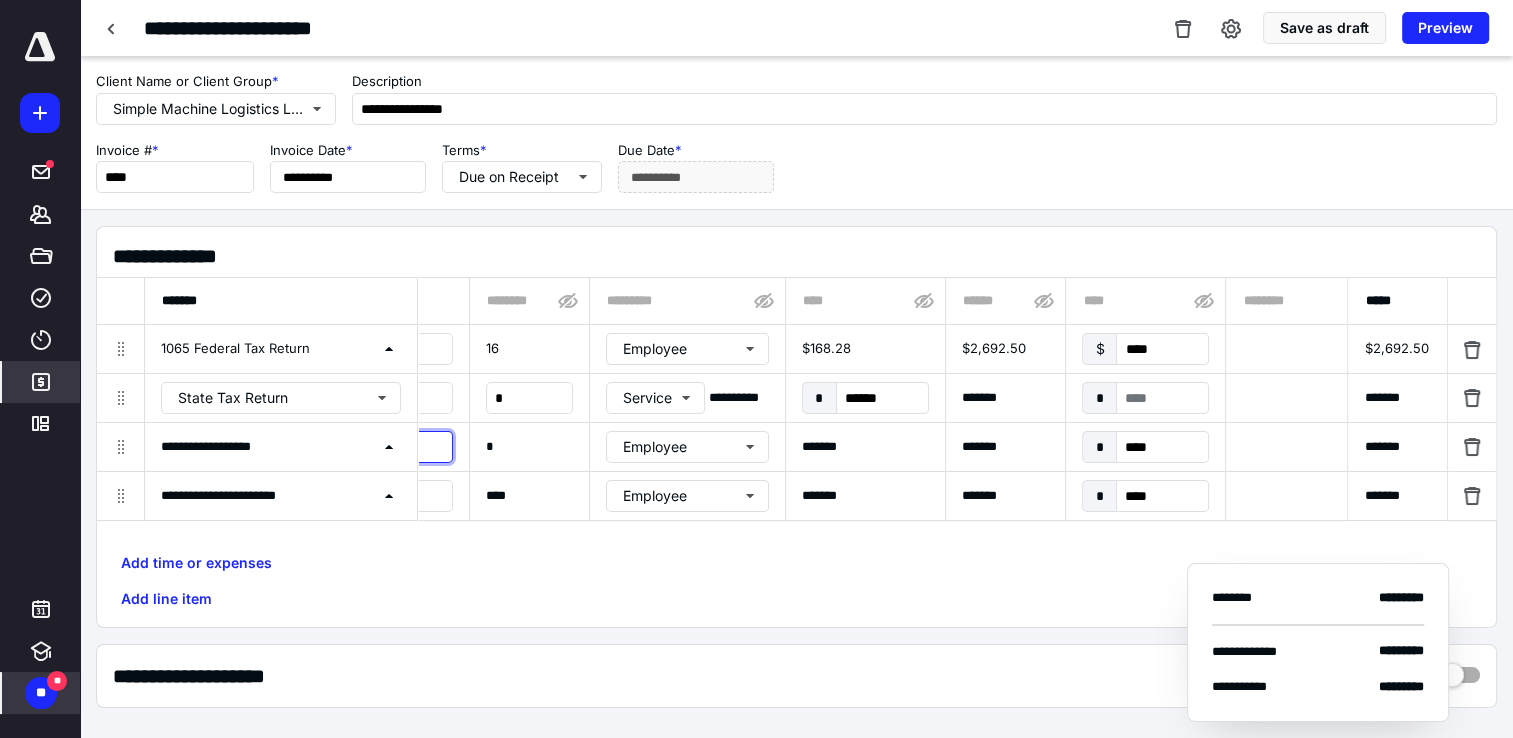 scroll, scrollTop: 0, scrollLeft: 271, axis: horizontal 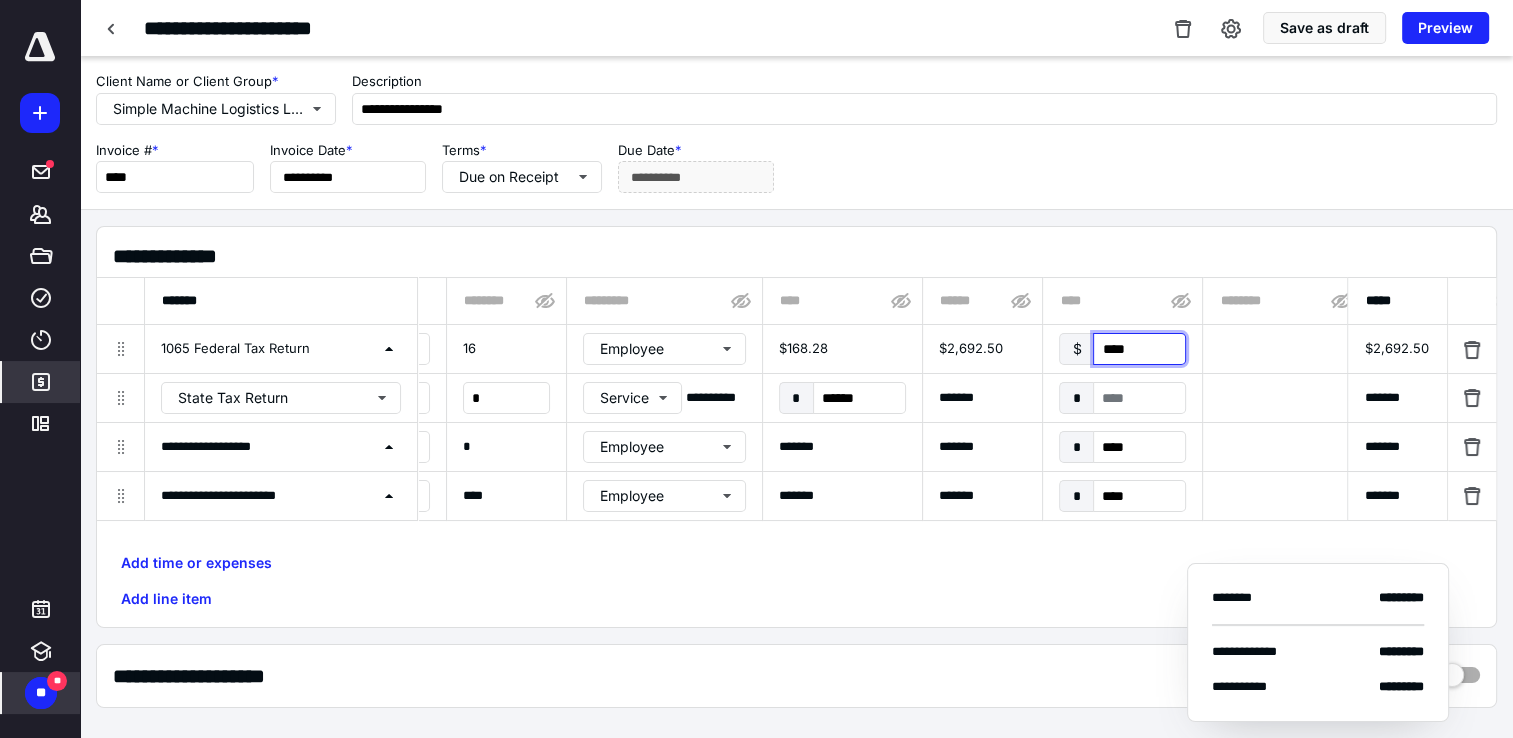 click on "****" at bounding box center [1139, 349] 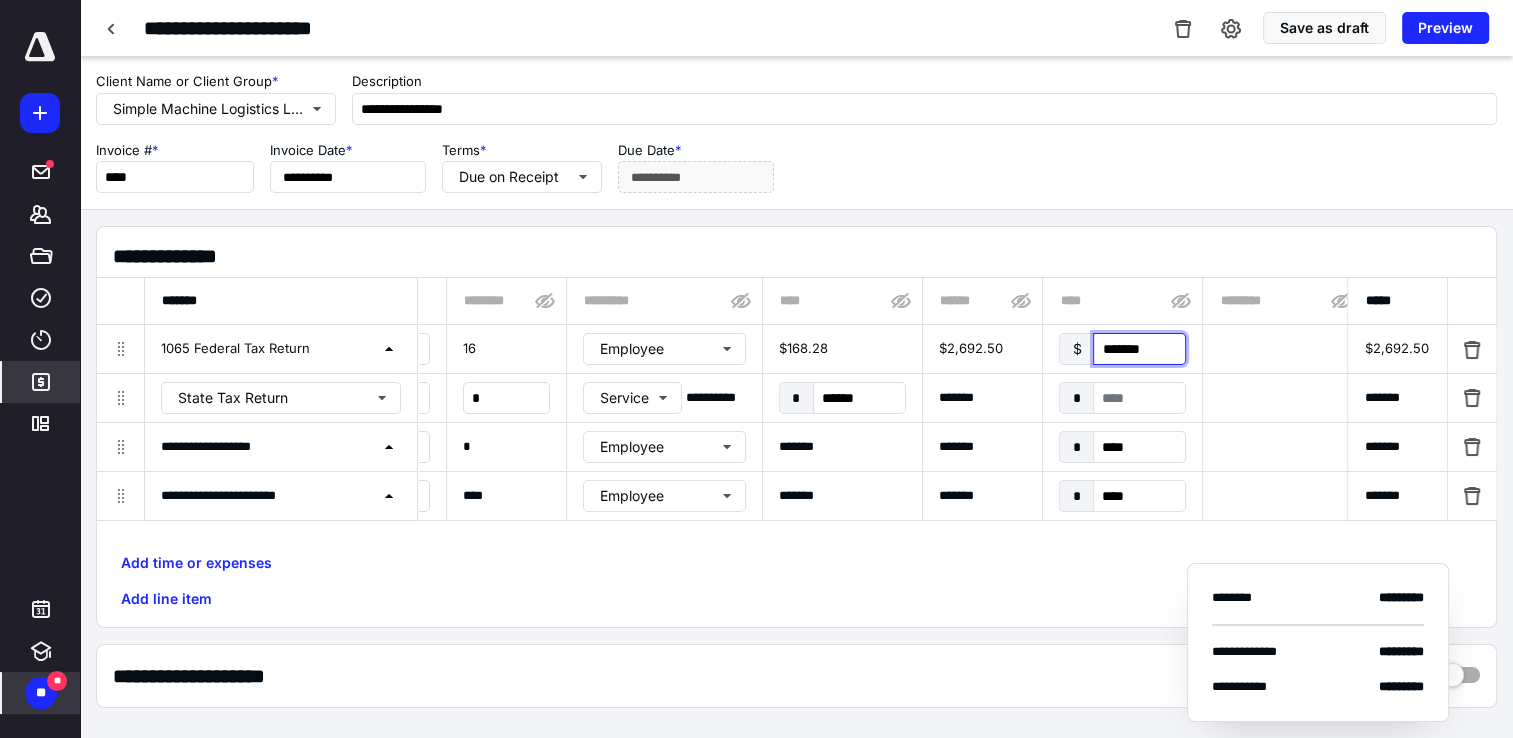 type on "********" 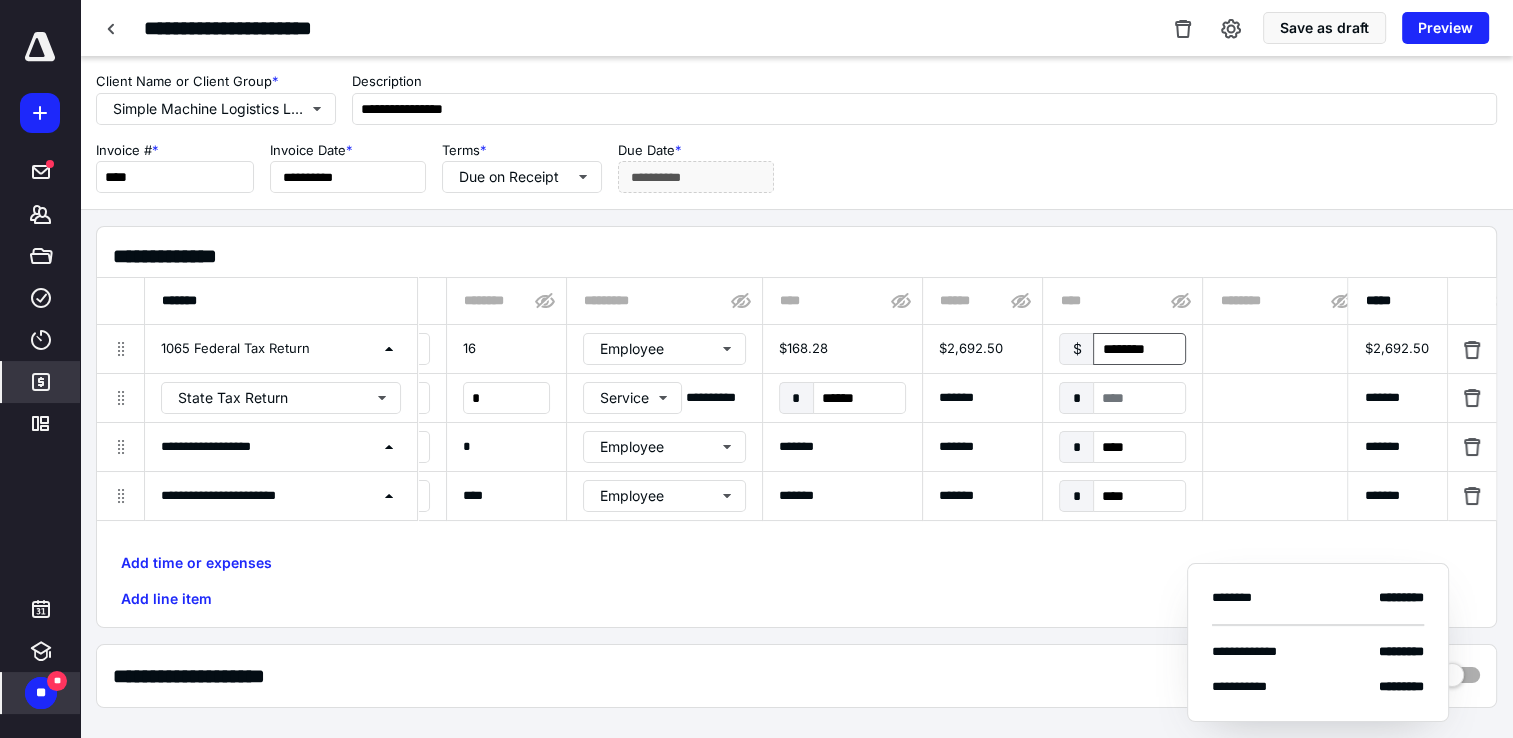 scroll, scrollTop: 0, scrollLeft: 1086, axis: horizontal 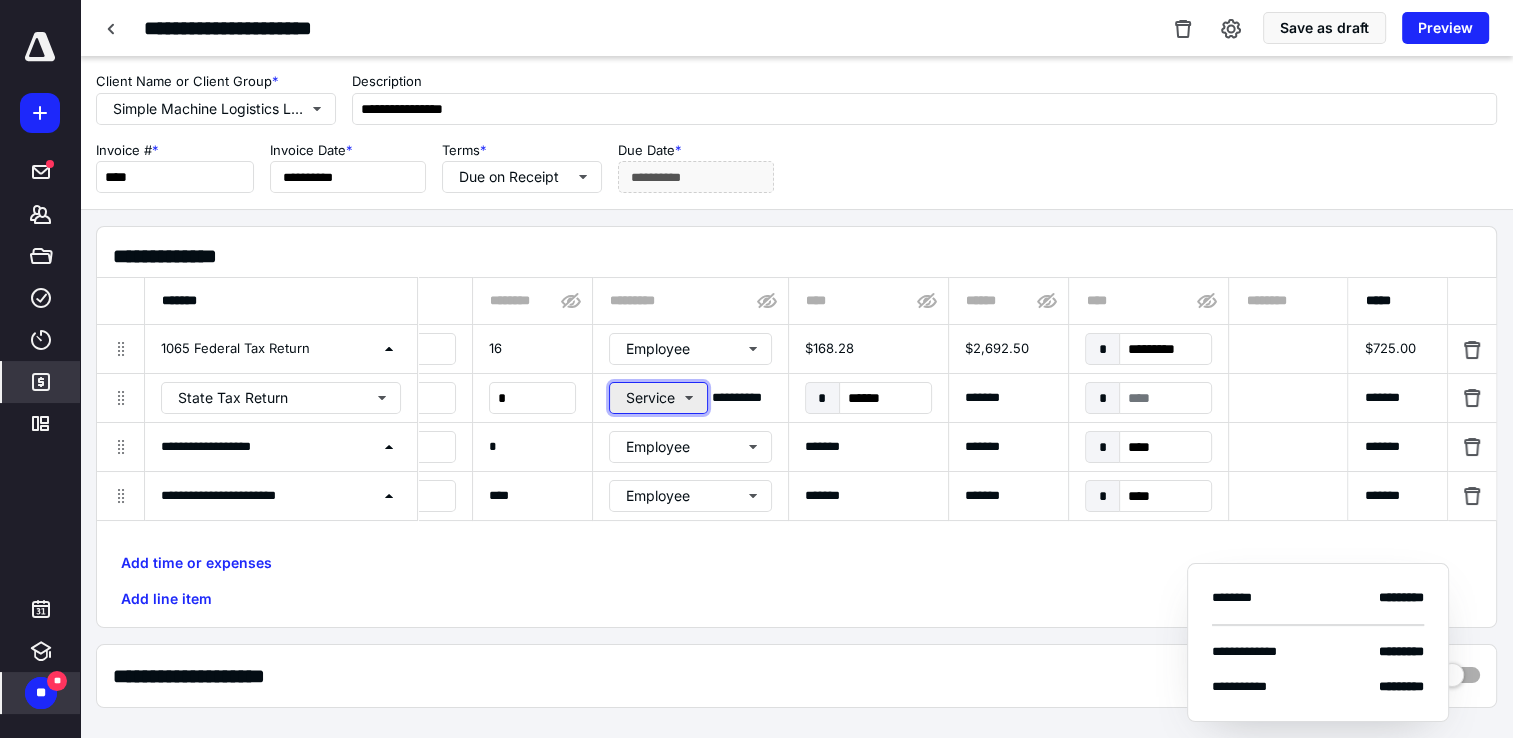 click on "Service" at bounding box center [658, 398] 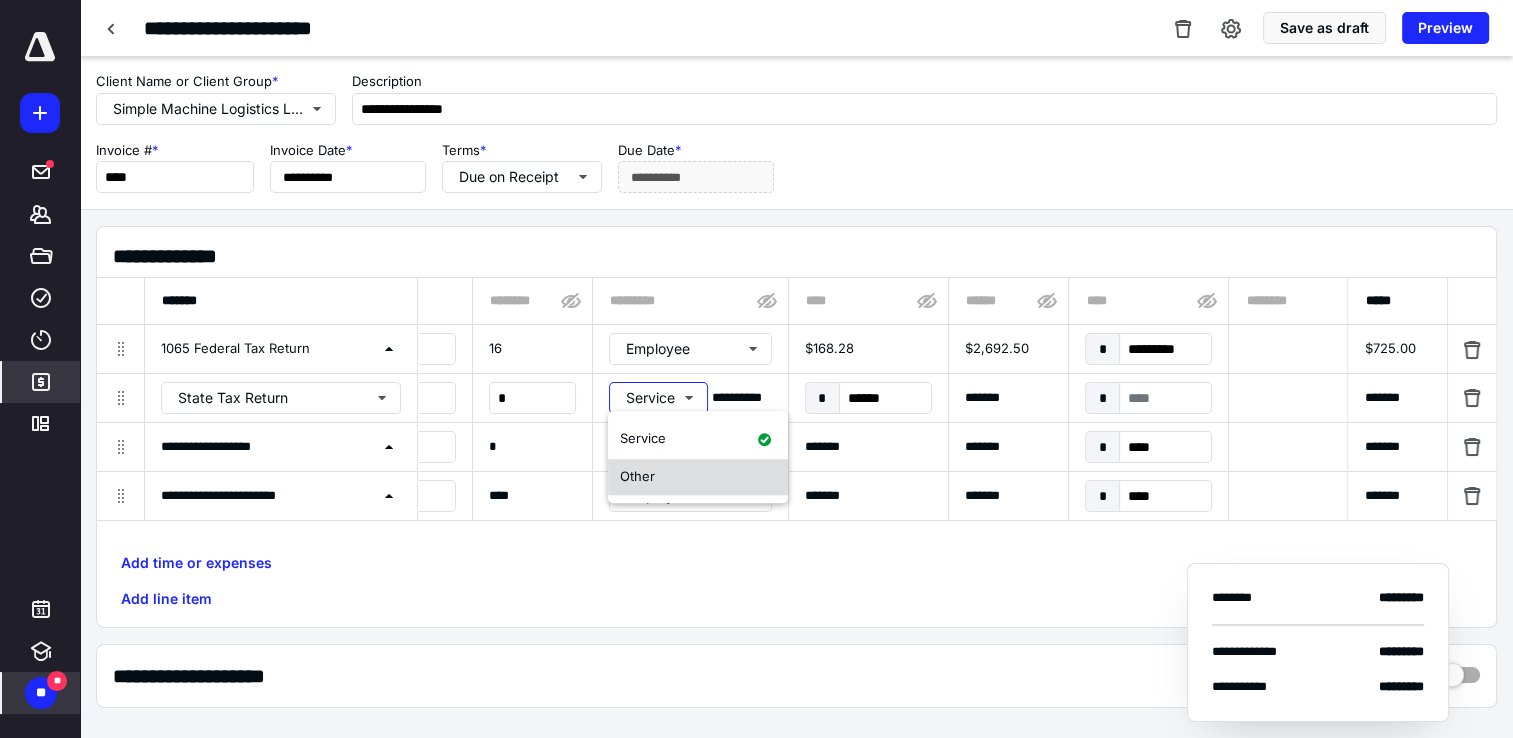 click on "Other" at bounding box center [698, 477] 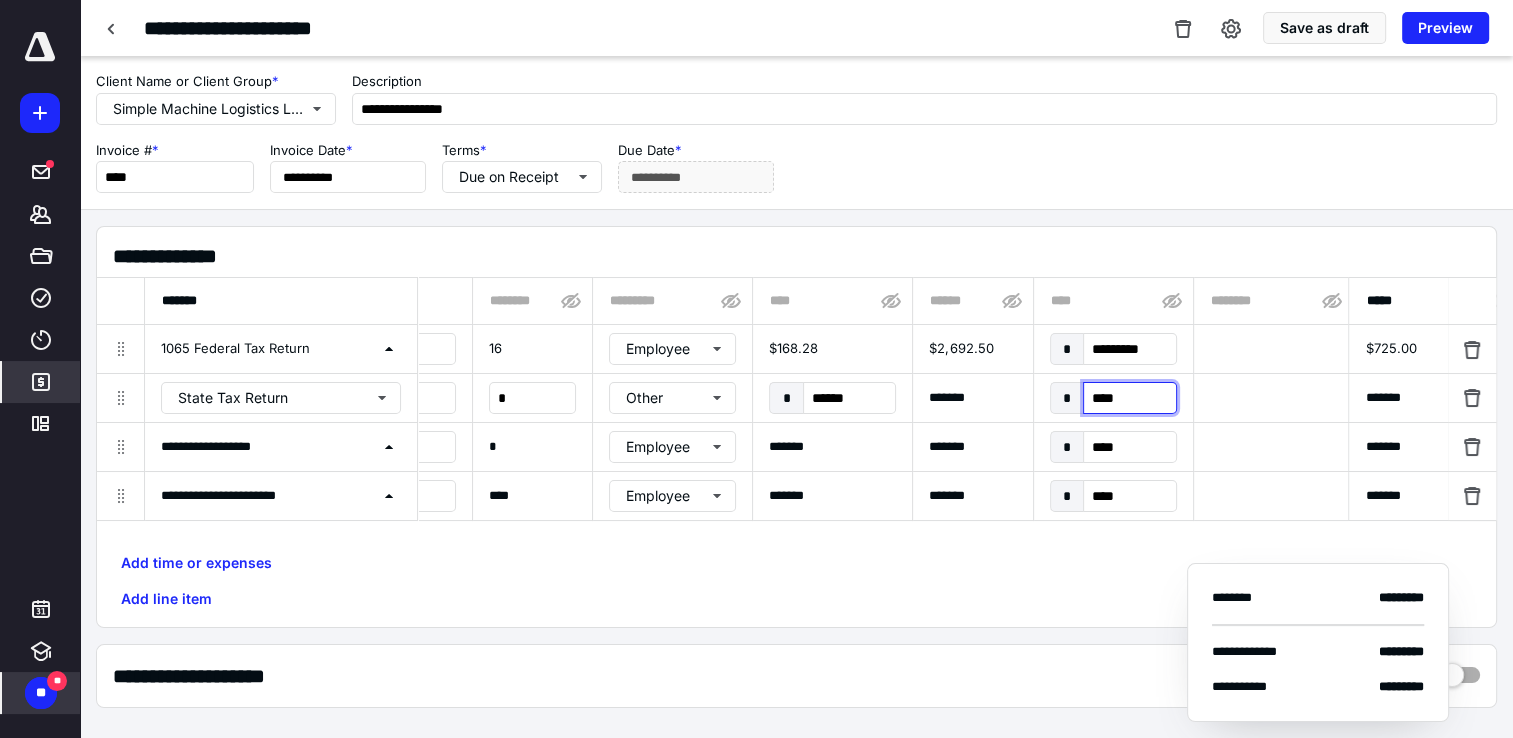 click on "****" at bounding box center (1129, 398) 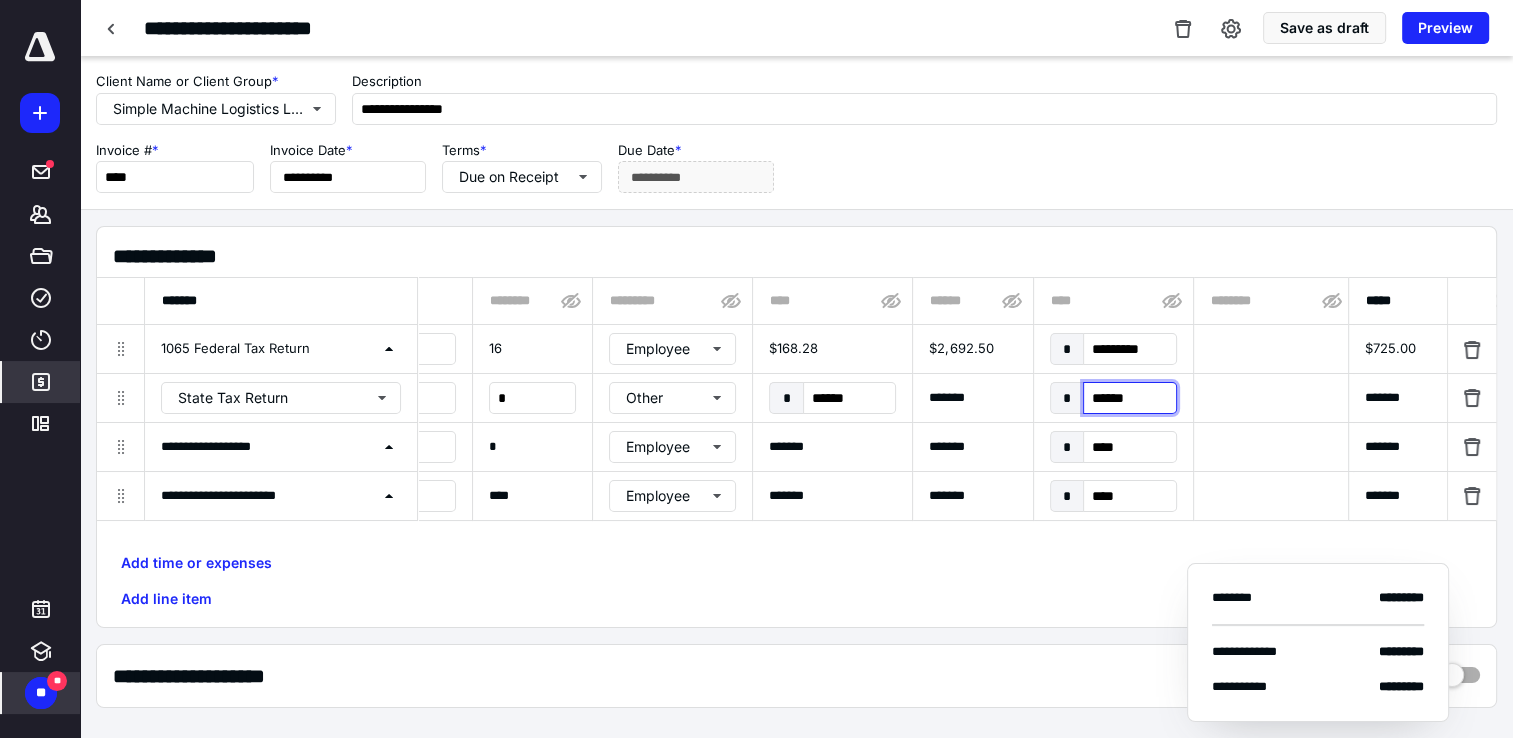 type on "*******" 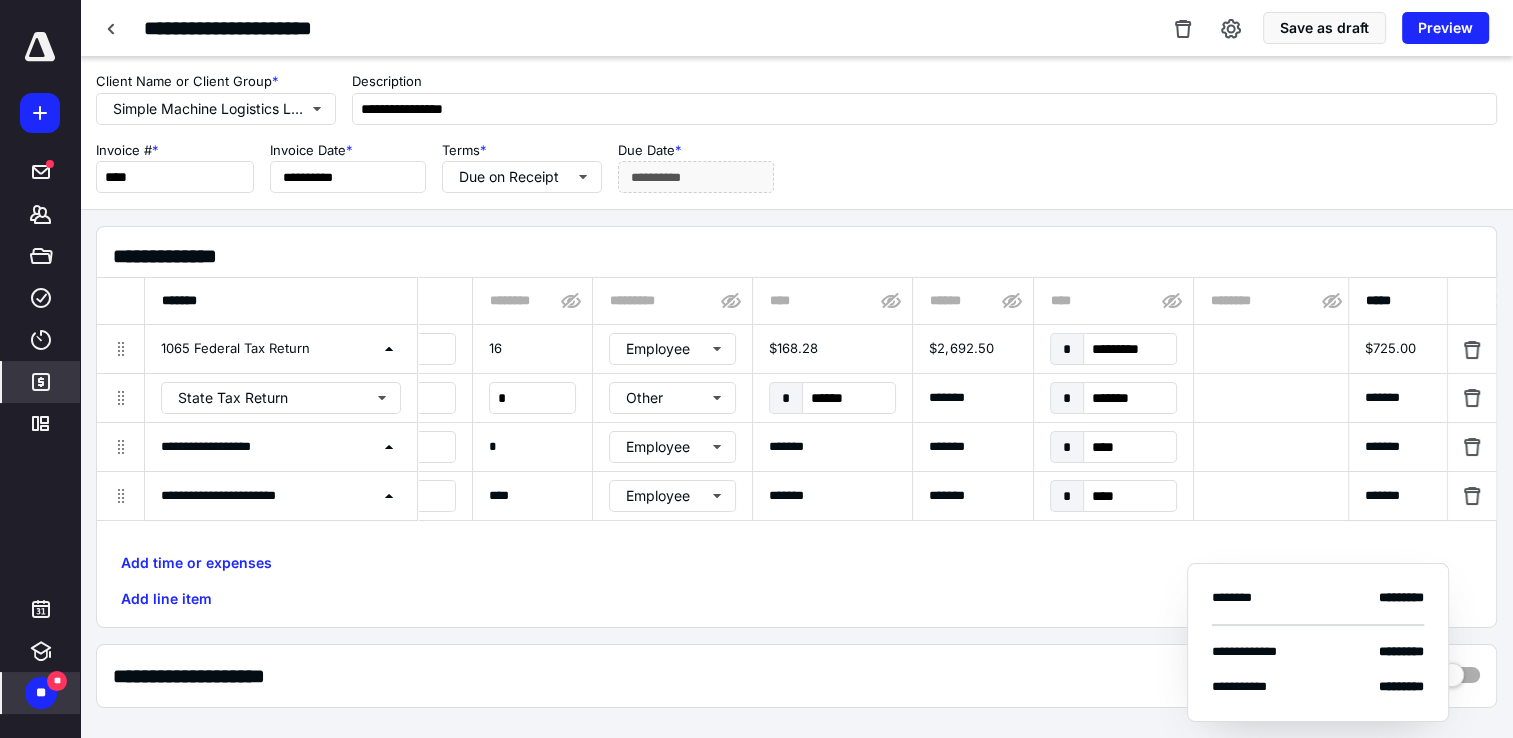 scroll, scrollTop: 0, scrollLeft: 1049, axis: horizontal 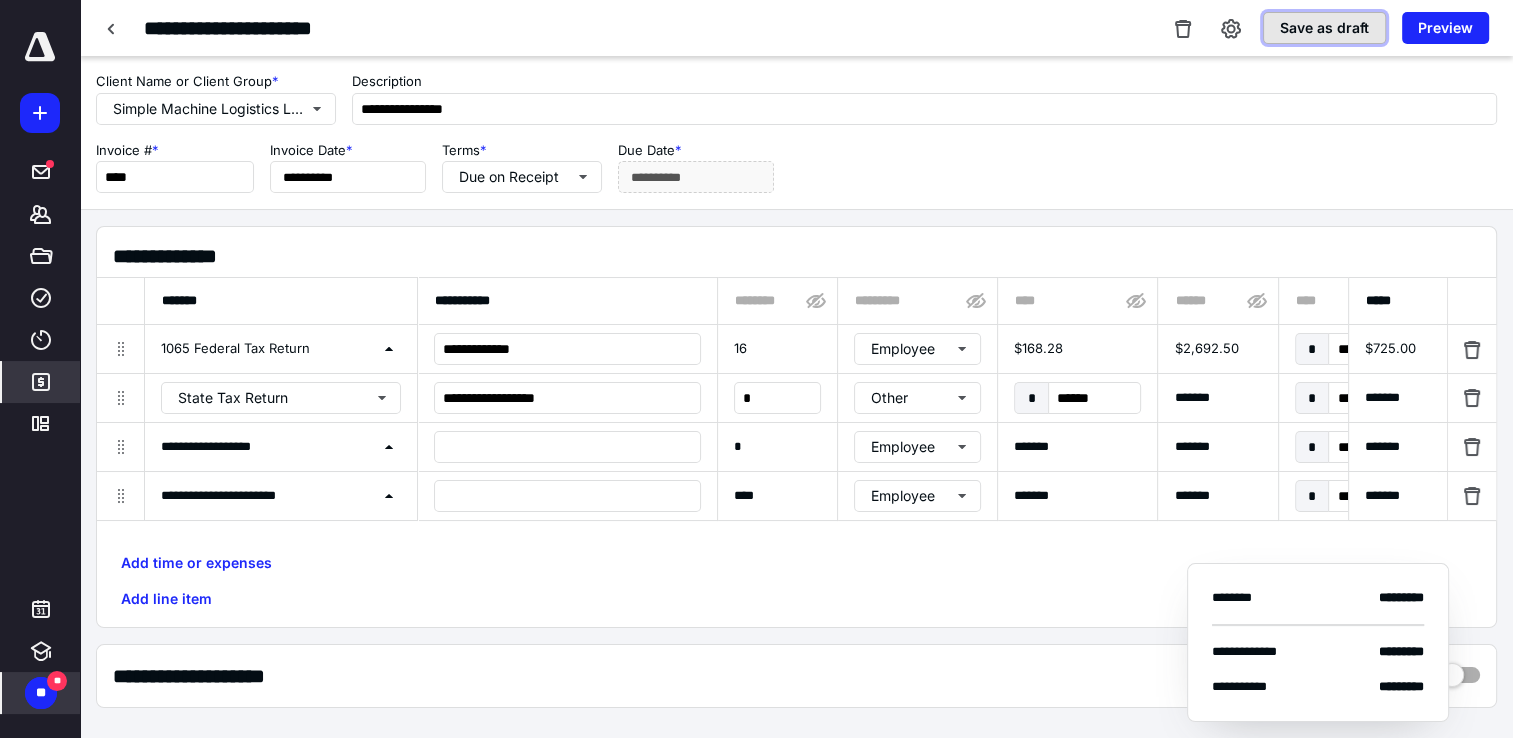 click on "Save as draft" at bounding box center (1324, 28) 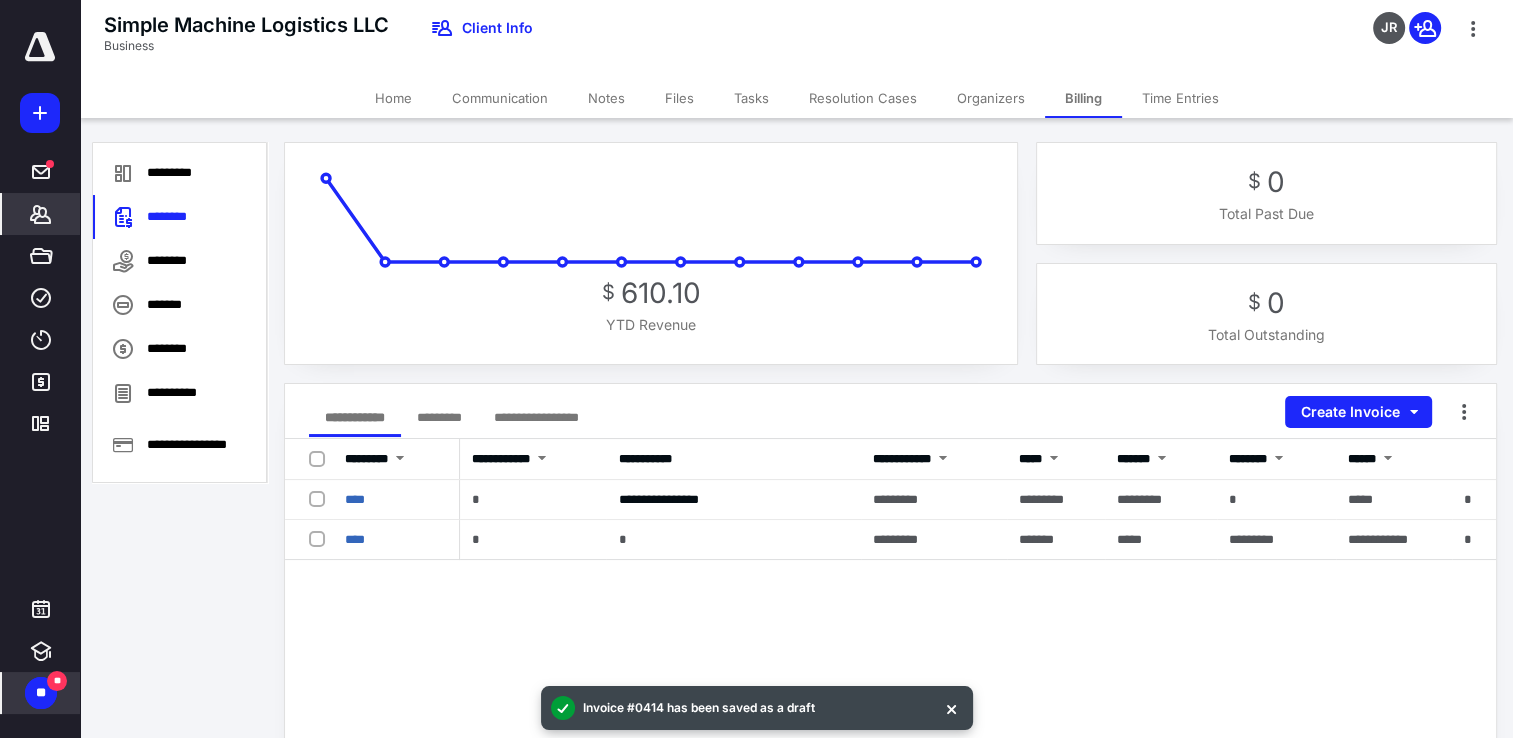 click on "Time Entries" at bounding box center [1180, 98] 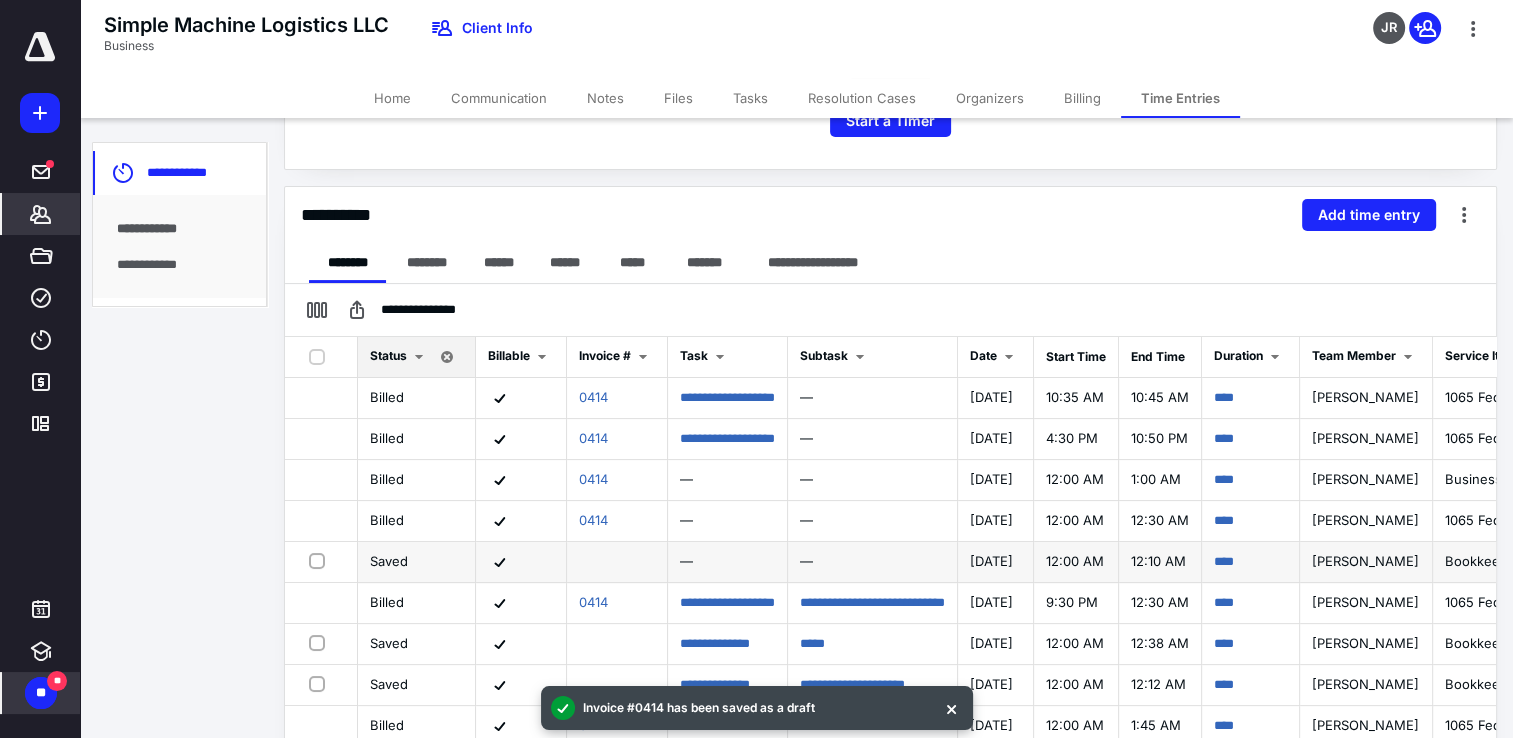 scroll, scrollTop: 400, scrollLeft: 0, axis: vertical 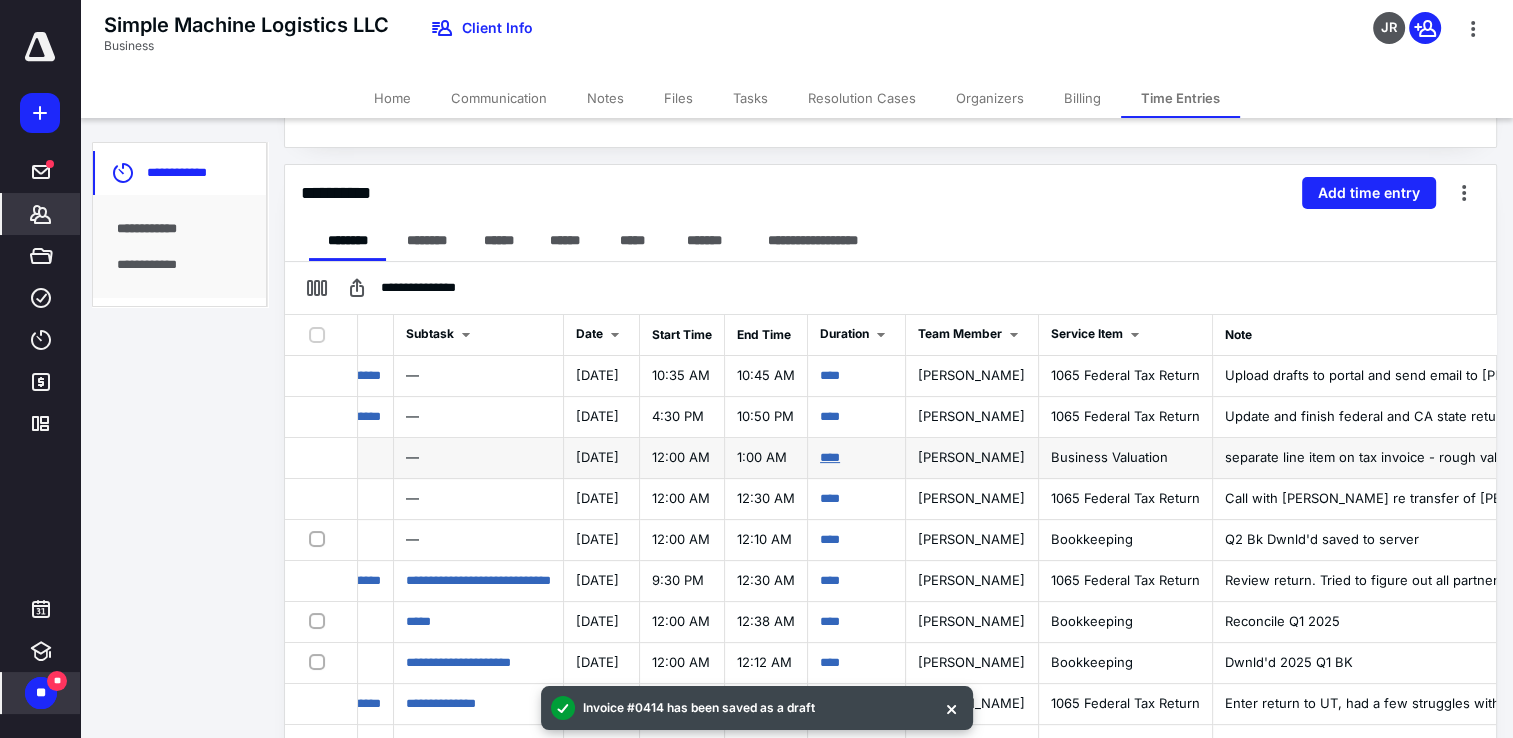 click on "****" at bounding box center [830, 457] 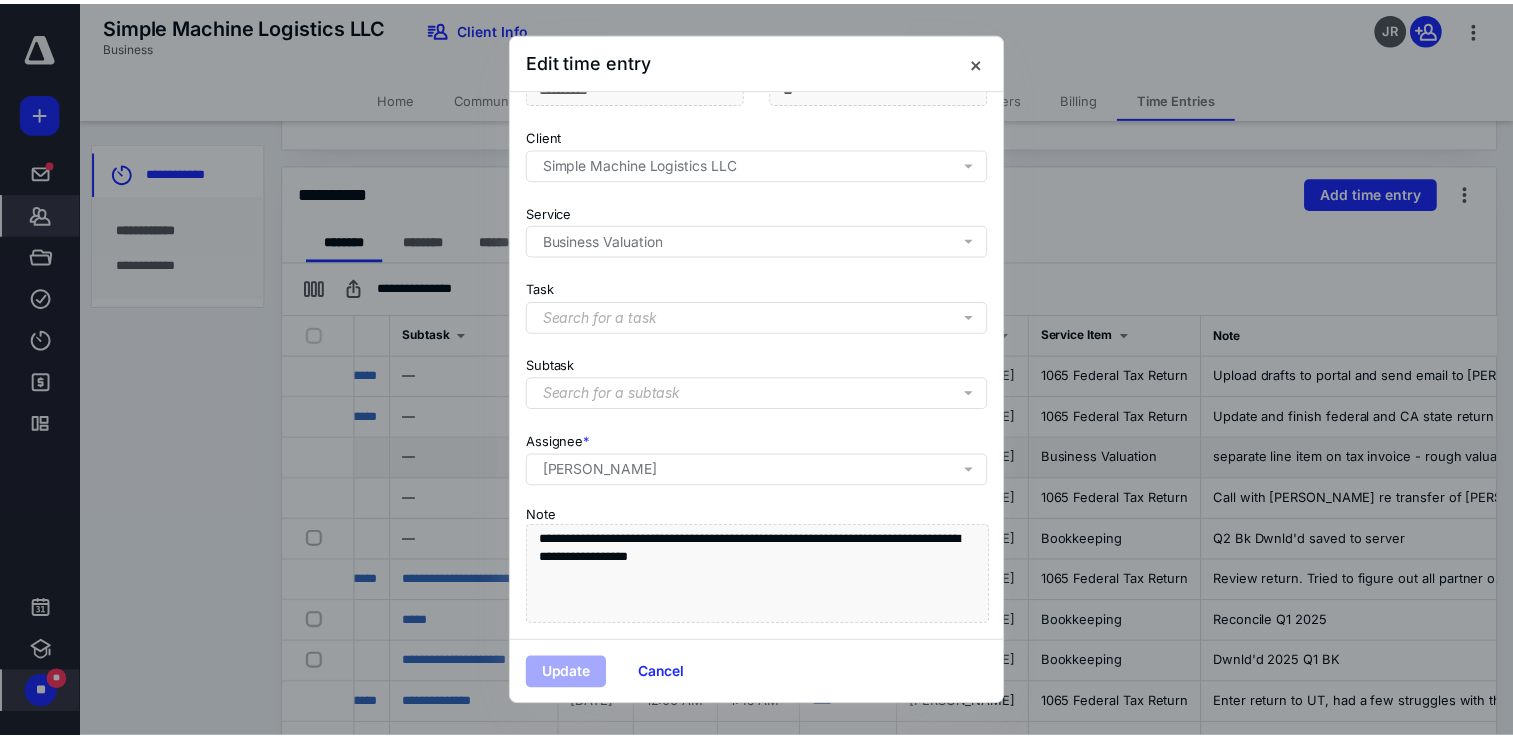 scroll, scrollTop: 194, scrollLeft: 0, axis: vertical 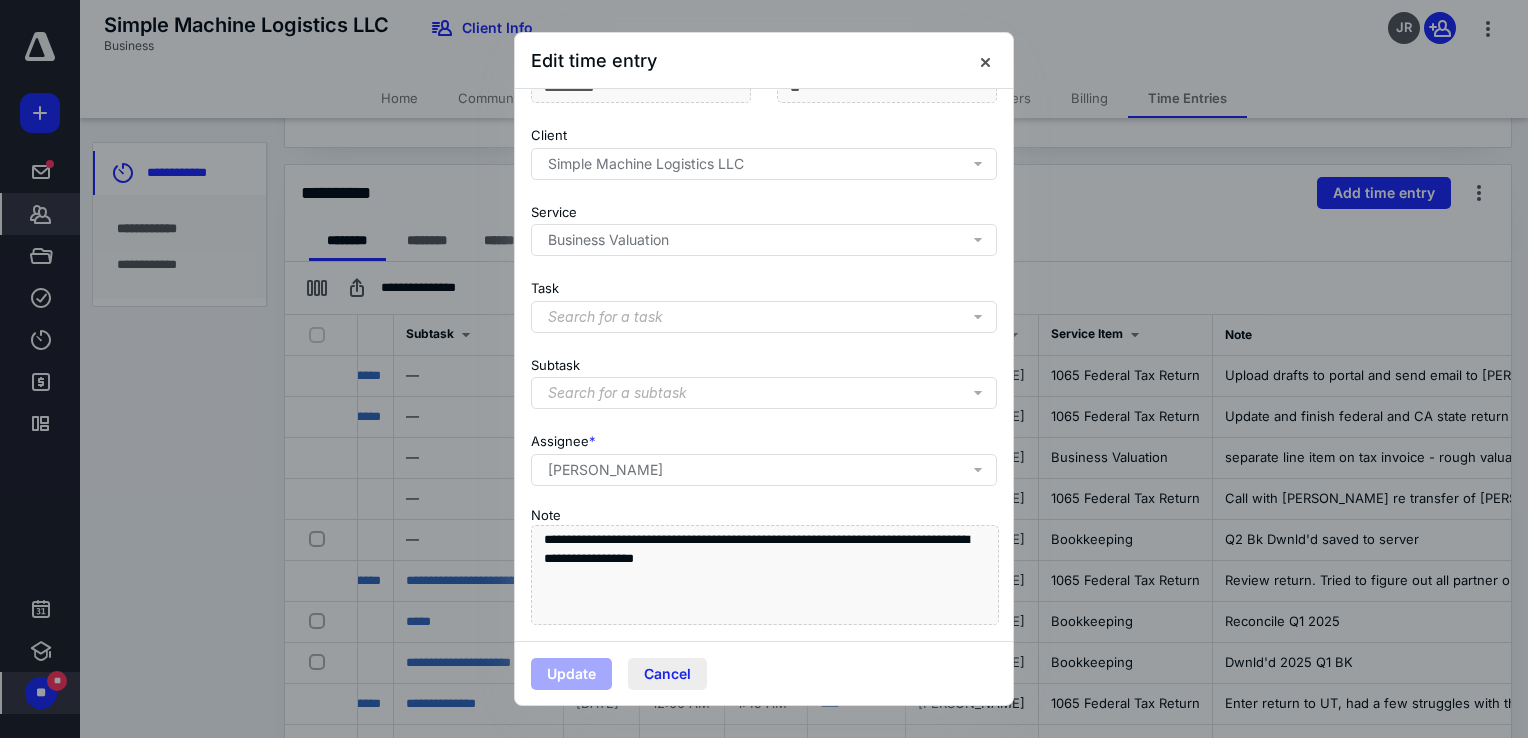click on "Cancel" at bounding box center (667, 674) 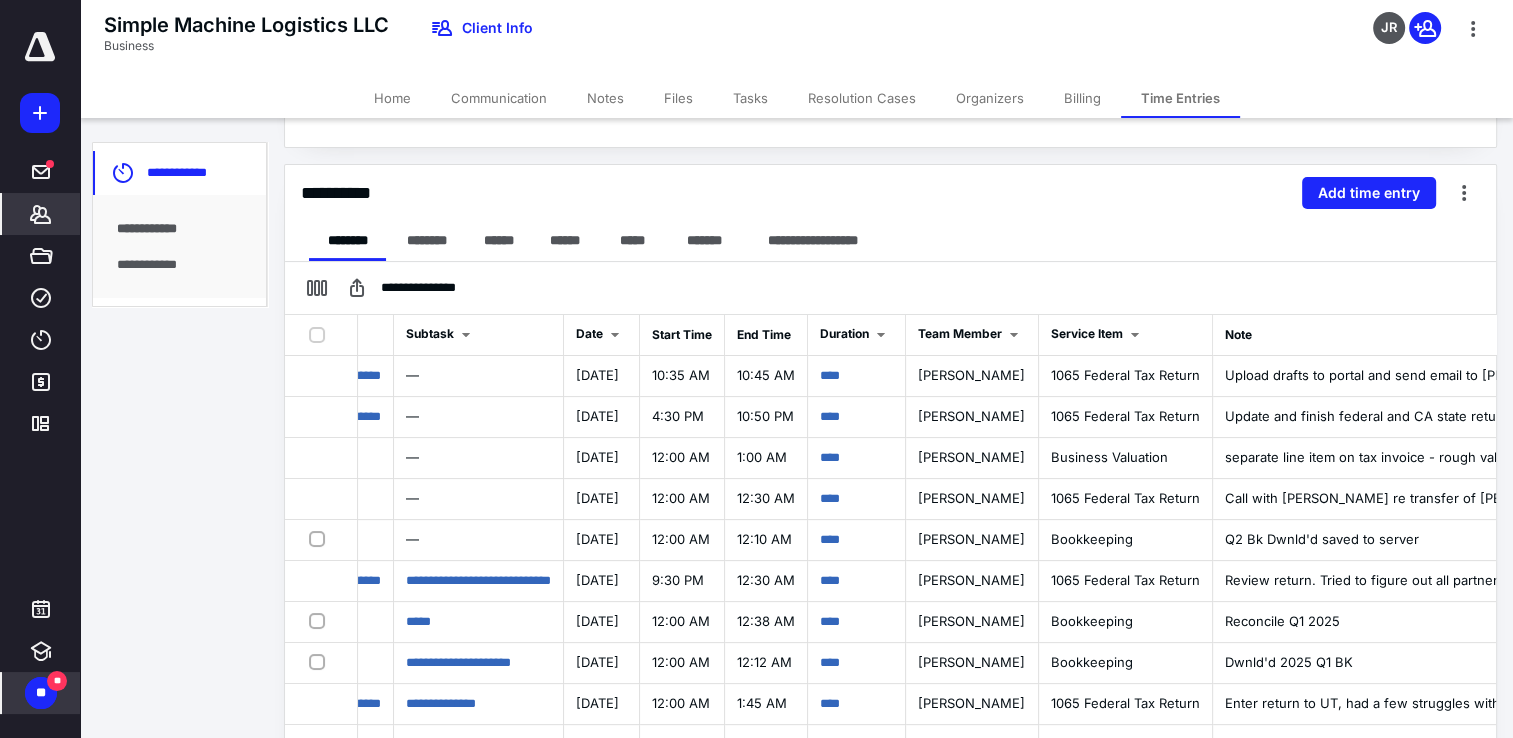 click on "Billing" at bounding box center [1082, 98] 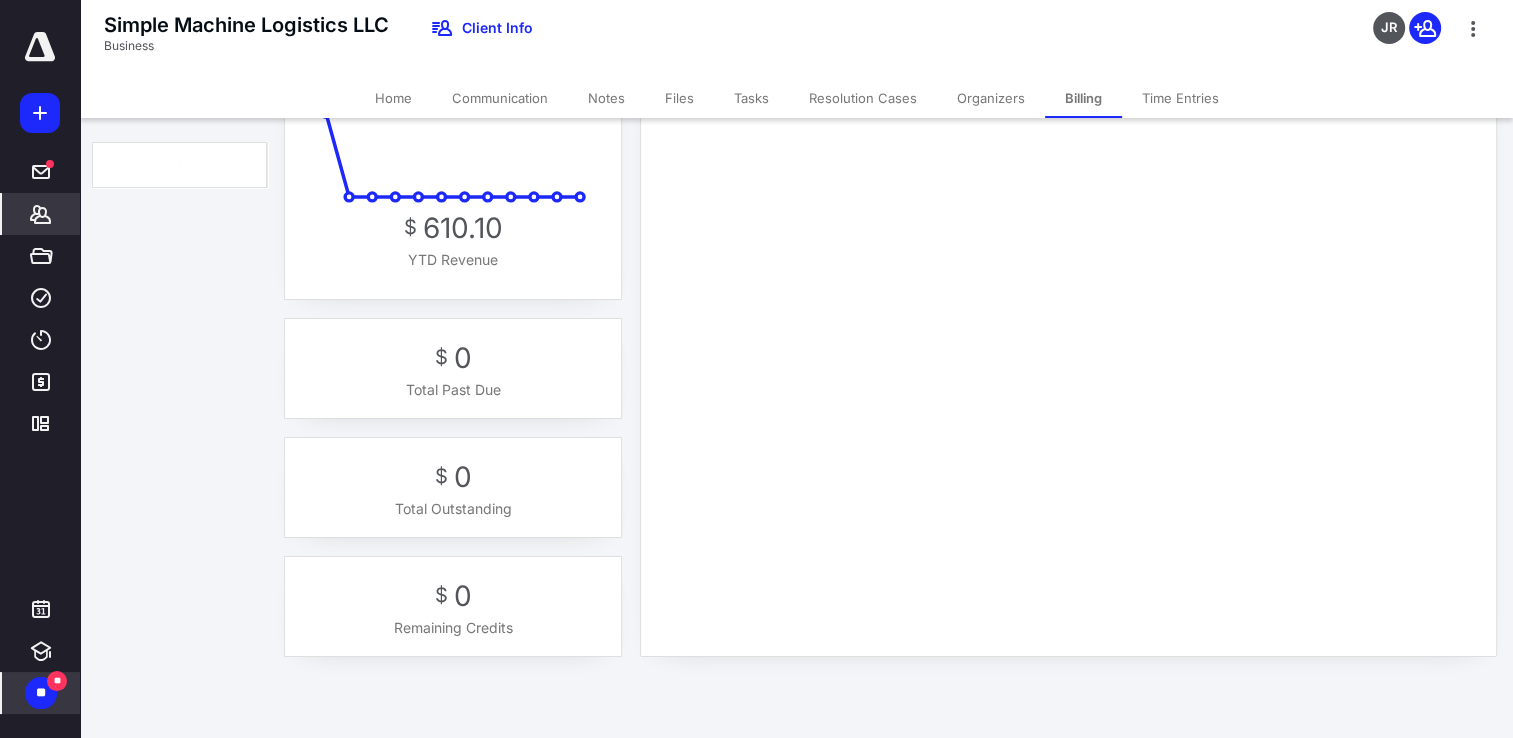 scroll, scrollTop: 0, scrollLeft: 0, axis: both 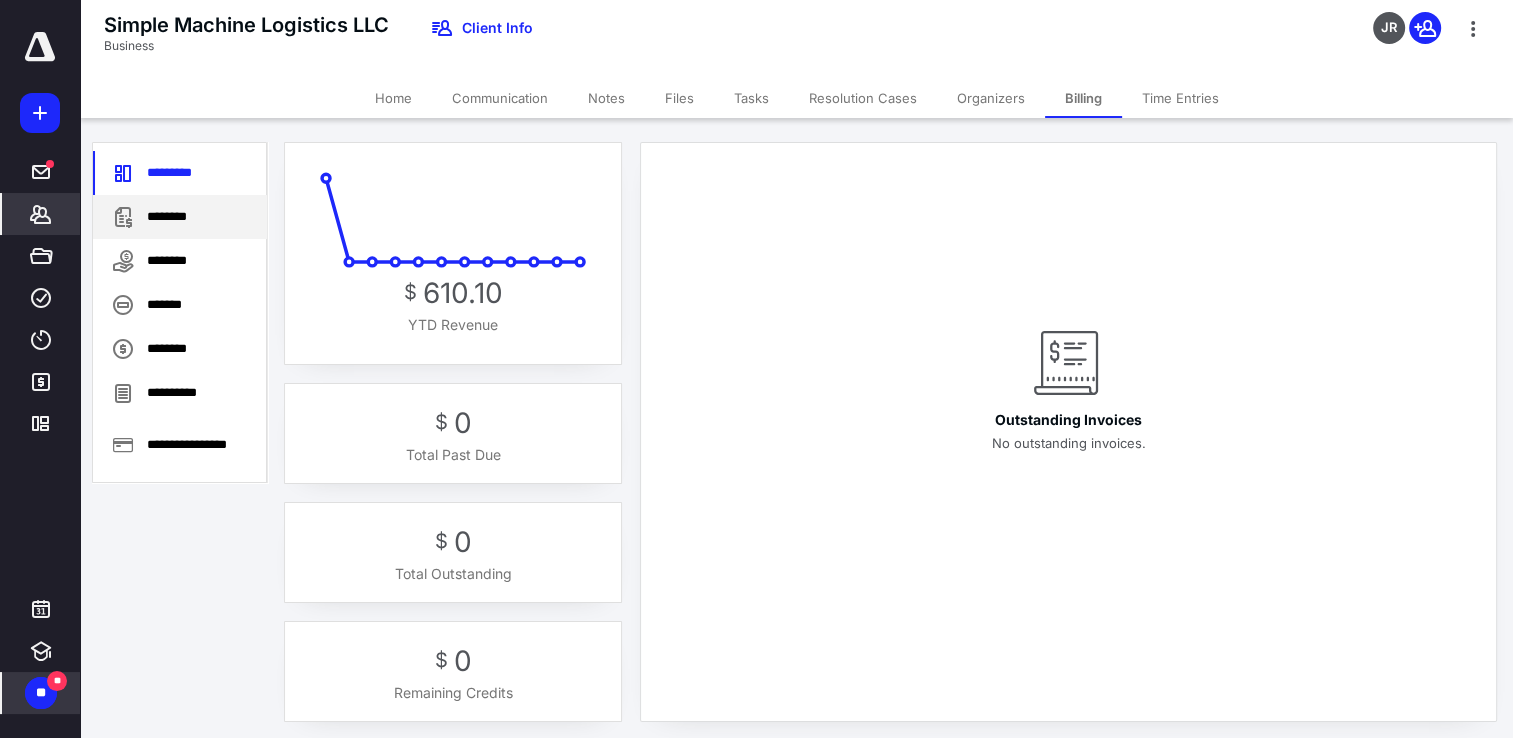 click on "********" at bounding box center (180, 217) 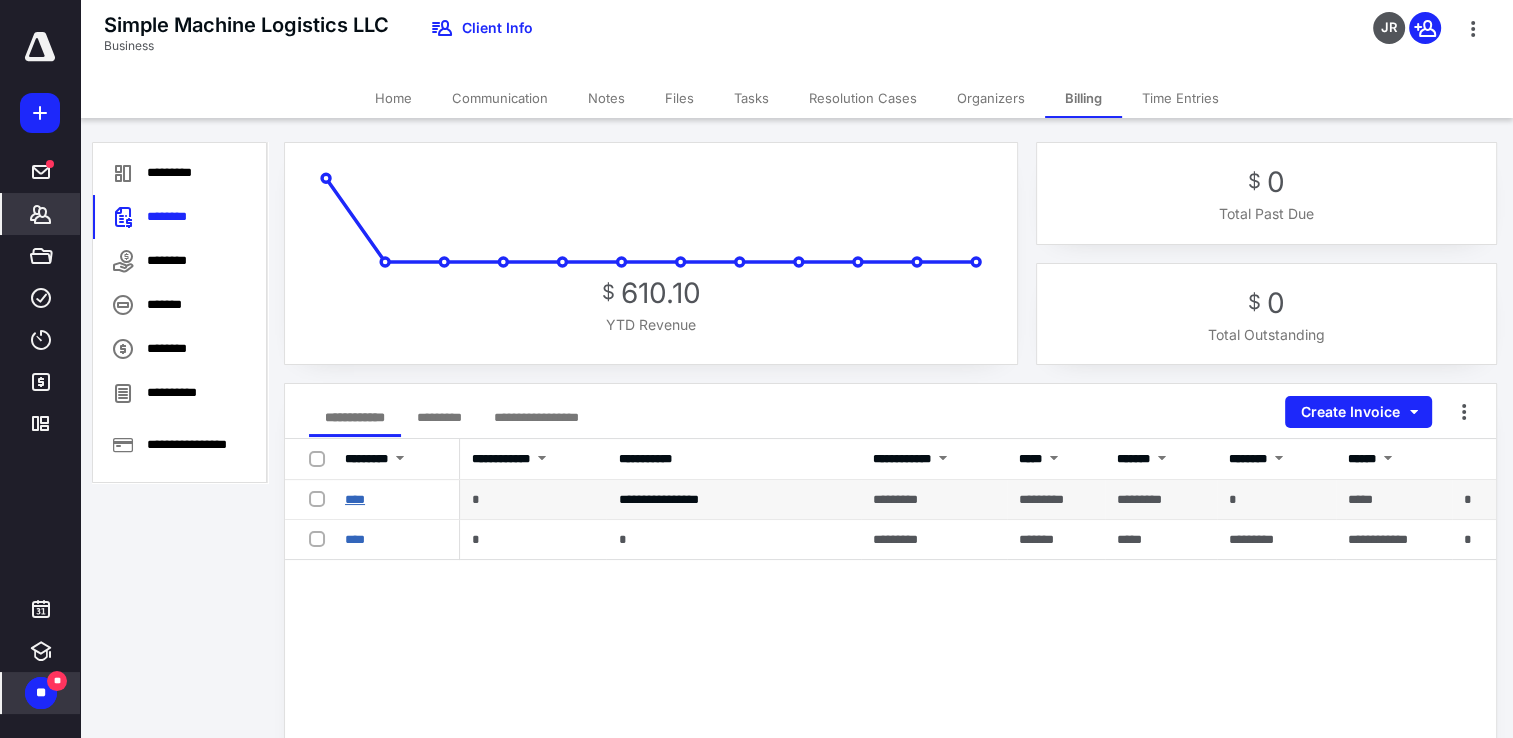 click on "****" at bounding box center [355, 499] 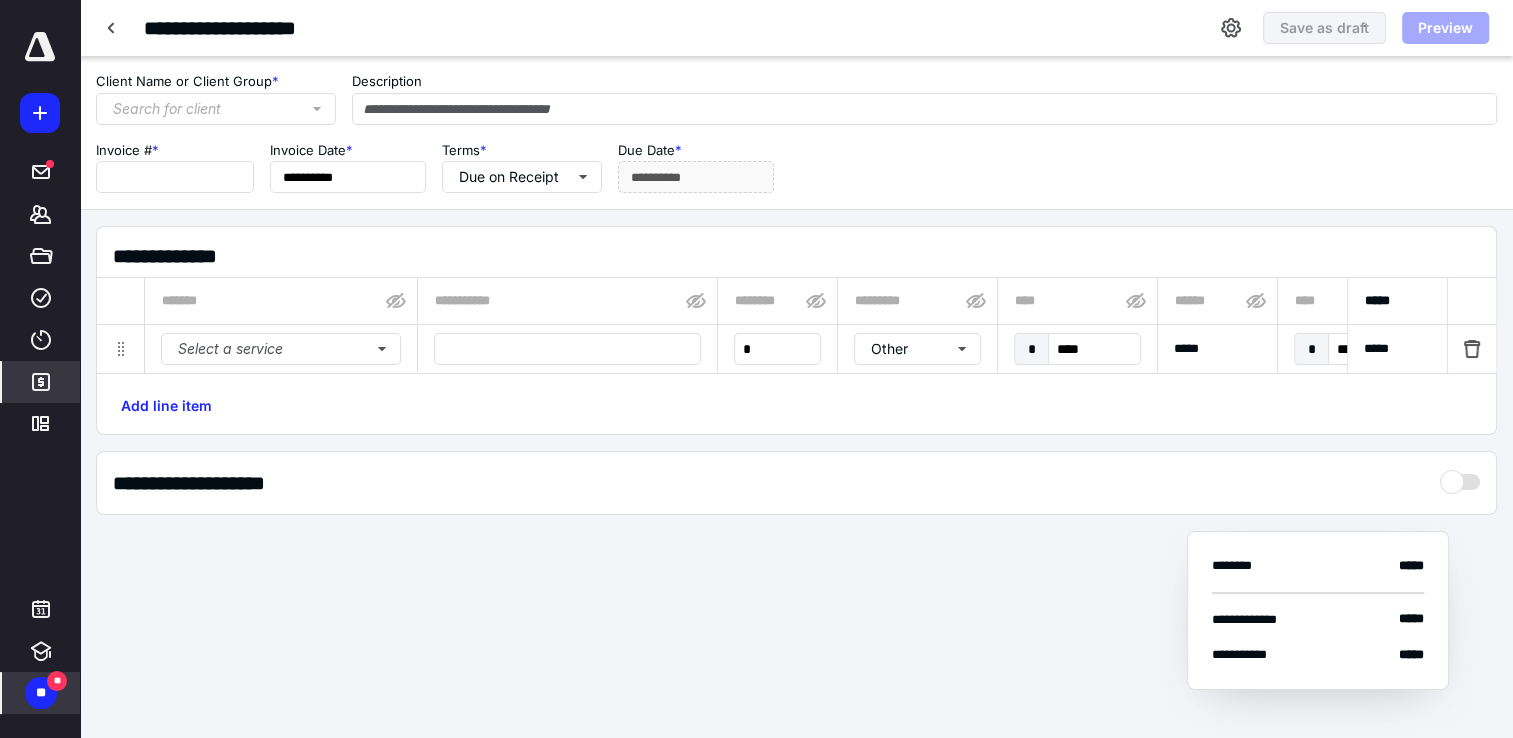 type on "**********" 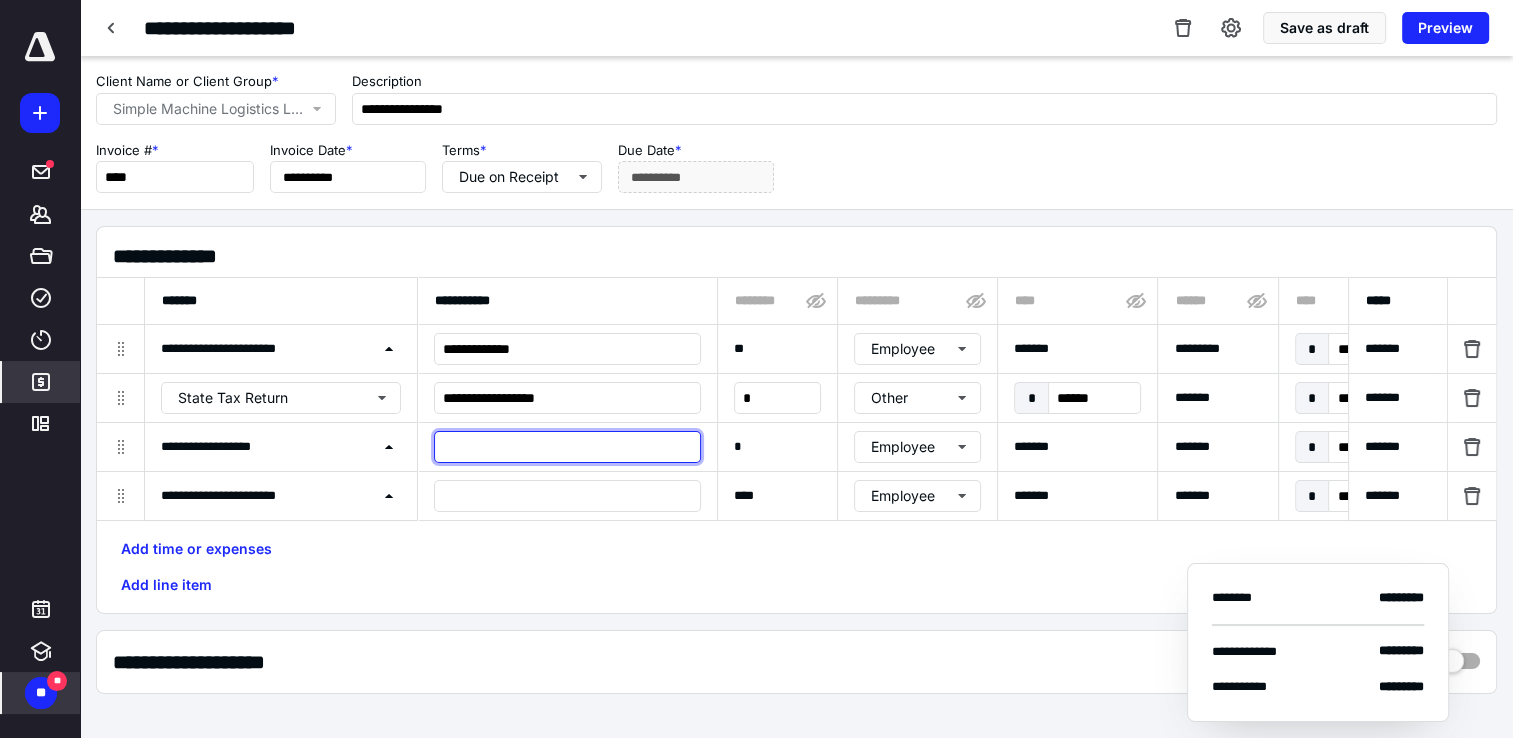 click at bounding box center (567, 447) 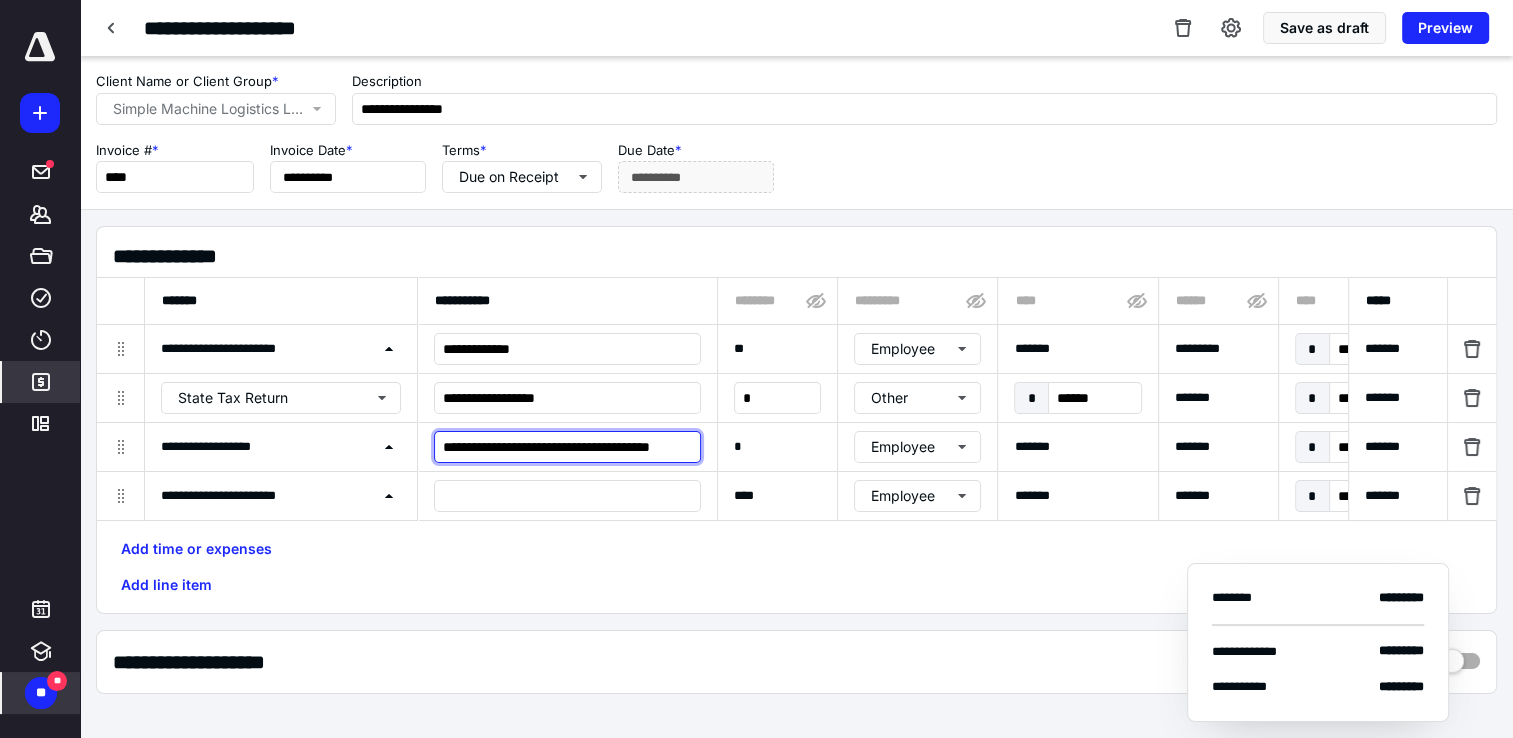 scroll, scrollTop: 0, scrollLeft: 14, axis: horizontal 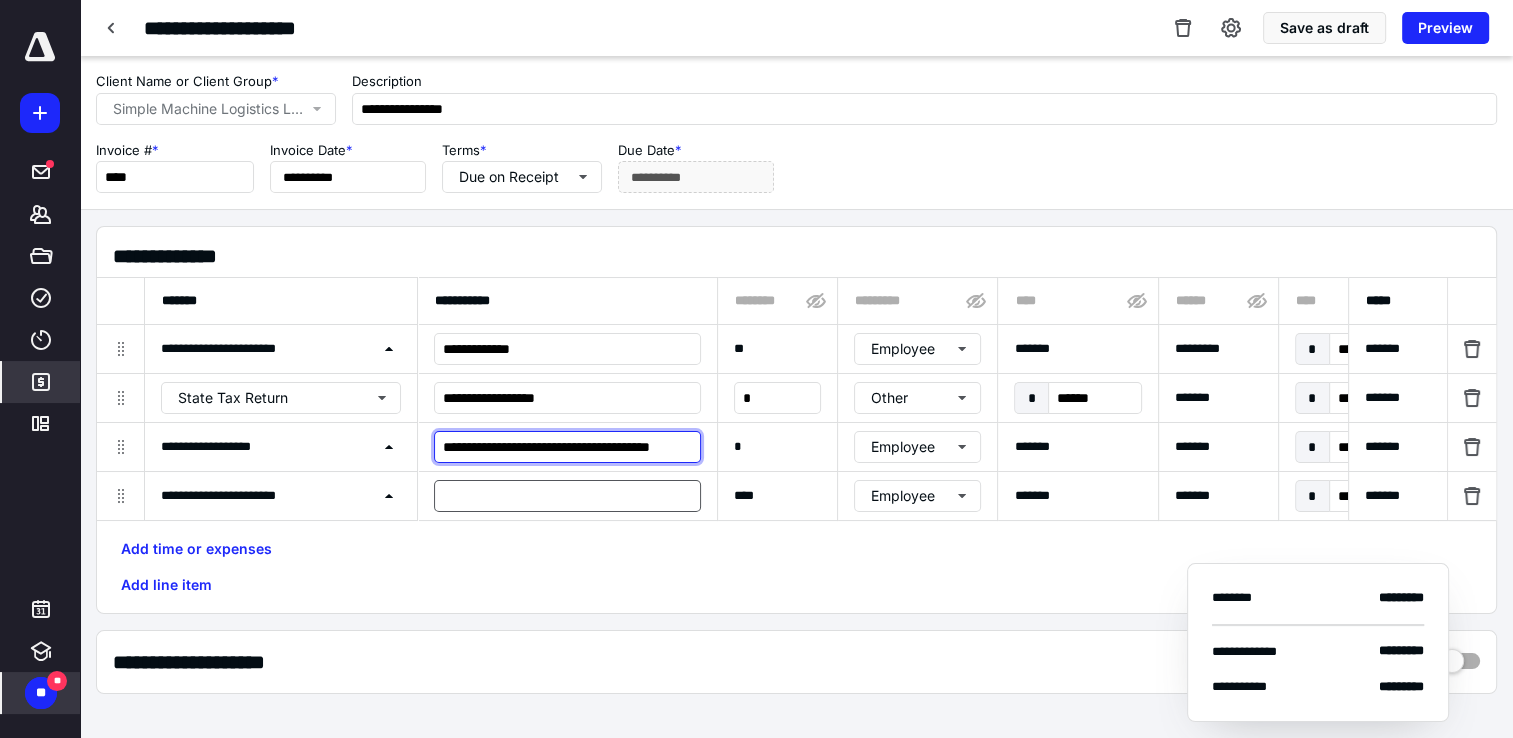 type on "**********" 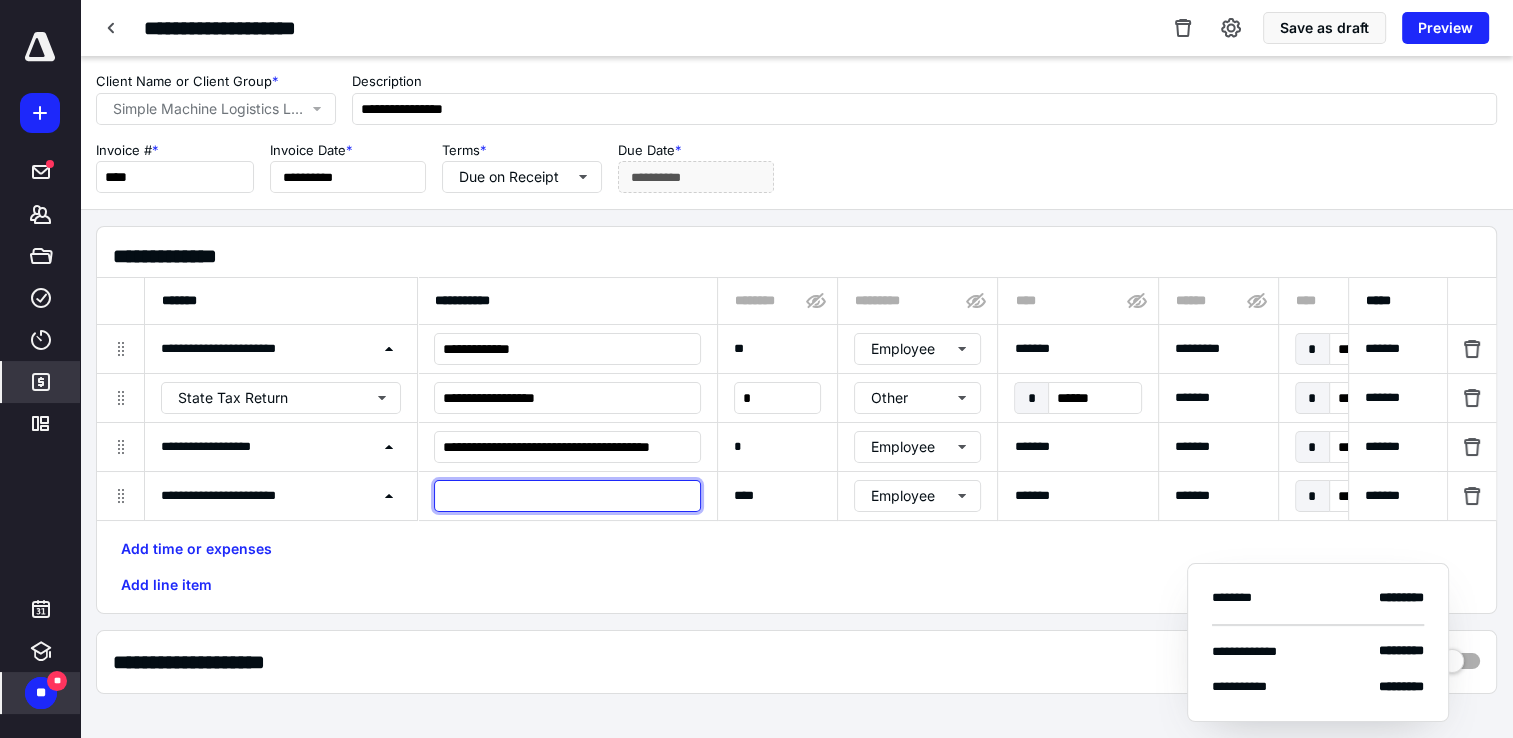 scroll, scrollTop: 0, scrollLeft: 0, axis: both 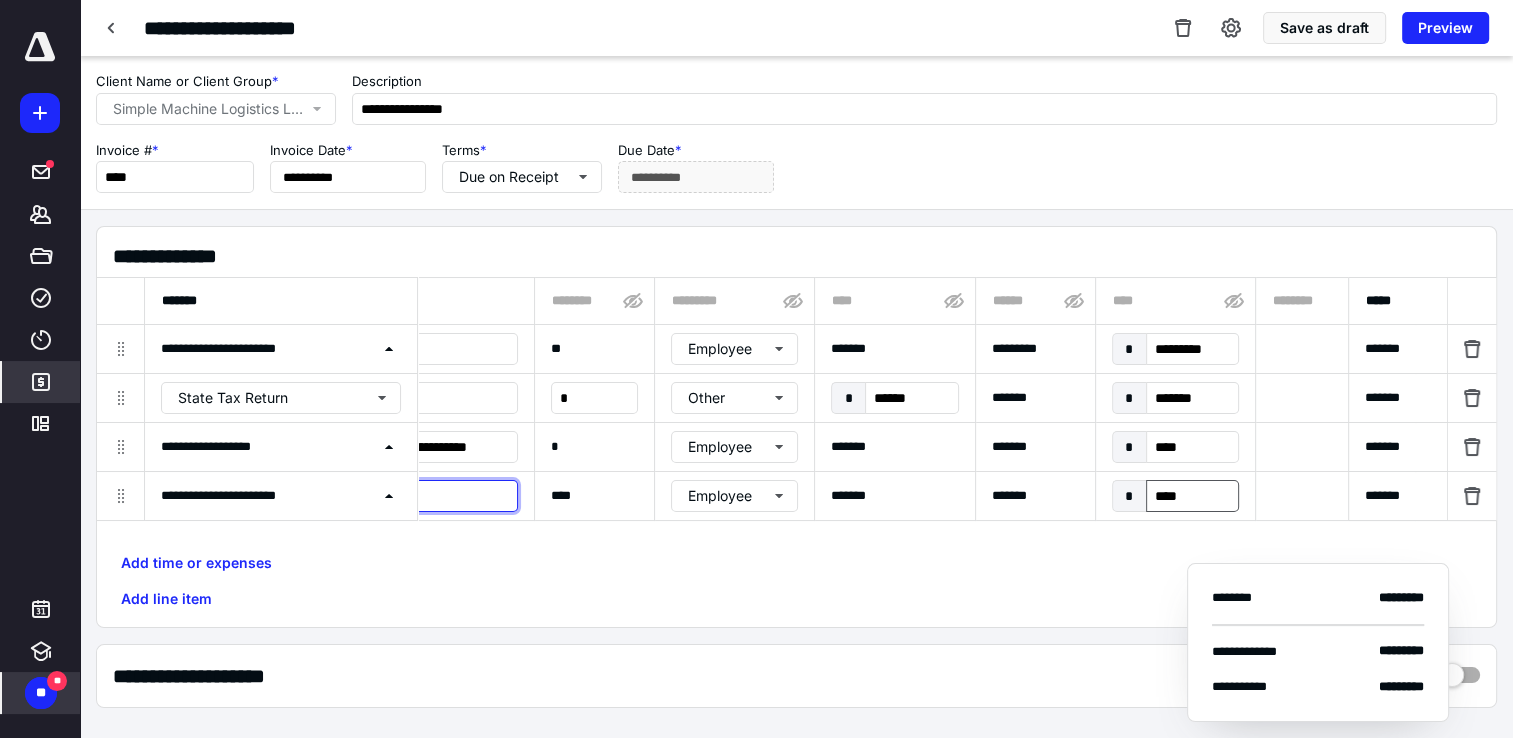 type on "*********" 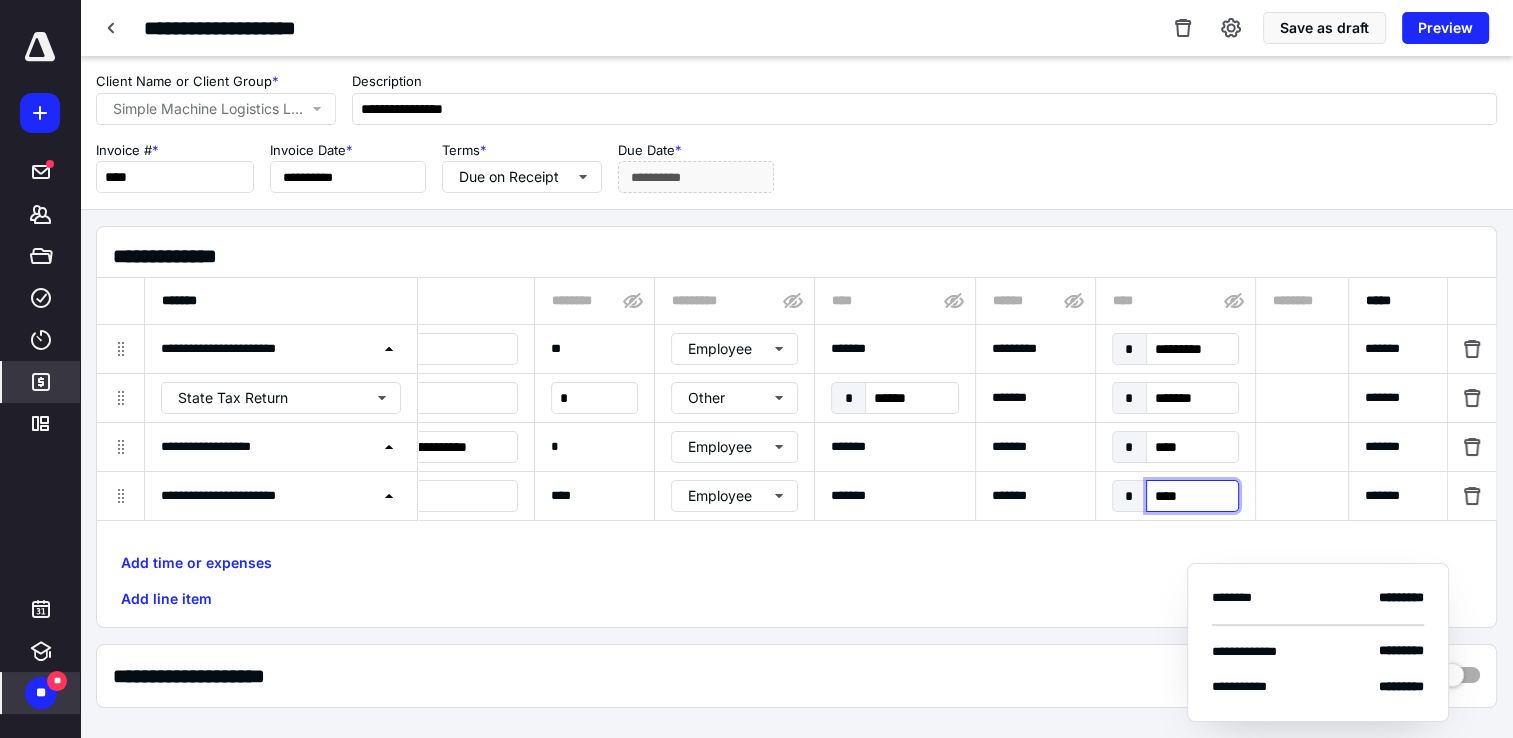 click on "****" at bounding box center (1192, 496) 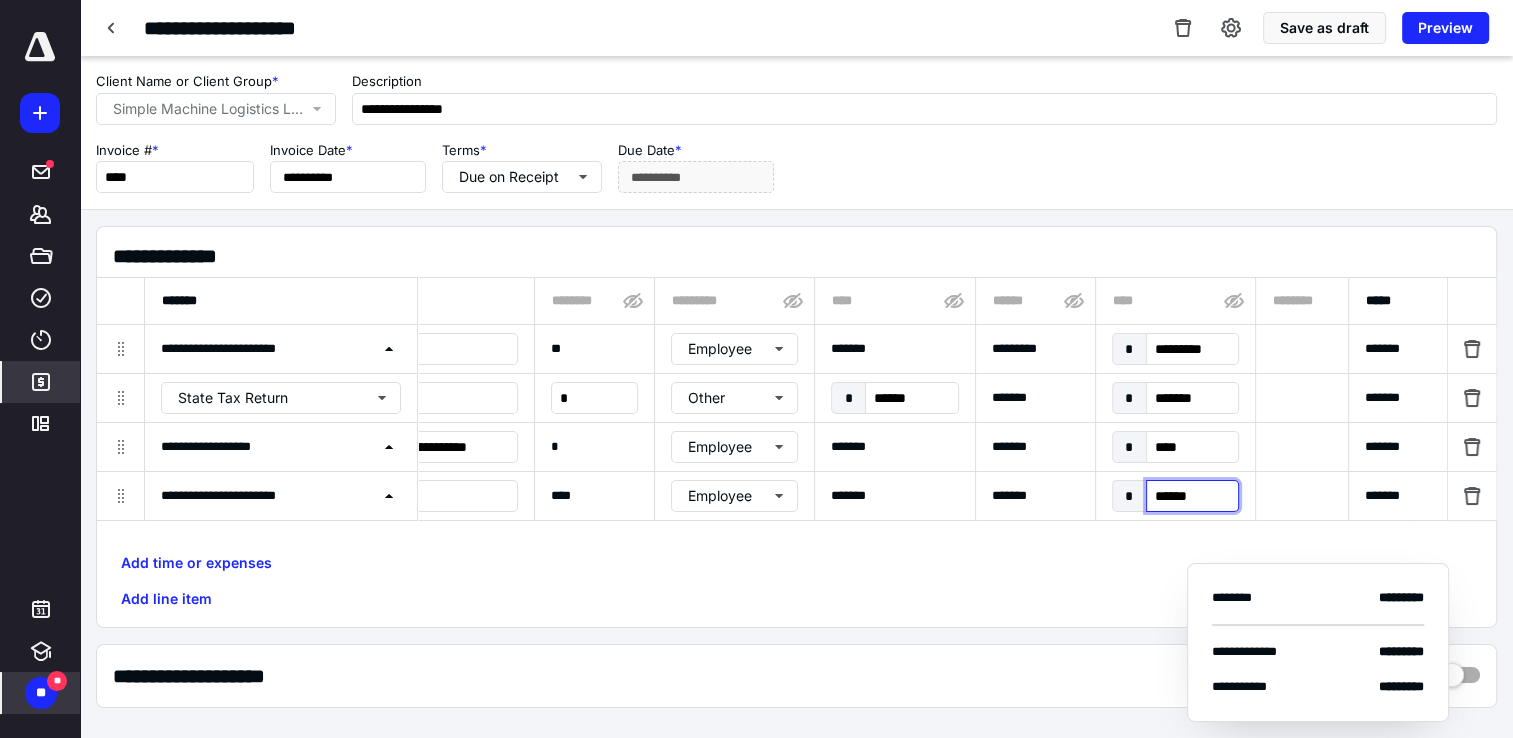 type on "*******" 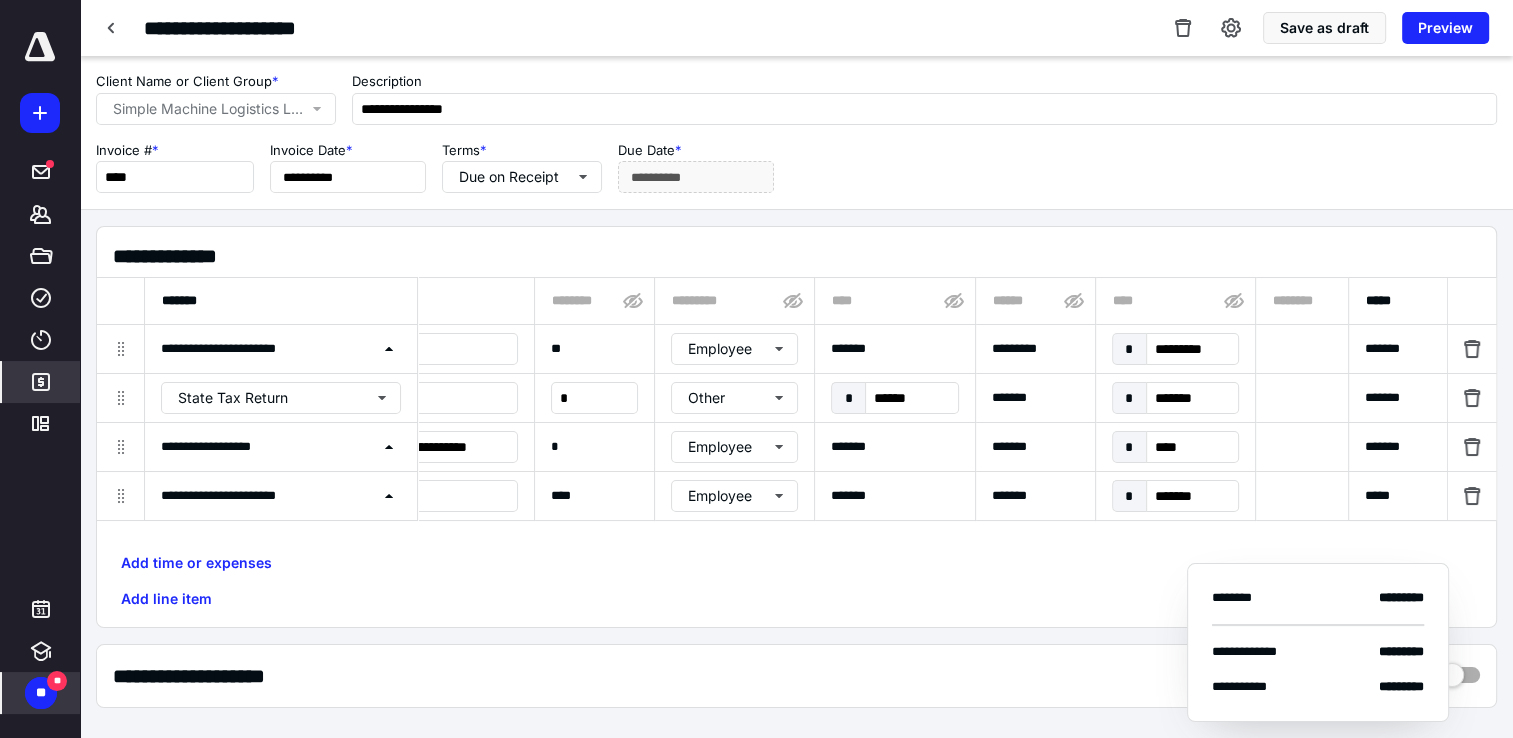 scroll, scrollTop: 0, scrollLeft: 1049, axis: horizontal 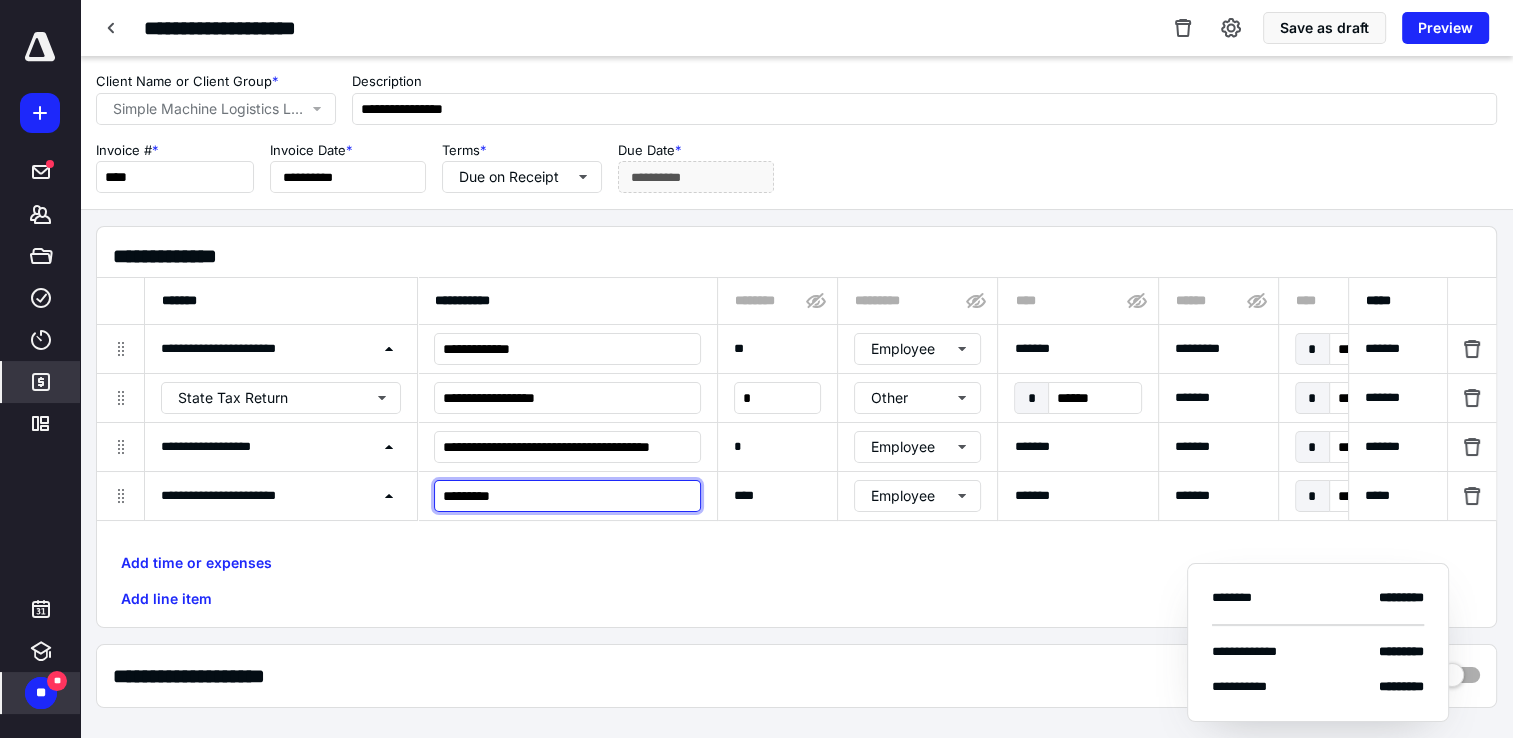 click on "*********" at bounding box center (567, 496) 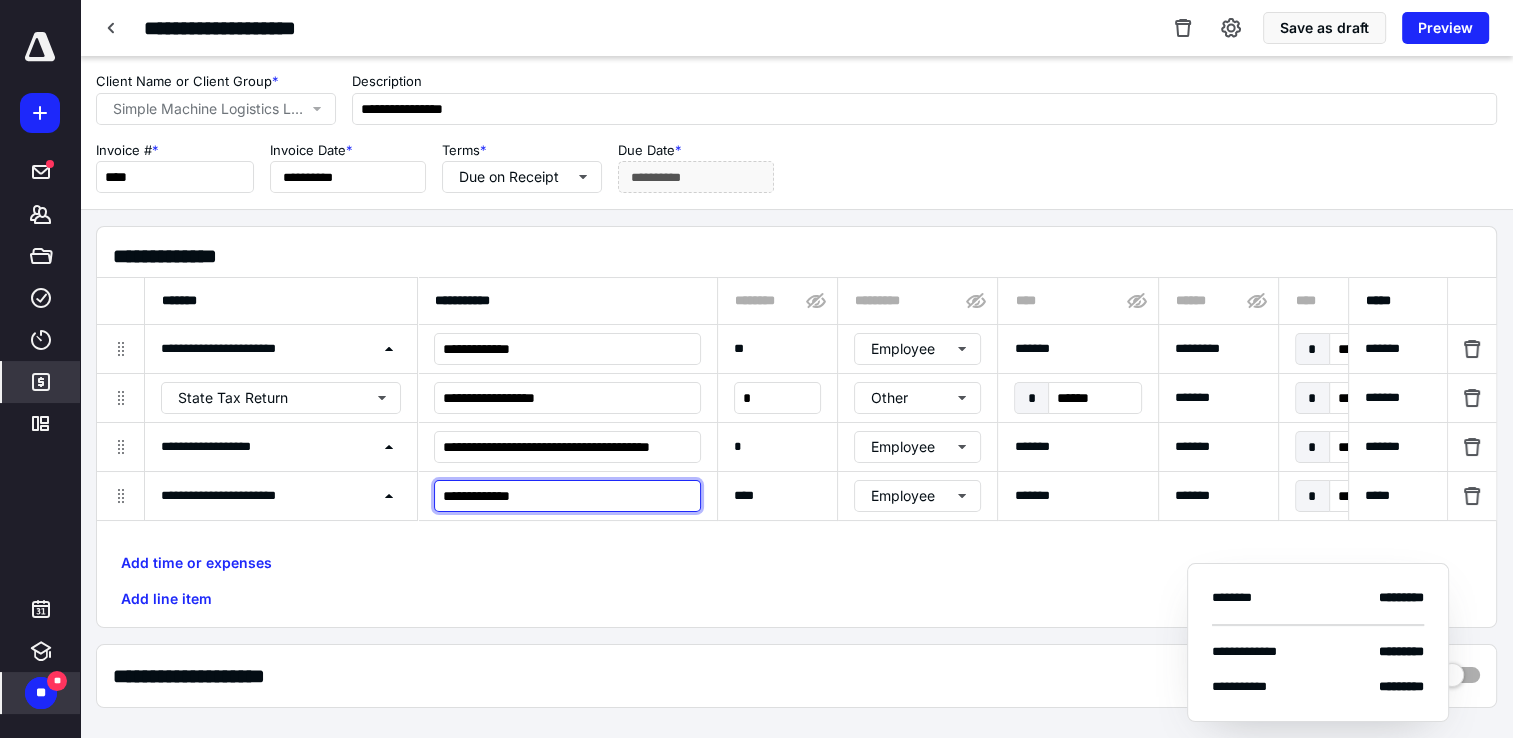 type on "**********" 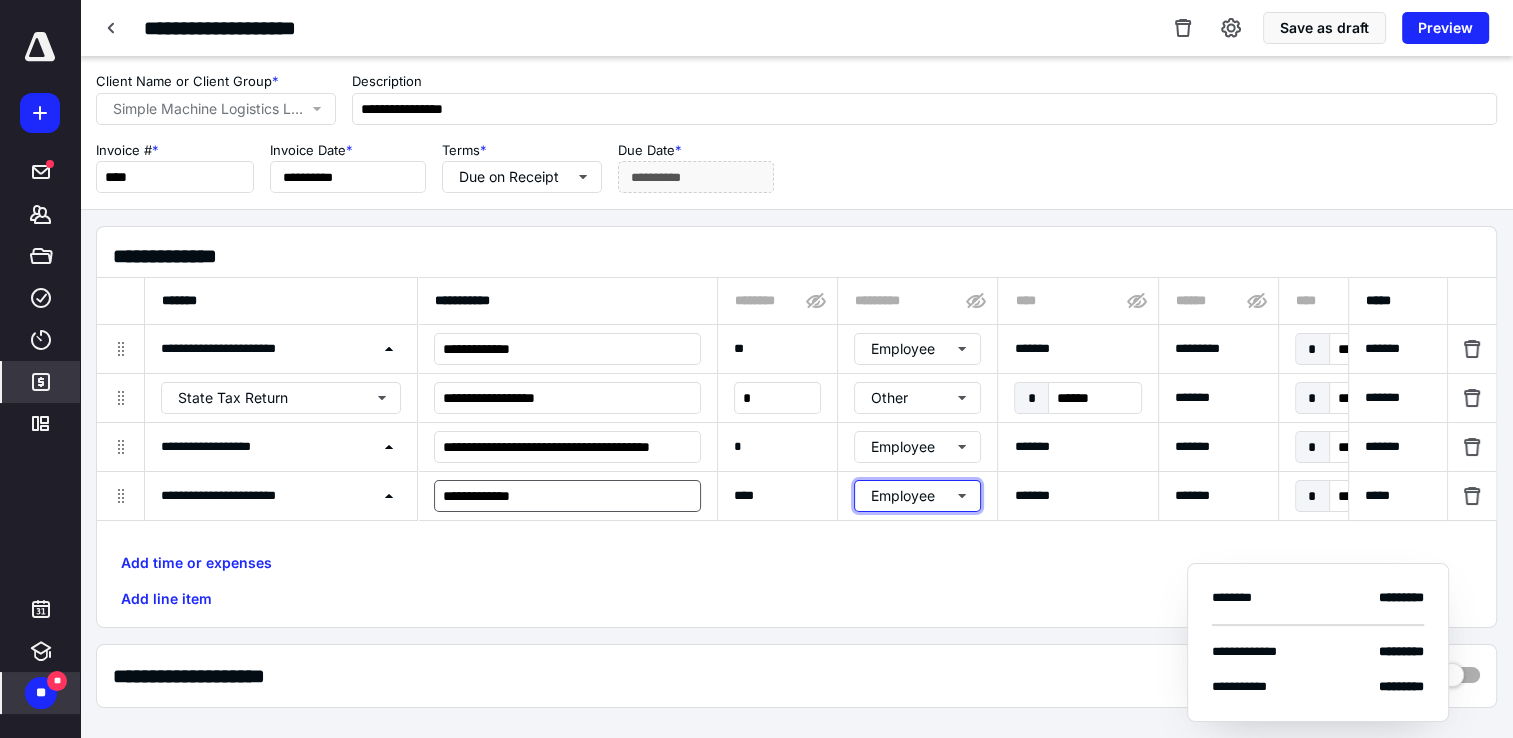 type 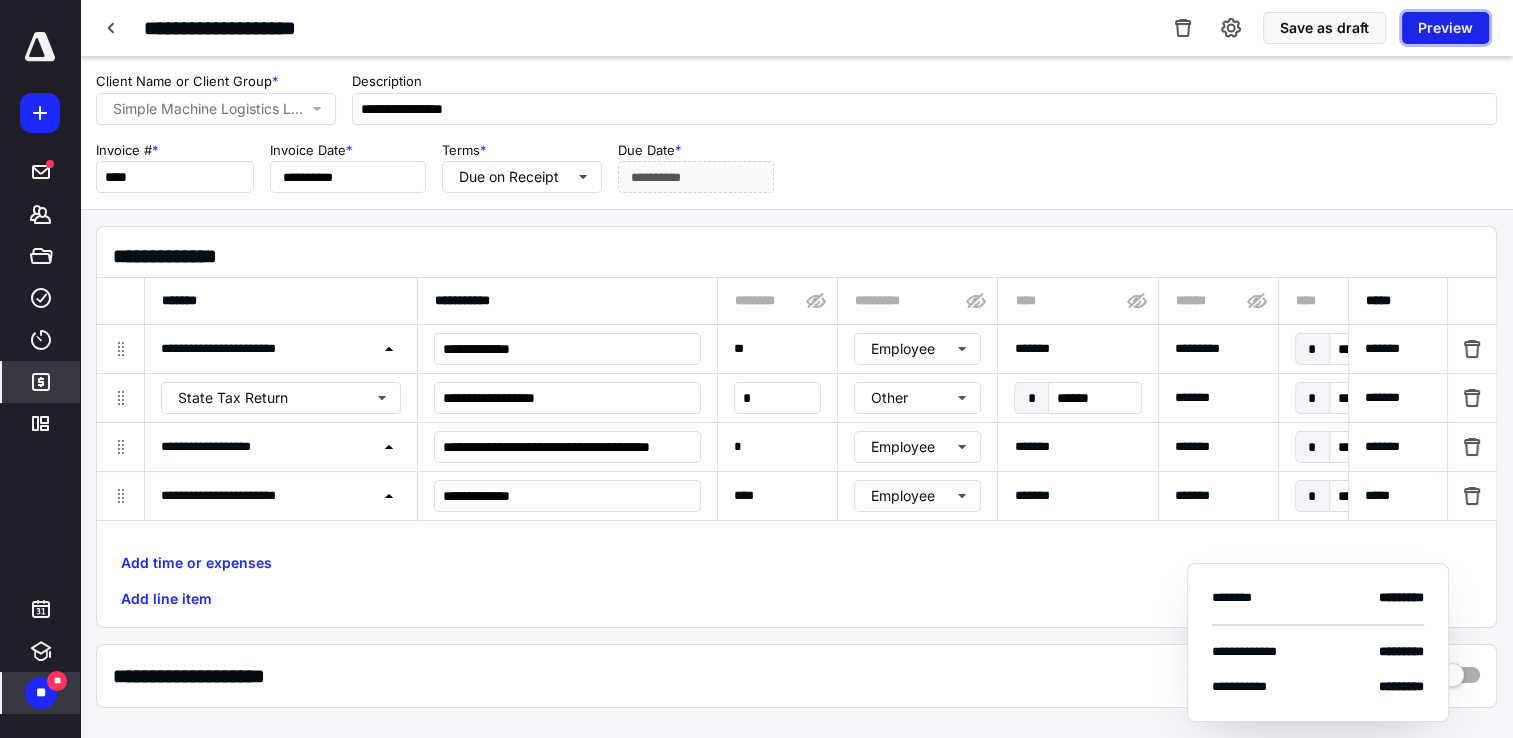 click on "Preview" at bounding box center (1445, 28) 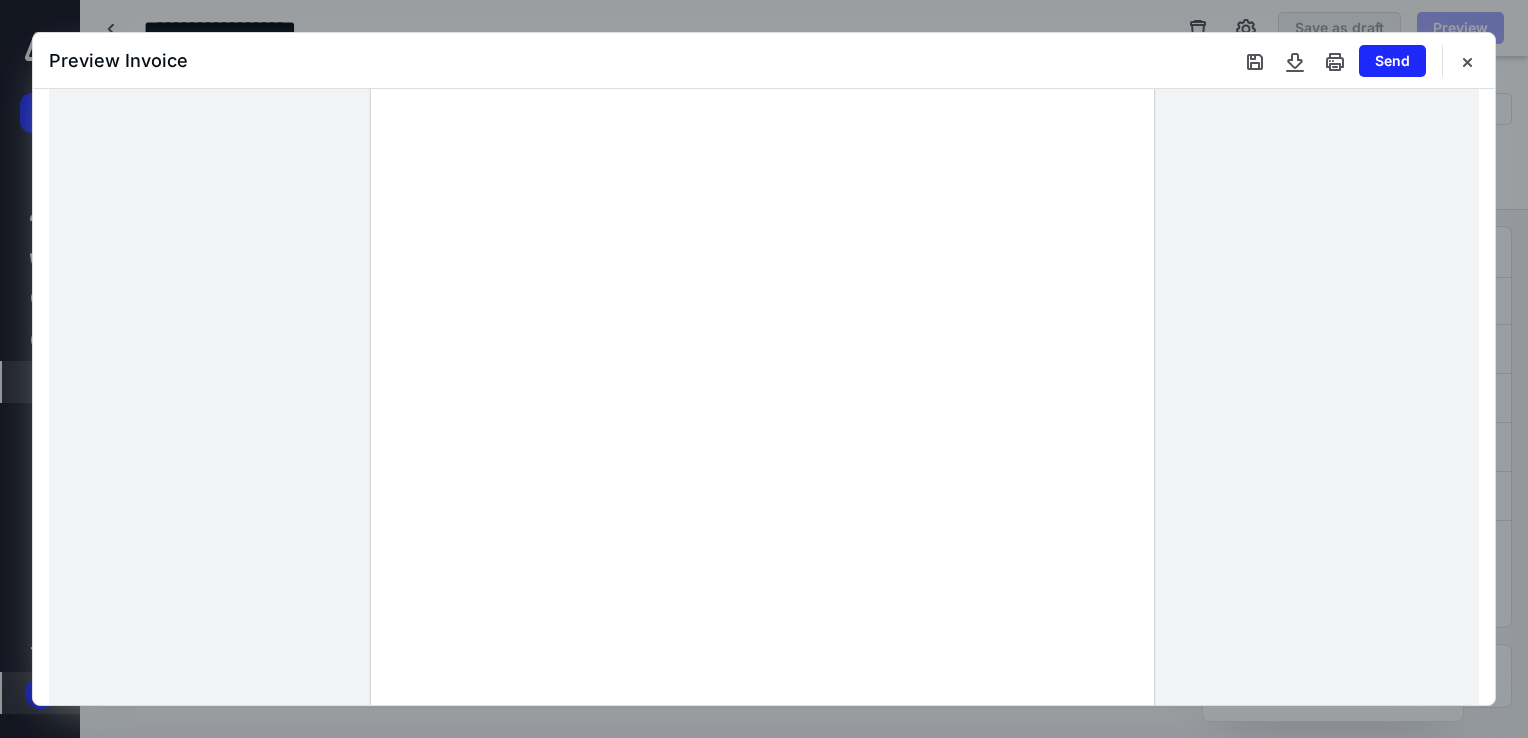 scroll, scrollTop: 200, scrollLeft: 0, axis: vertical 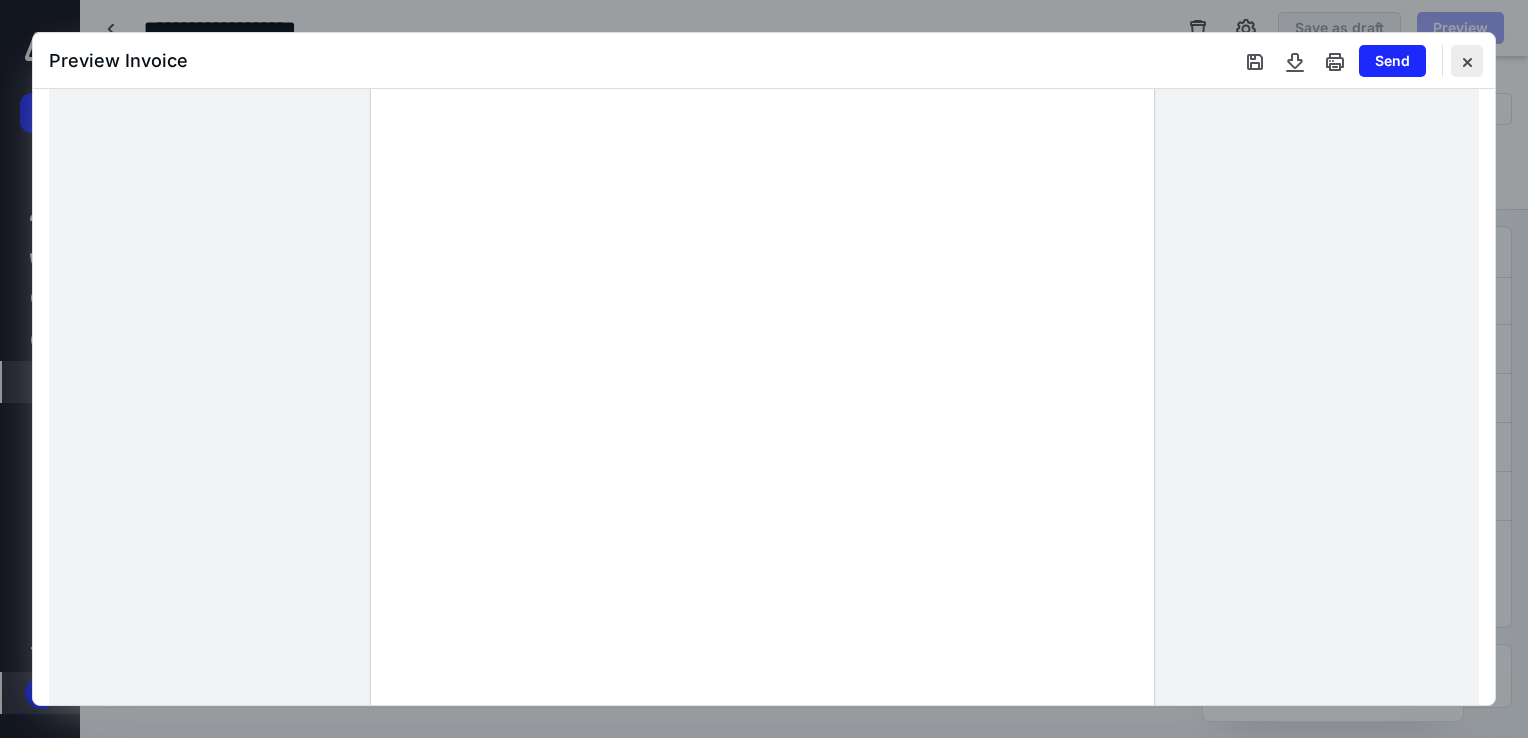 click at bounding box center [1467, 61] 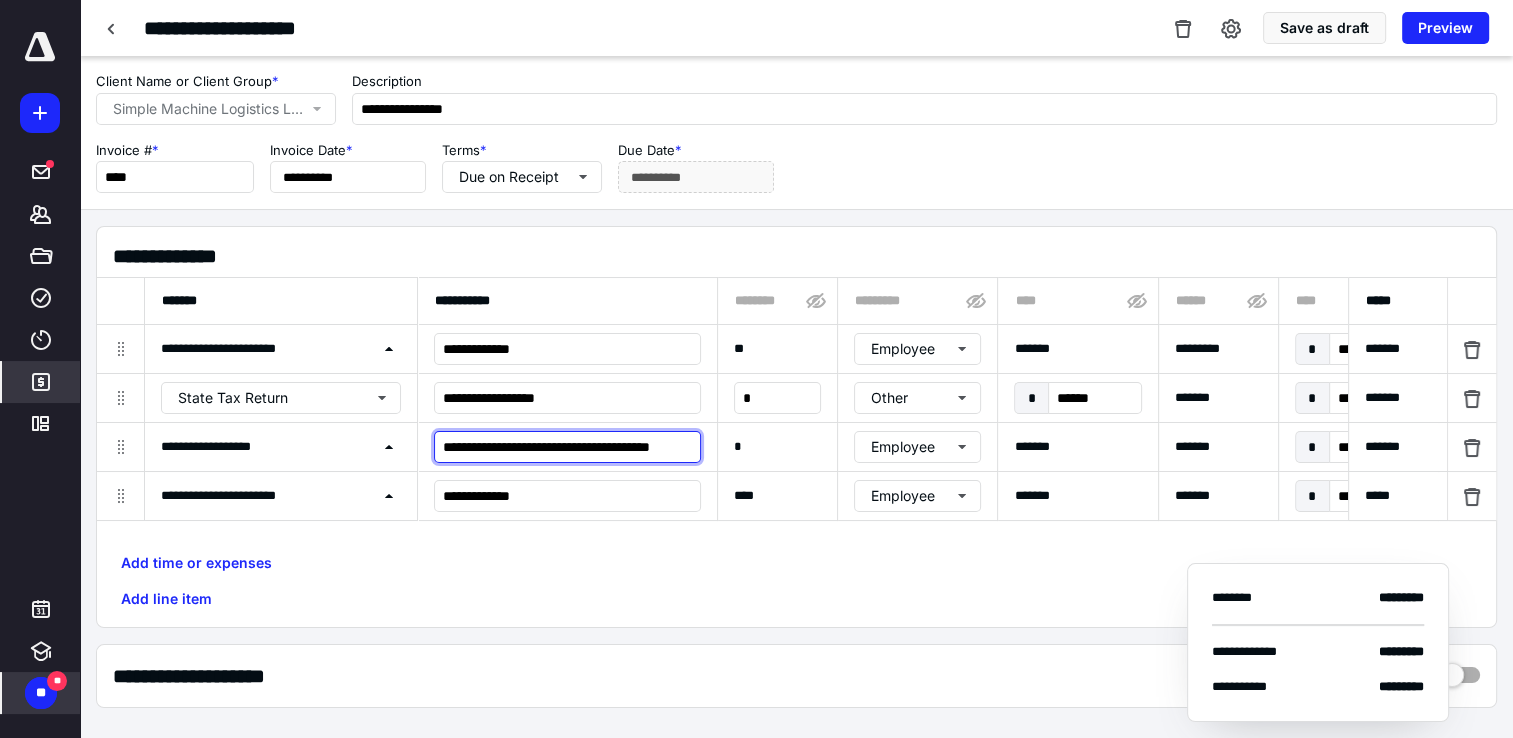 click on "**********" at bounding box center (567, 447) 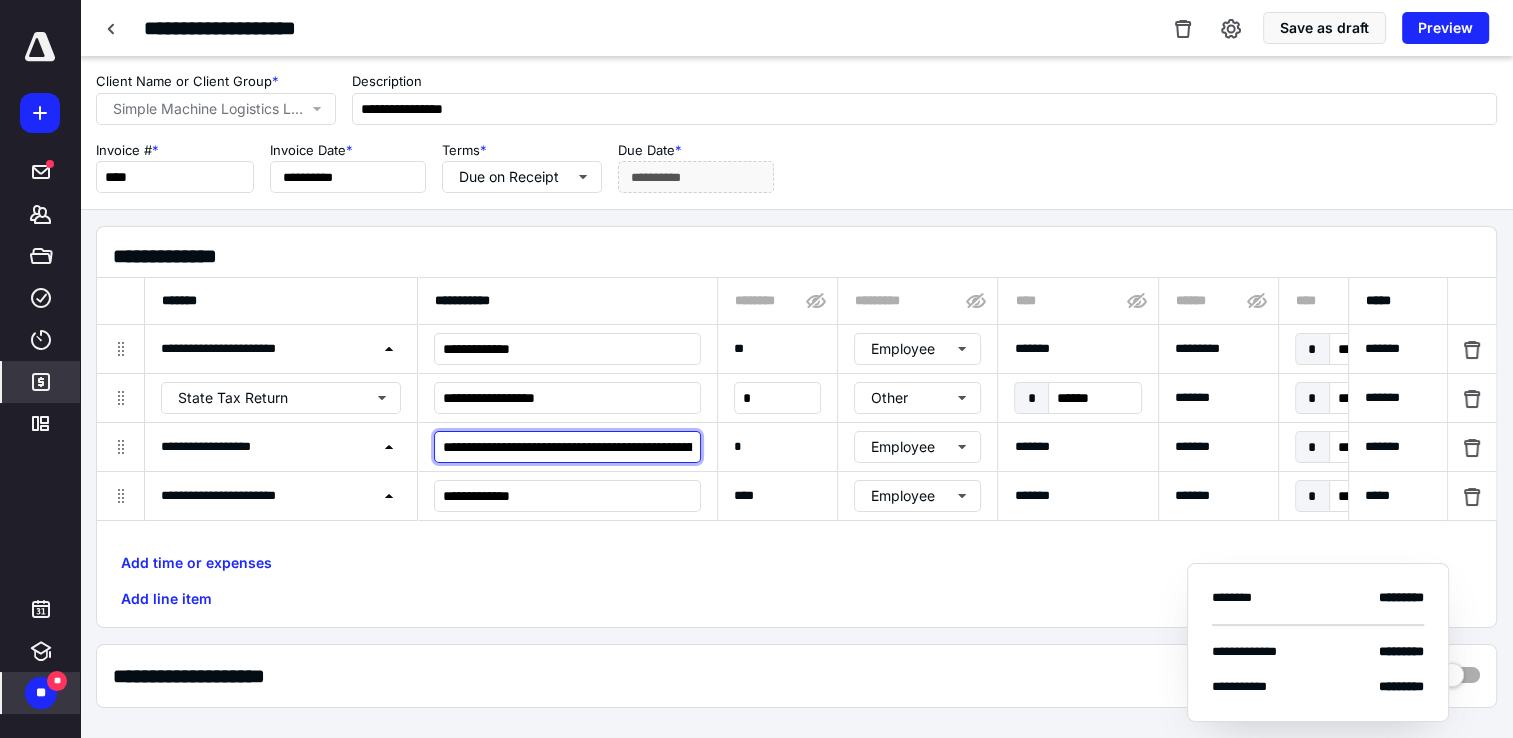 type on "**********" 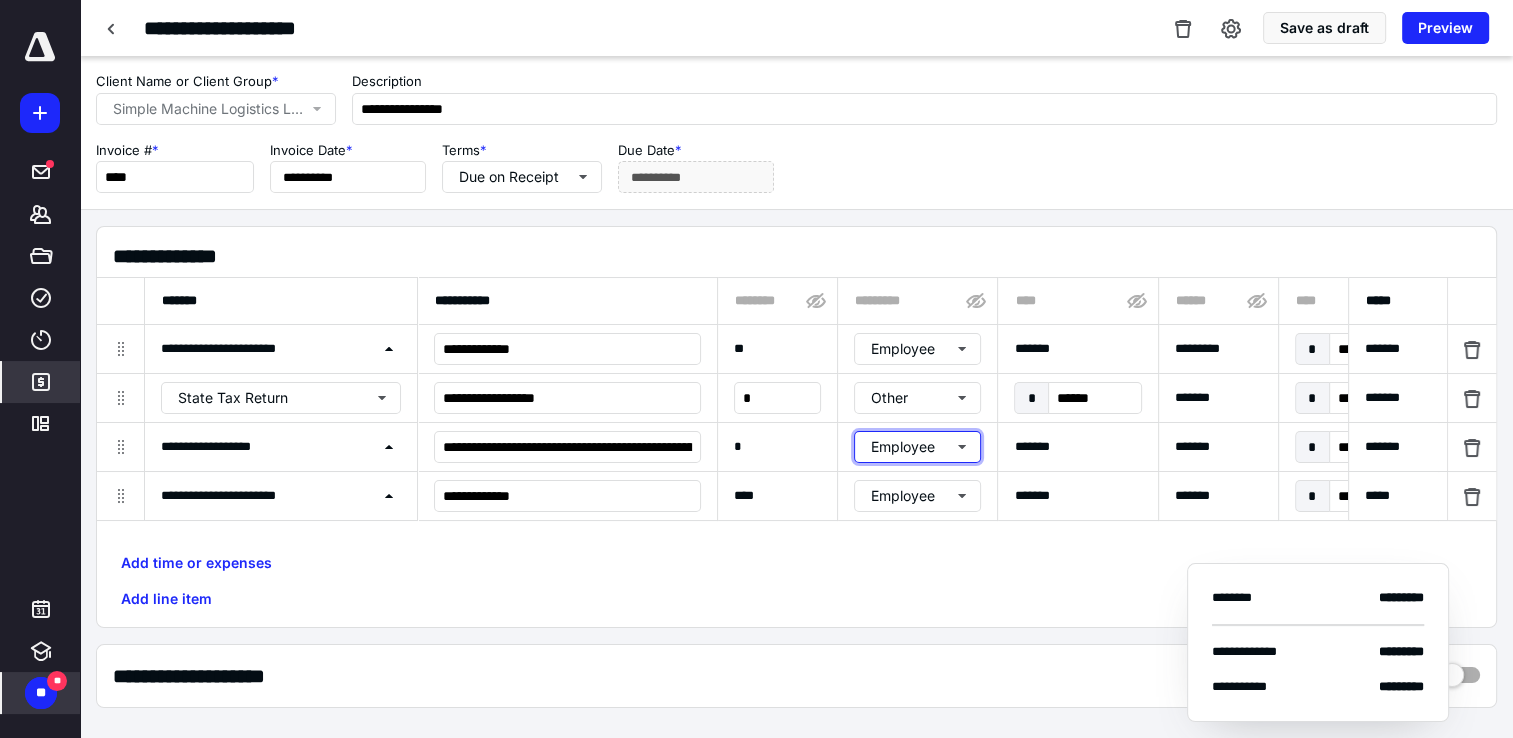 type 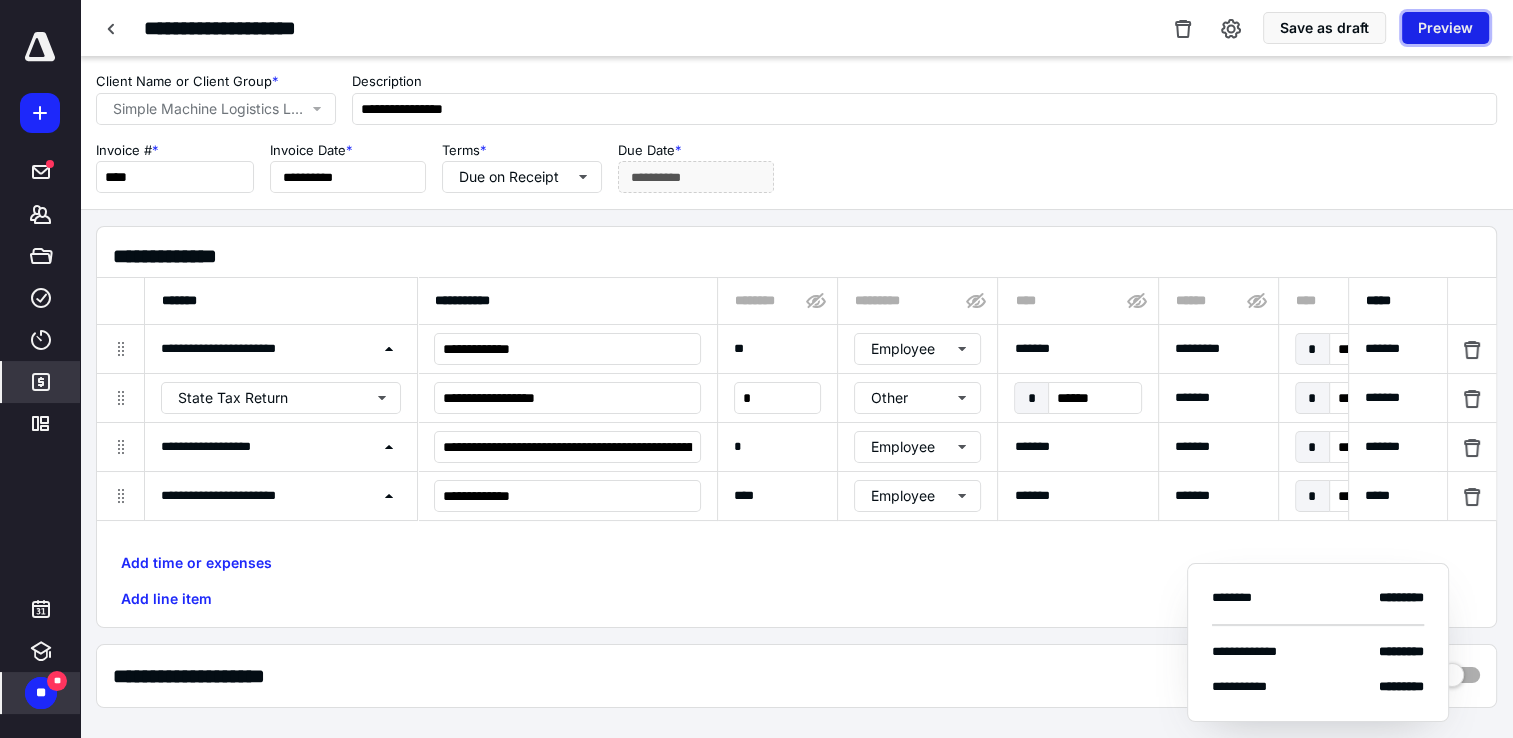 click on "Preview" at bounding box center (1445, 28) 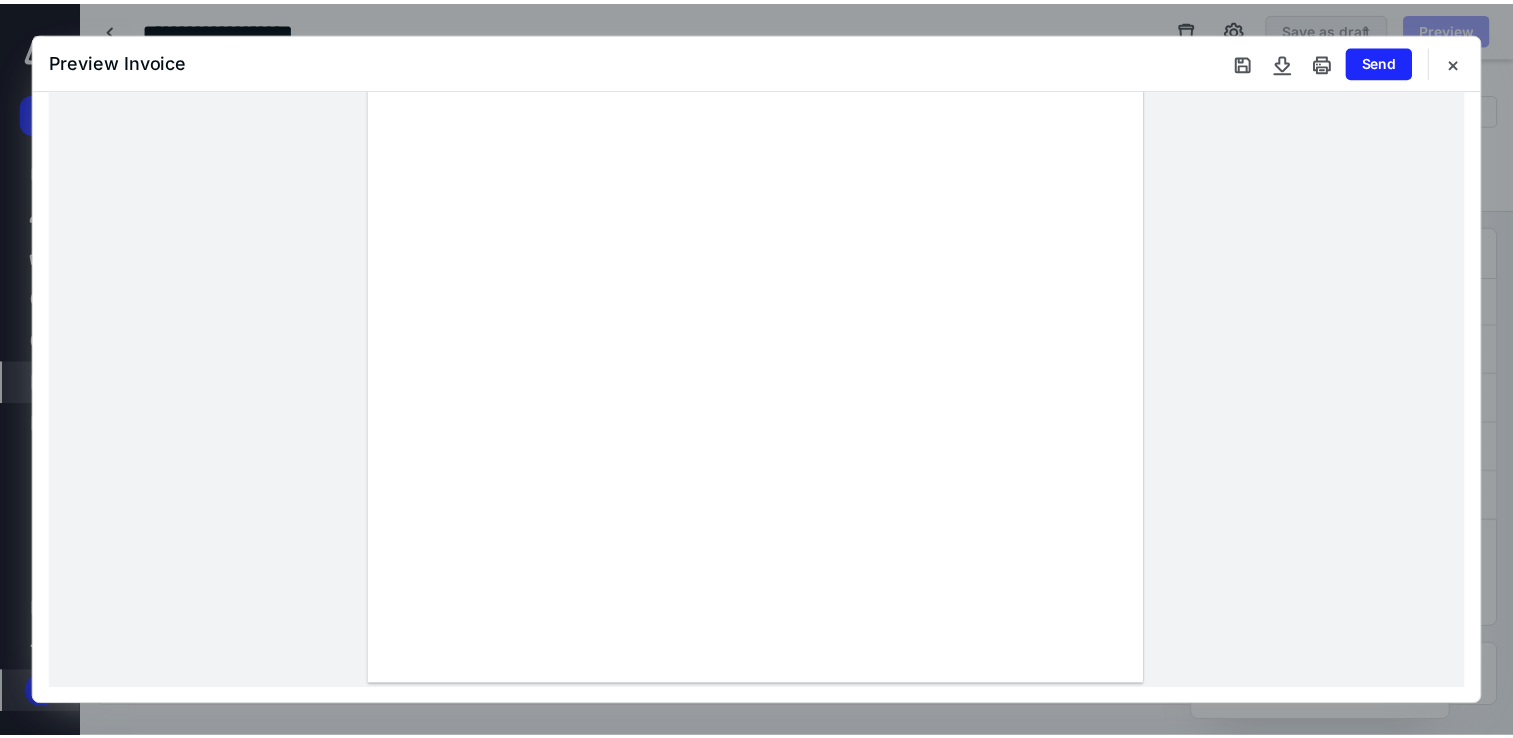 scroll, scrollTop: 0, scrollLeft: 0, axis: both 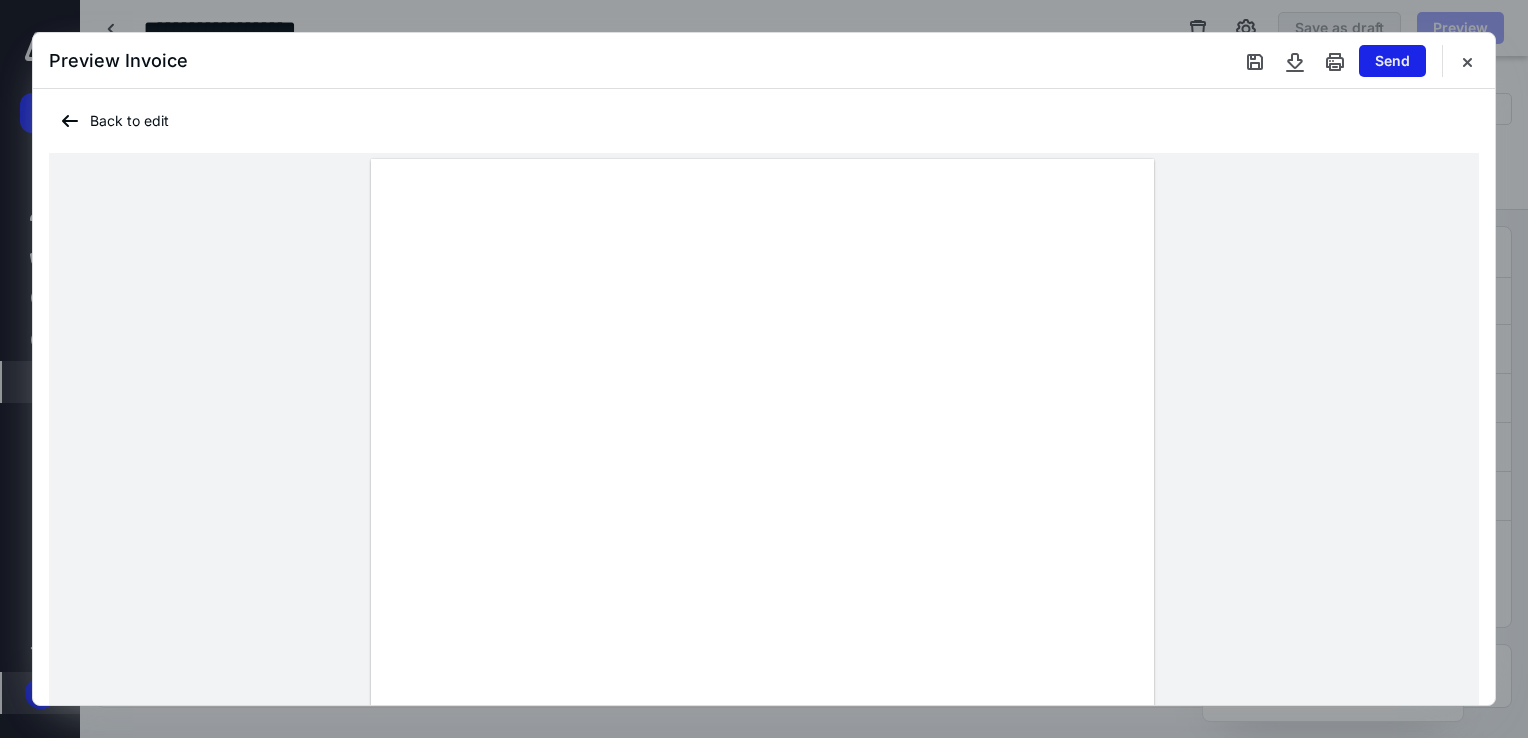 click on "Send" at bounding box center (1392, 61) 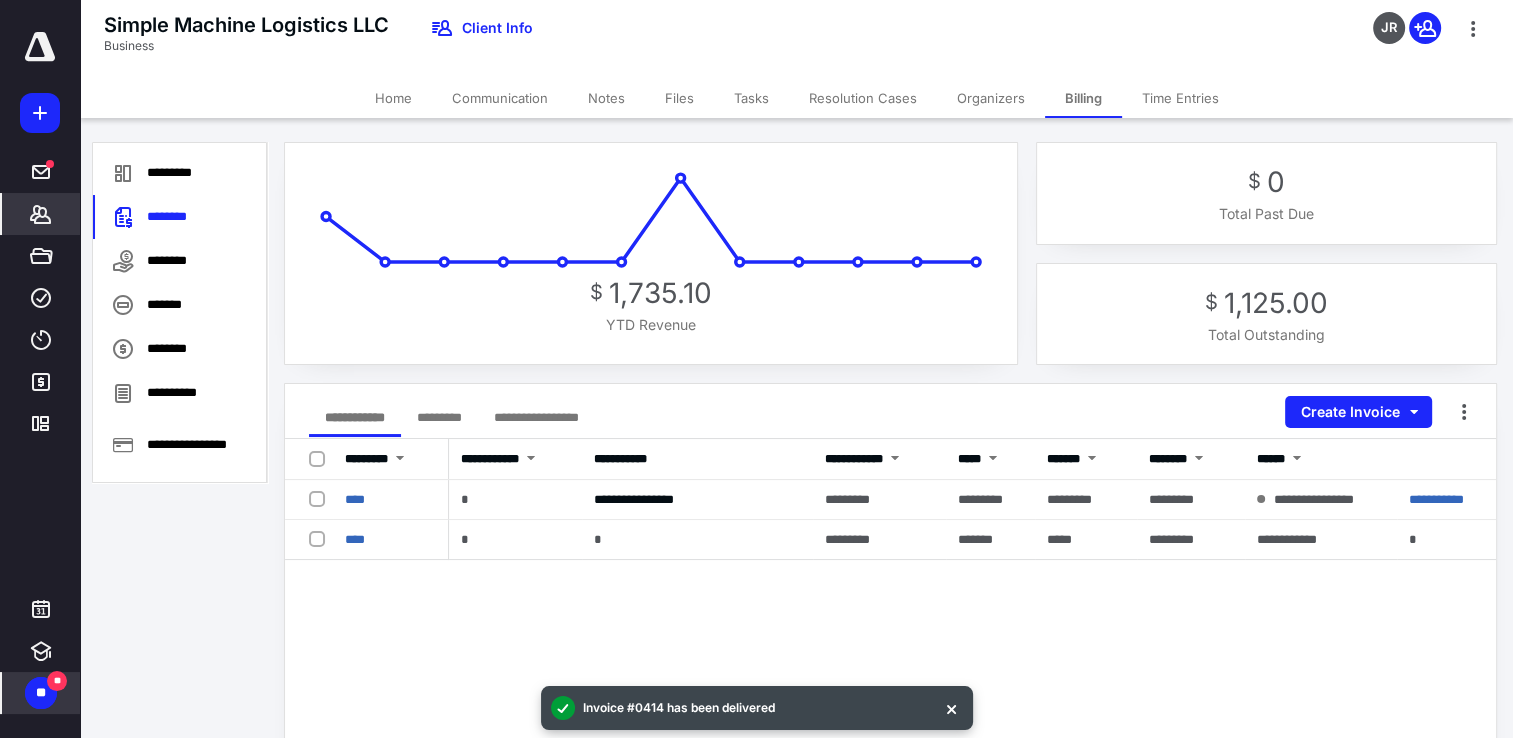 click on "Tasks" at bounding box center (751, 98) 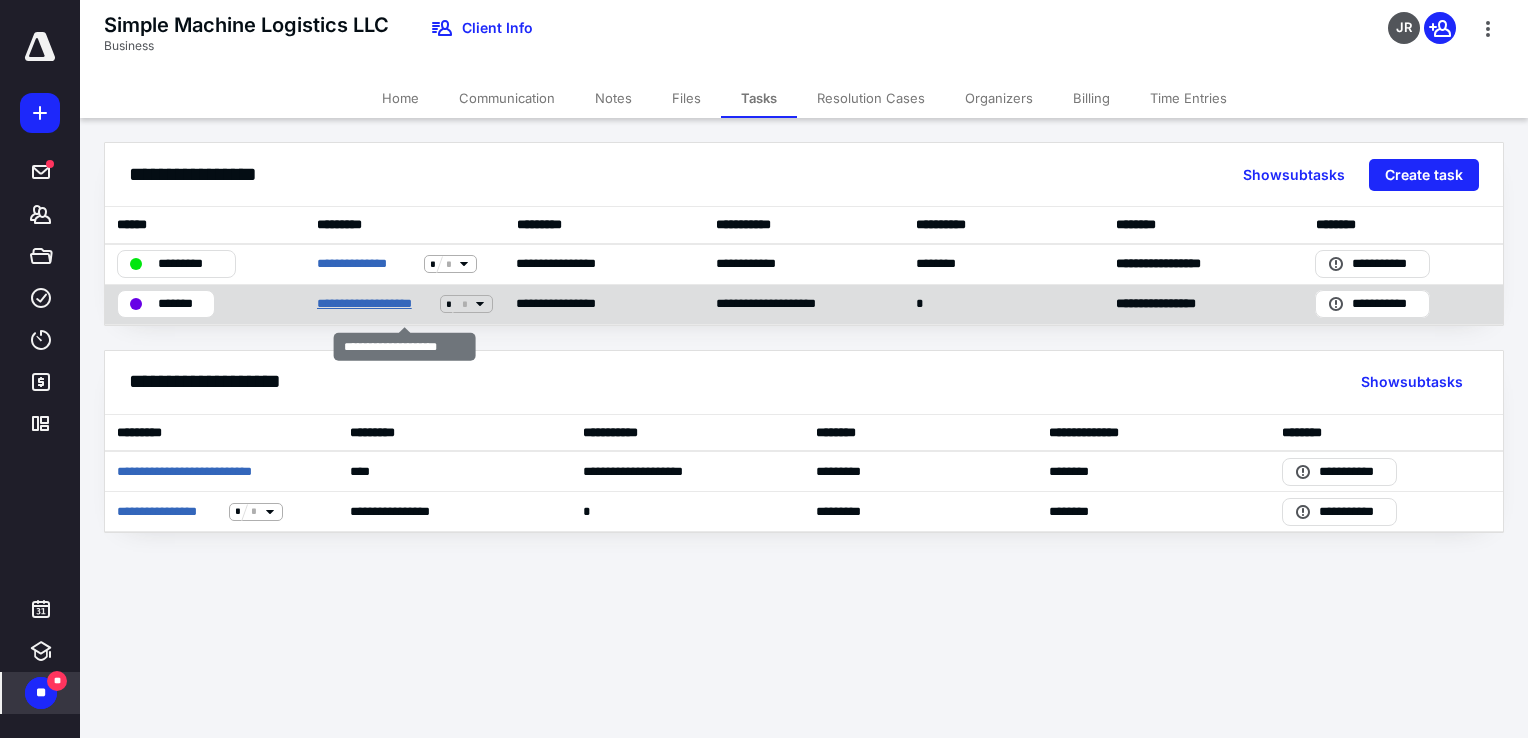 click on "**********" at bounding box center [374, 304] 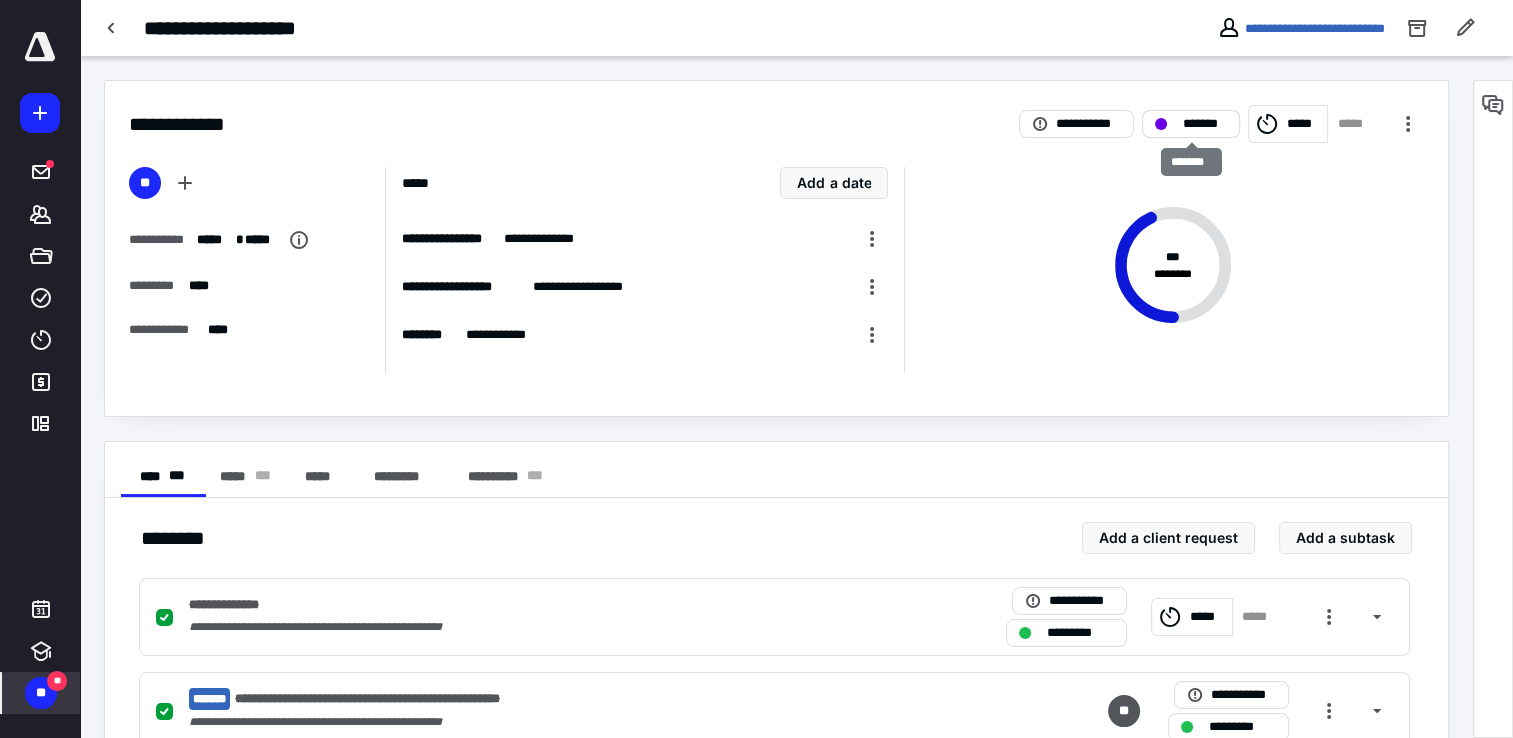 click on "*******" at bounding box center [1205, 124] 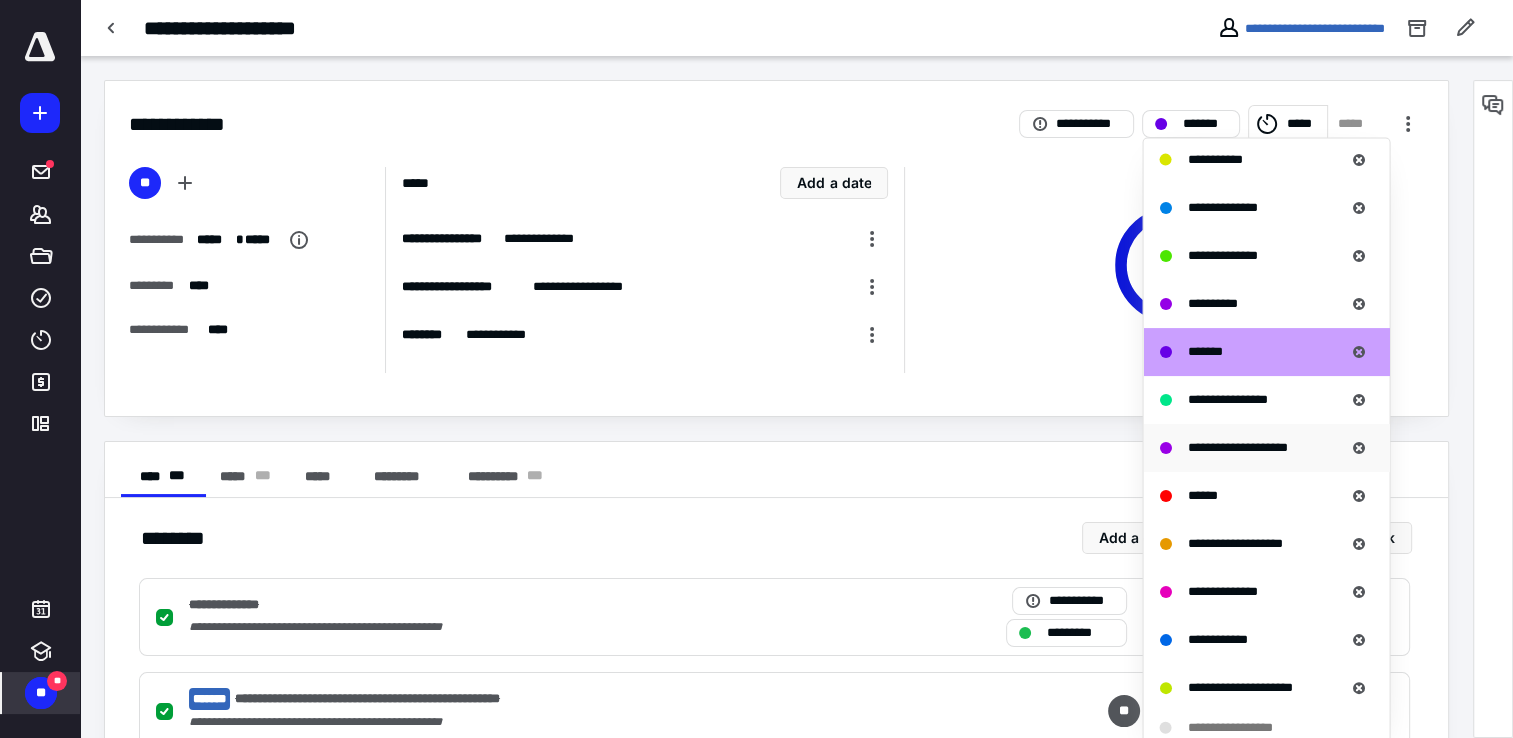 scroll, scrollTop: 424, scrollLeft: 0, axis: vertical 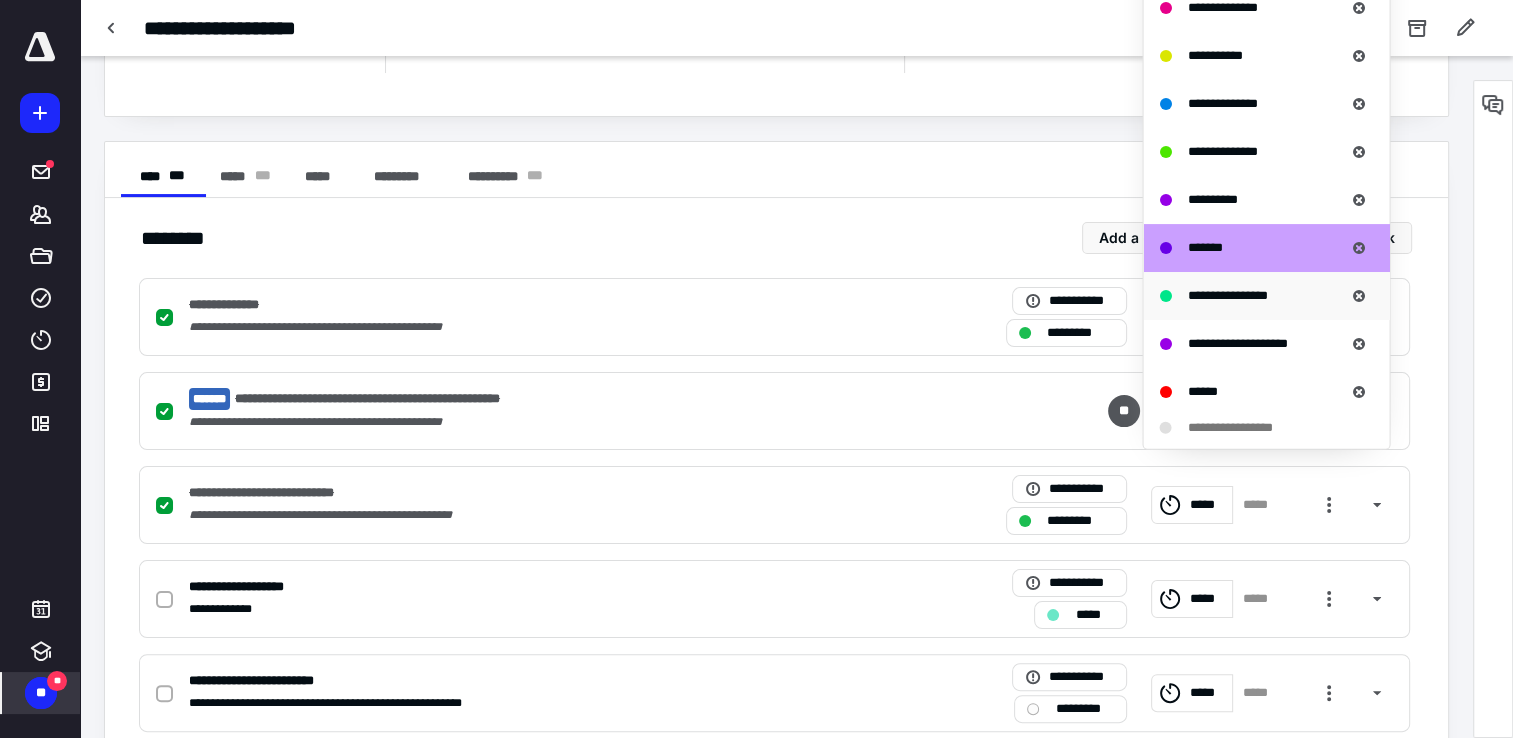click on "**********" at bounding box center (1227, 294) 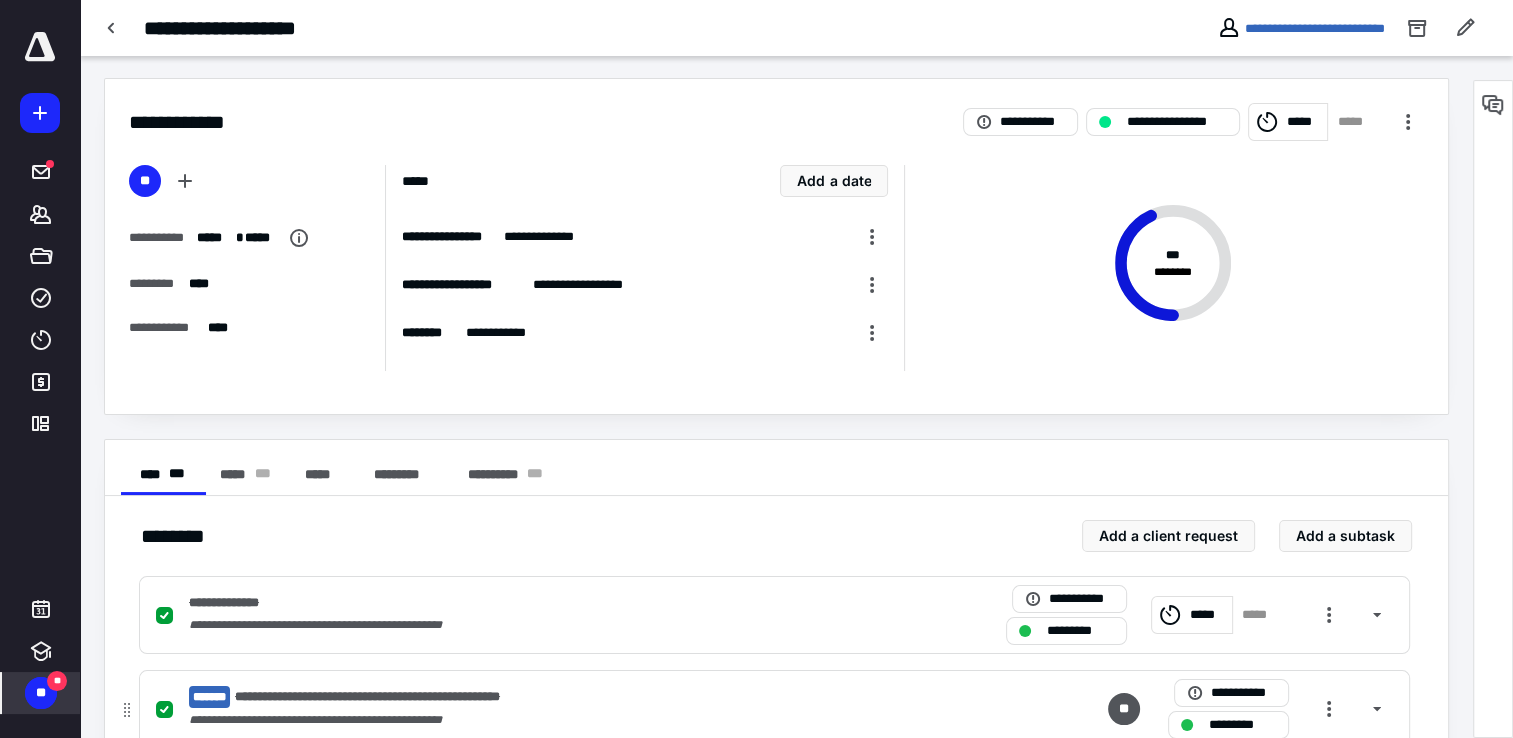 scroll, scrollTop: 0, scrollLeft: 0, axis: both 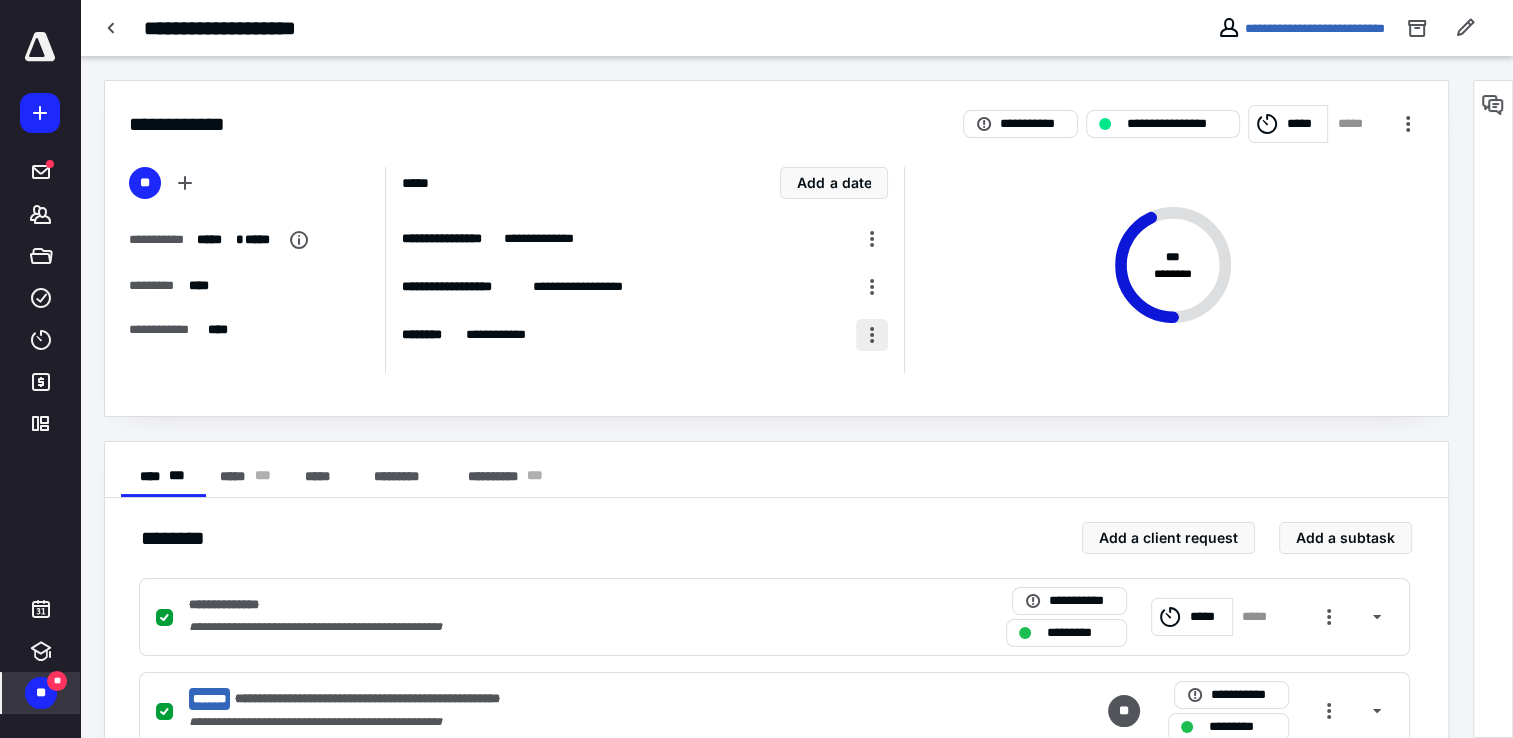 click at bounding box center [872, 335] 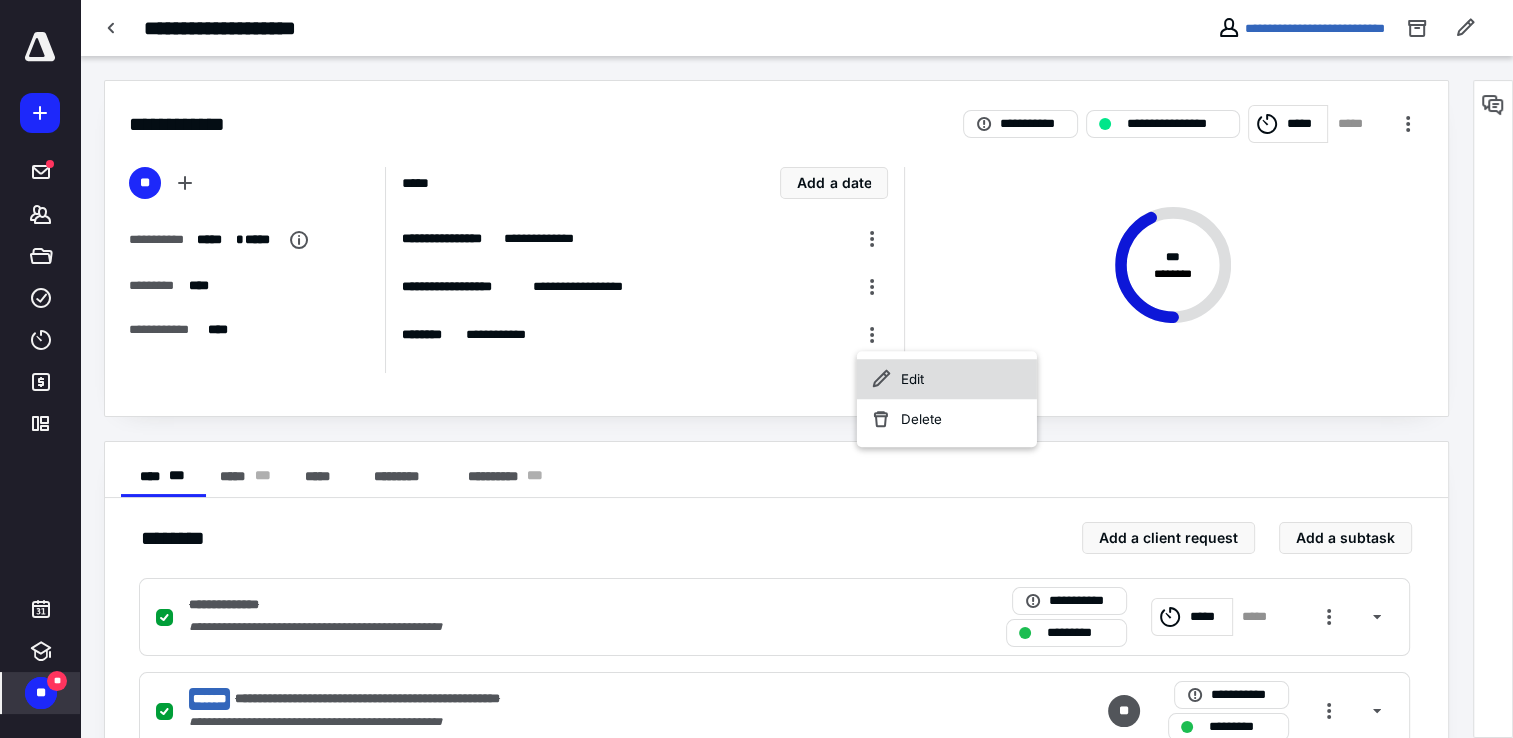 click on "Edit" at bounding box center [947, 379] 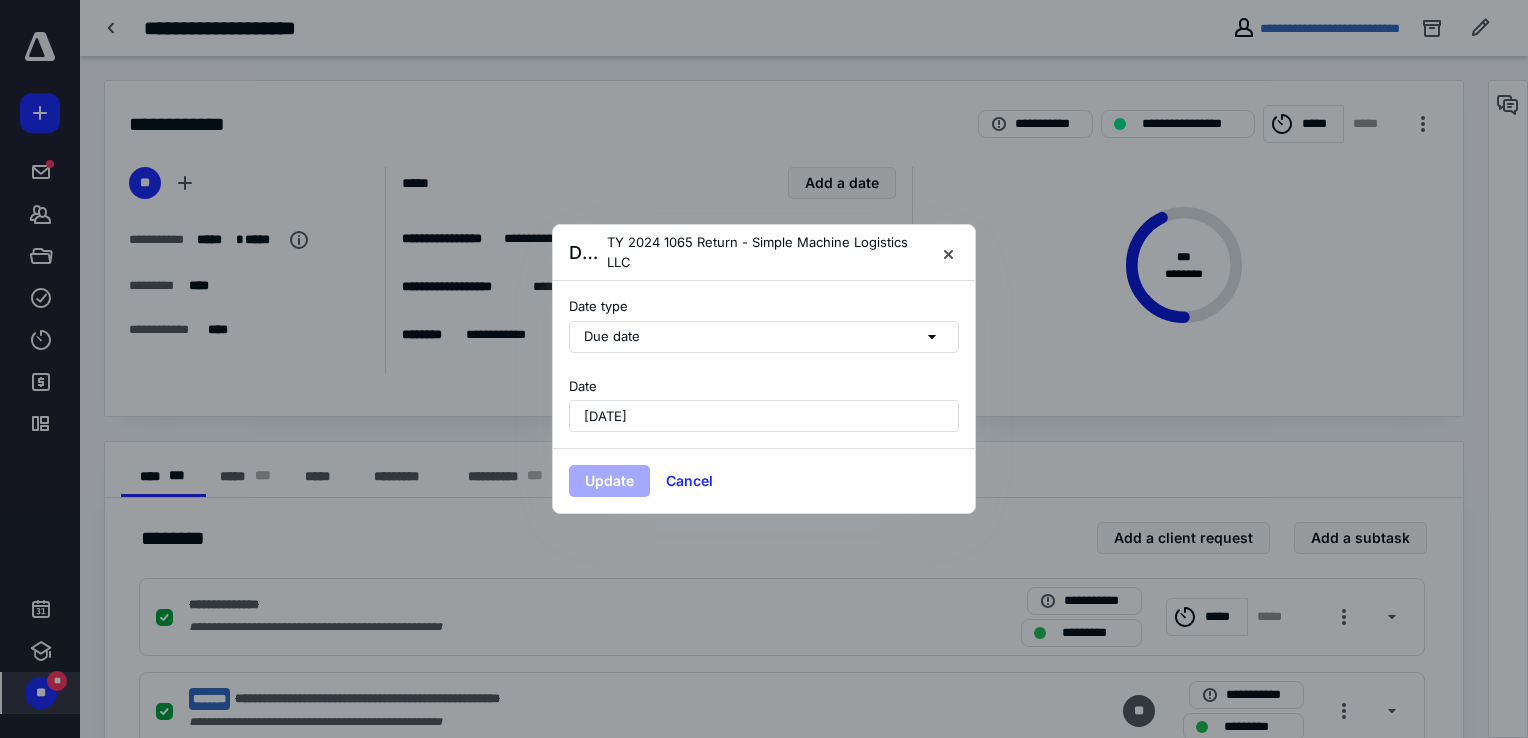 click on "[DATE]" at bounding box center (764, 416) 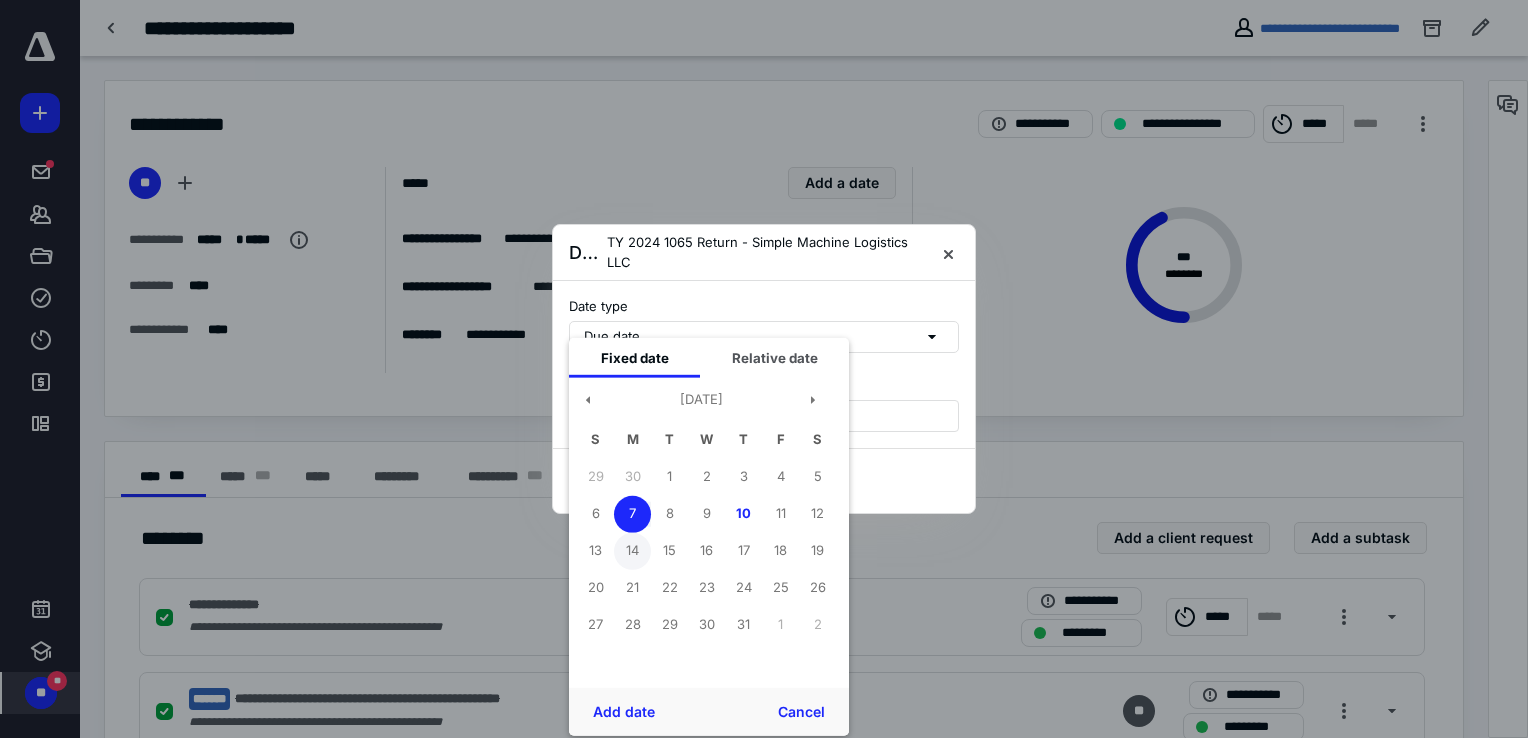click on "14" at bounding box center (632, 550) 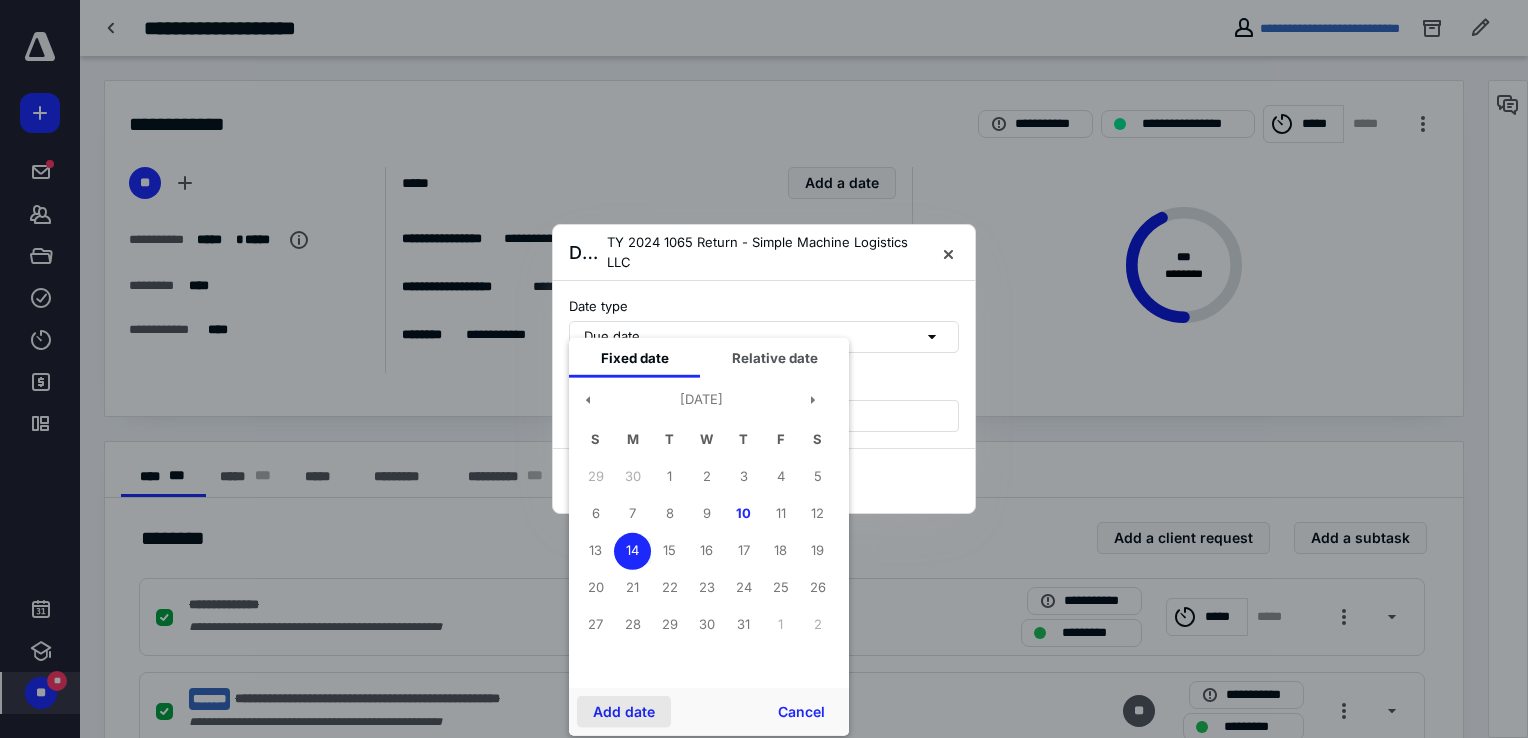 click on "Add date" at bounding box center (624, 712) 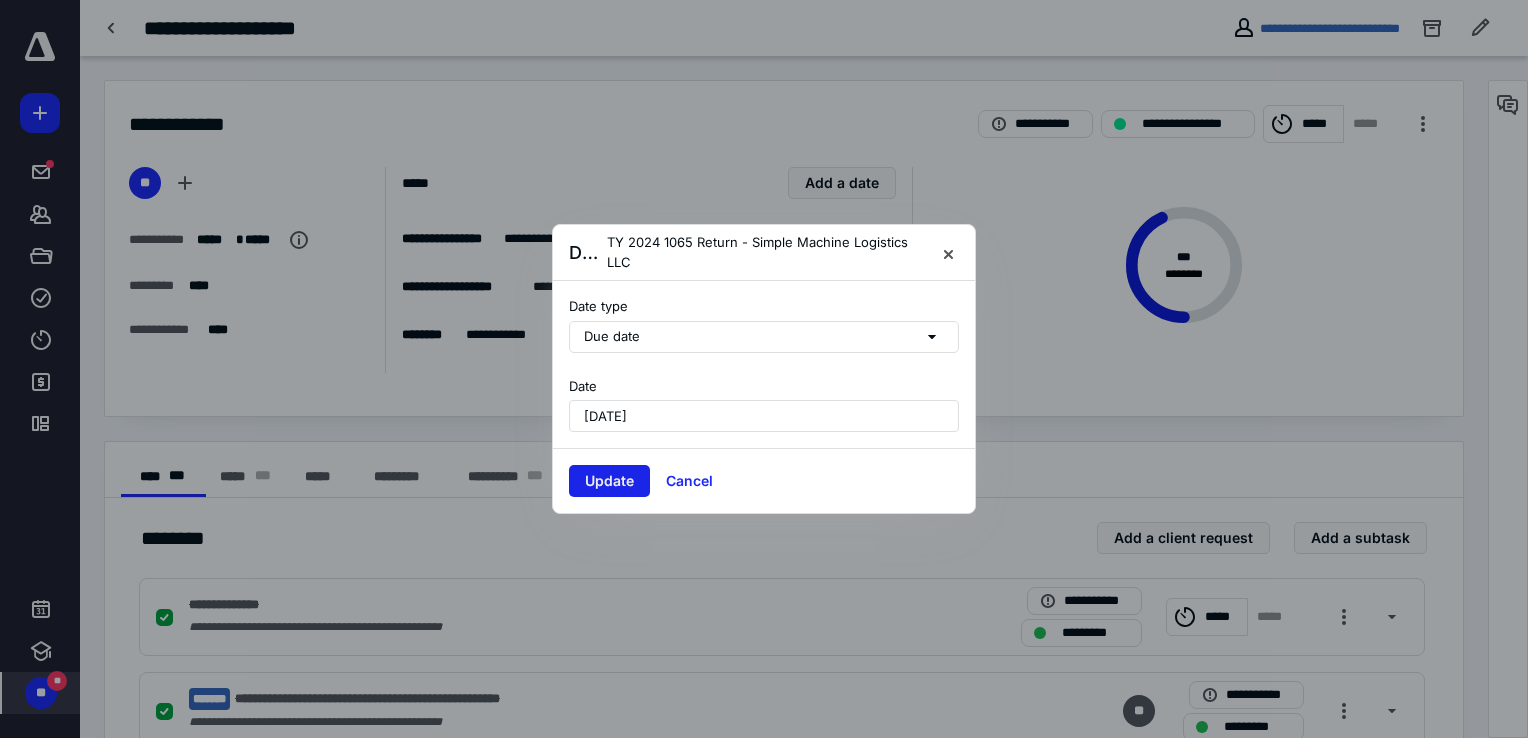 click on "Update" at bounding box center (609, 481) 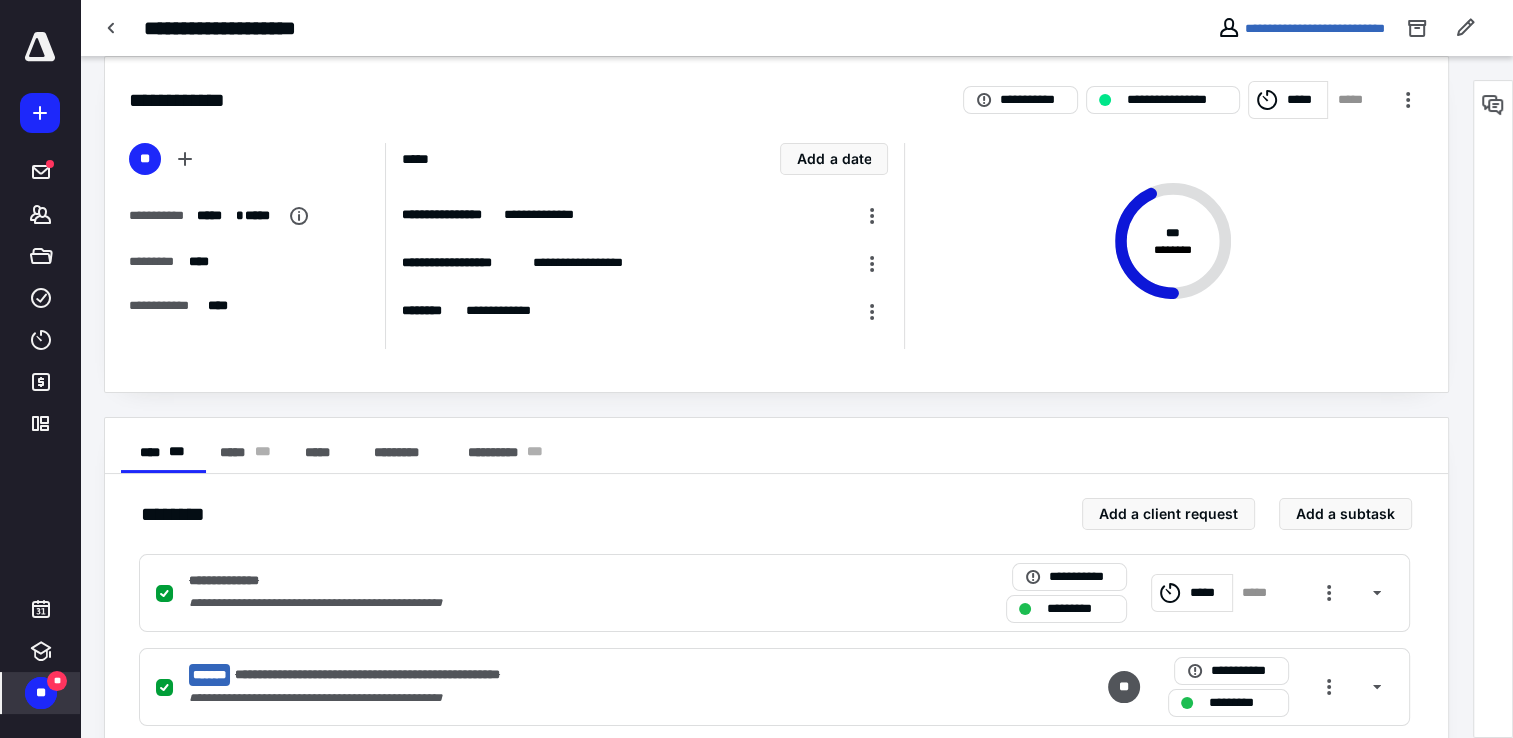 scroll, scrollTop: 0, scrollLeft: 0, axis: both 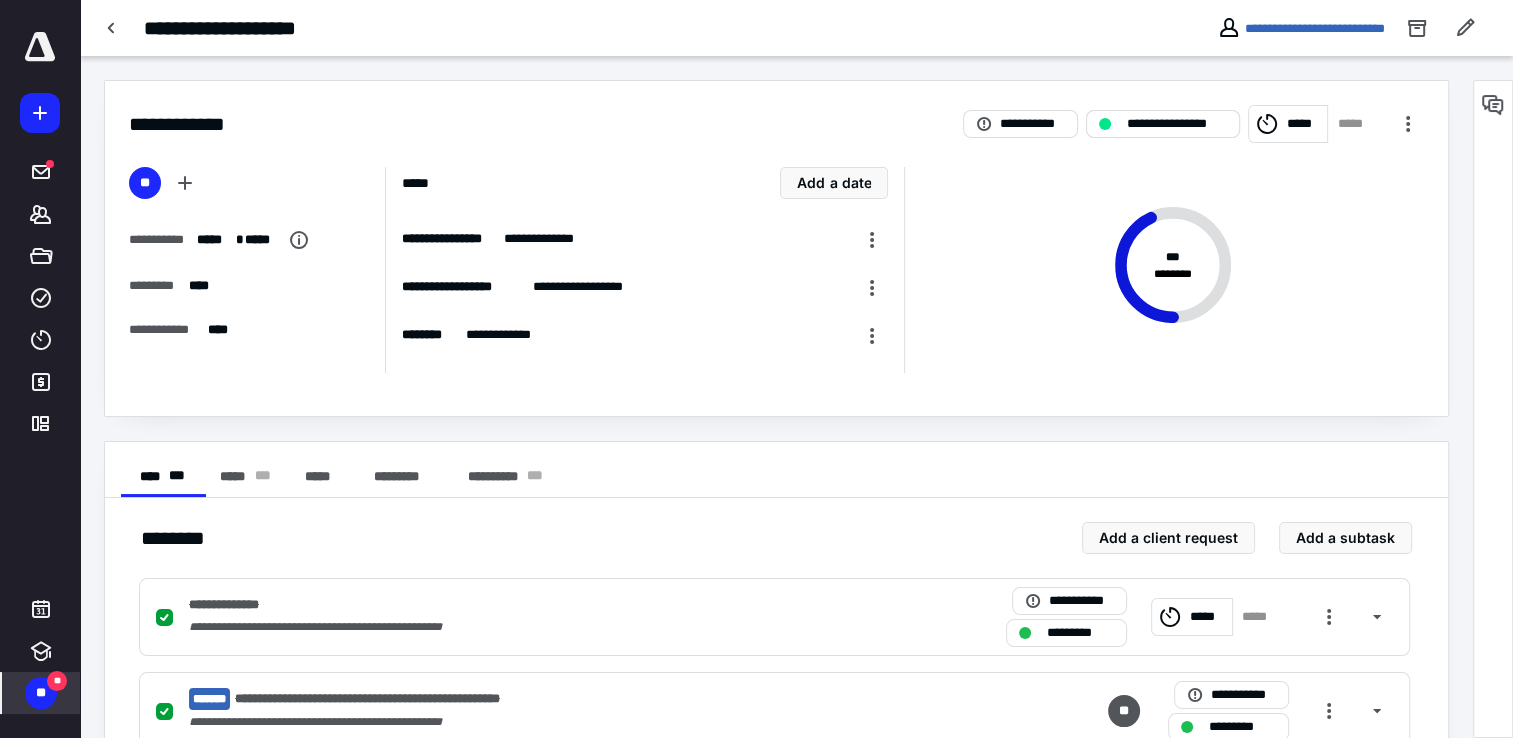 click on "**********" at bounding box center [1163, 124] 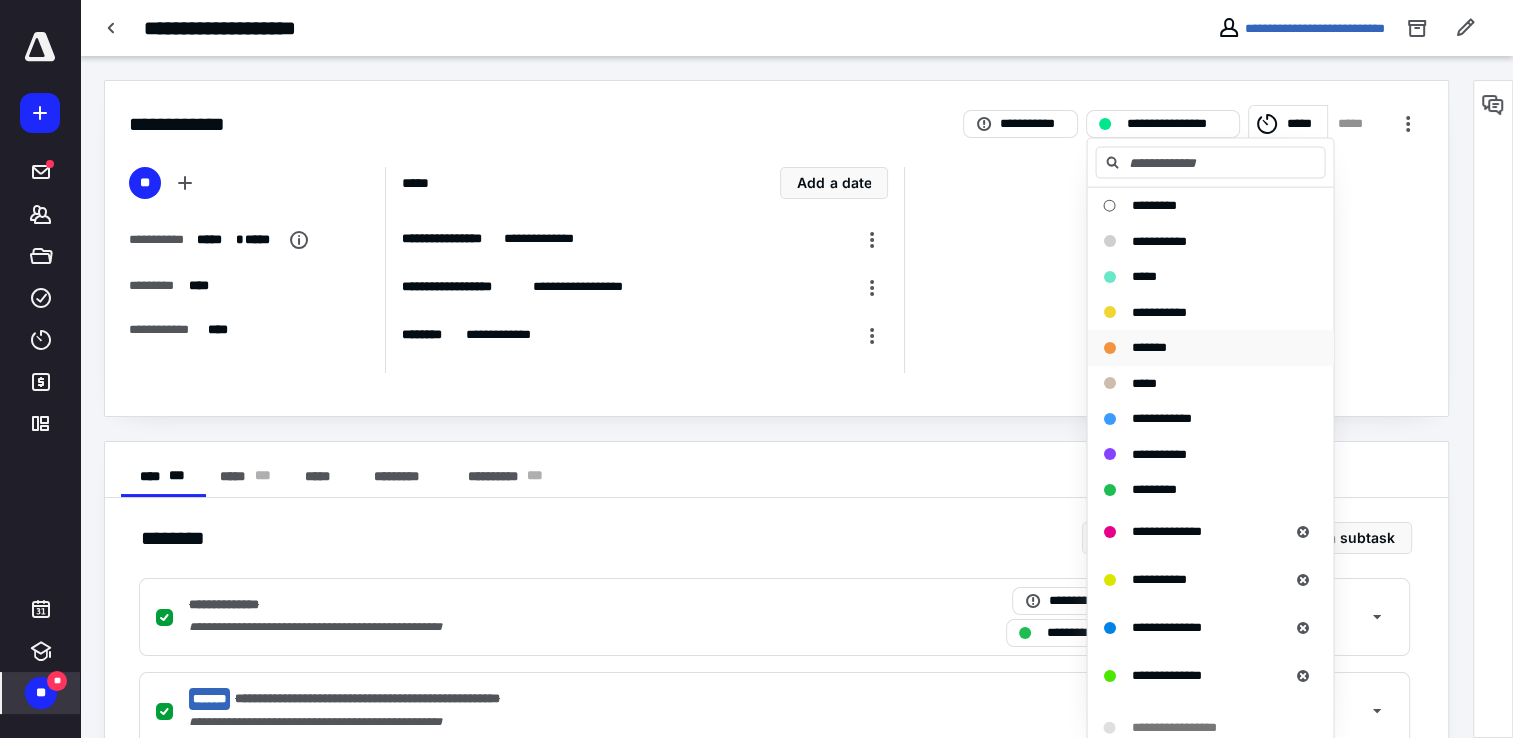 click on "*******" at bounding box center [1148, 347] 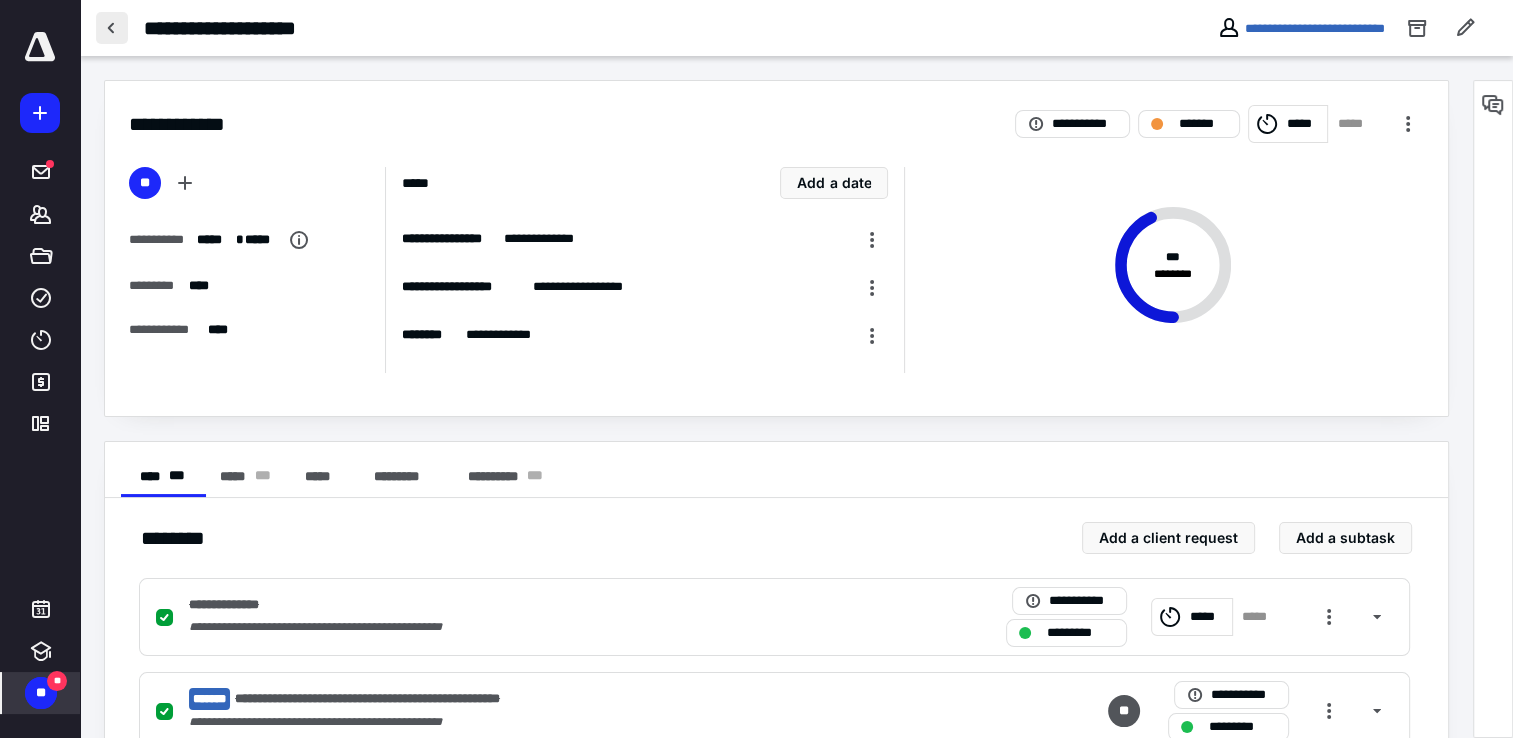 click at bounding box center (112, 28) 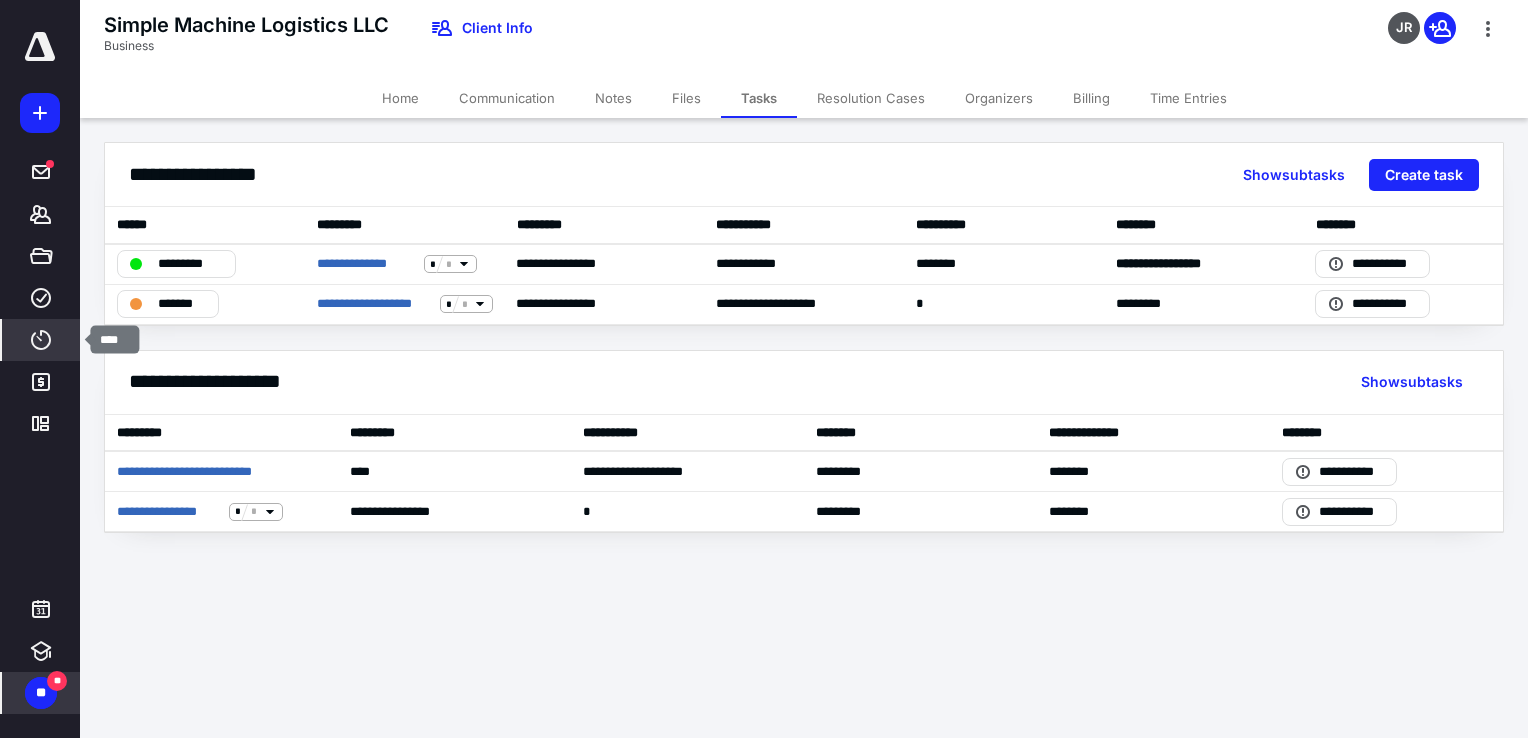 click 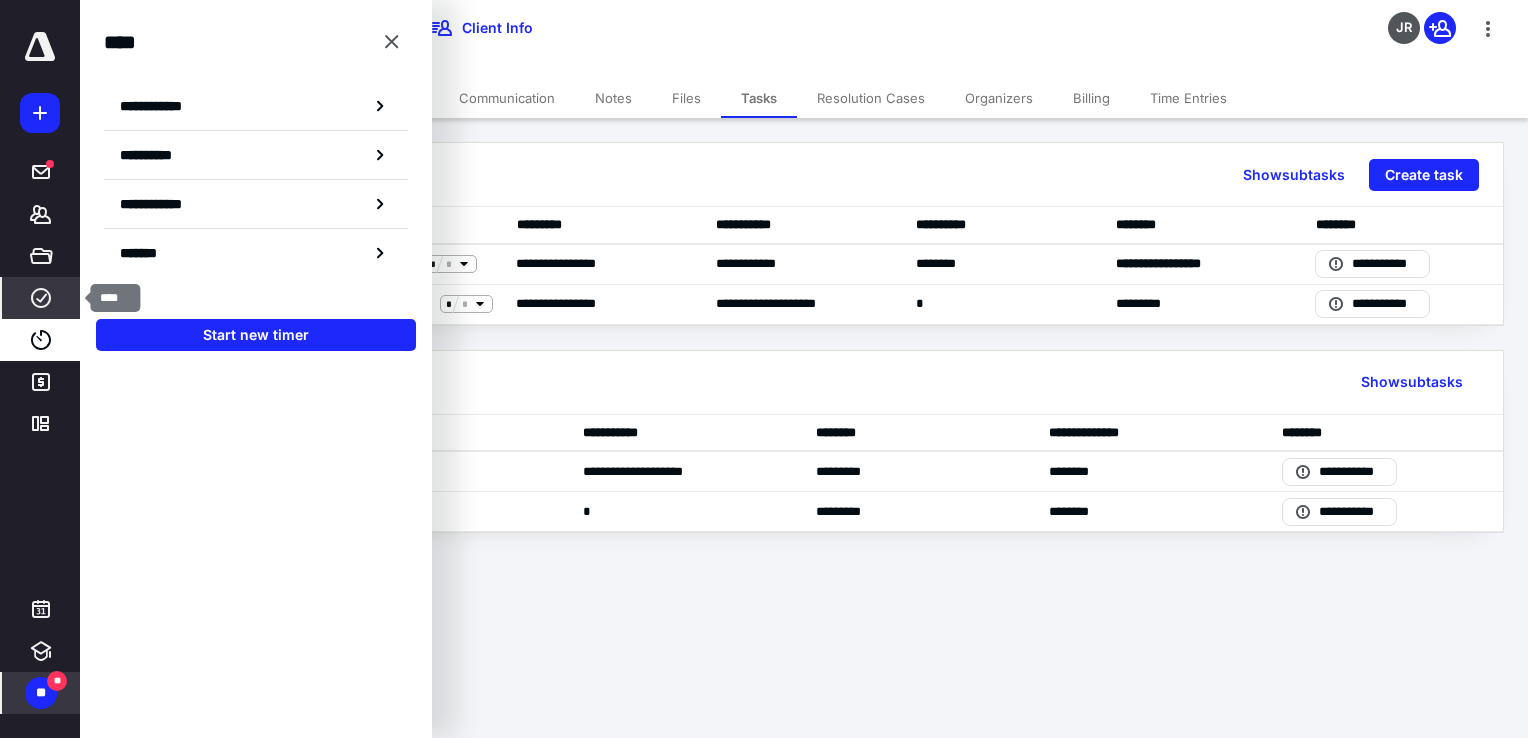 click 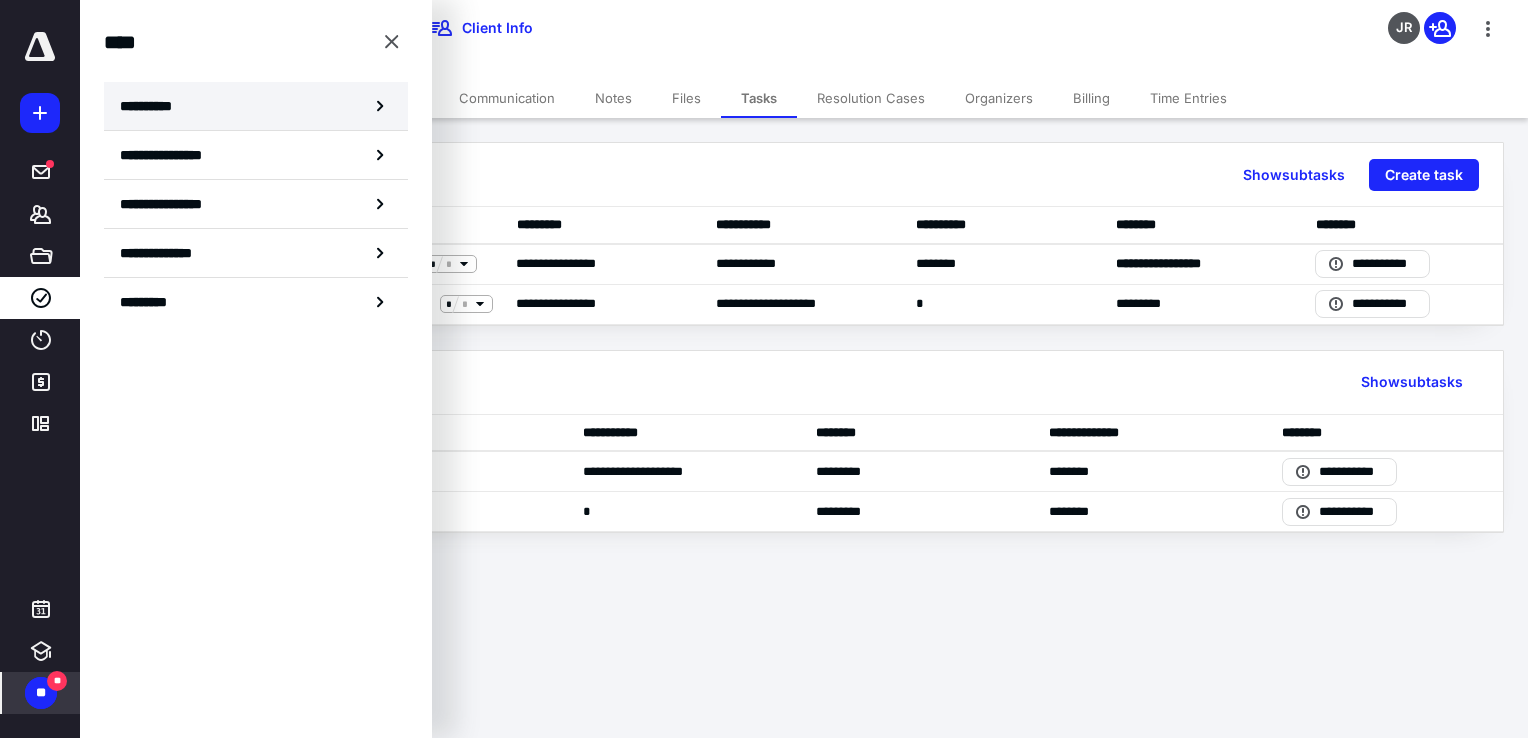 click on "**********" at bounding box center (153, 106) 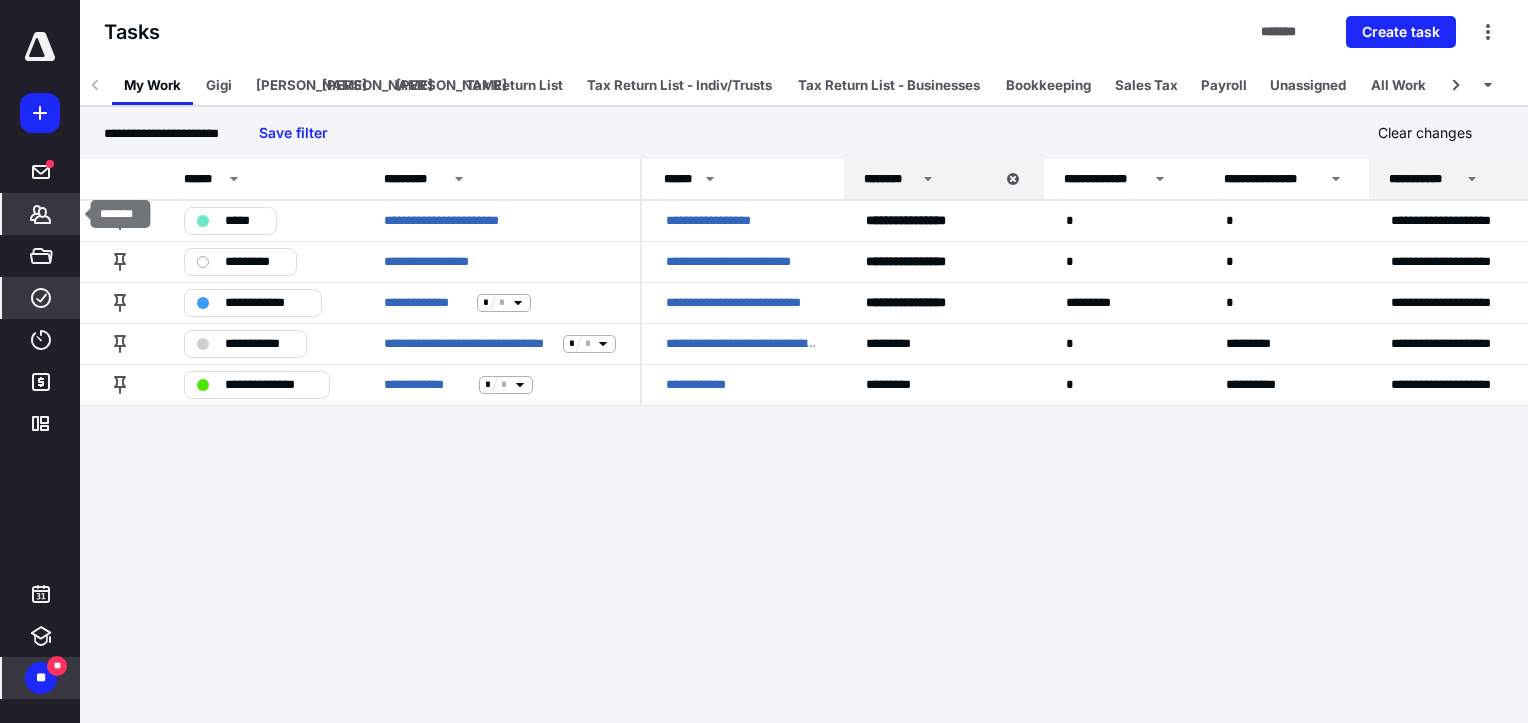 click on "*******" at bounding box center [41, 214] 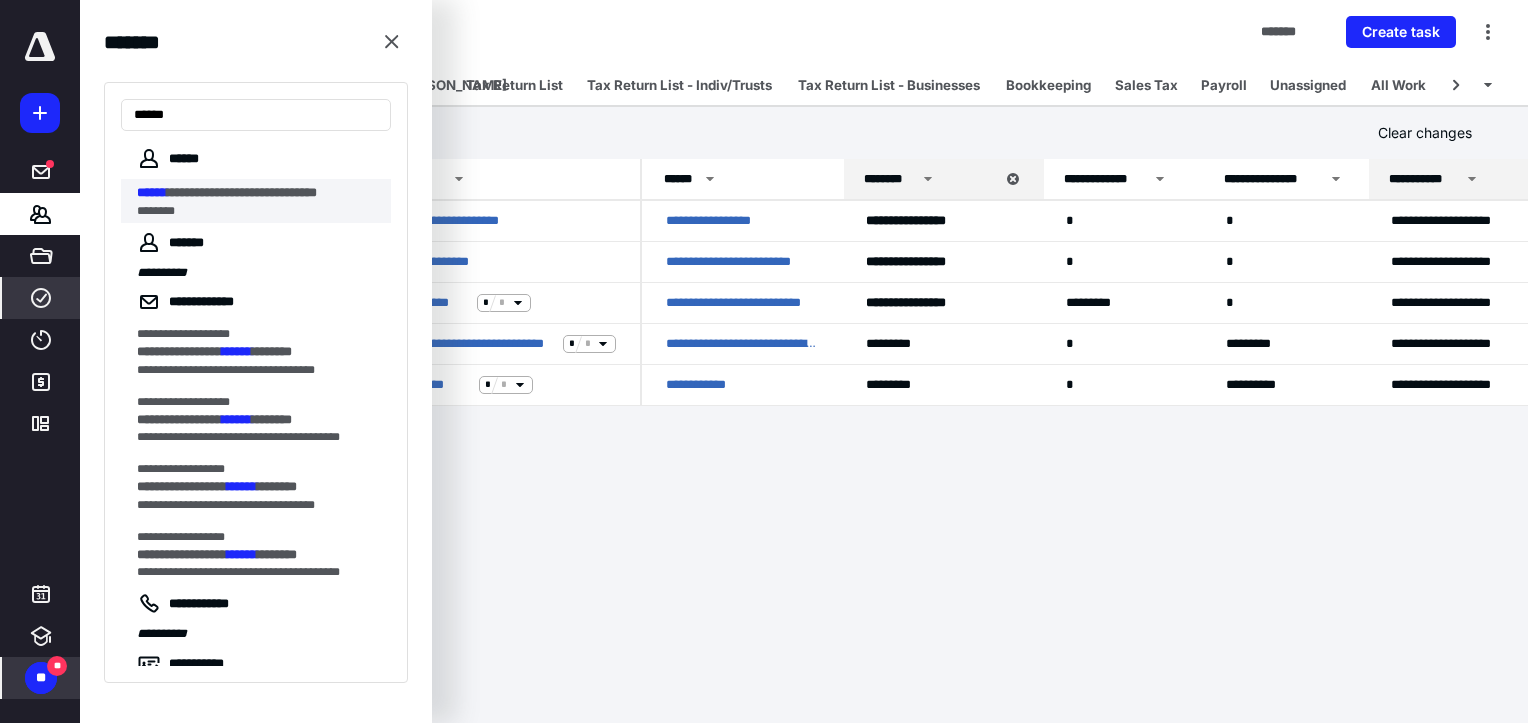 type on "******" 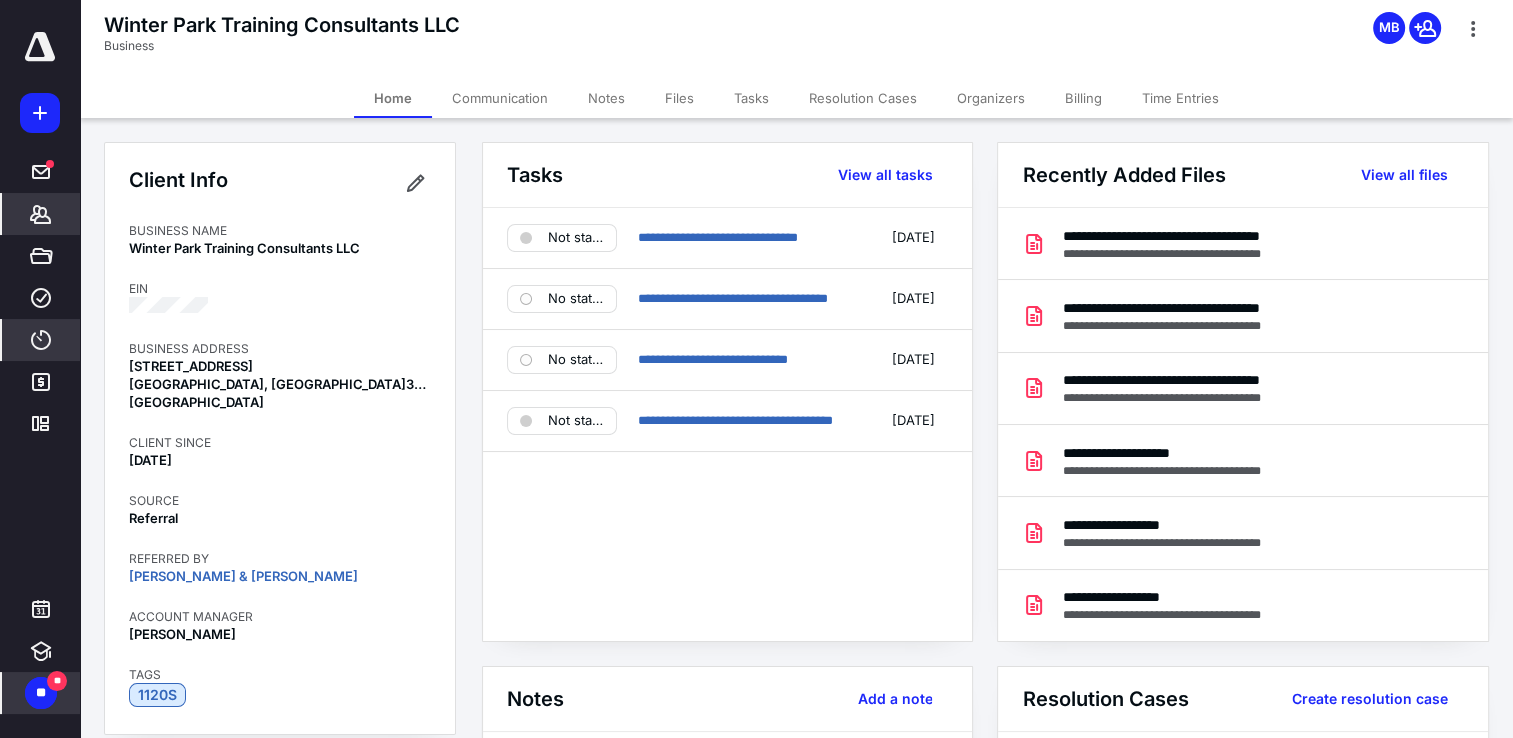click 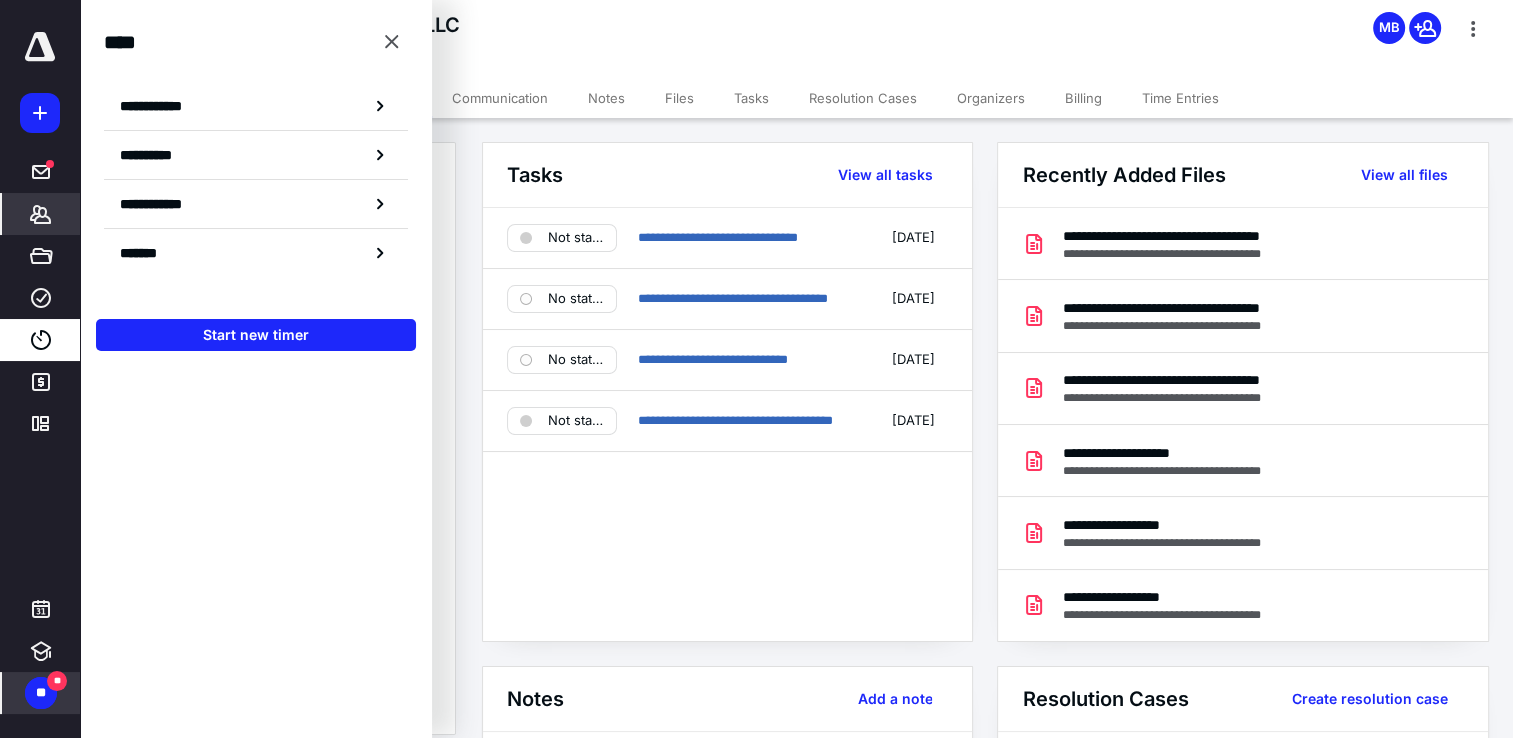 click on "**" at bounding box center [57, 681] 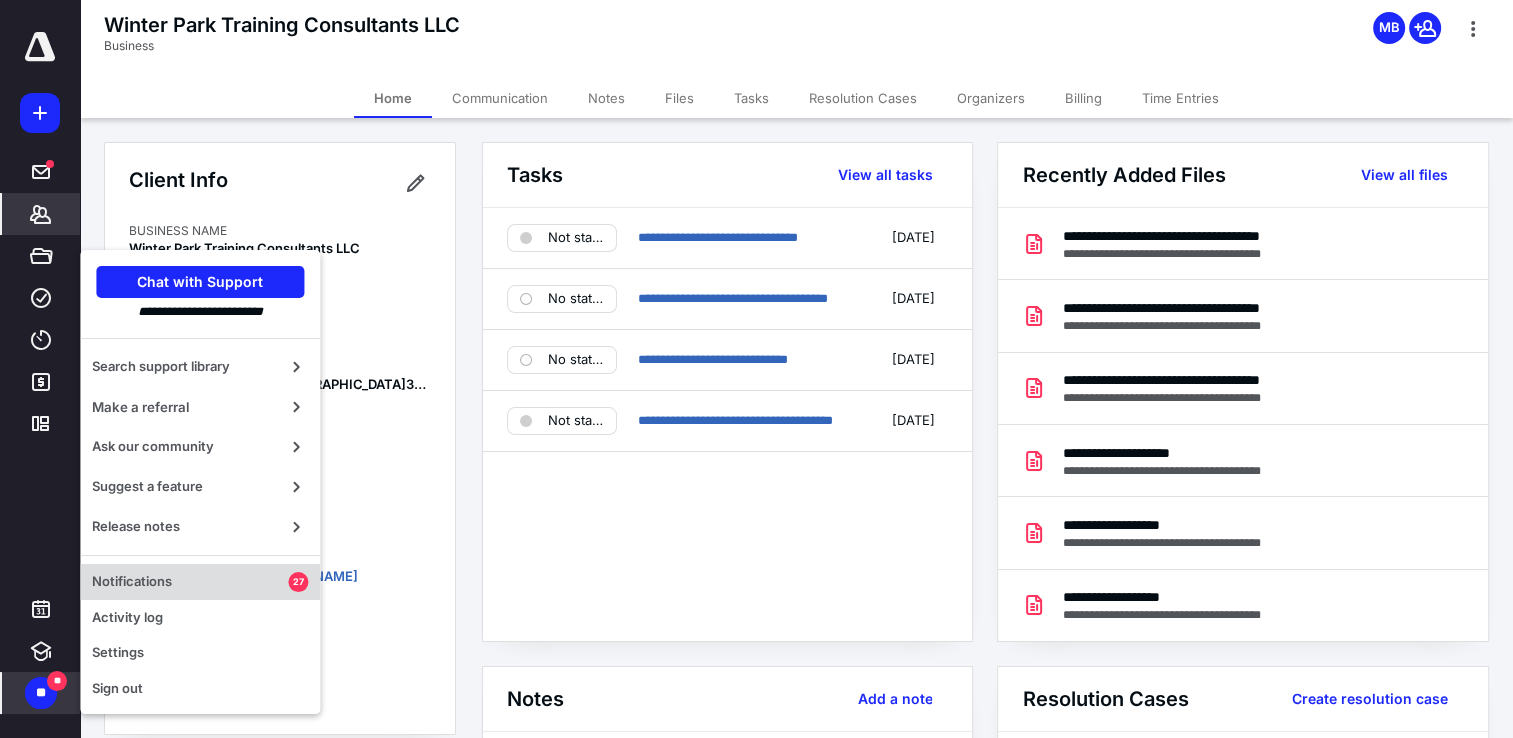 click on "Notifications" at bounding box center [190, 582] 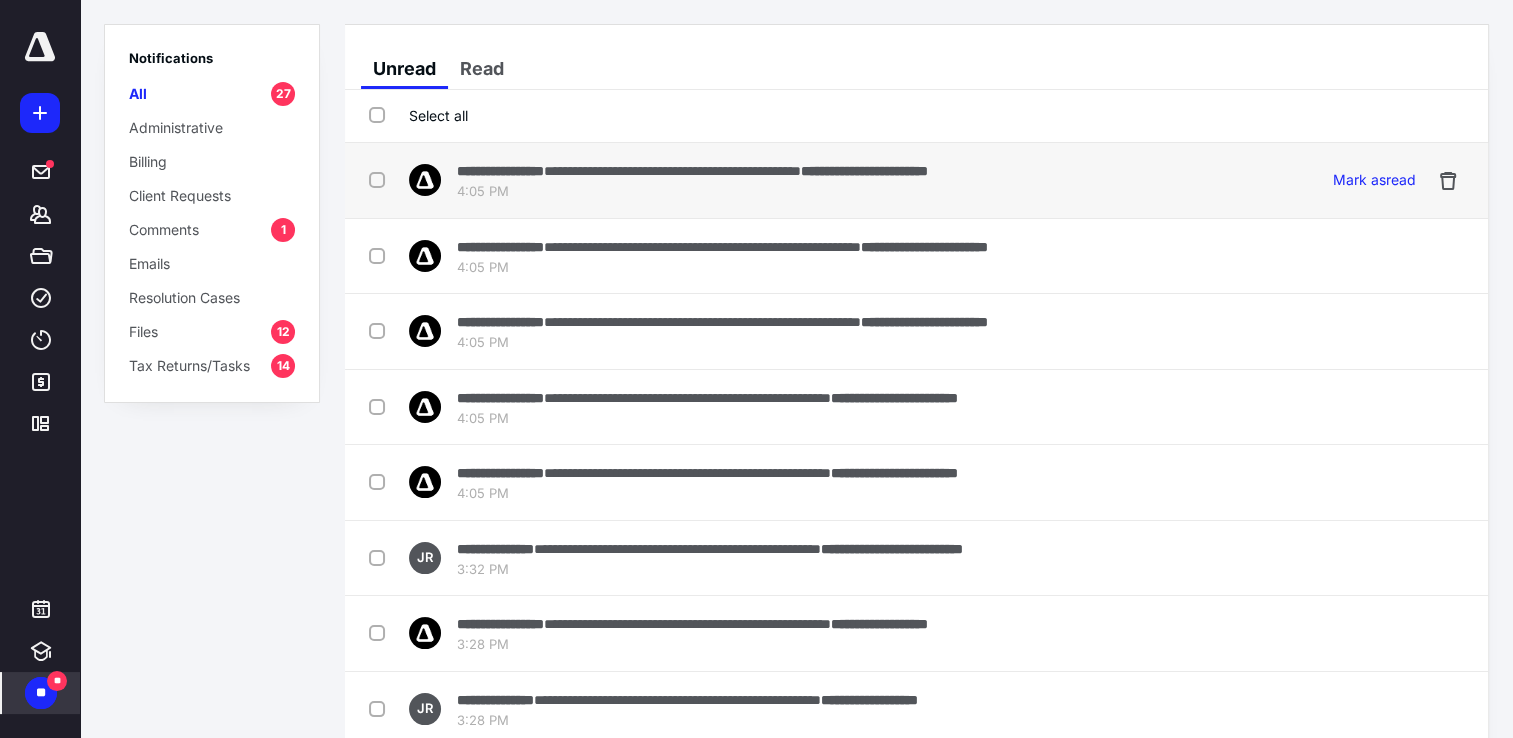 click at bounding box center [381, 179] 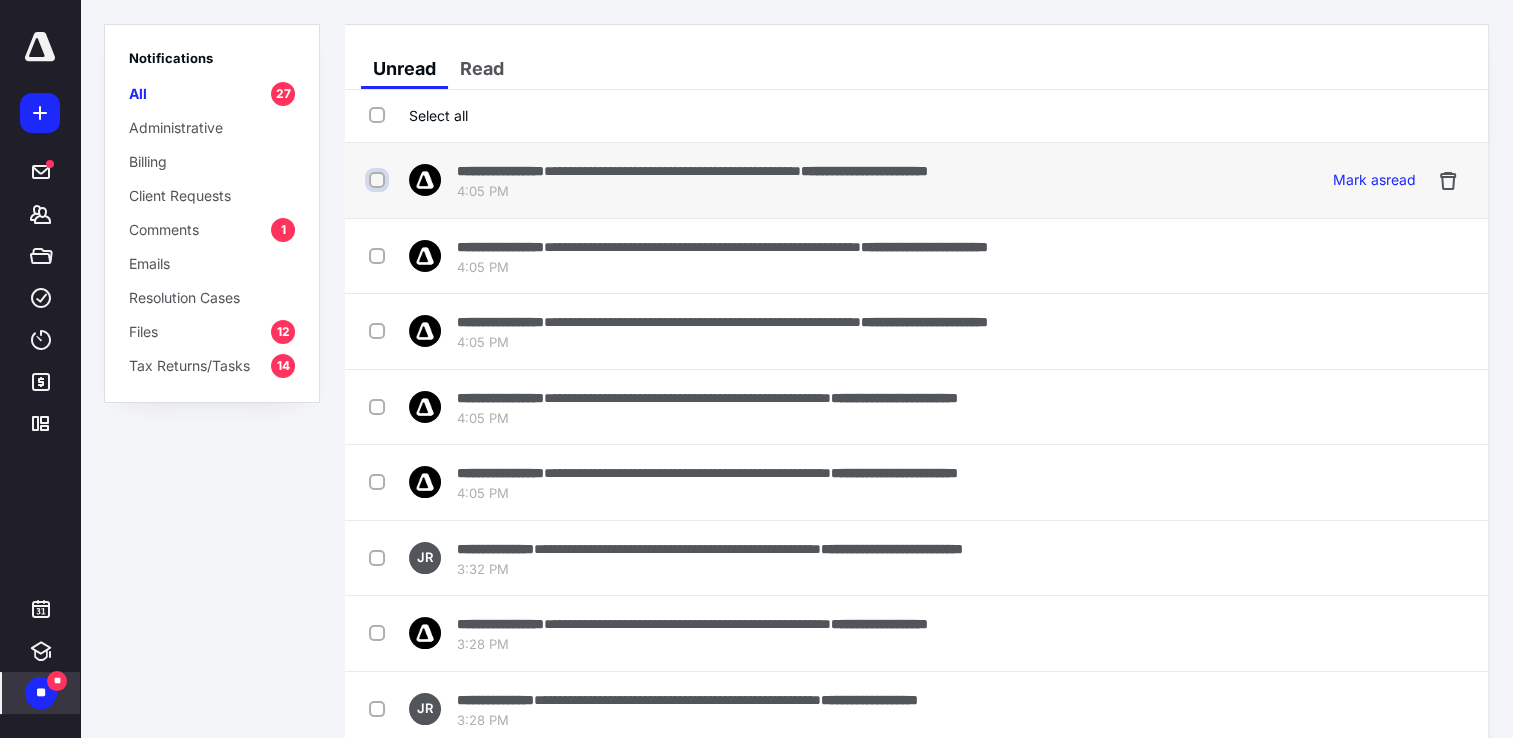 click at bounding box center [379, 180] 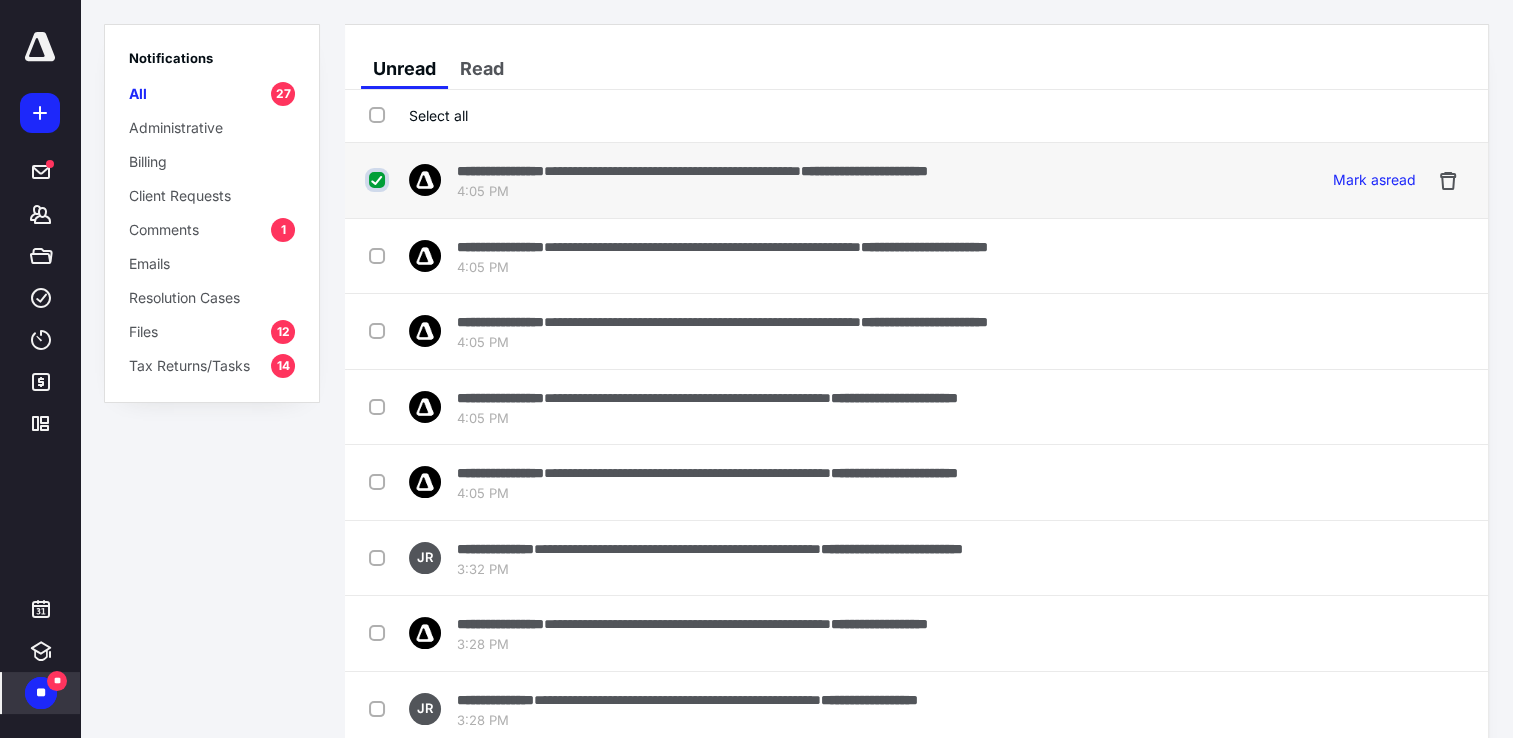 checkbox on "true" 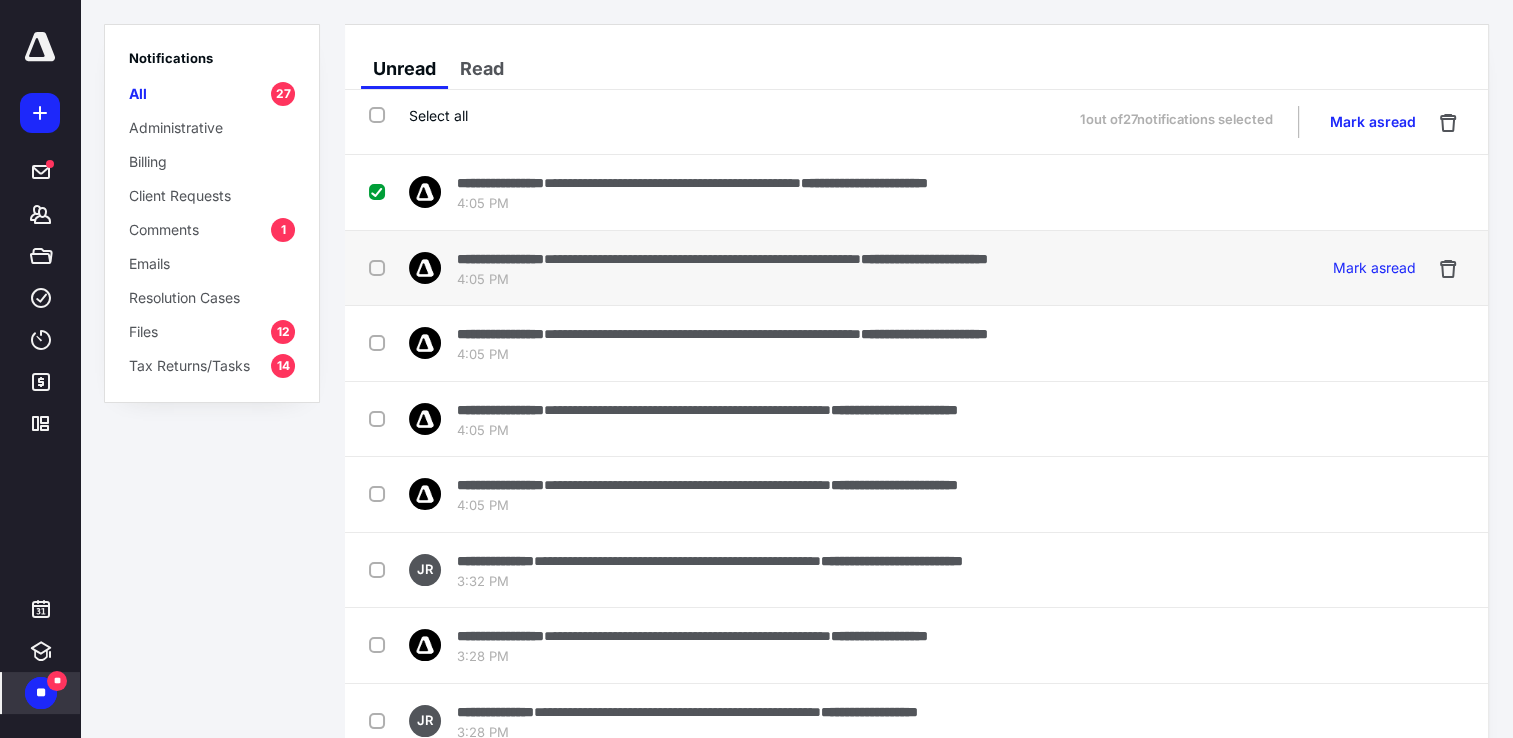 click at bounding box center [381, 267] 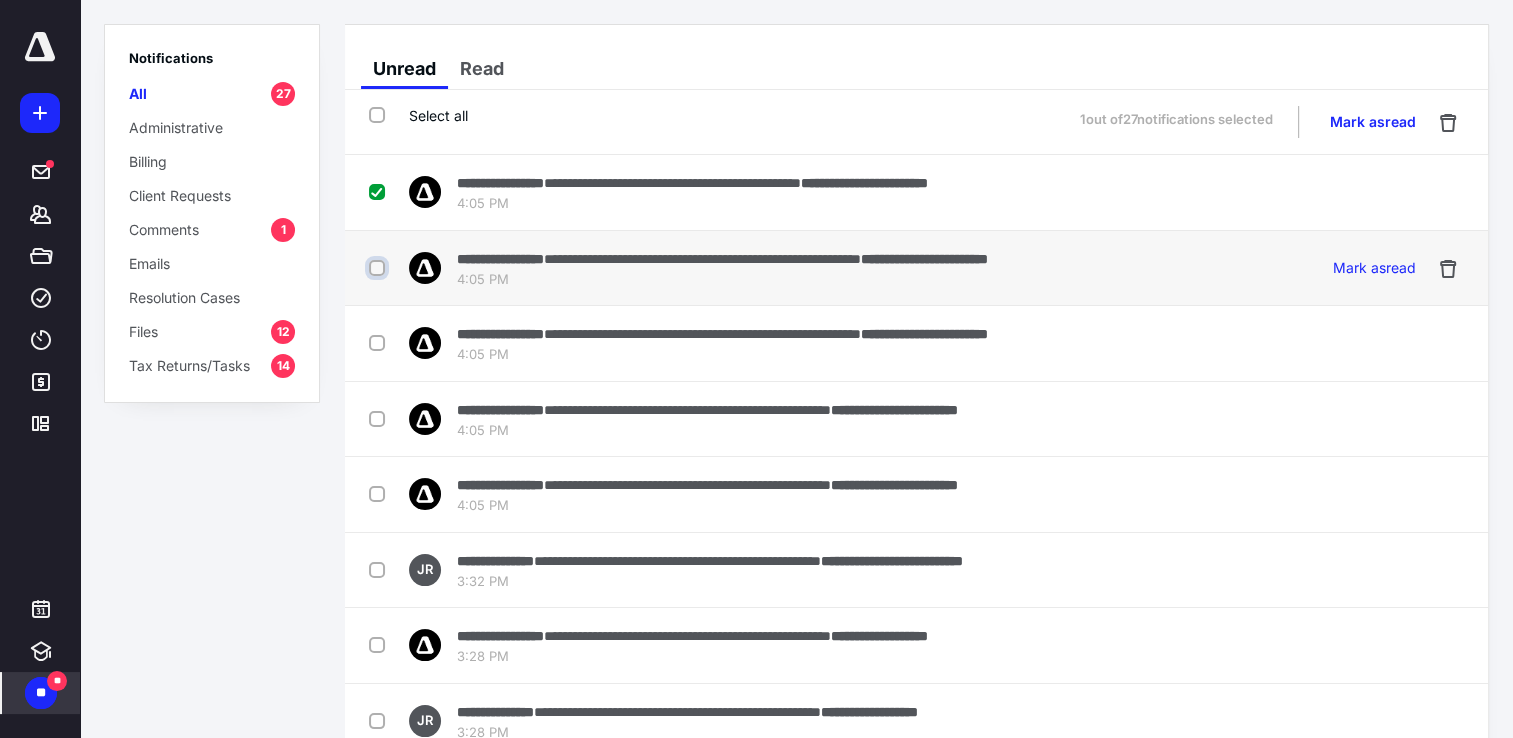 click at bounding box center (379, 268) 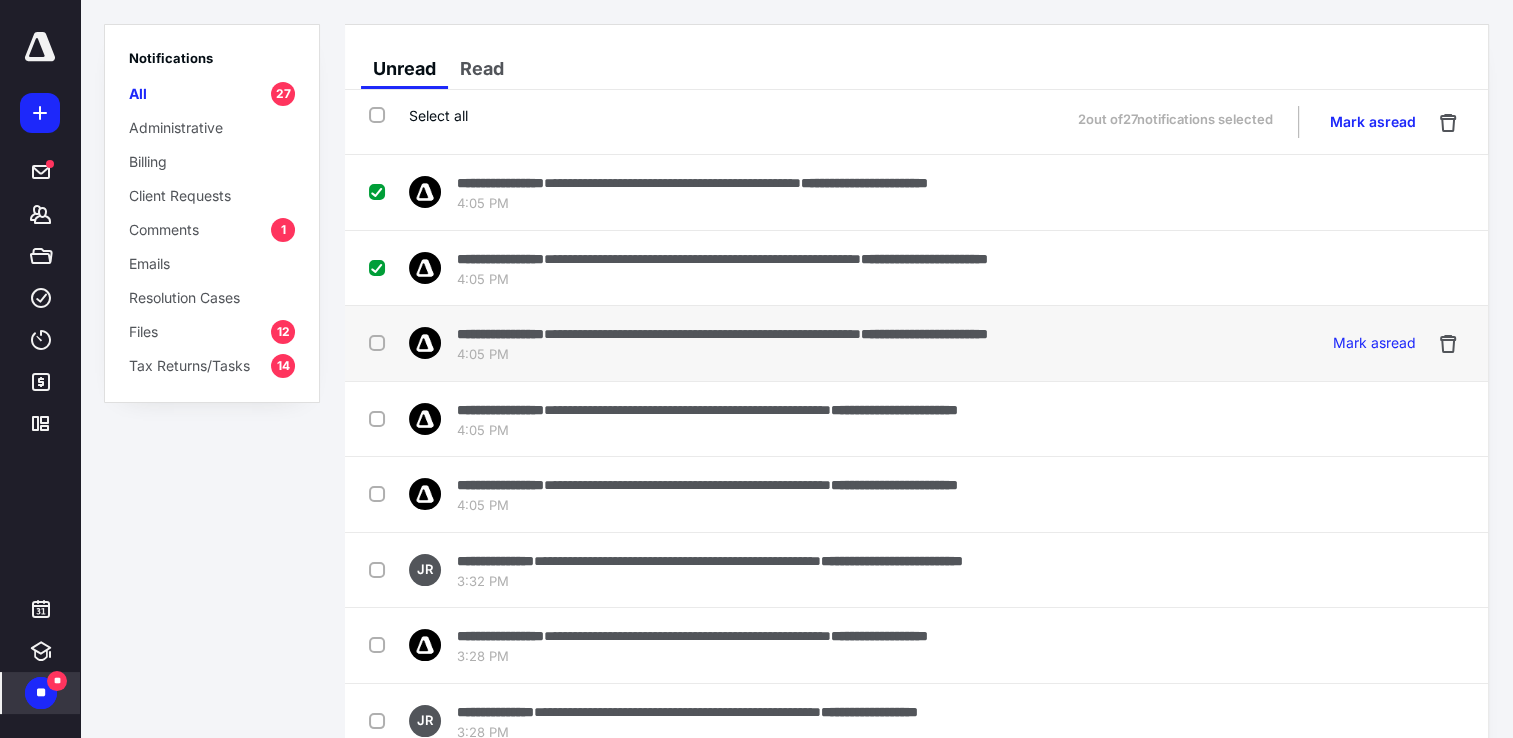 click at bounding box center [381, 342] 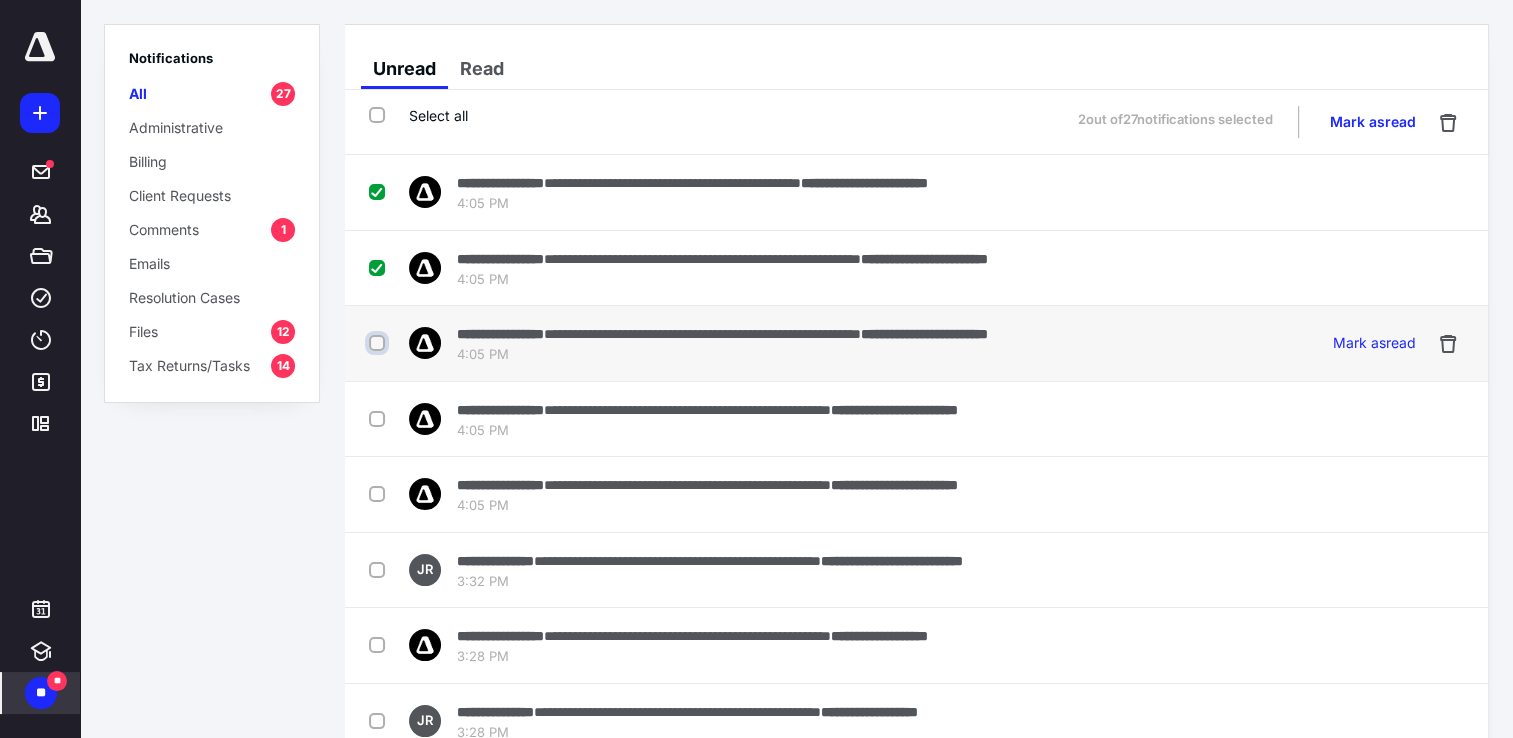 click at bounding box center (379, 343) 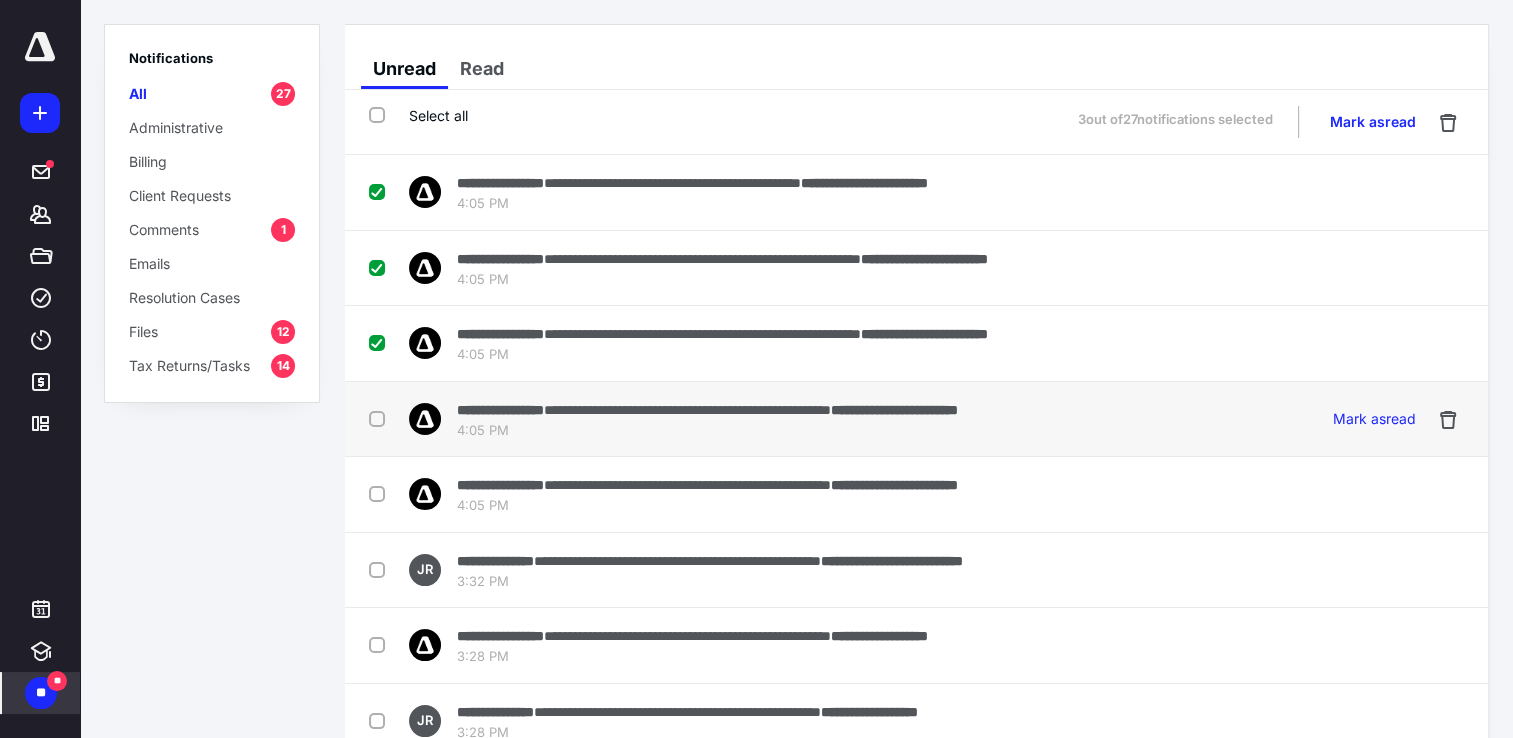 click at bounding box center [381, 418] 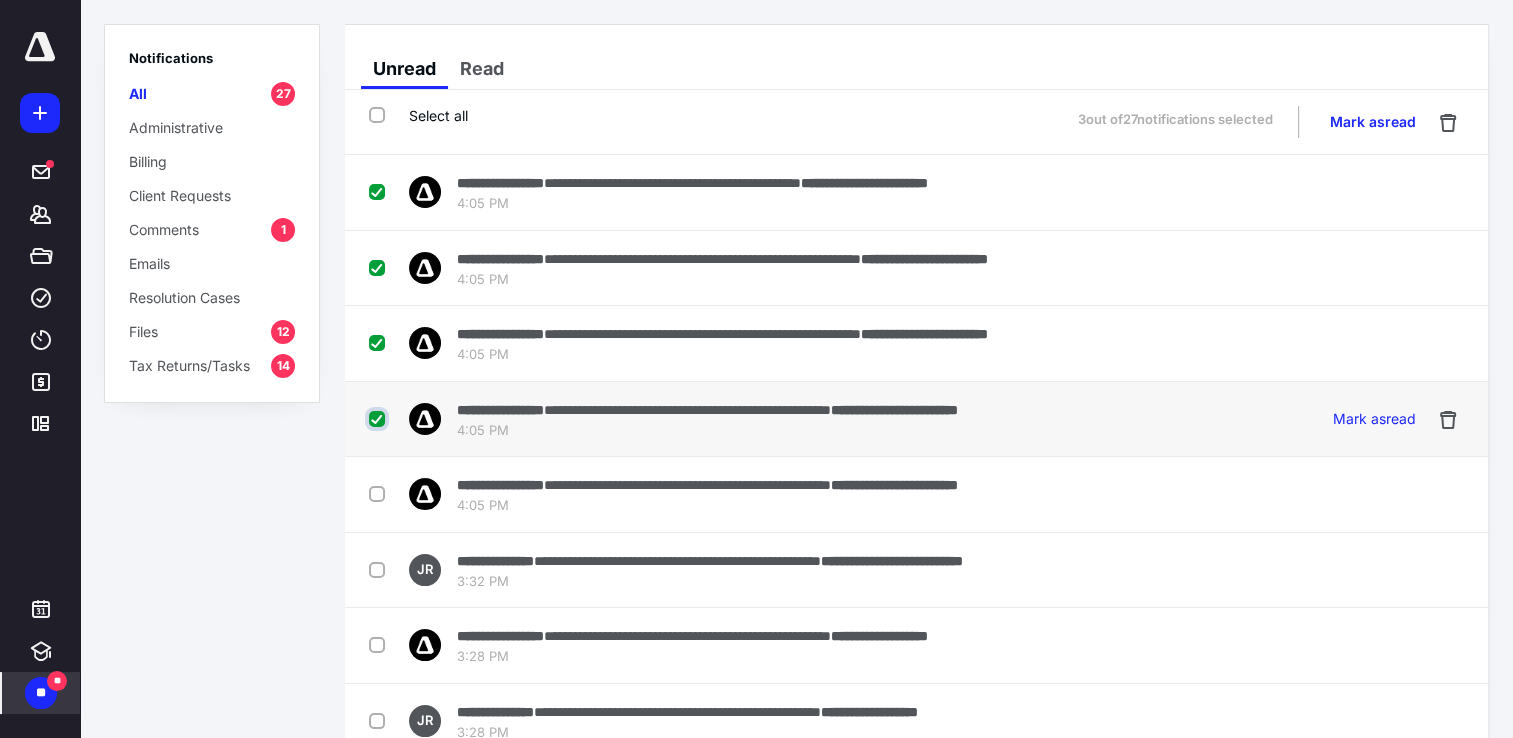 checkbox on "true" 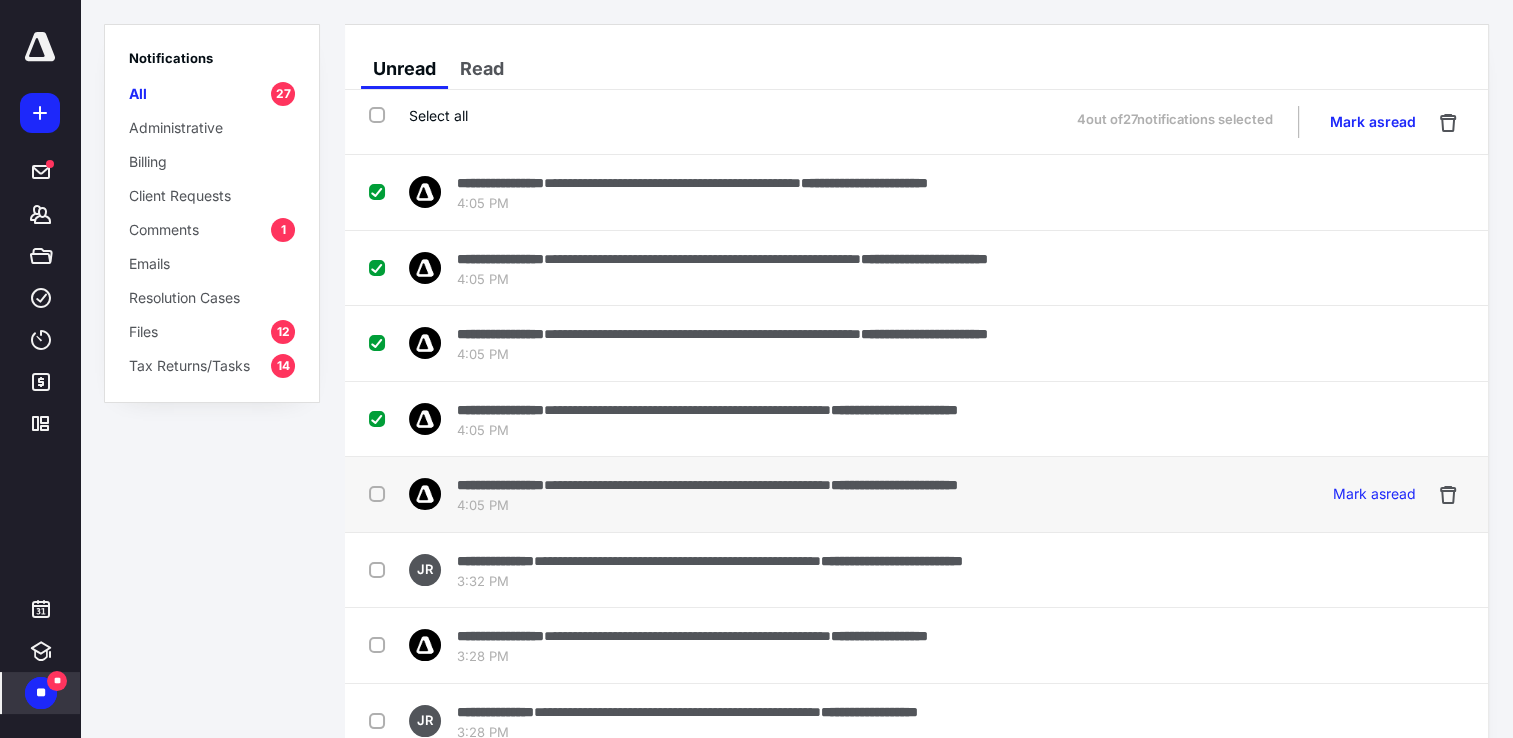 click at bounding box center [381, 493] 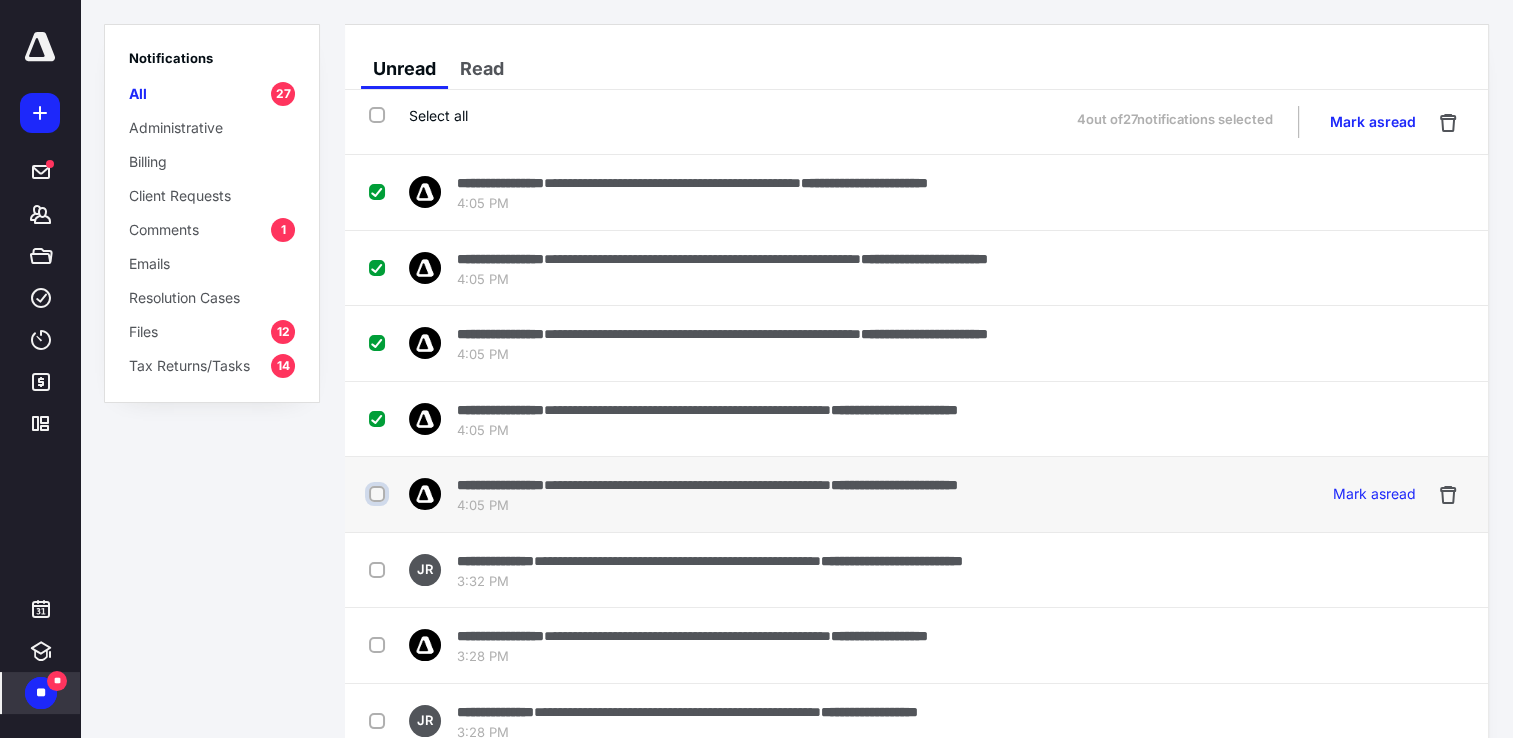 click at bounding box center [379, 494] 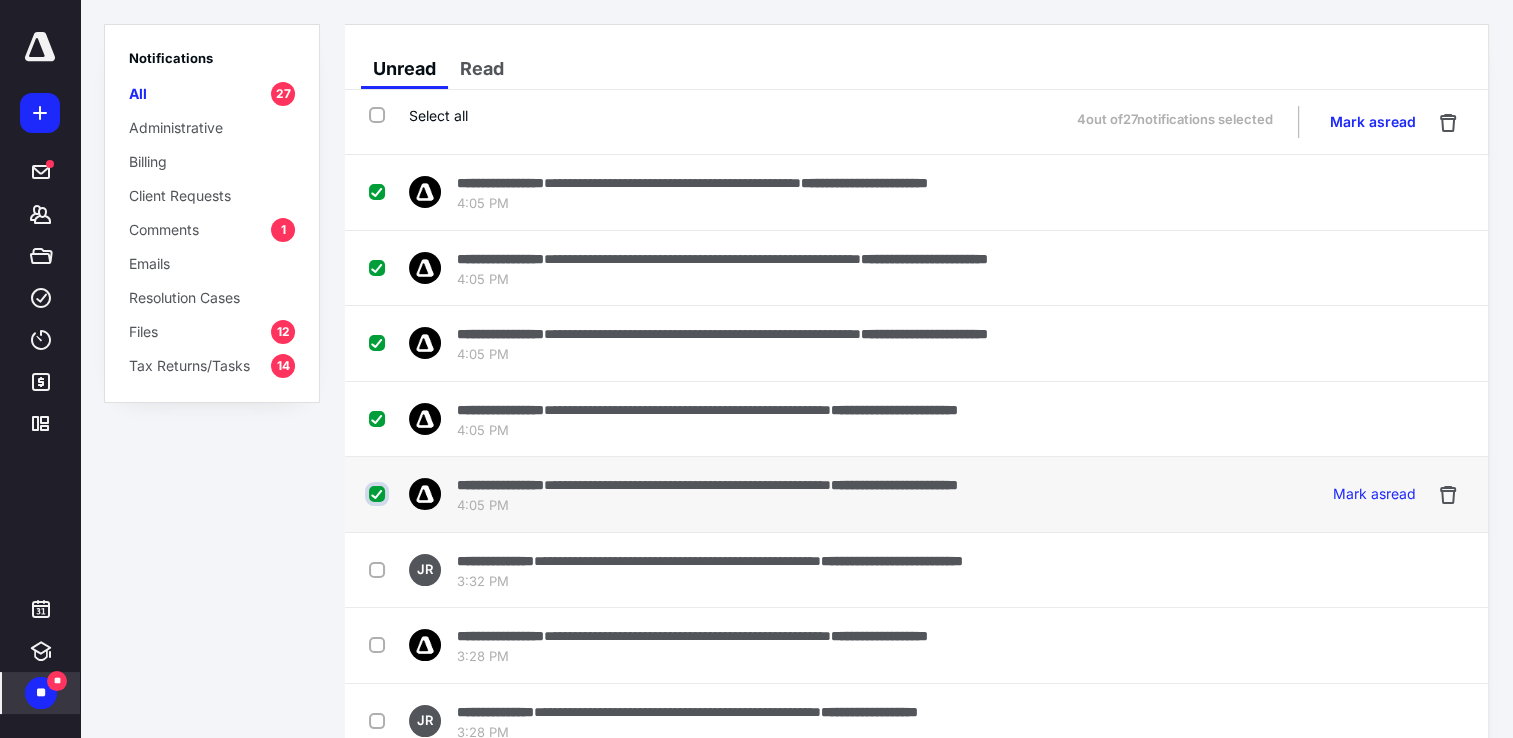 checkbox on "true" 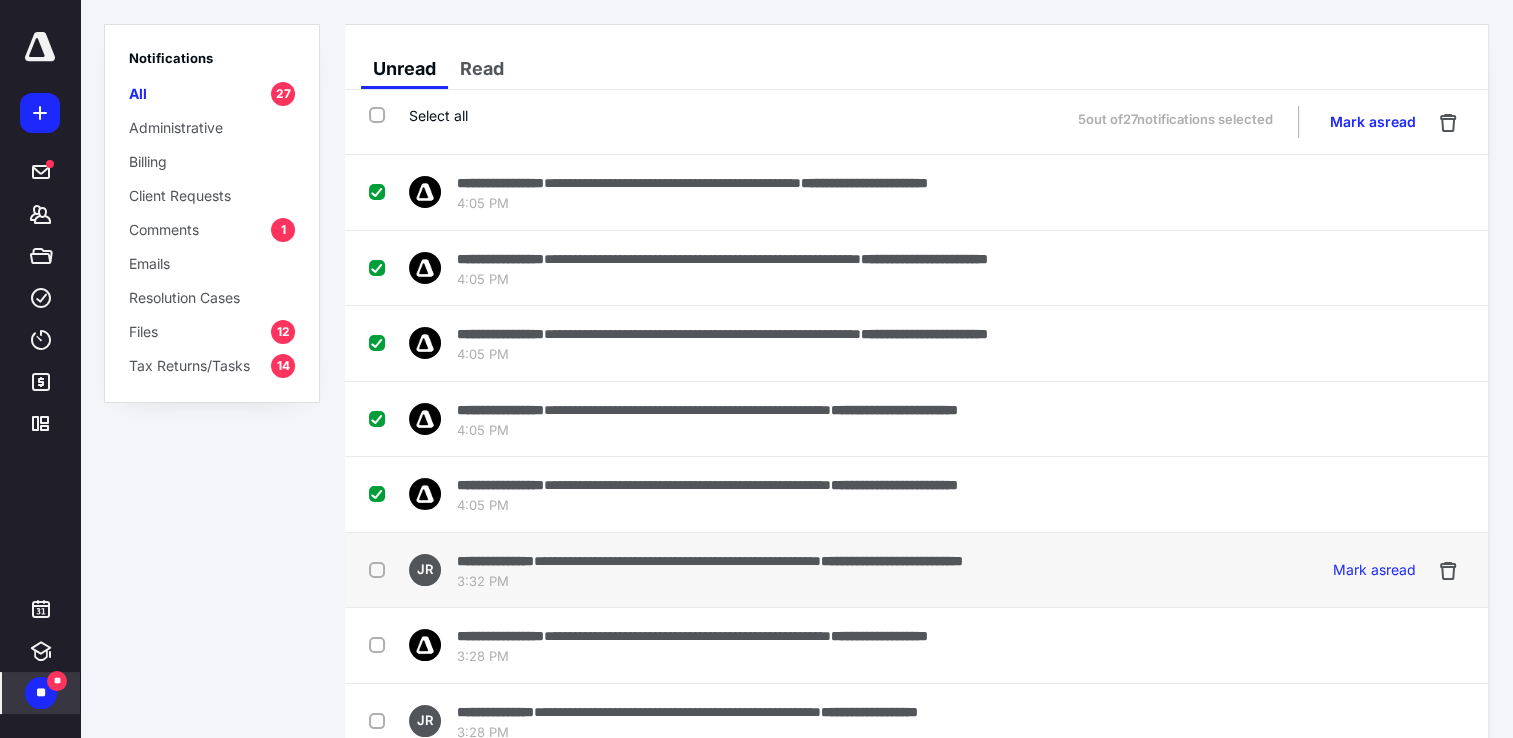 click at bounding box center (381, 569) 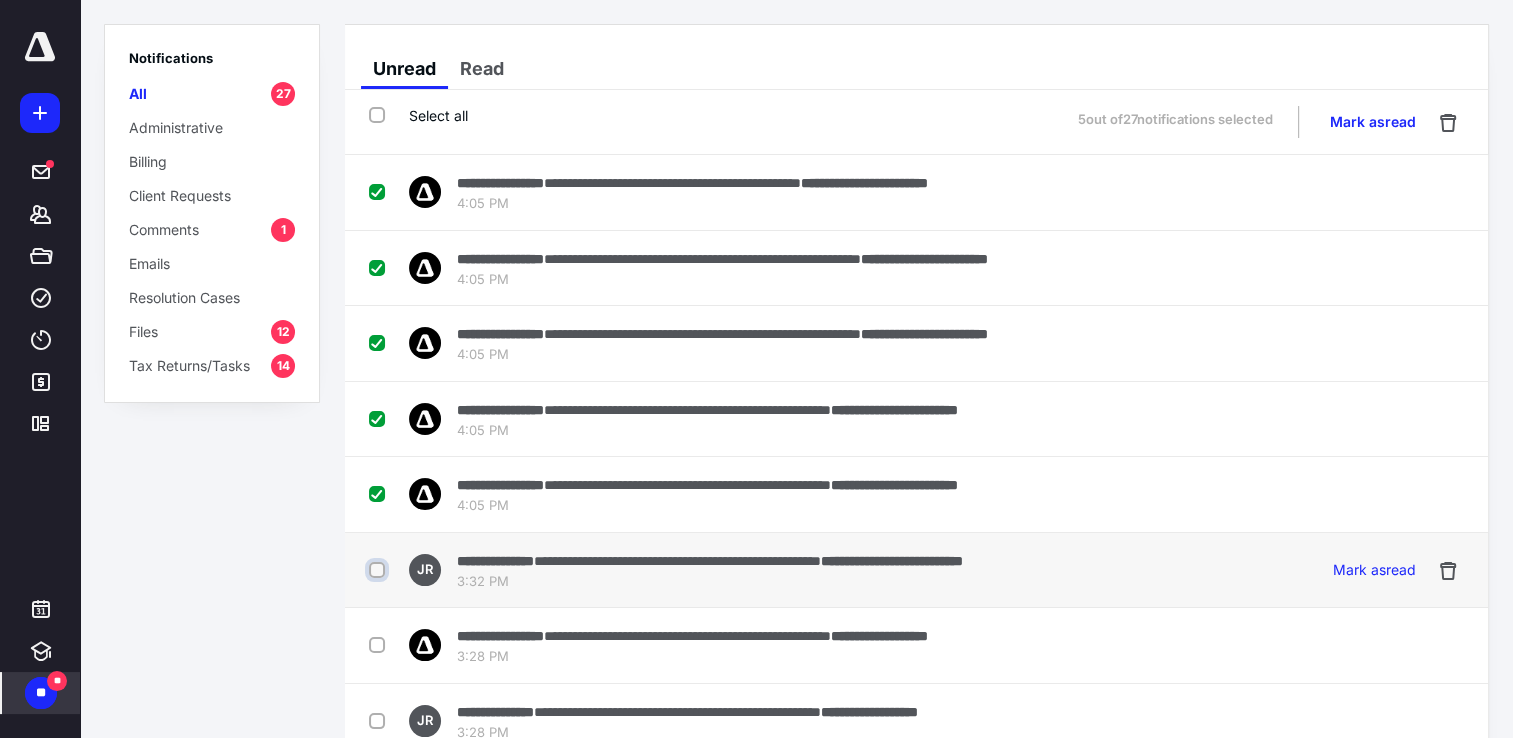click at bounding box center (379, 570) 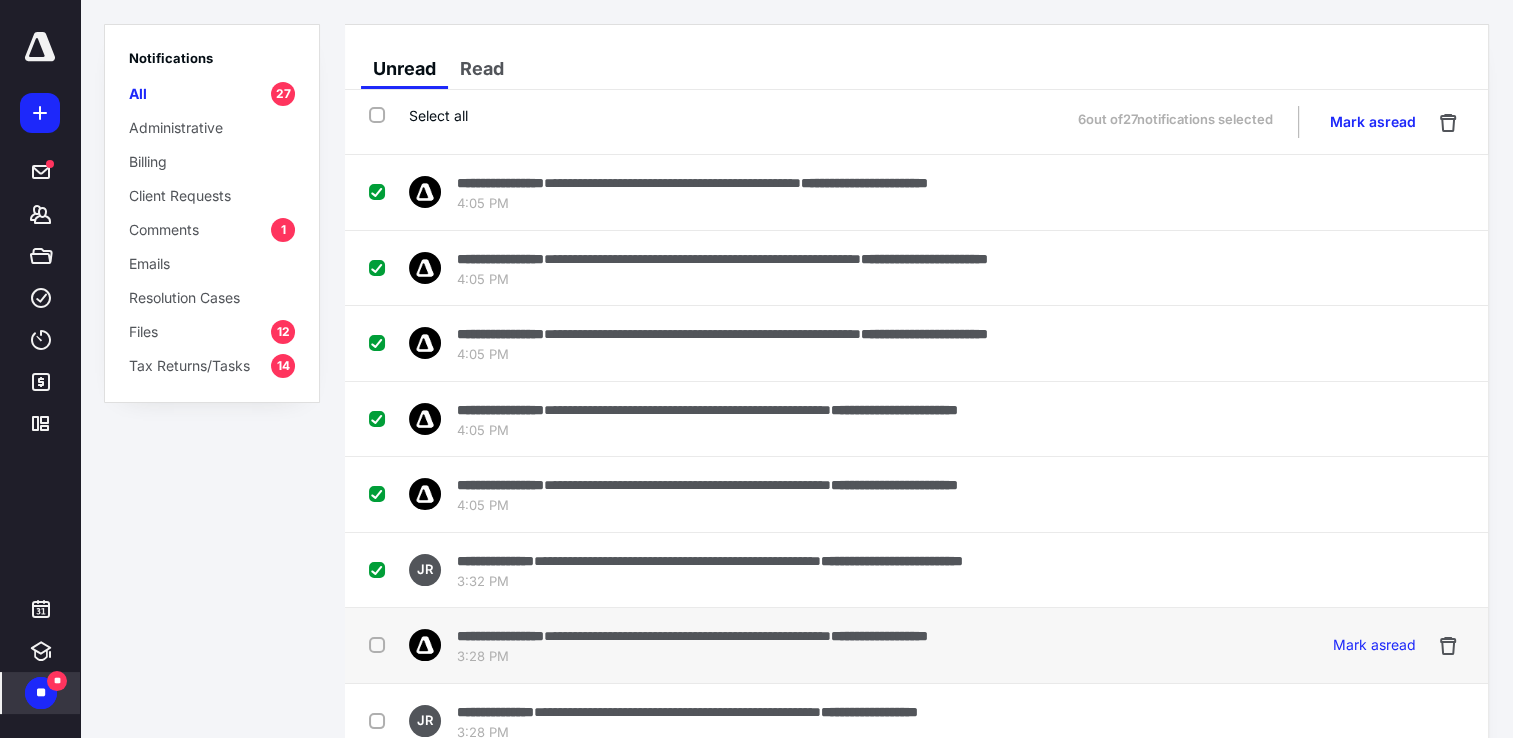click at bounding box center [381, 644] 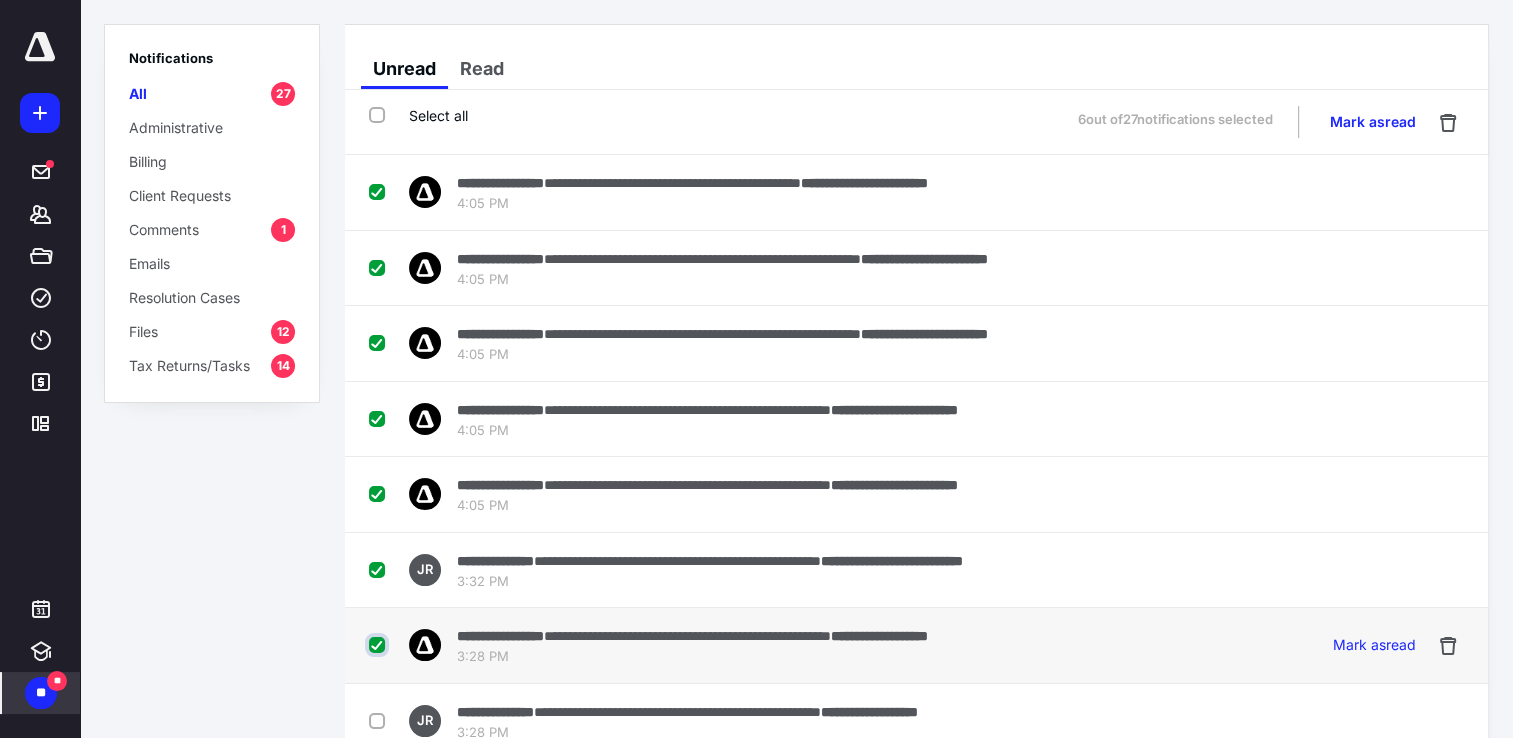 checkbox on "true" 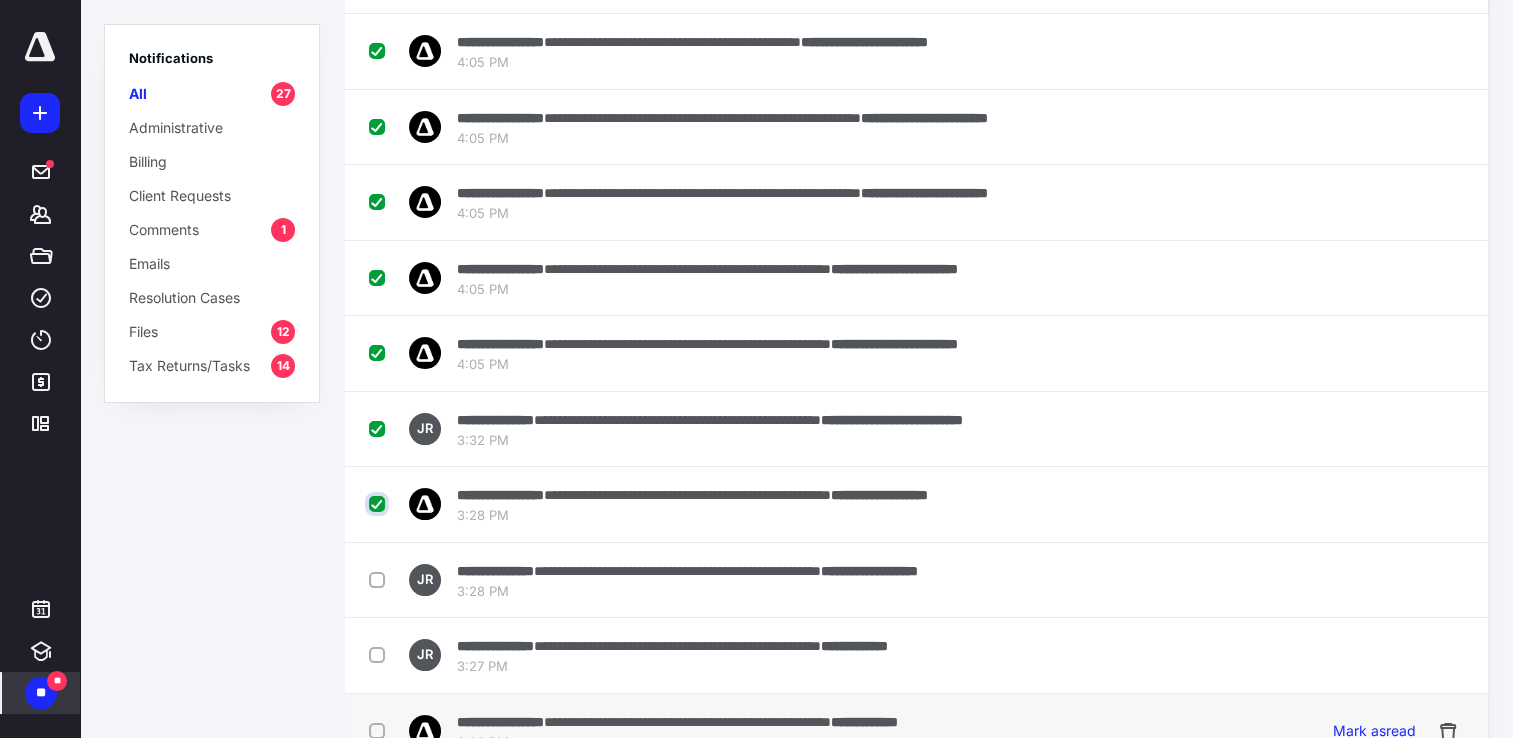 scroll, scrollTop: 200, scrollLeft: 0, axis: vertical 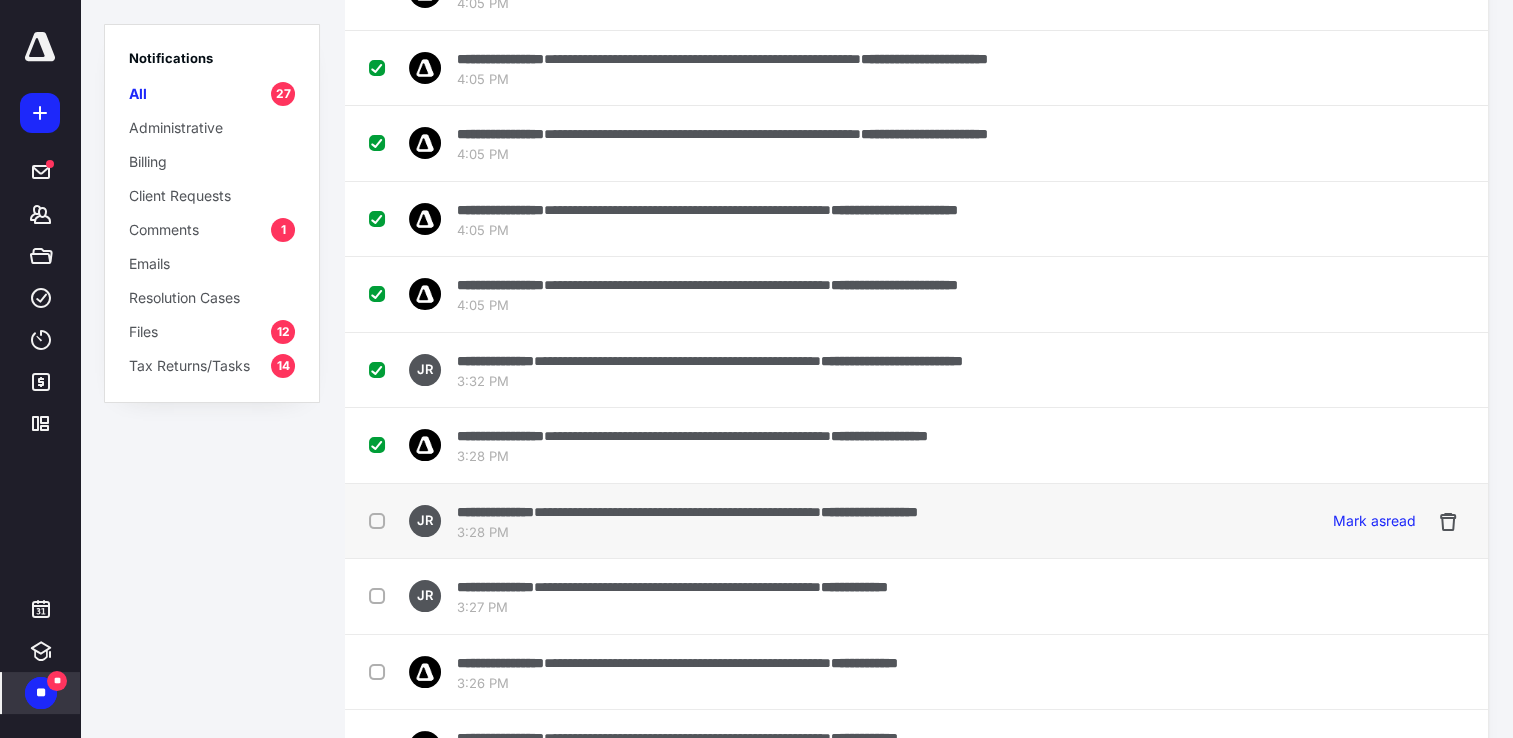 click at bounding box center (381, 520) 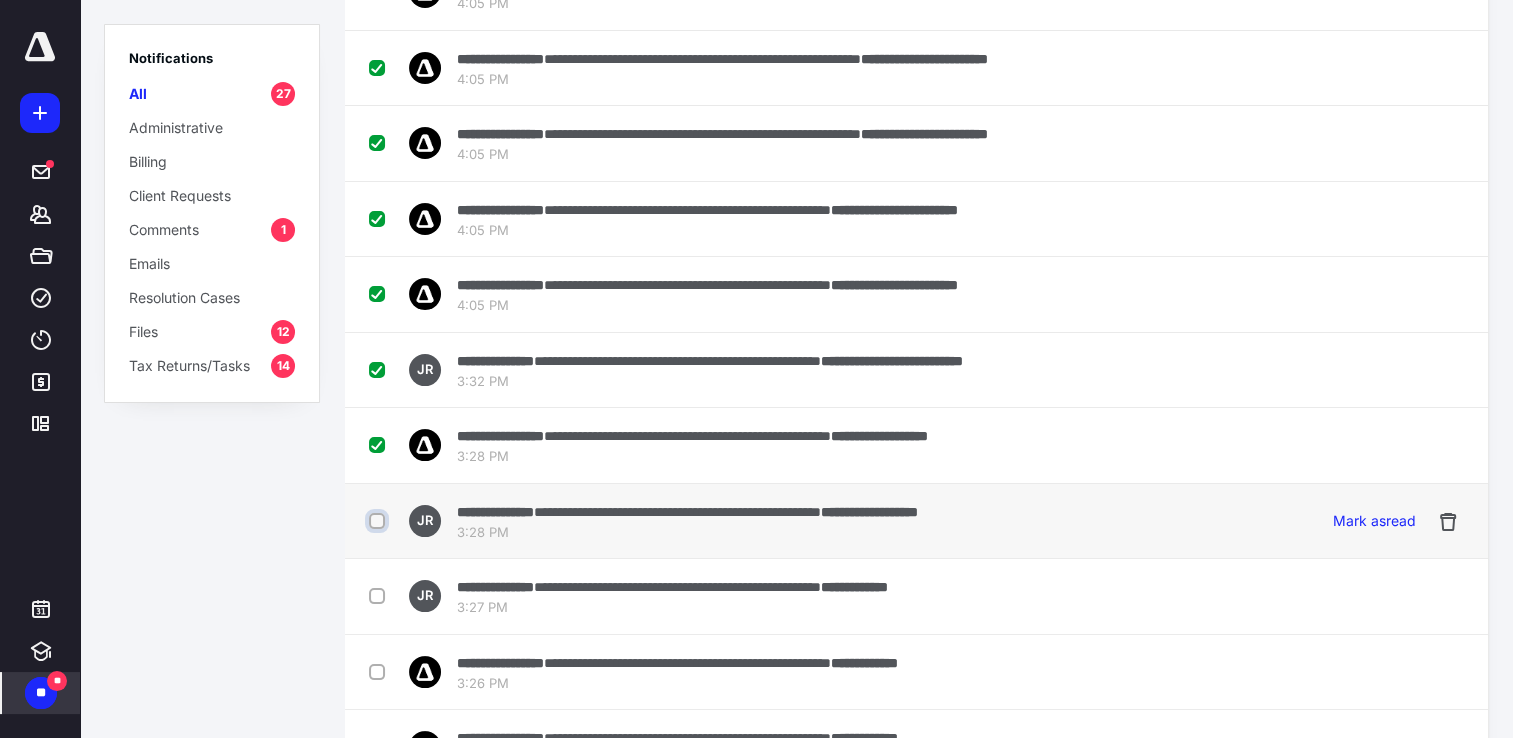 click at bounding box center (379, 521) 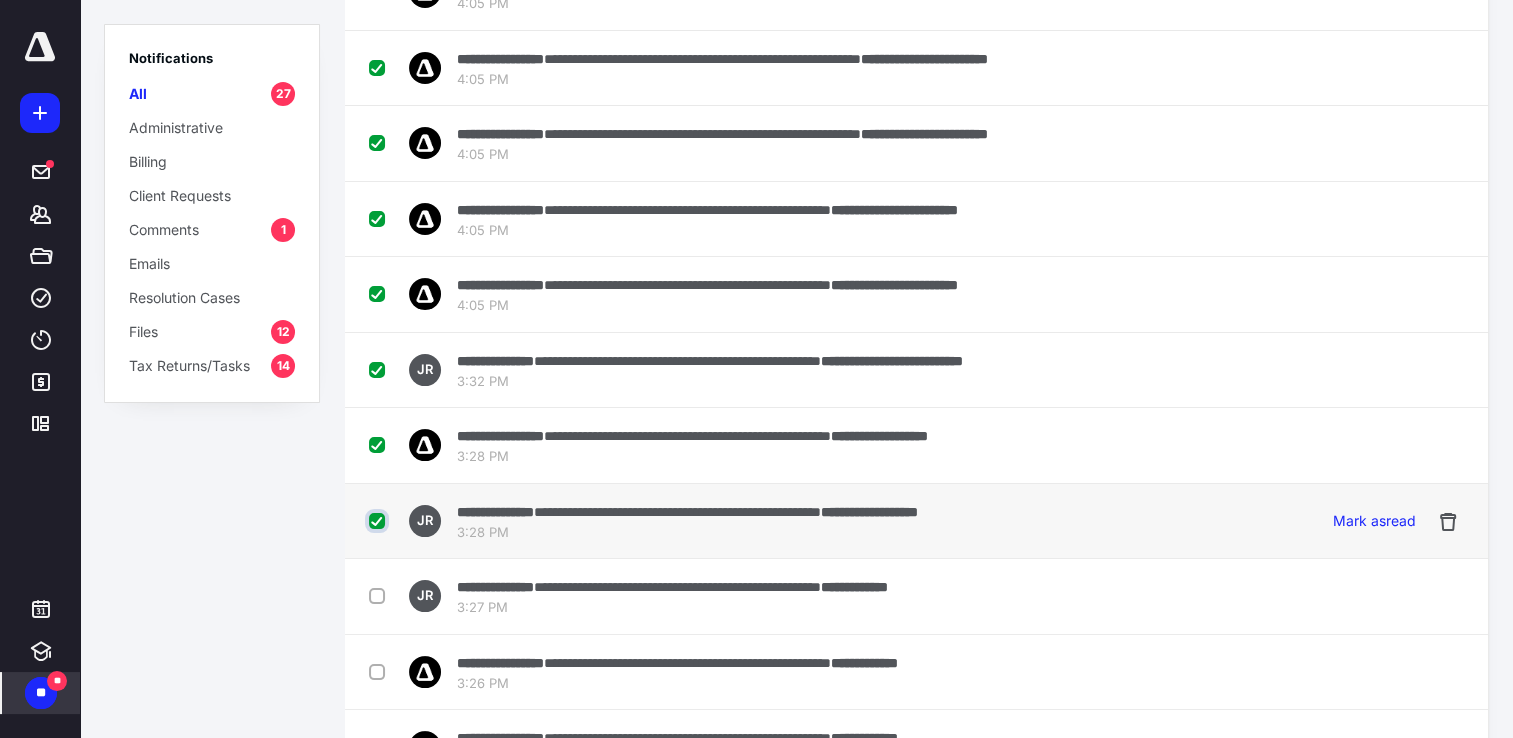 checkbox on "true" 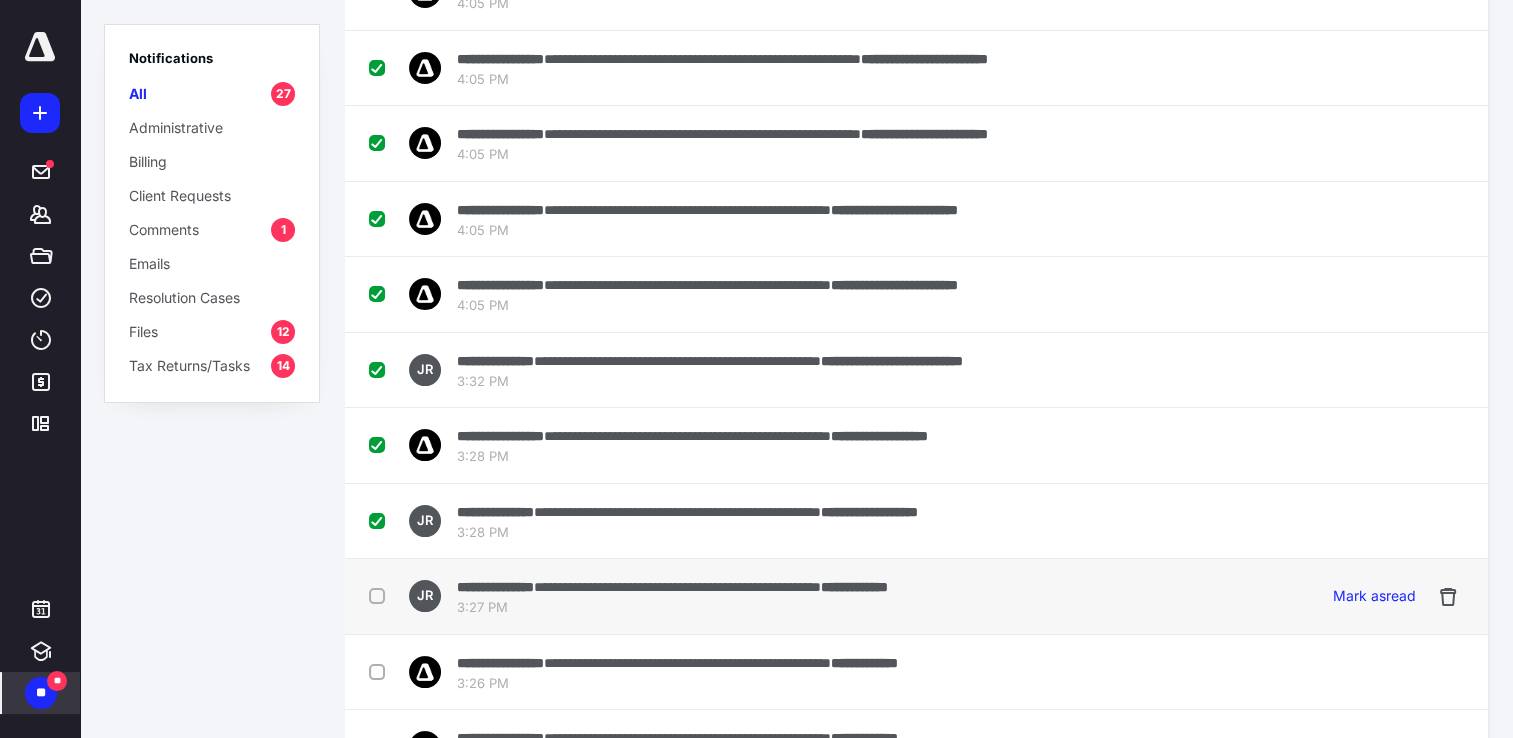 click at bounding box center (381, 595) 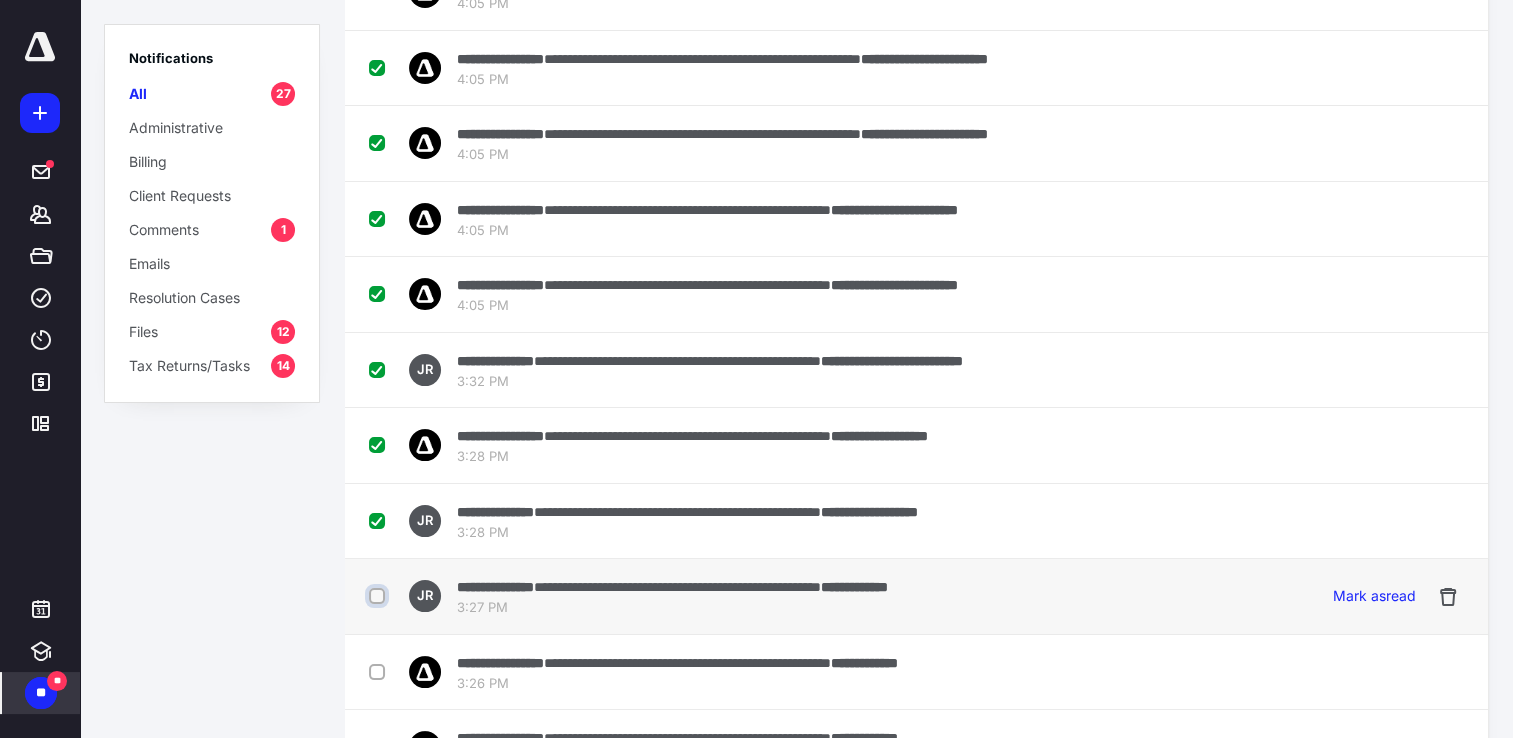 click at bounding box center (379, 596) 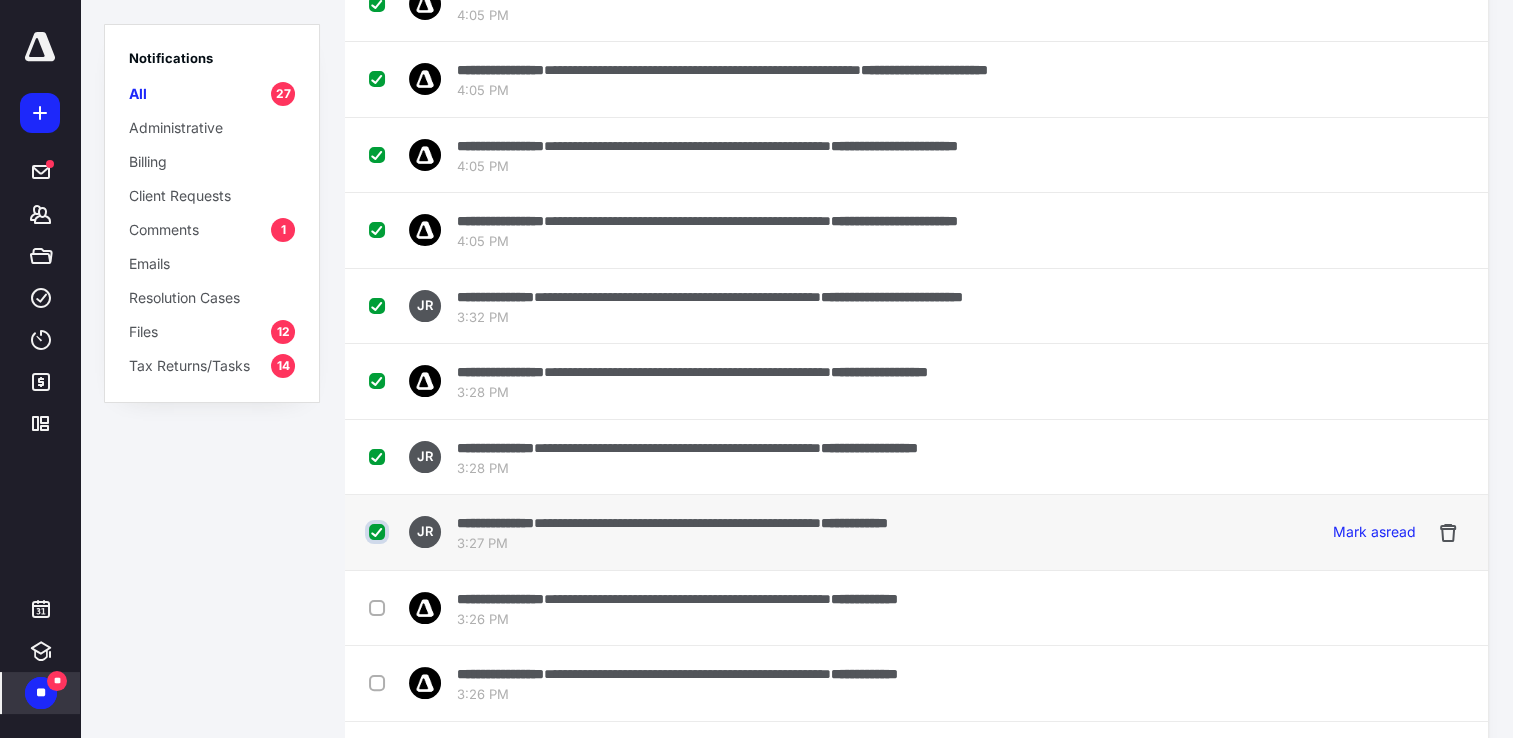 scroll, scrollTop: 300, scrollLeft: 0, axis: vertical 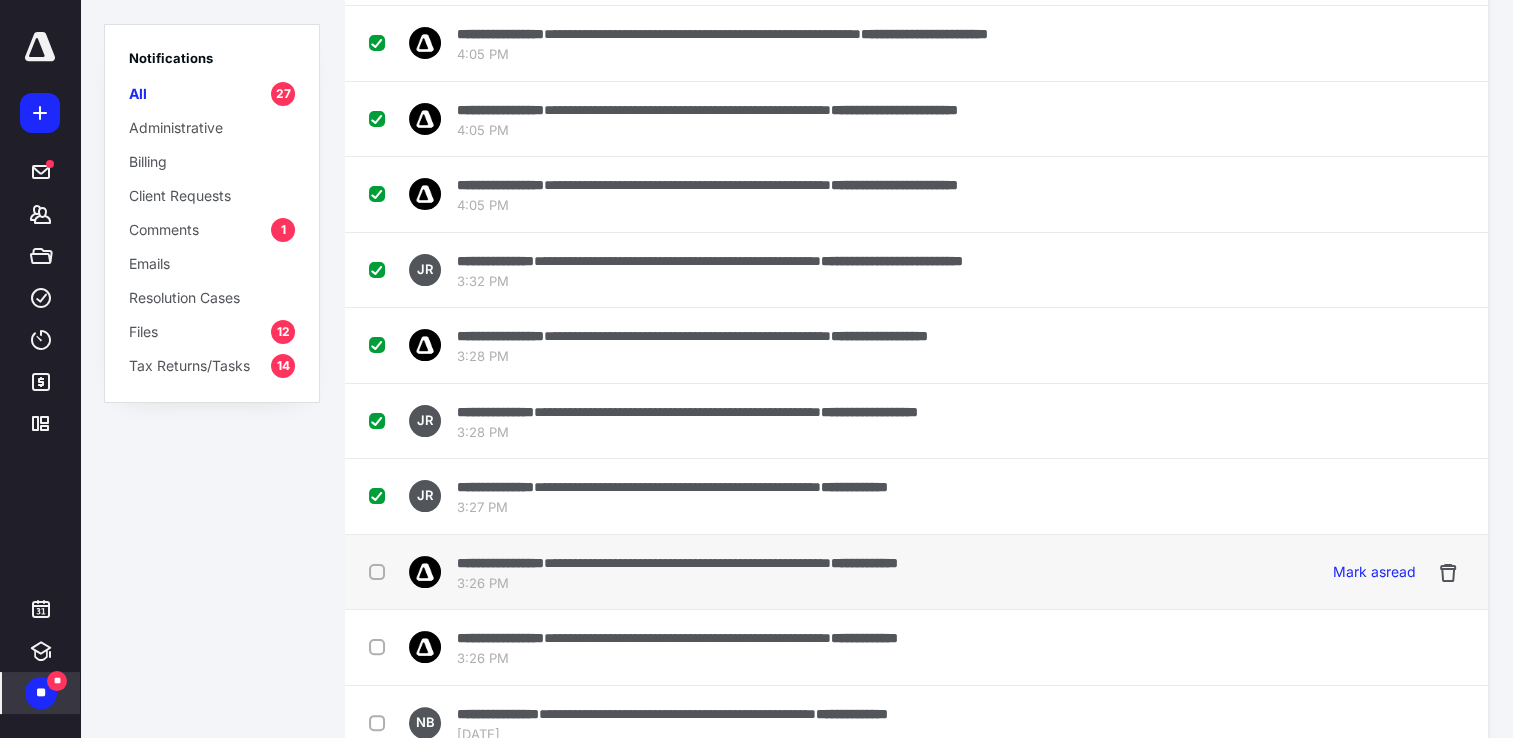 click at bounding box center (381, 571) 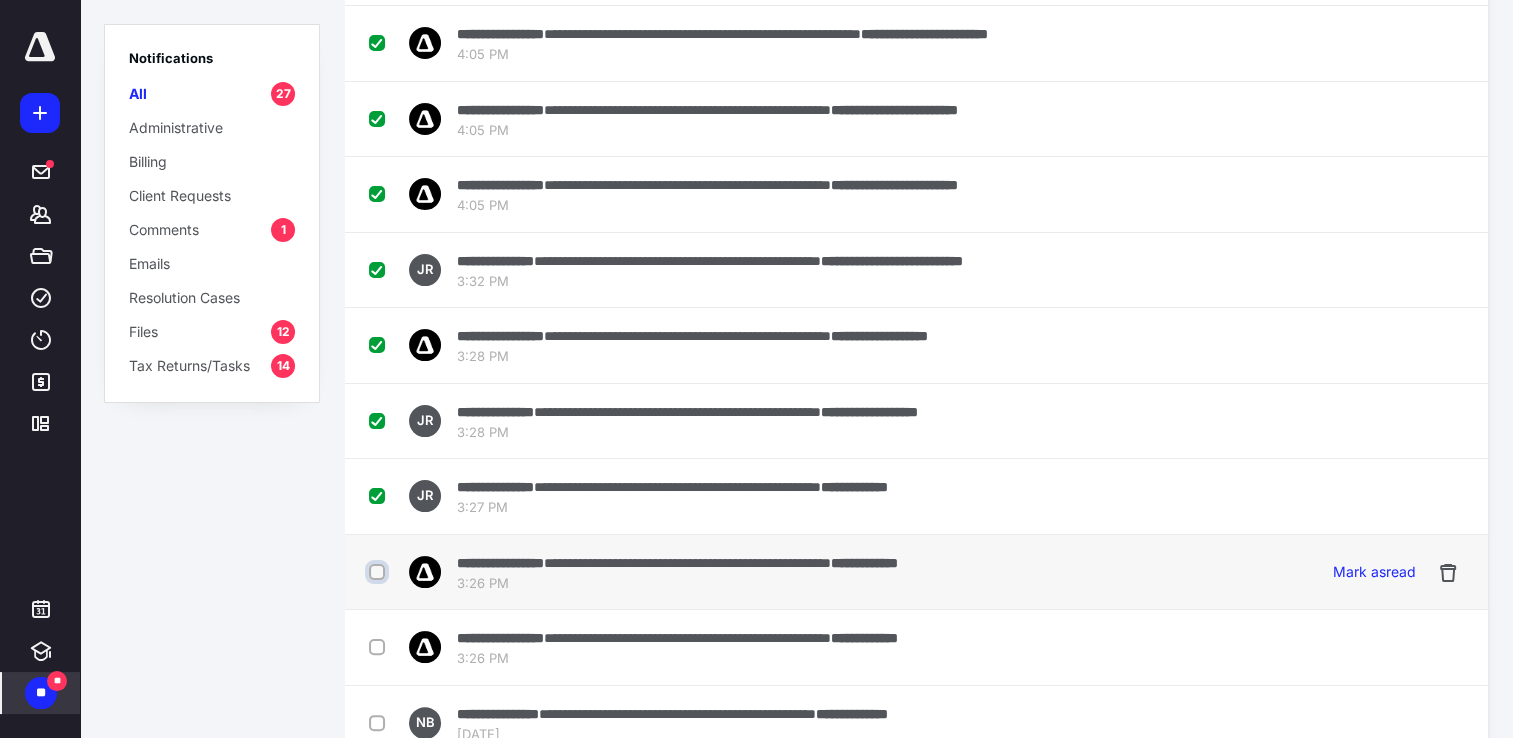 click at bounding box center [379, 572] 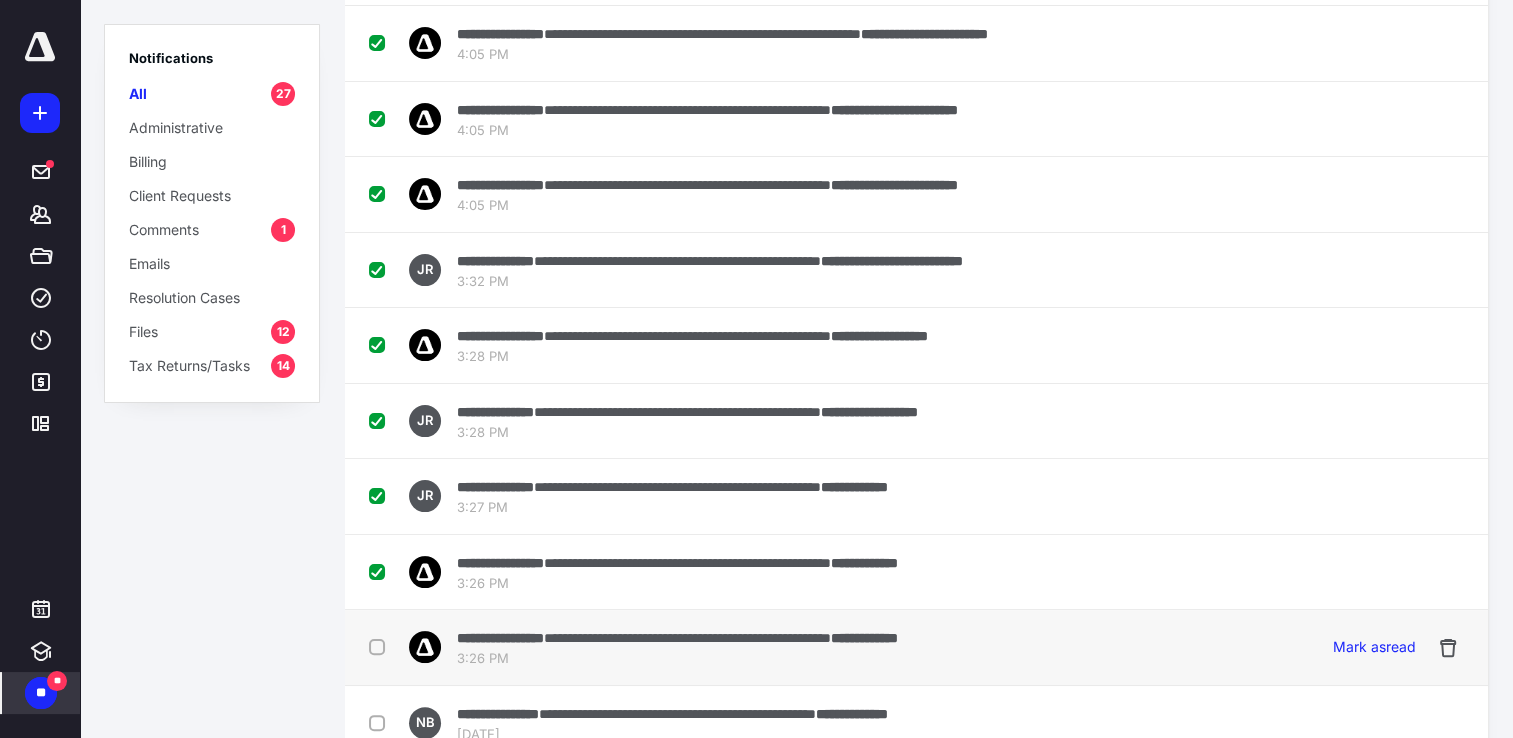 click at bounding box center (381, 646) 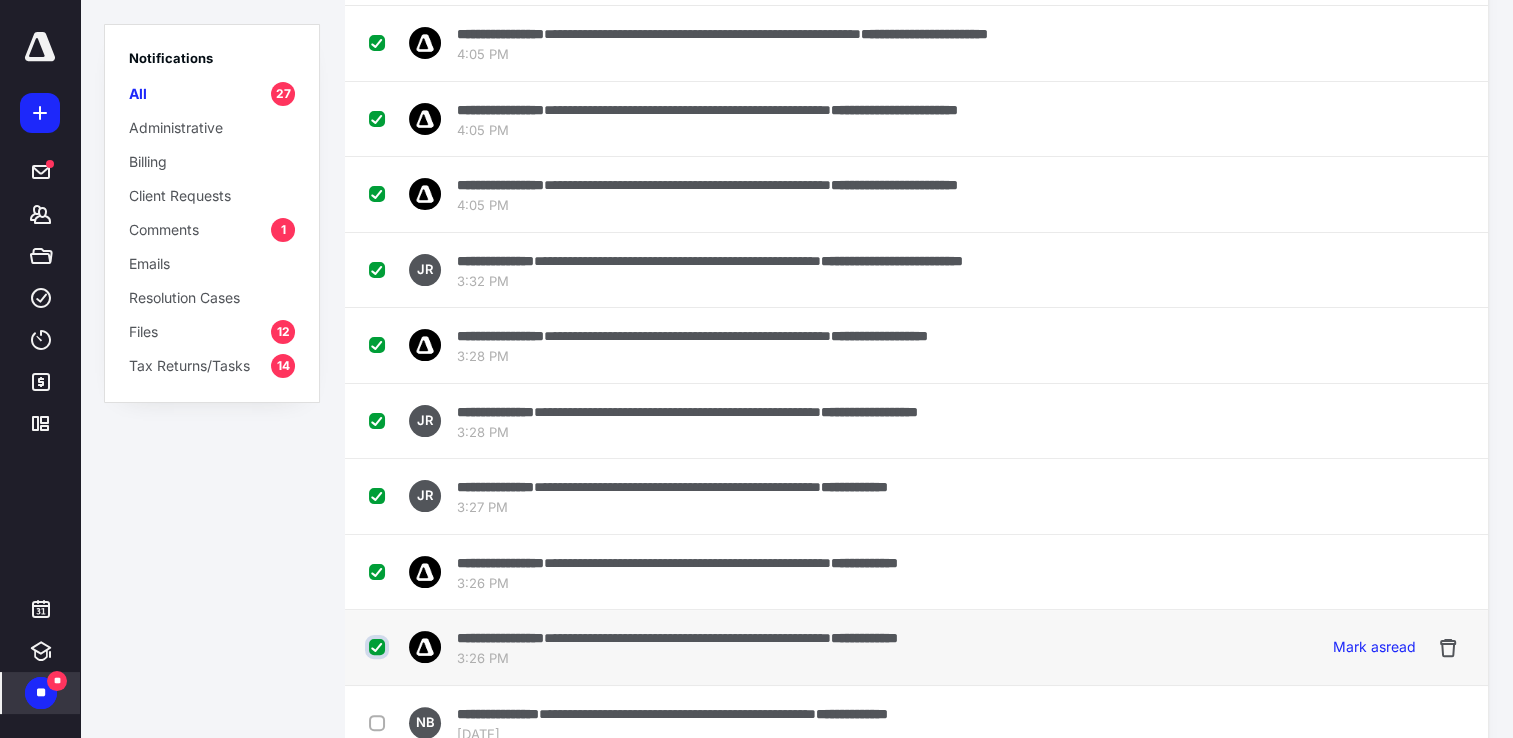 checkbox on "true" 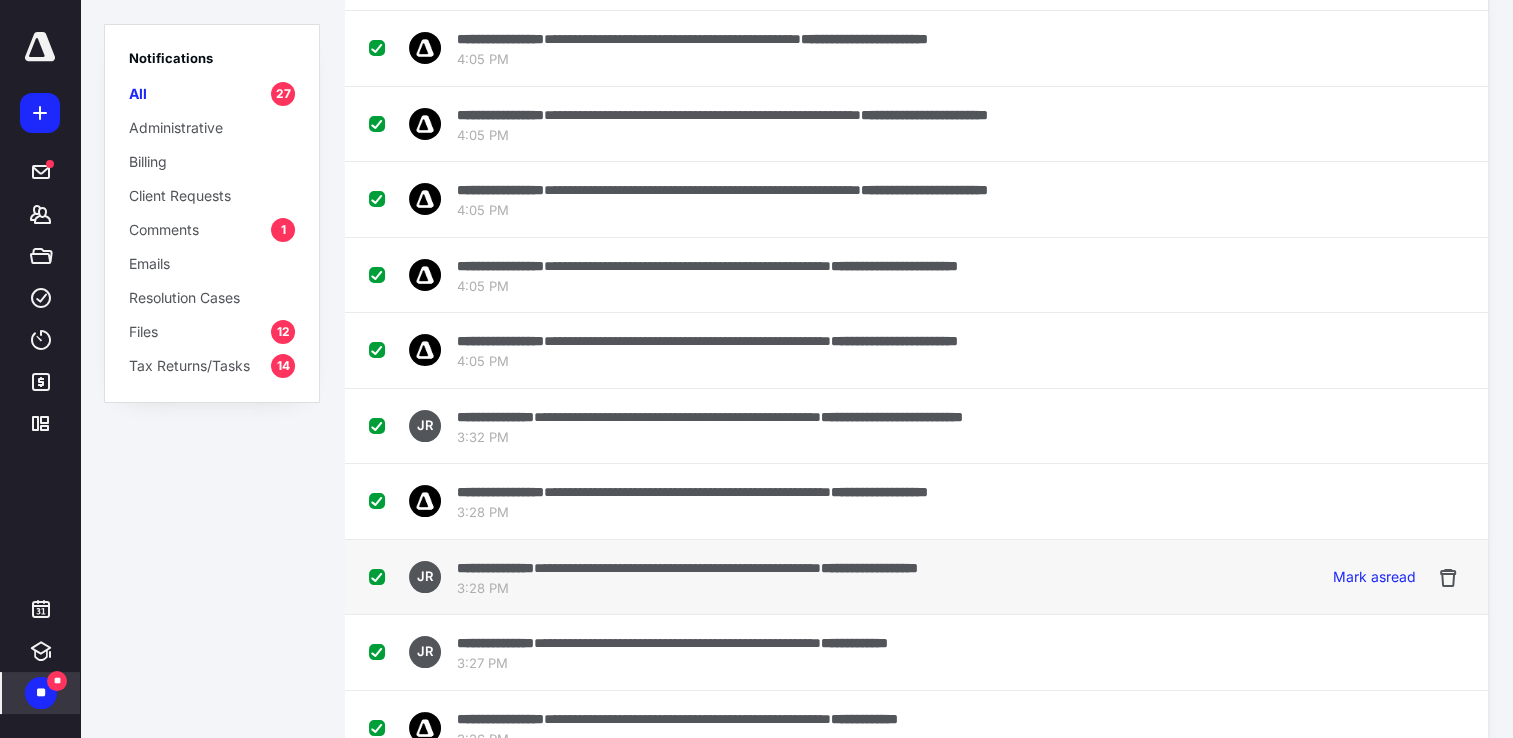 scroll, scrollTop: 100, scrollLeft: 0, axis: vertical 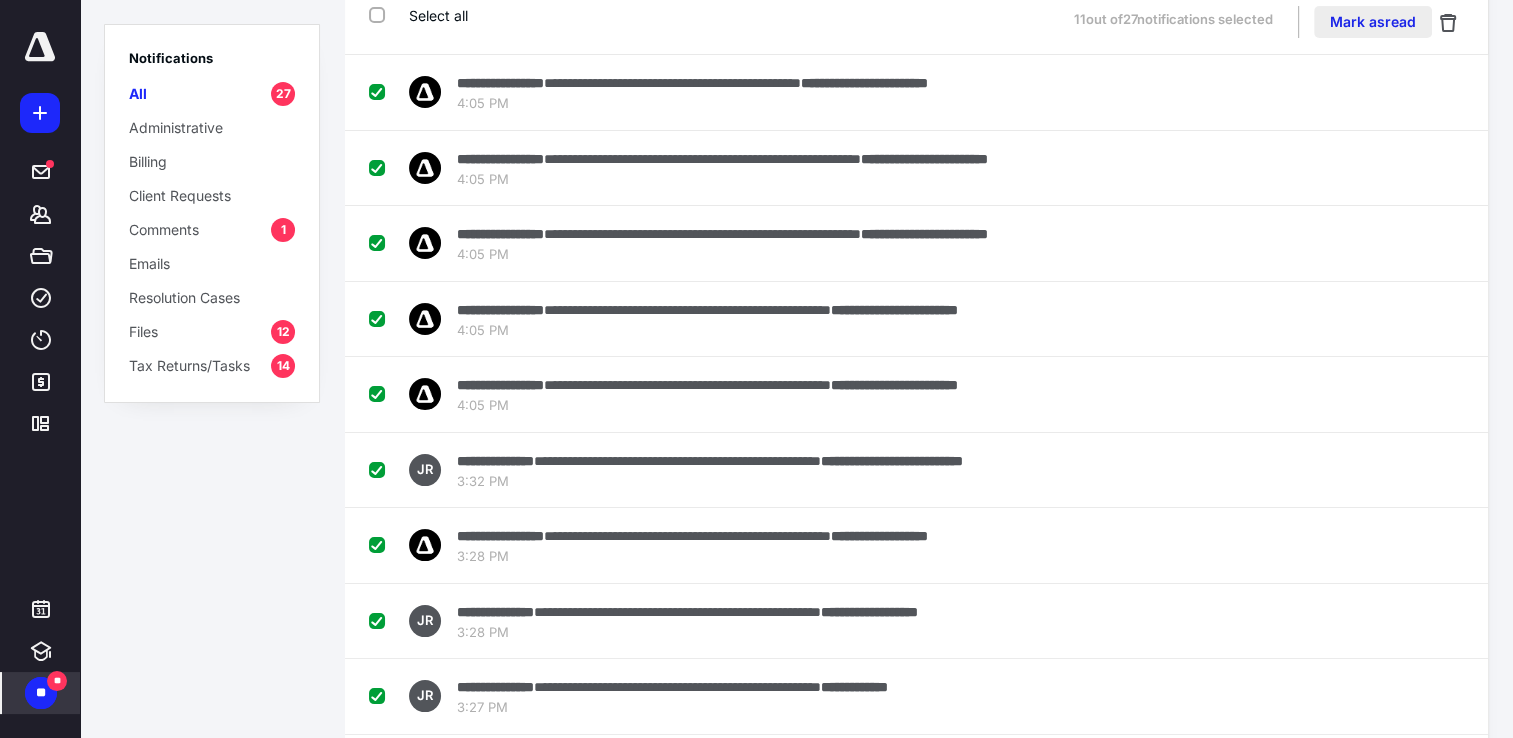 click on "Mark as  read" at bounding box center [1373, 22] 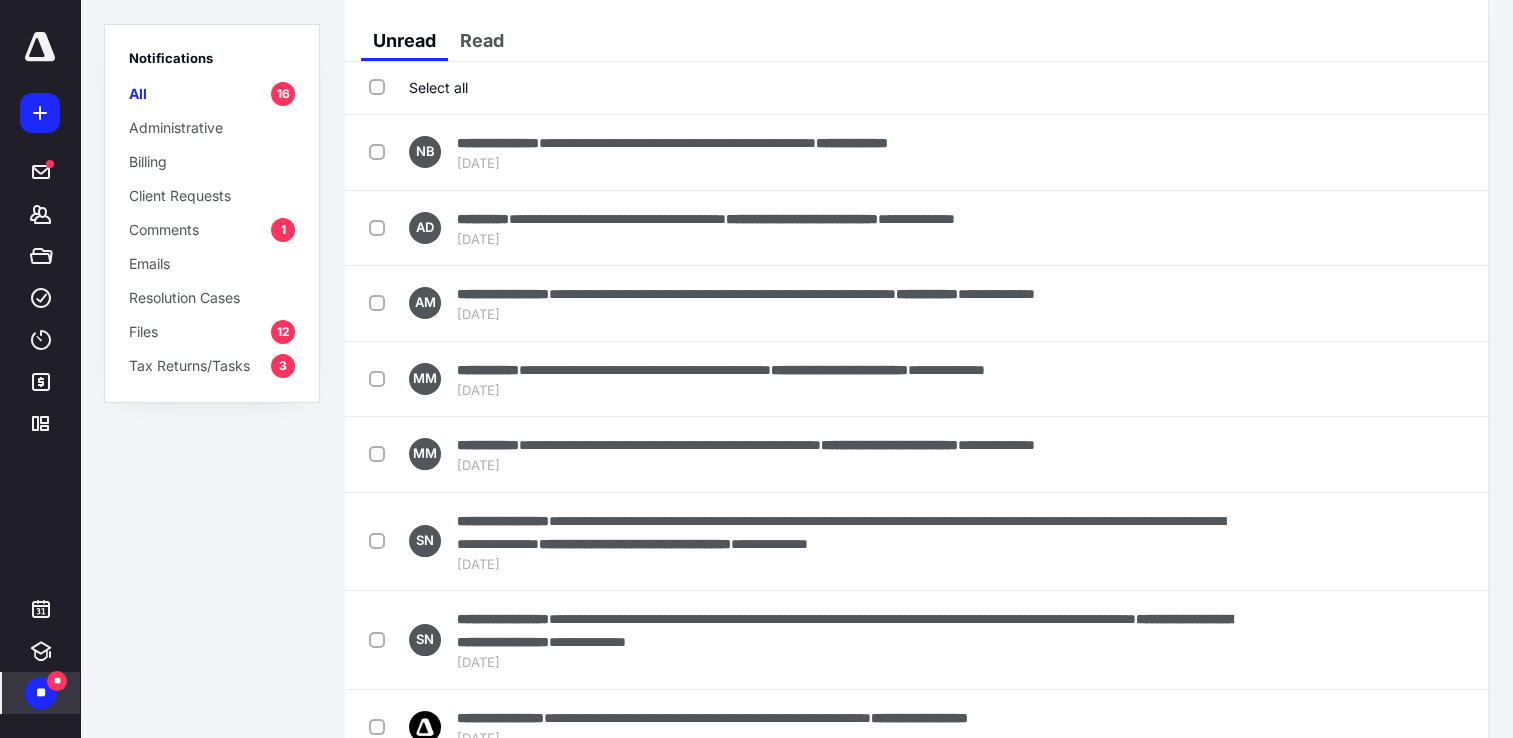 scroll, scrollTop: 0, scrollLeft: 0, axis: both 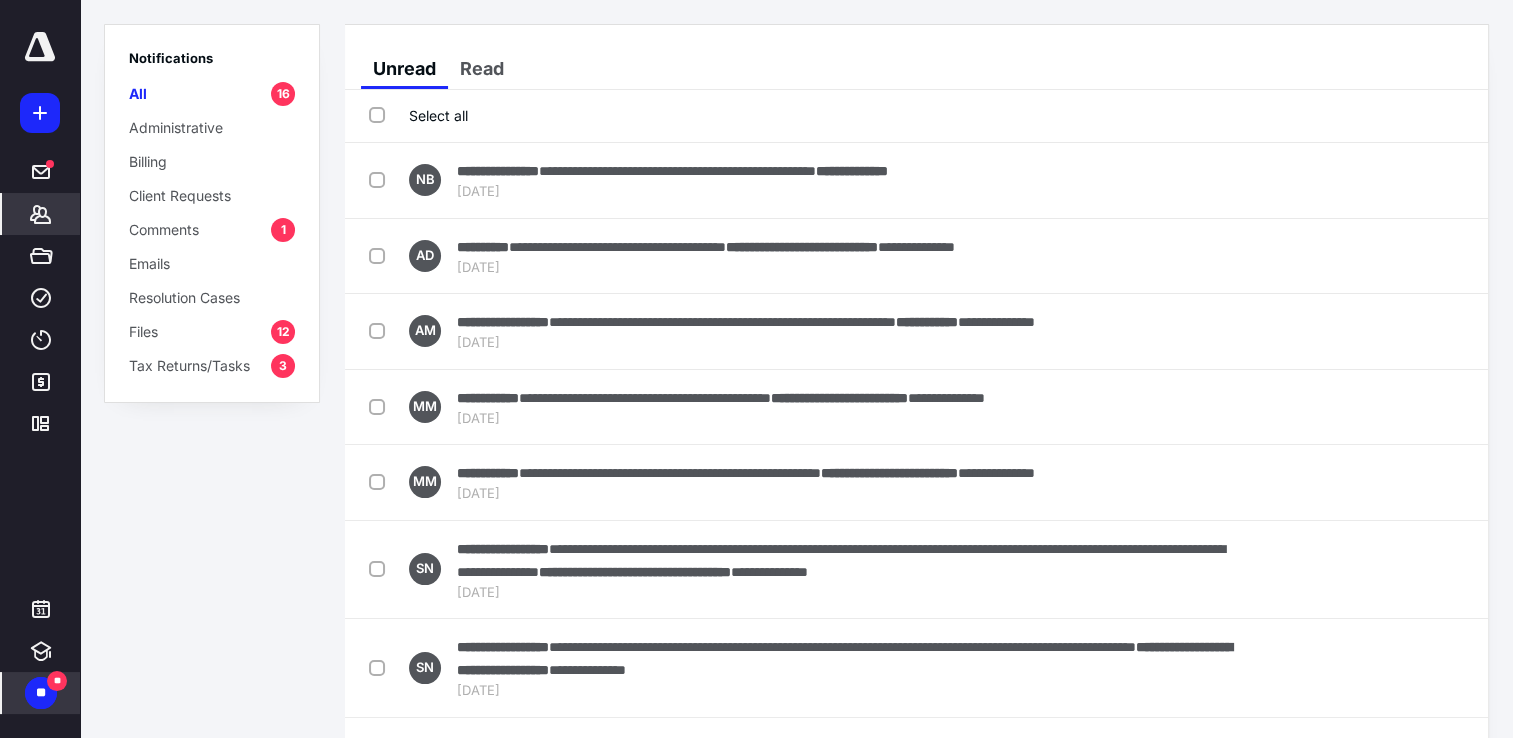 click 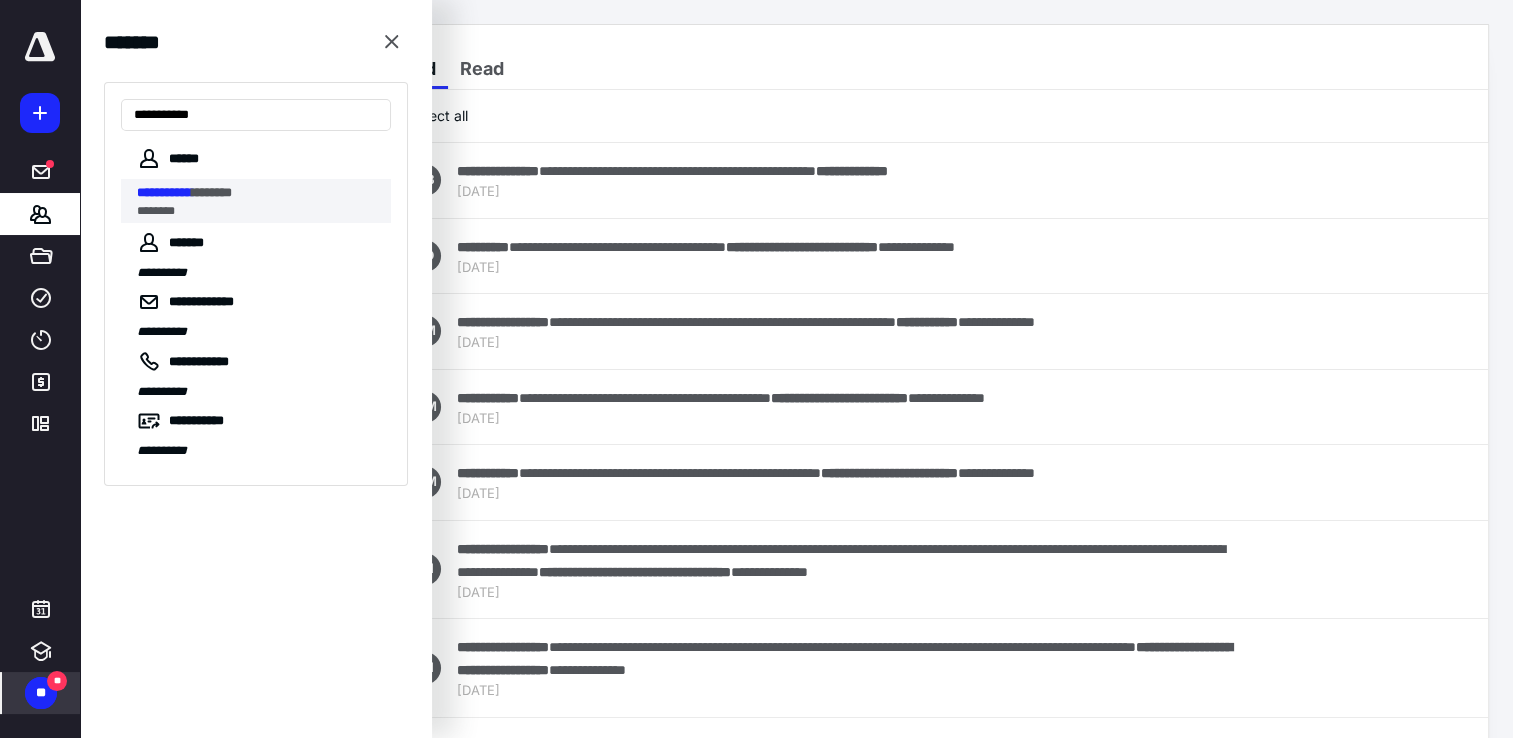 type on "**********" 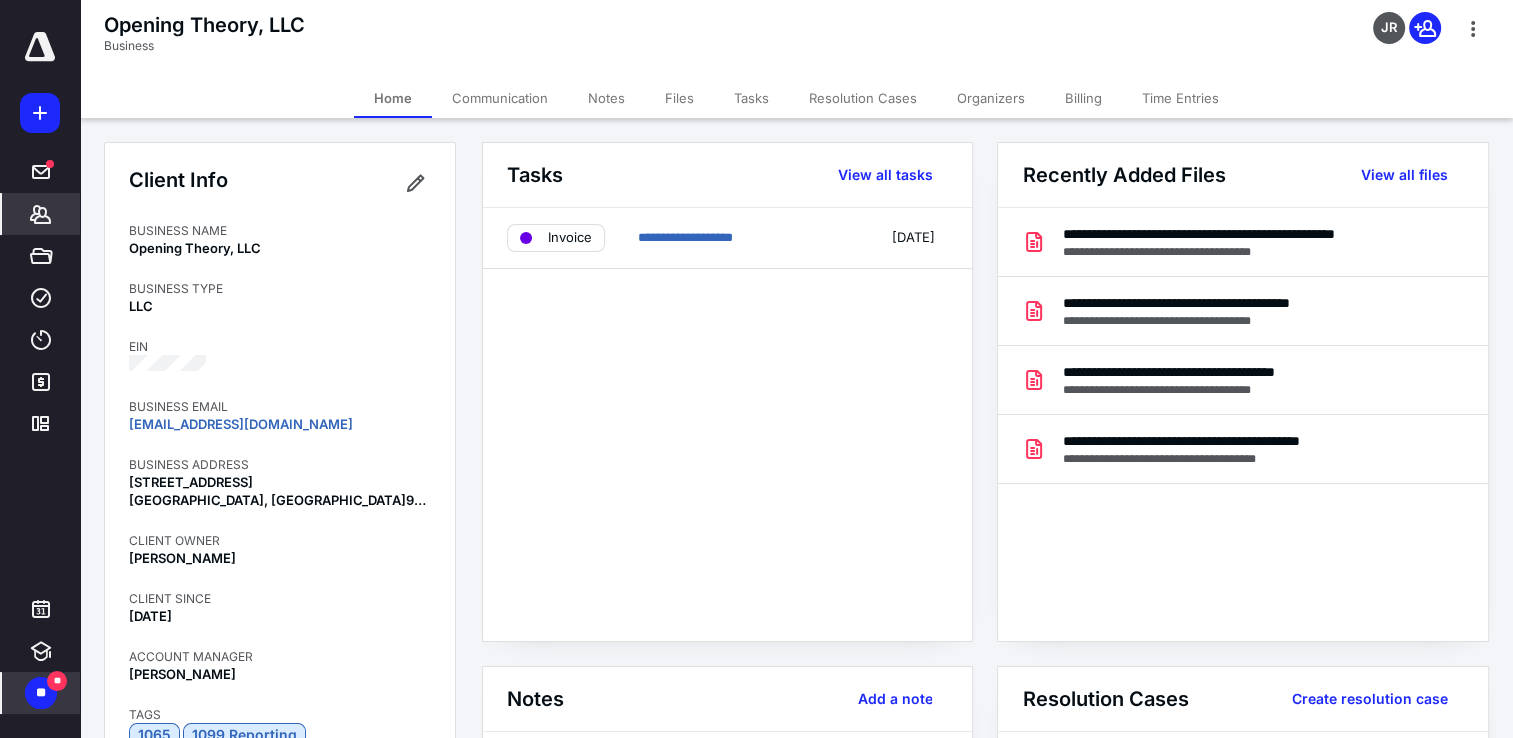click on "Files" at bounding box center [679, 98] 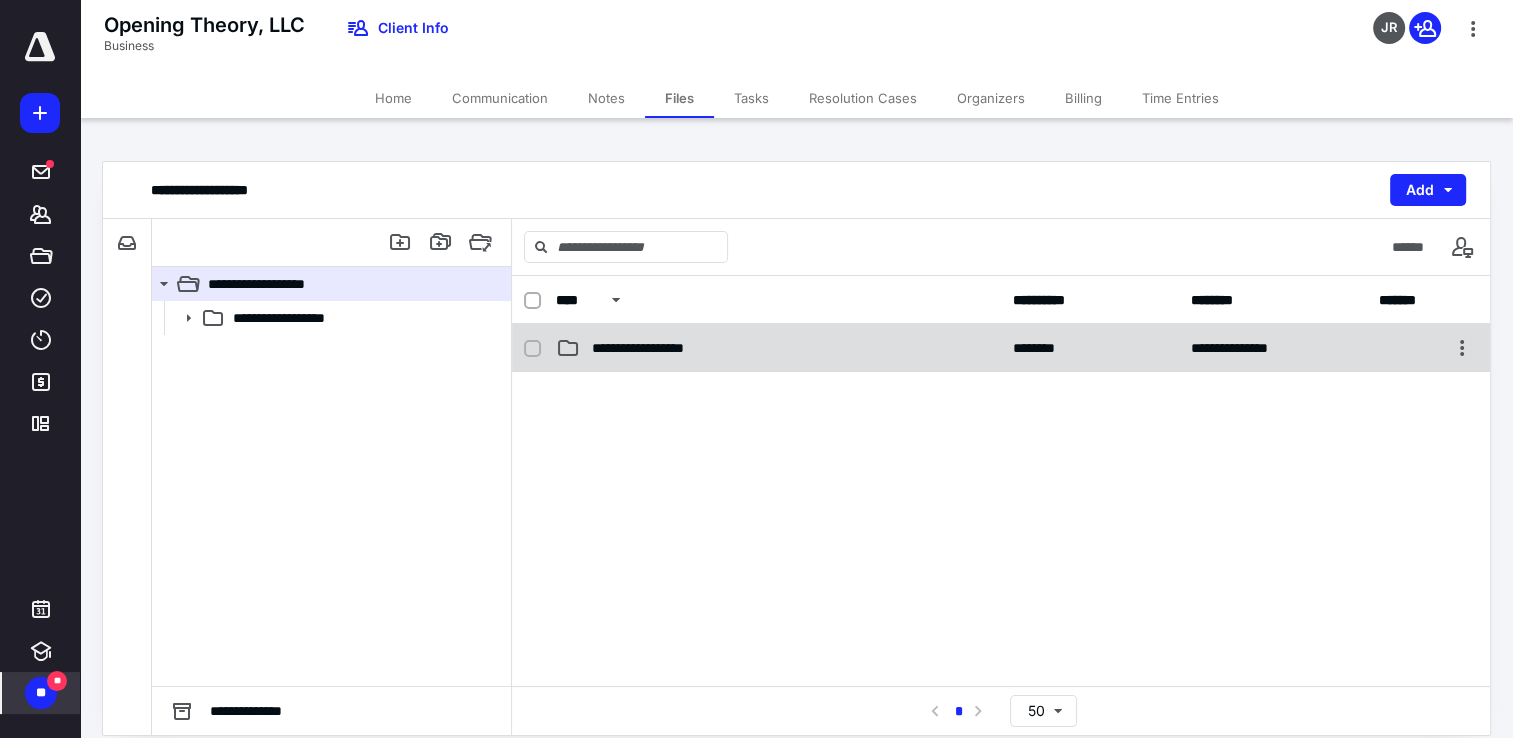 click on "**********" at bounding box center [657, 348] 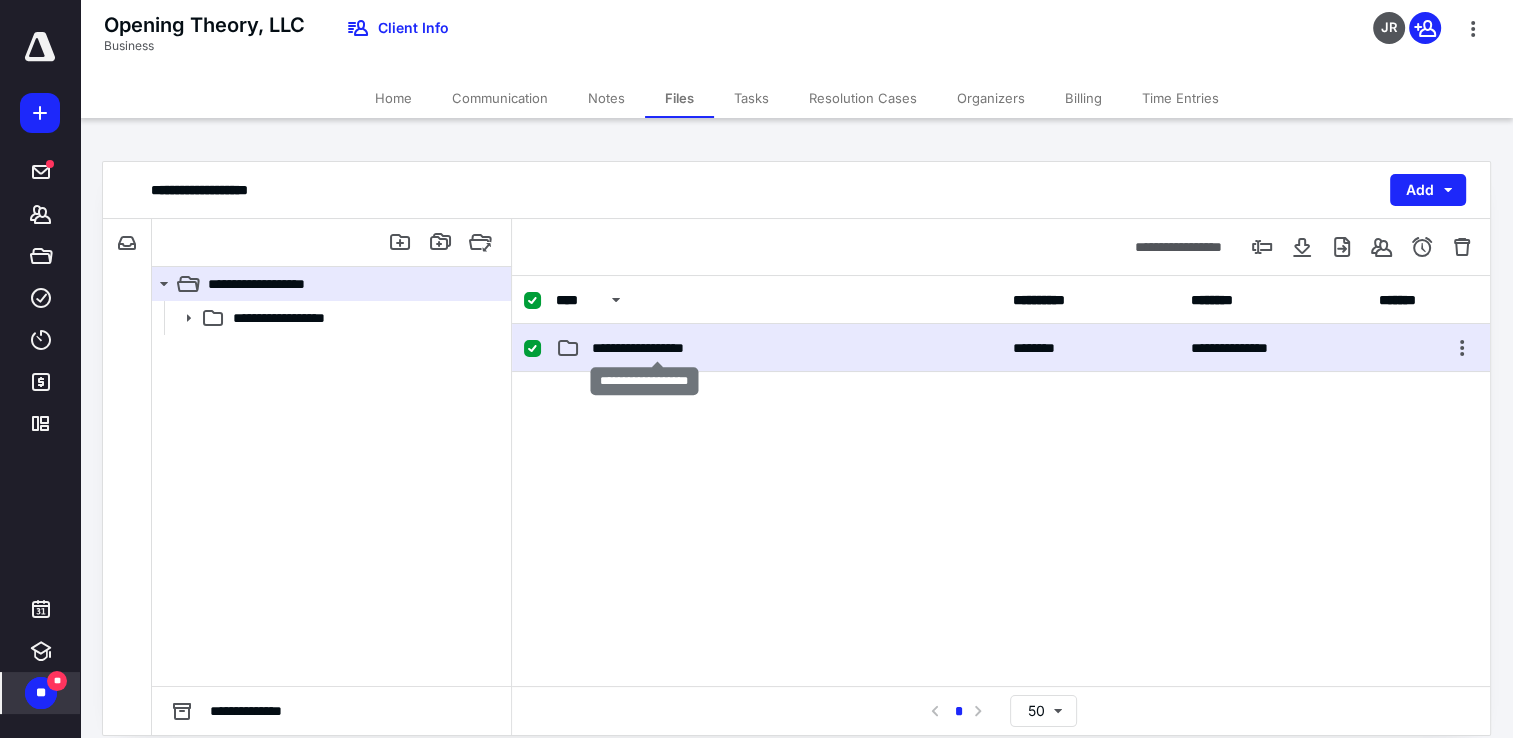 click on "**********" at bounding box center [657, 348] 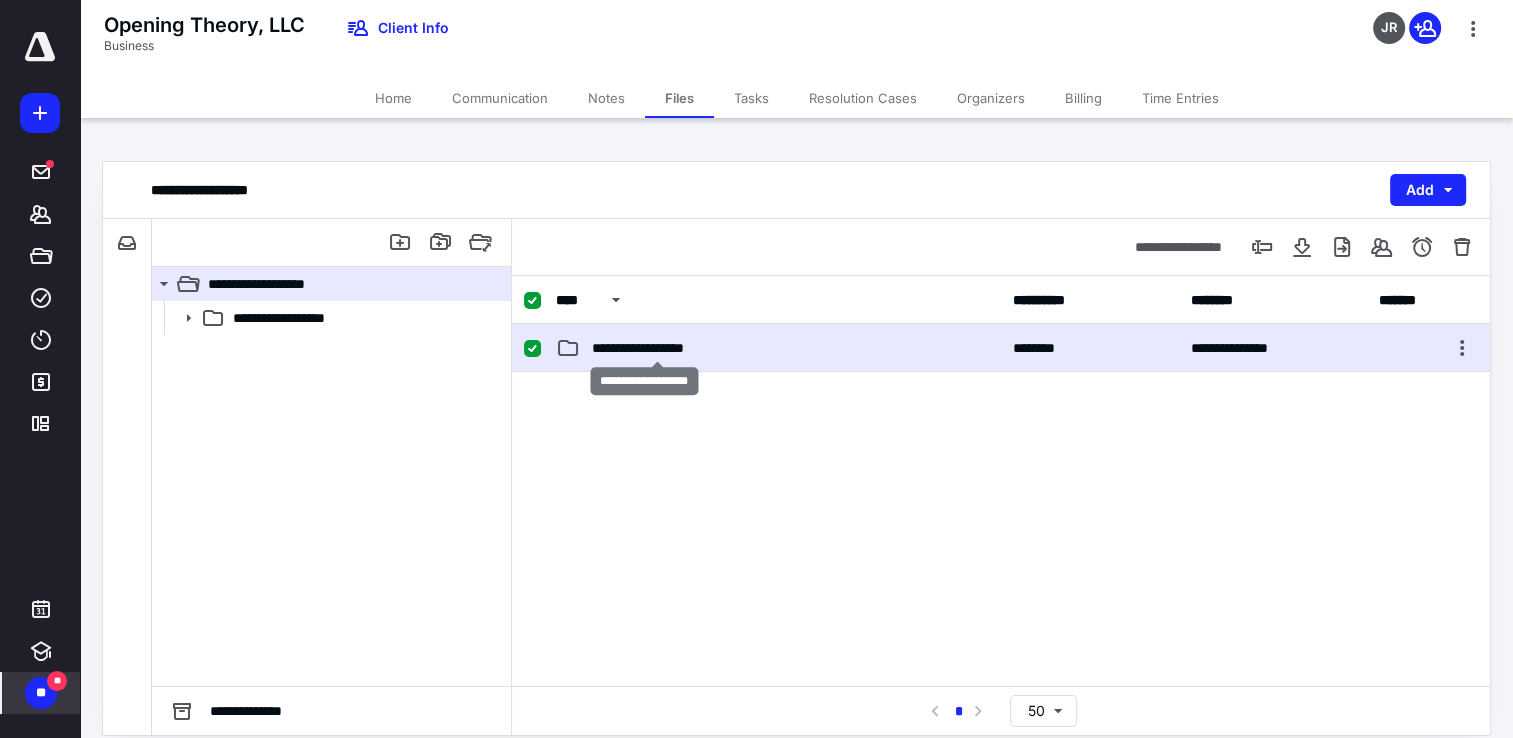 checkbox on "false" 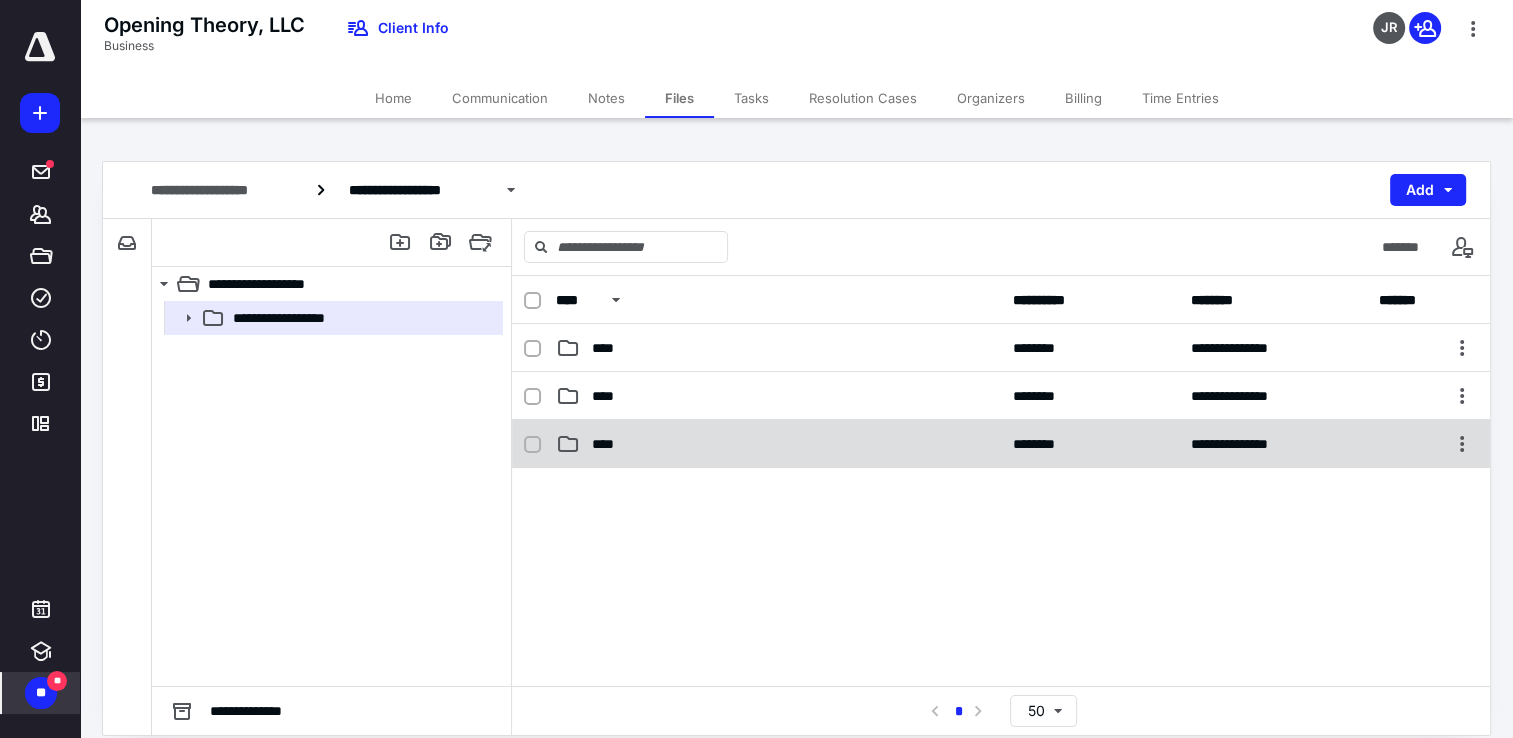 click on "**********" at bounding box center [1001, 444] 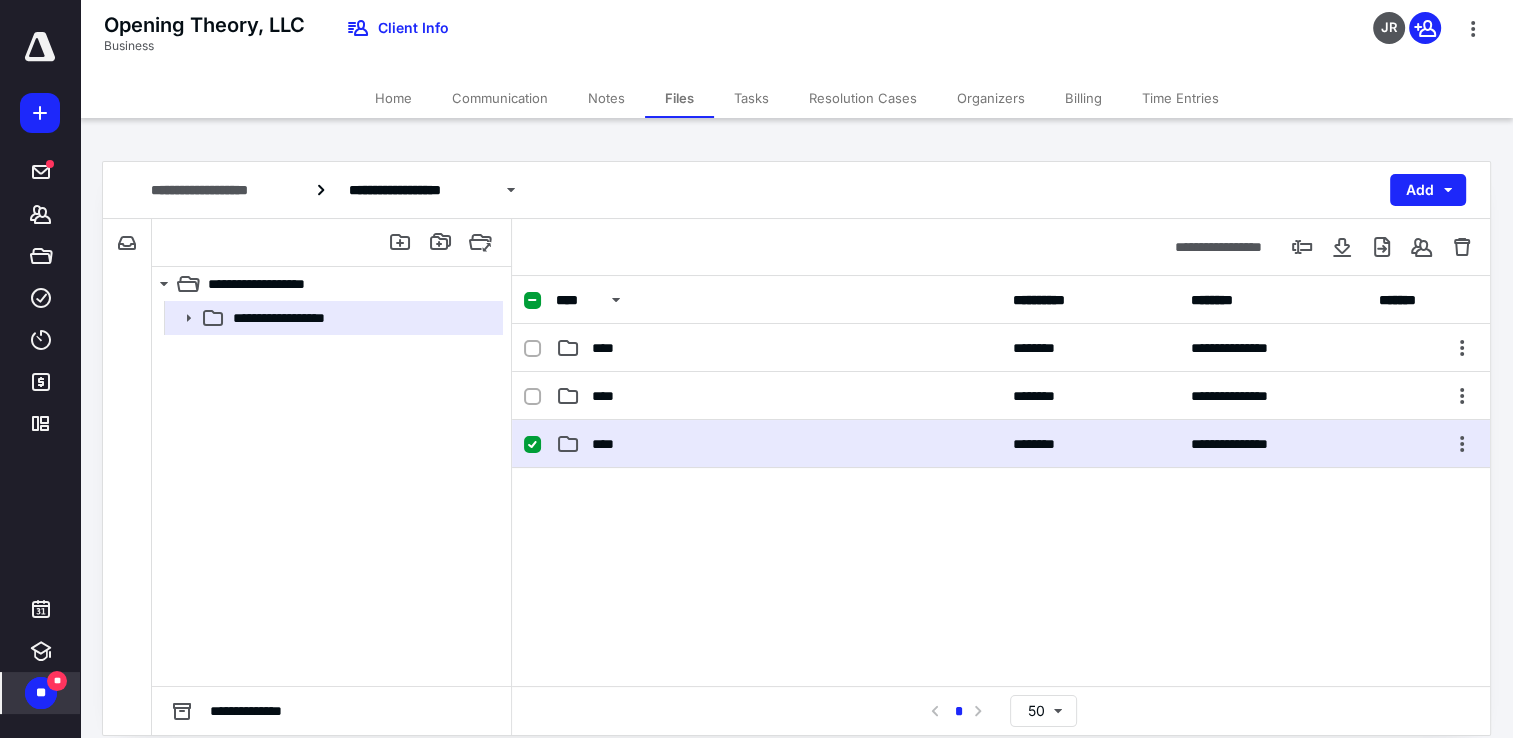 click on "**********" at bounding box center (1001, 444) 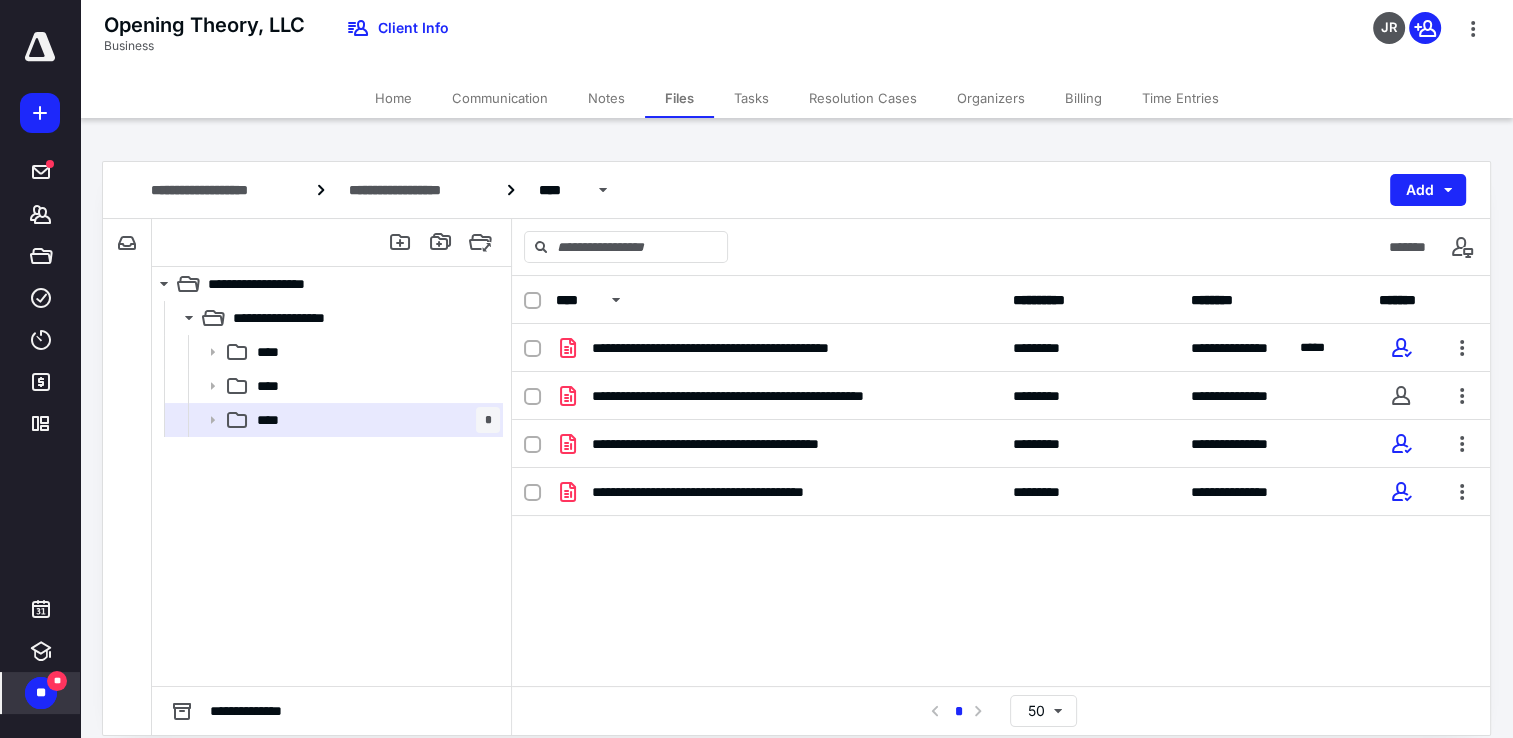 click on "Billing" at bounding box center (1083, 98) 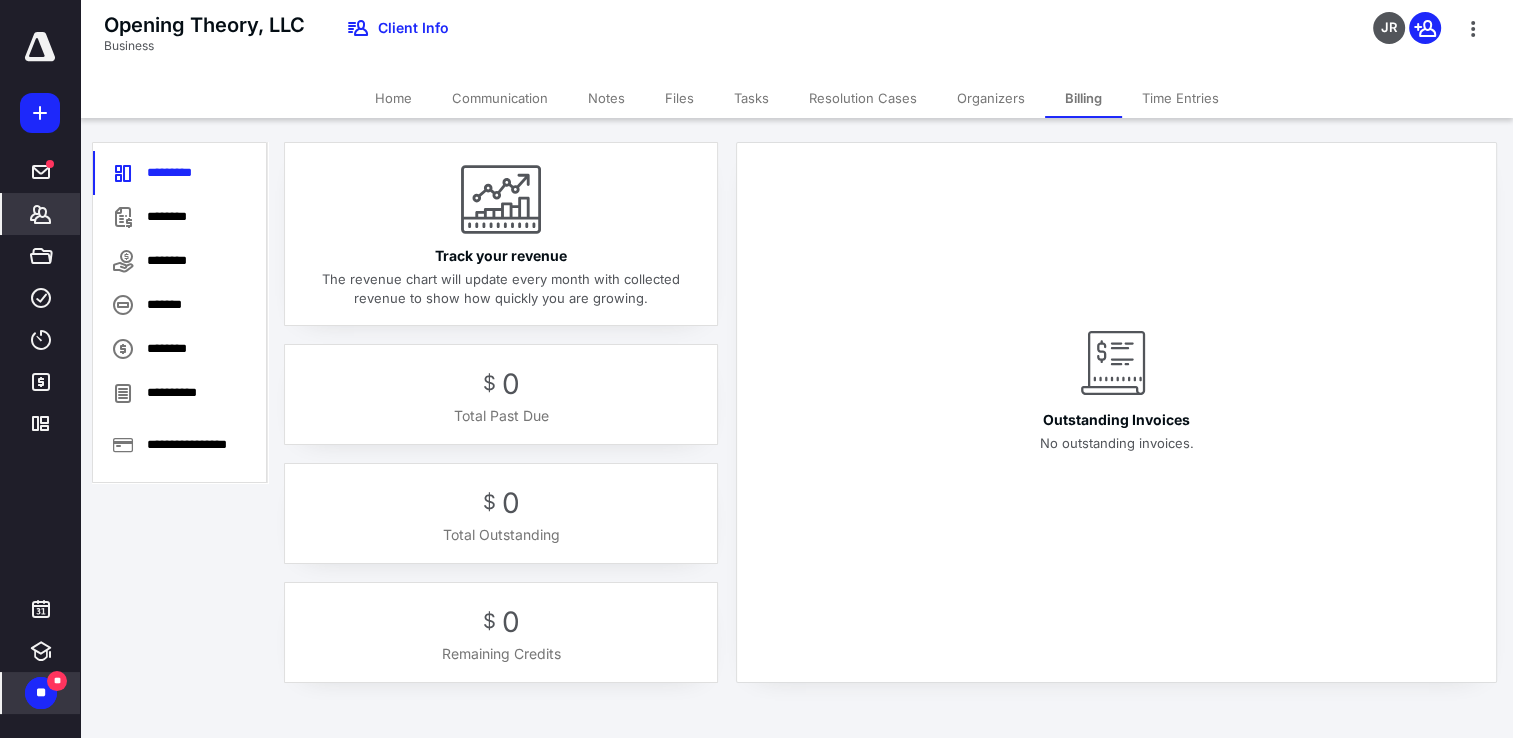 click on "Time Entries" at bounding box center [1180, 98] 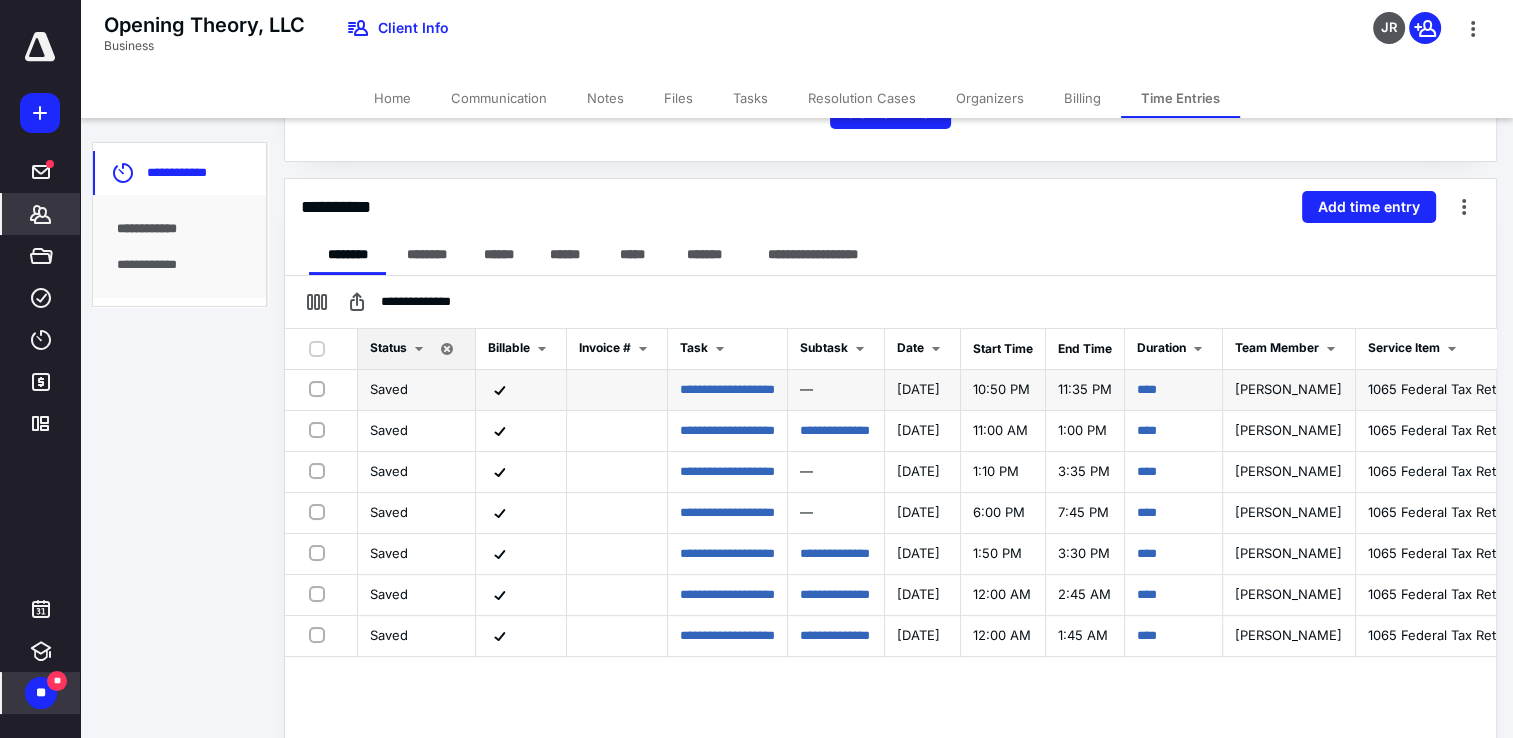 scroll, scrollTop: 400, scrollLeft: 0, axis: vertical 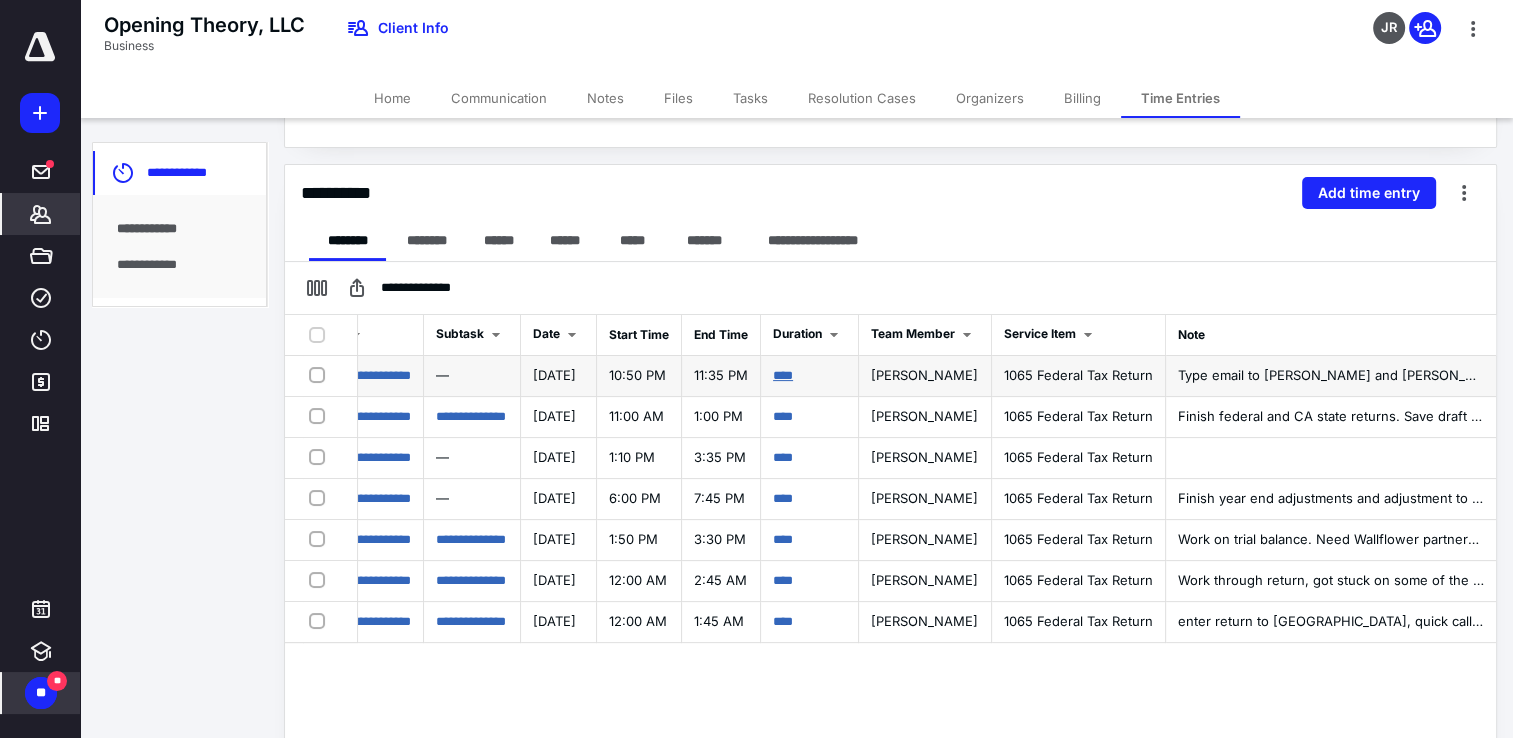 click on "****" at bounding box center [783, 375] 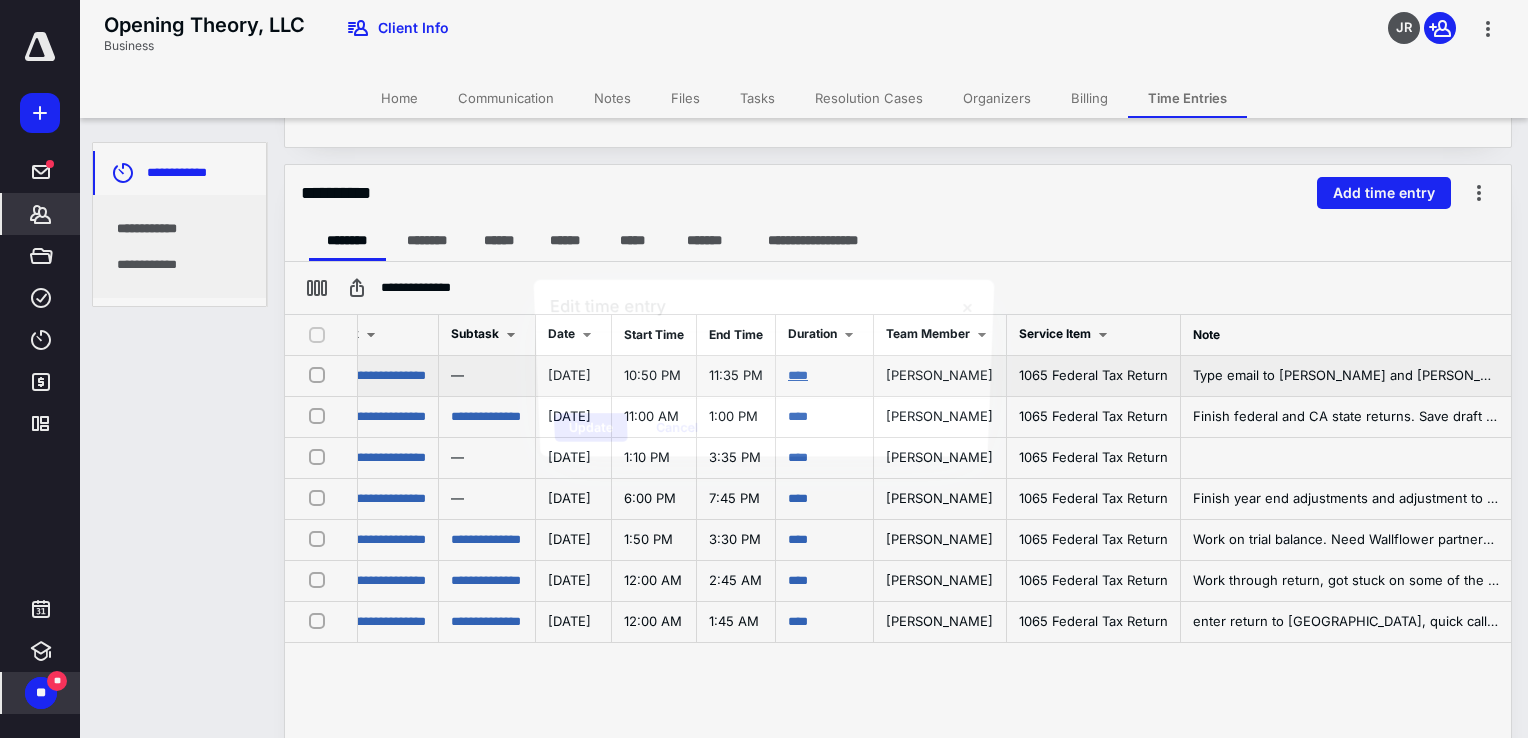 scroll, scrollTop: 0, scrollLeft: 417, axis: horizontal 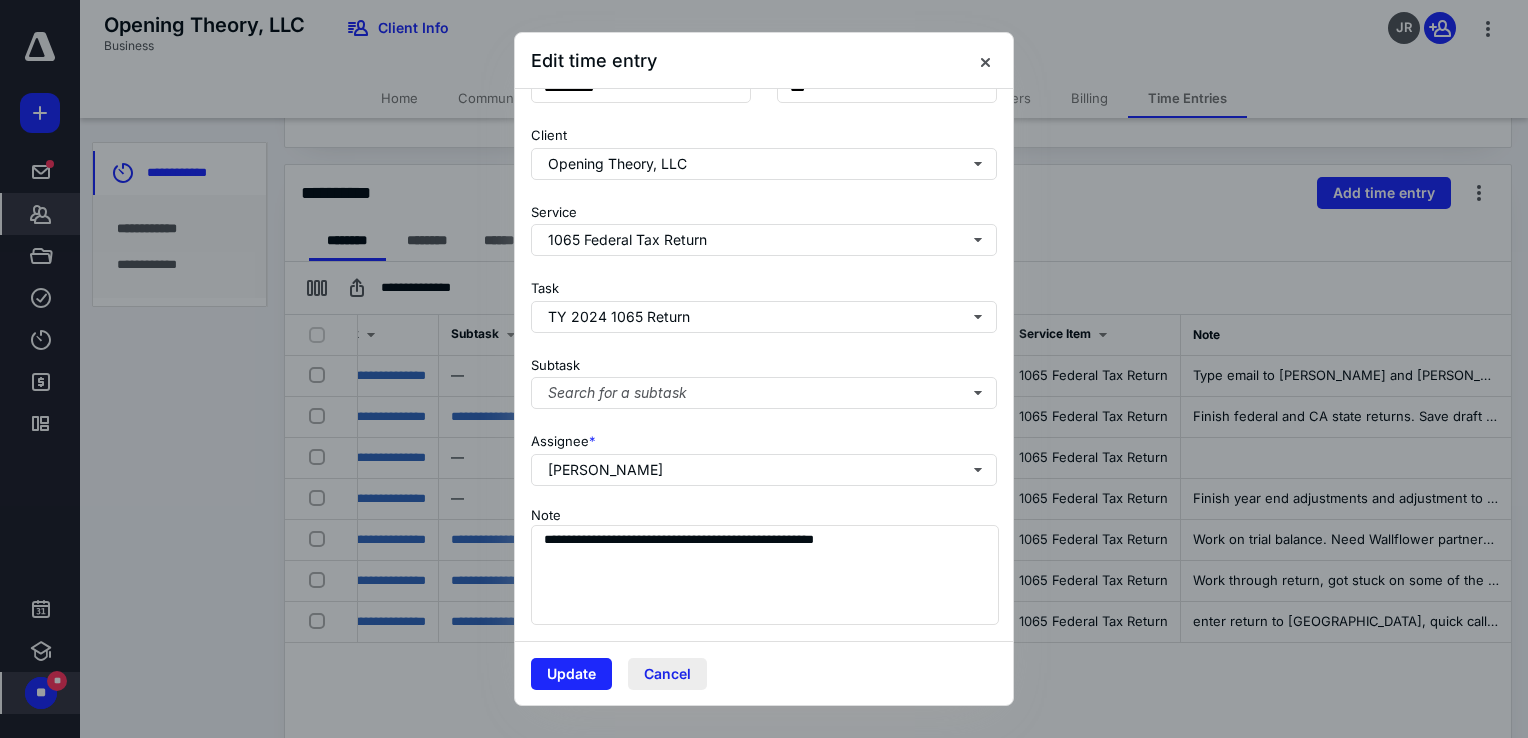 click on "Cancel" at bounding box center [667, 674] 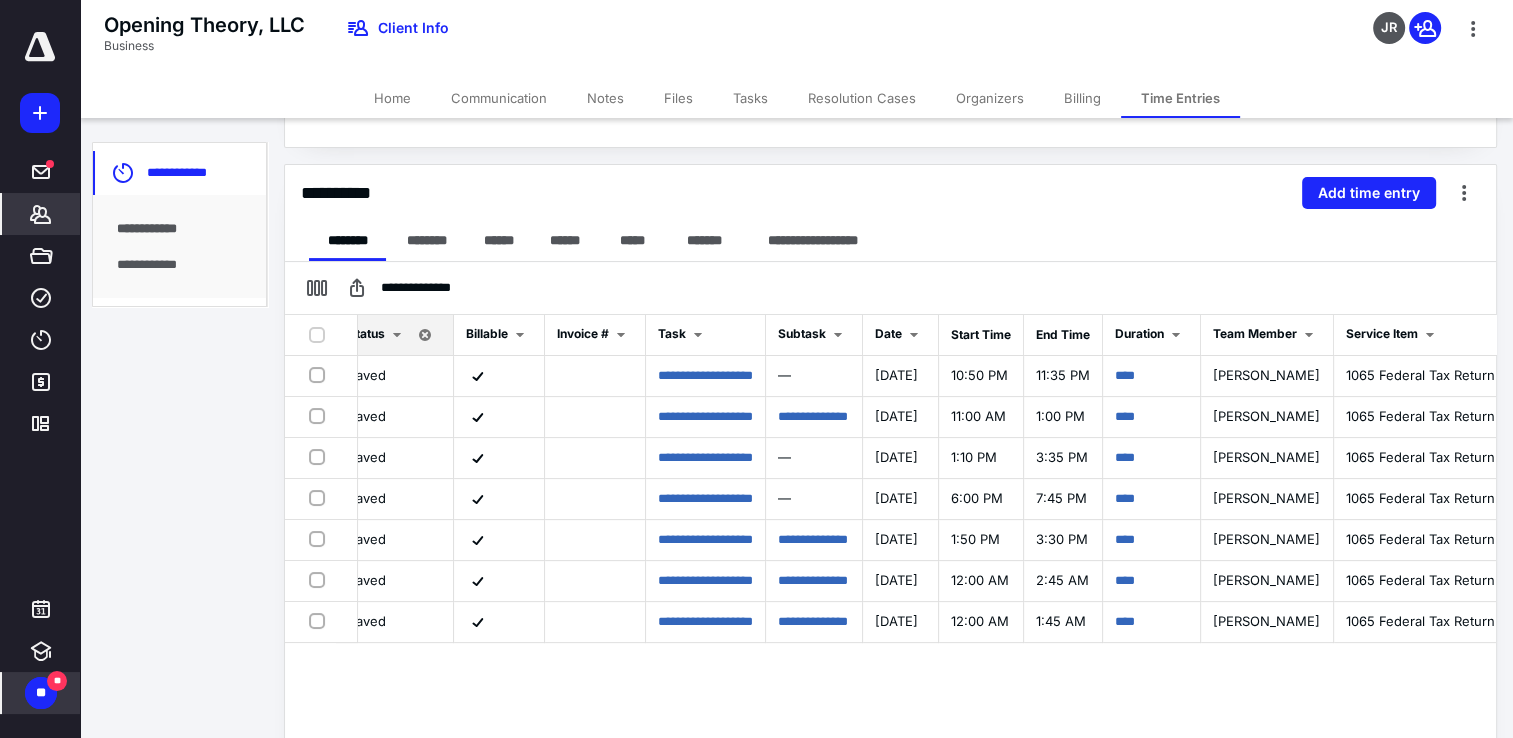 scroll, scrollTop: 0, scrollLeft: 0, axis: both 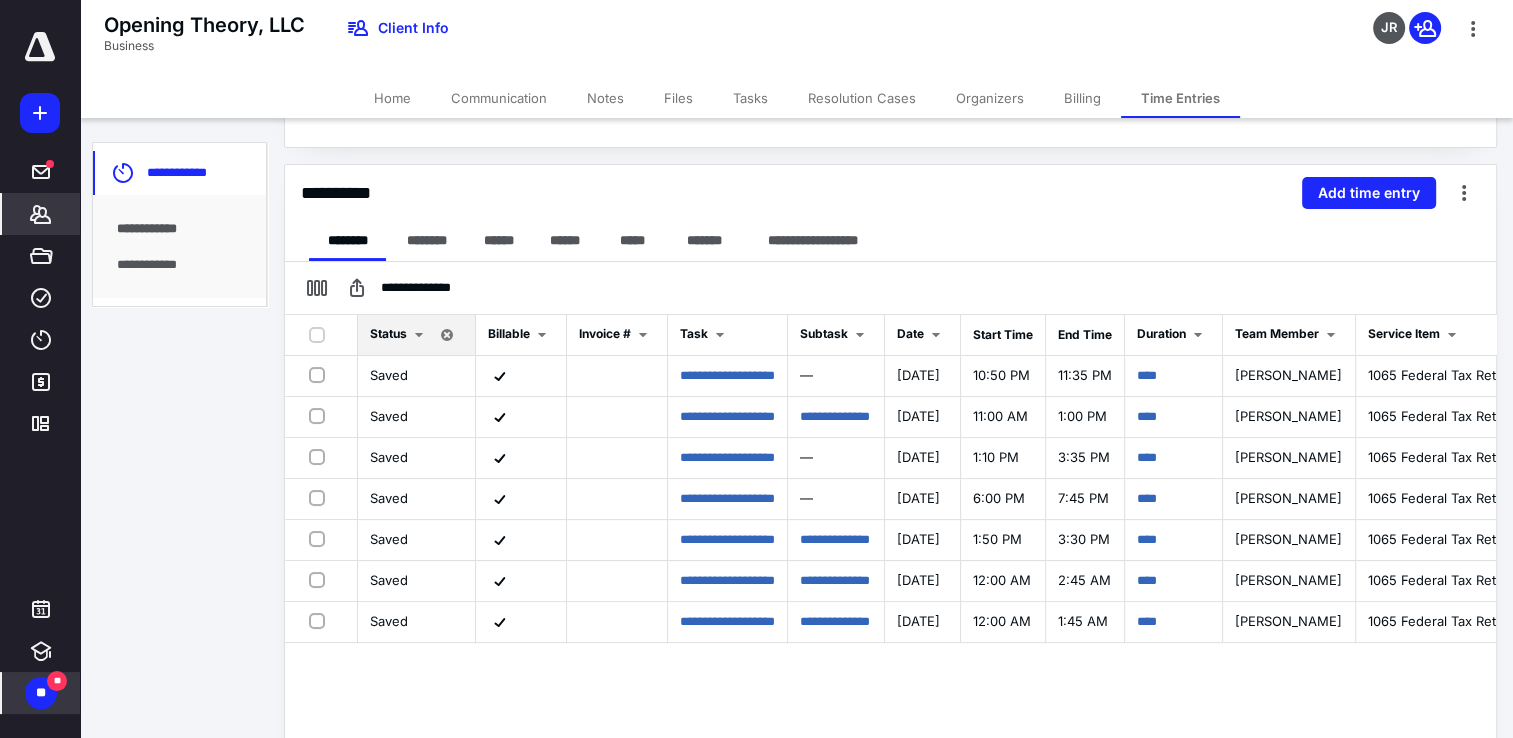 click on "Files" at bounding box center [678, 98] 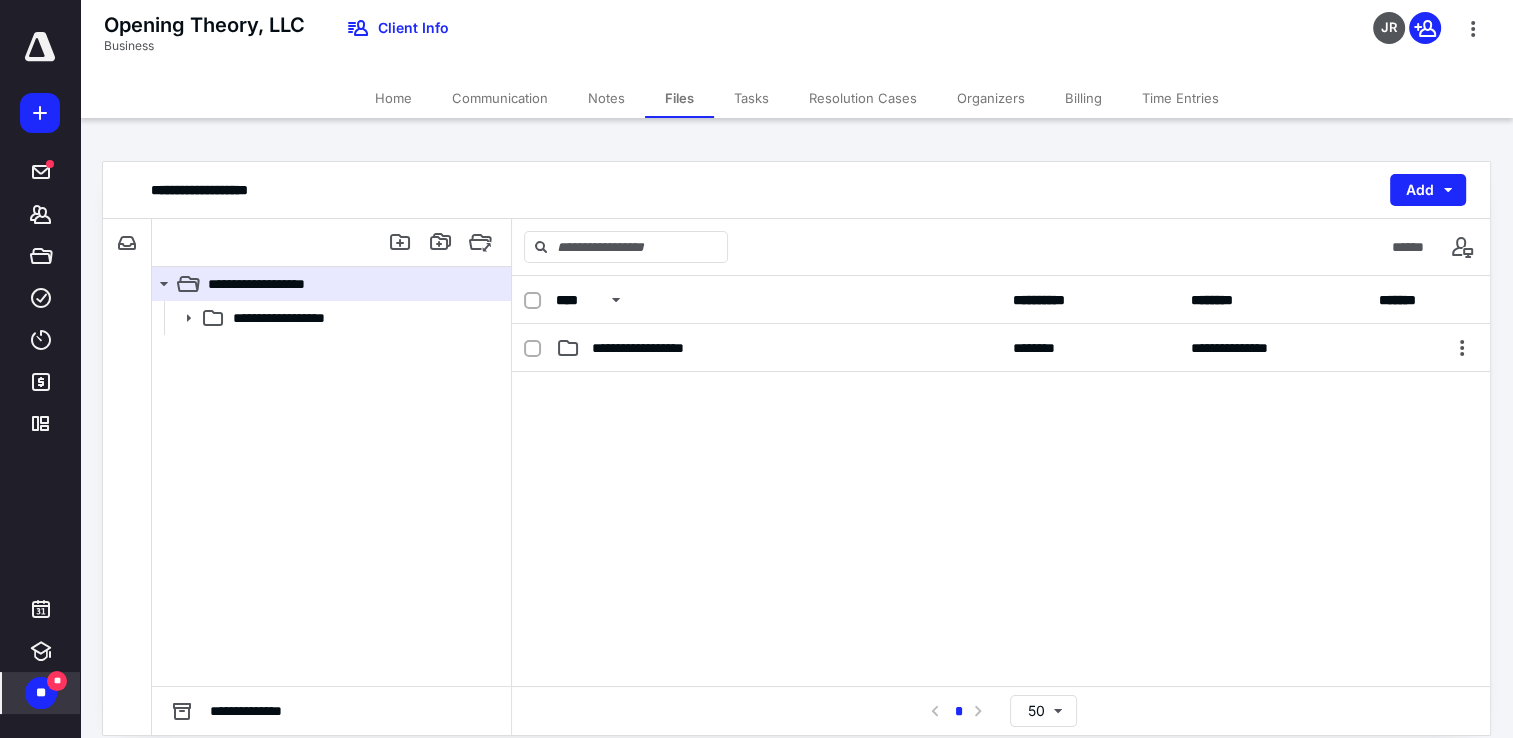 click on "Tasks" at bounding box center [751, 98] 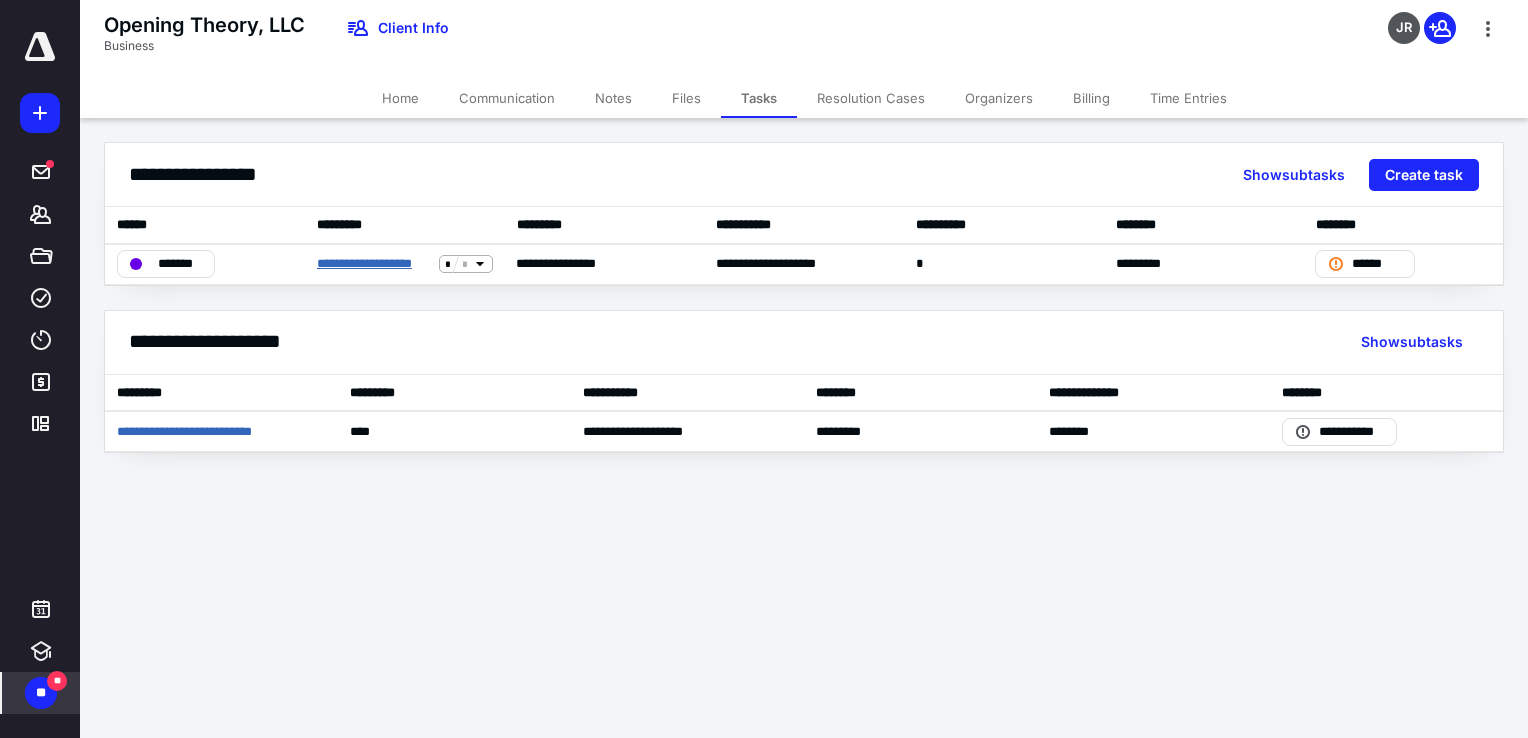 click on "**********" at bounding box center (374, 264) 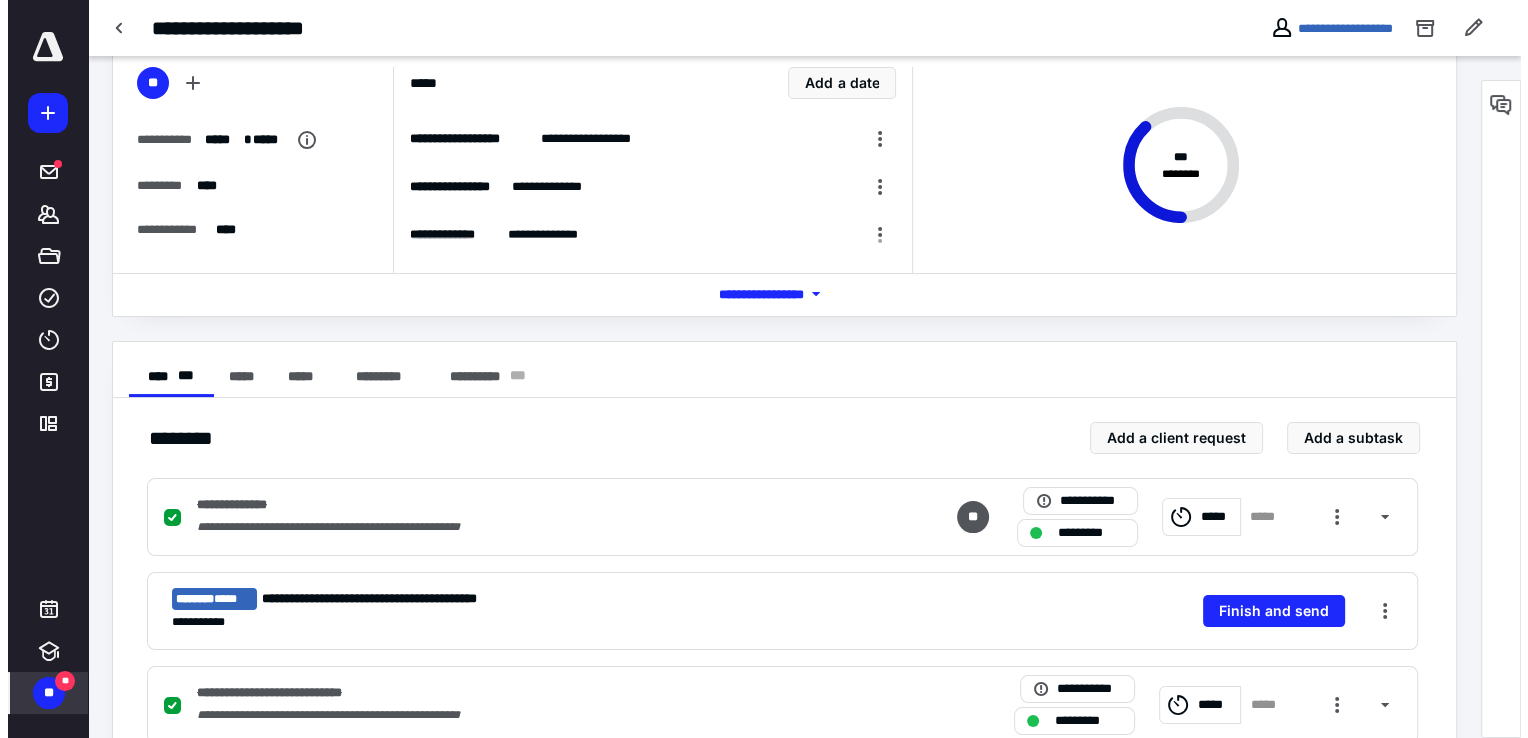 scroll, scrollTop: 0, scrollLeft: 0, axis: both 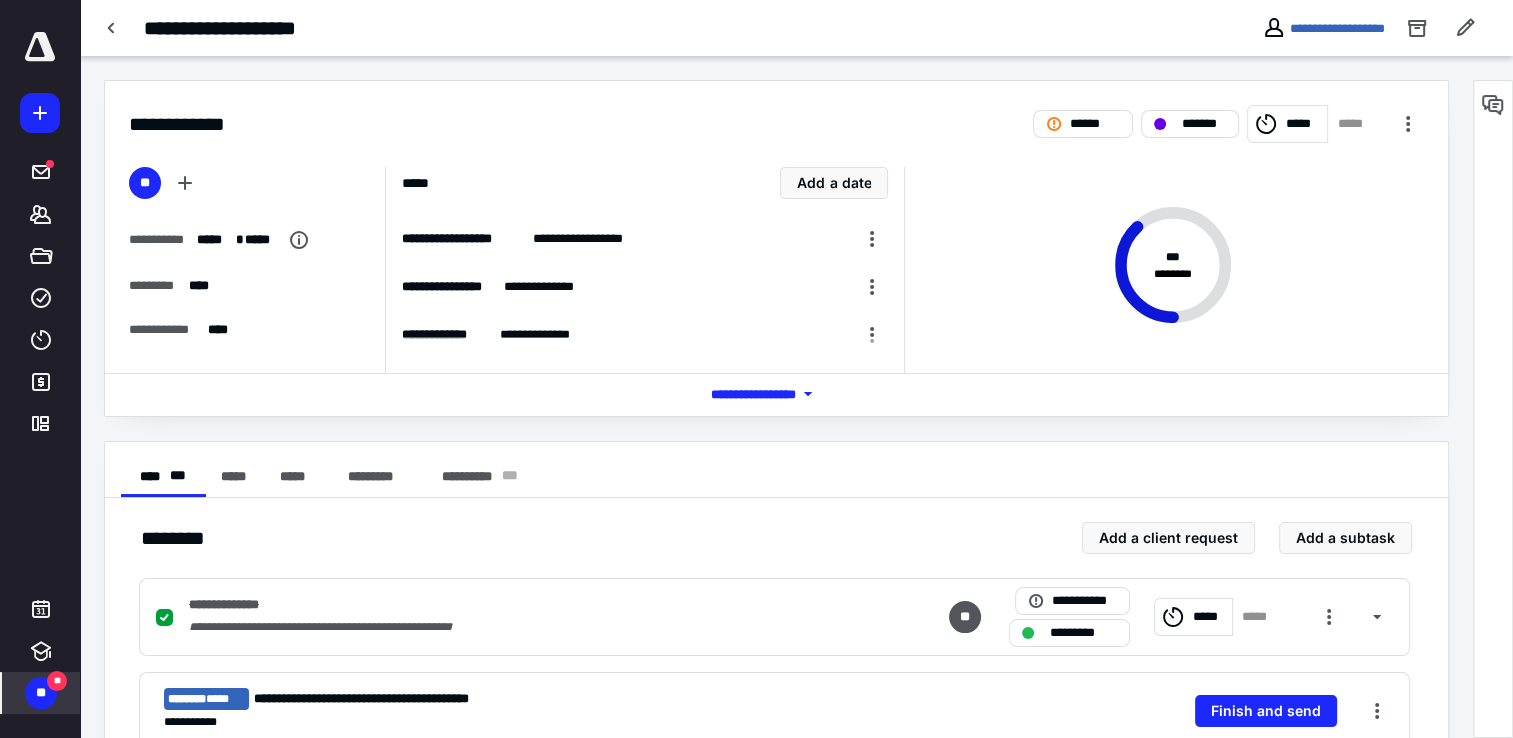 click on "*** **** *******" at bounding box center [777, 394] 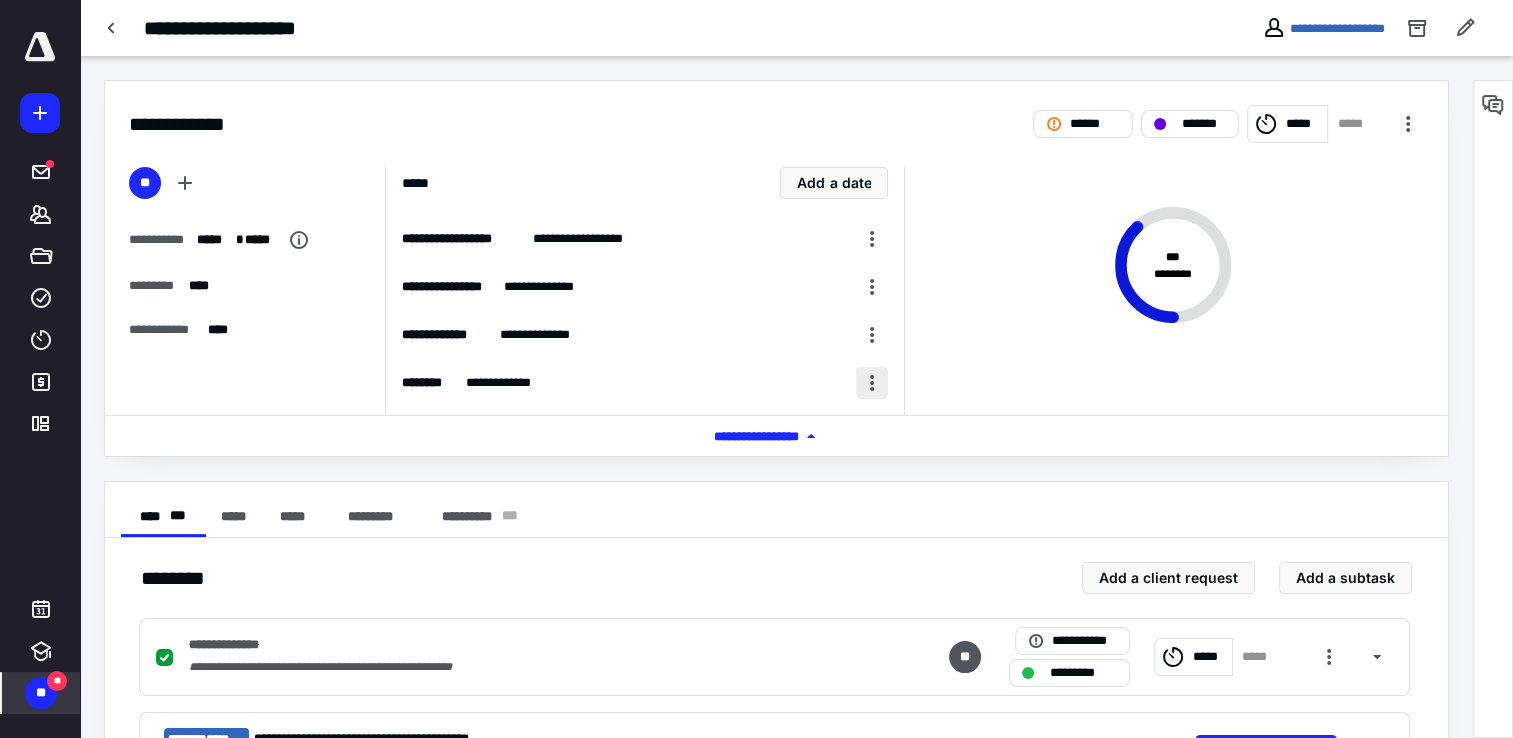 click at bounding box center (872, 383) 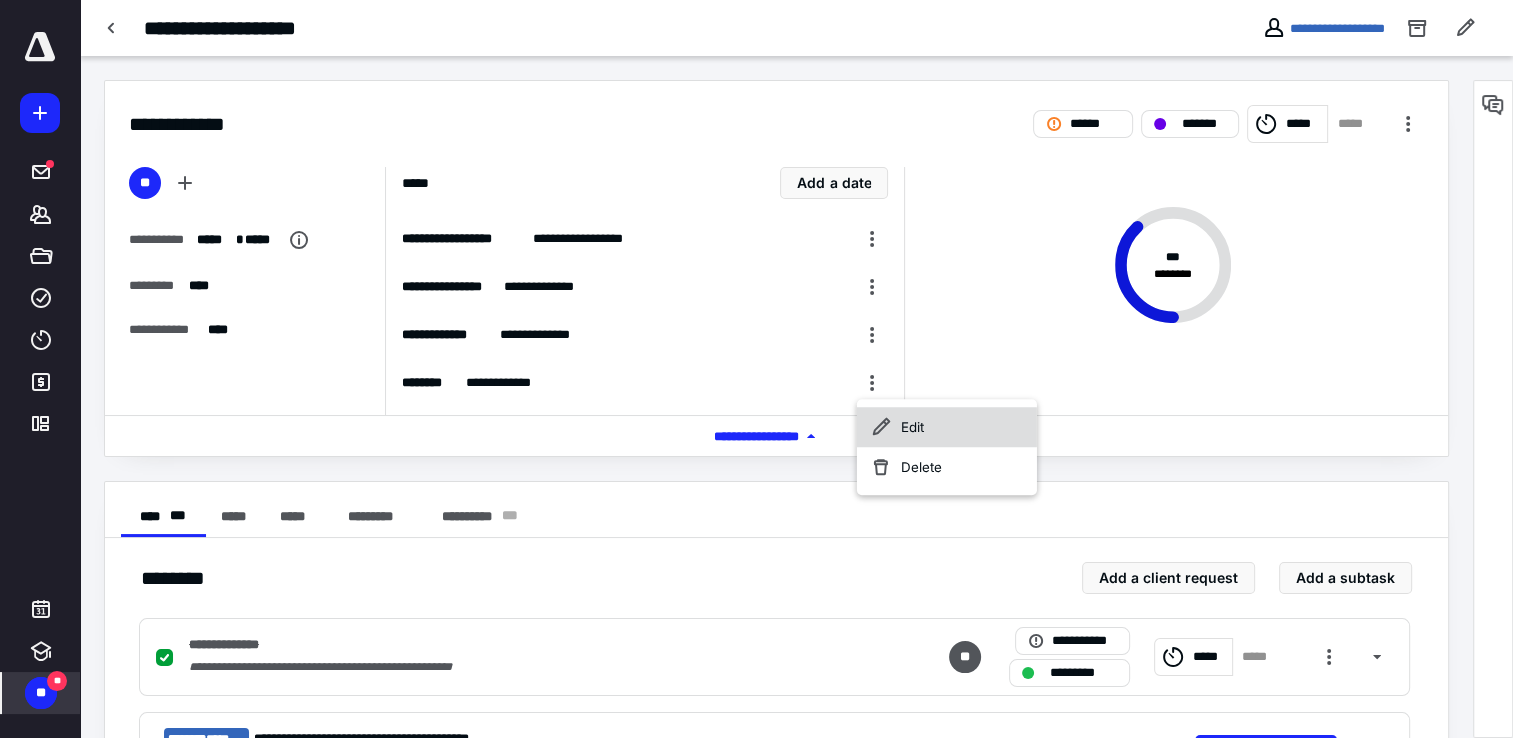 click on "Edit" at bounding box center (947, 427) 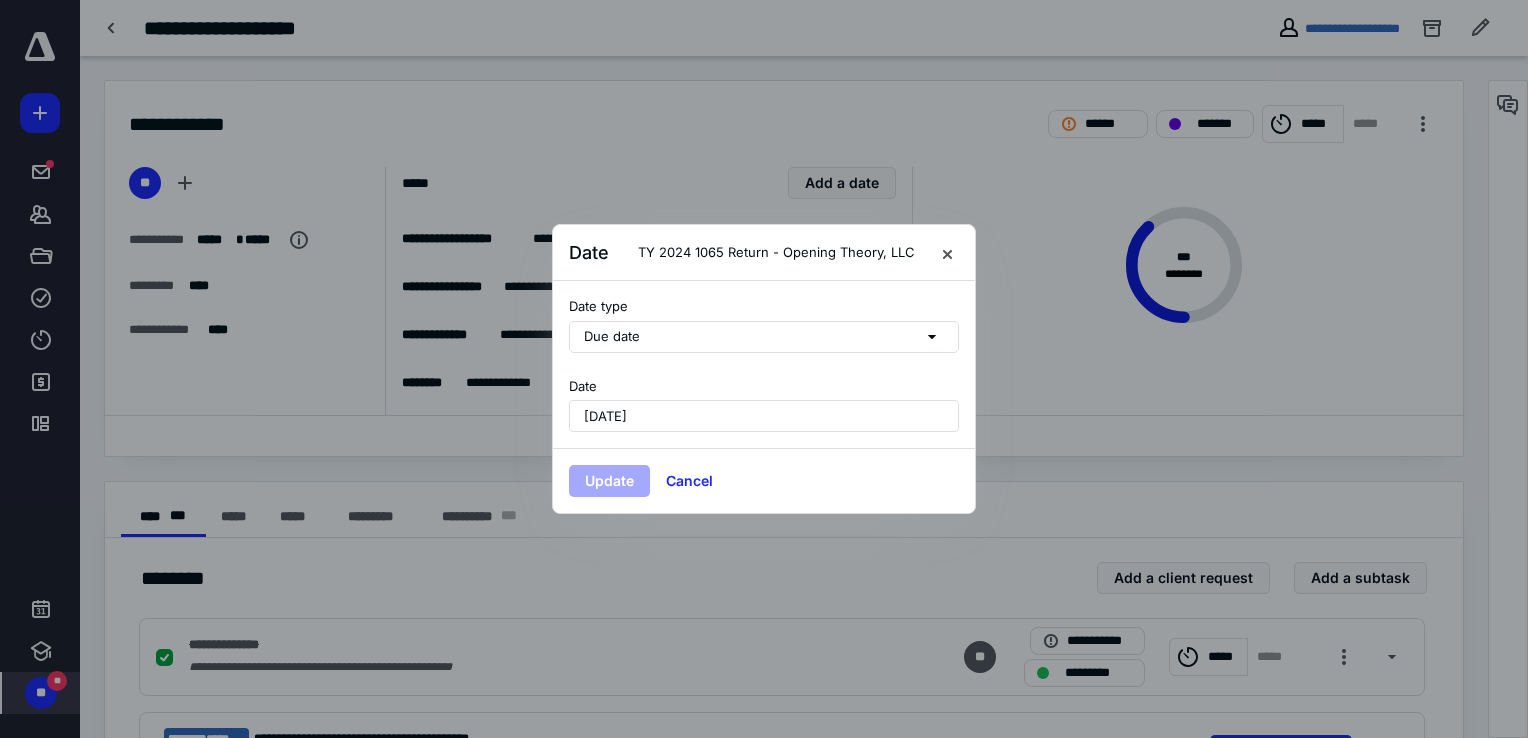 click on "[DATE]" at bounding box center [764, 416] 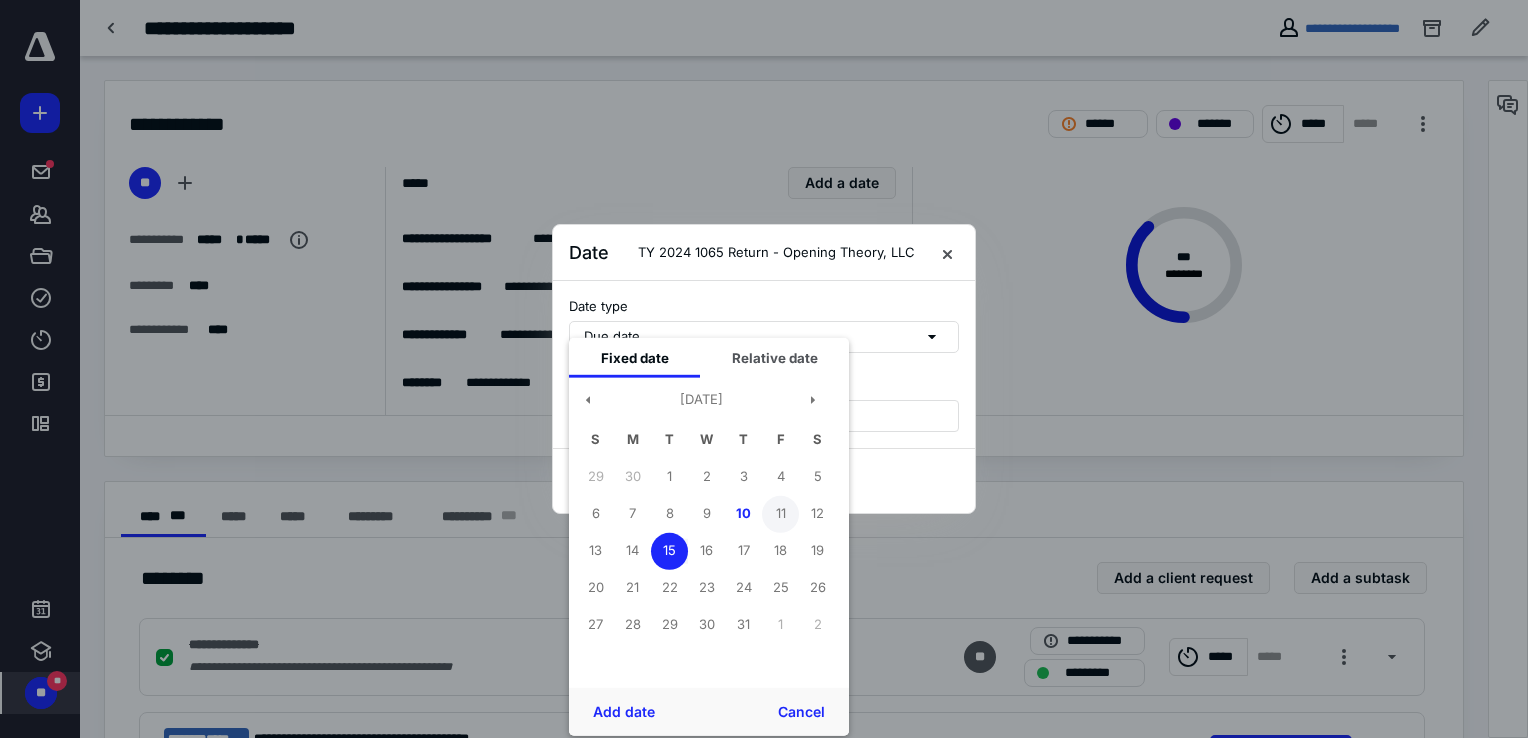 click on "11" at bounding box center (780, 513) 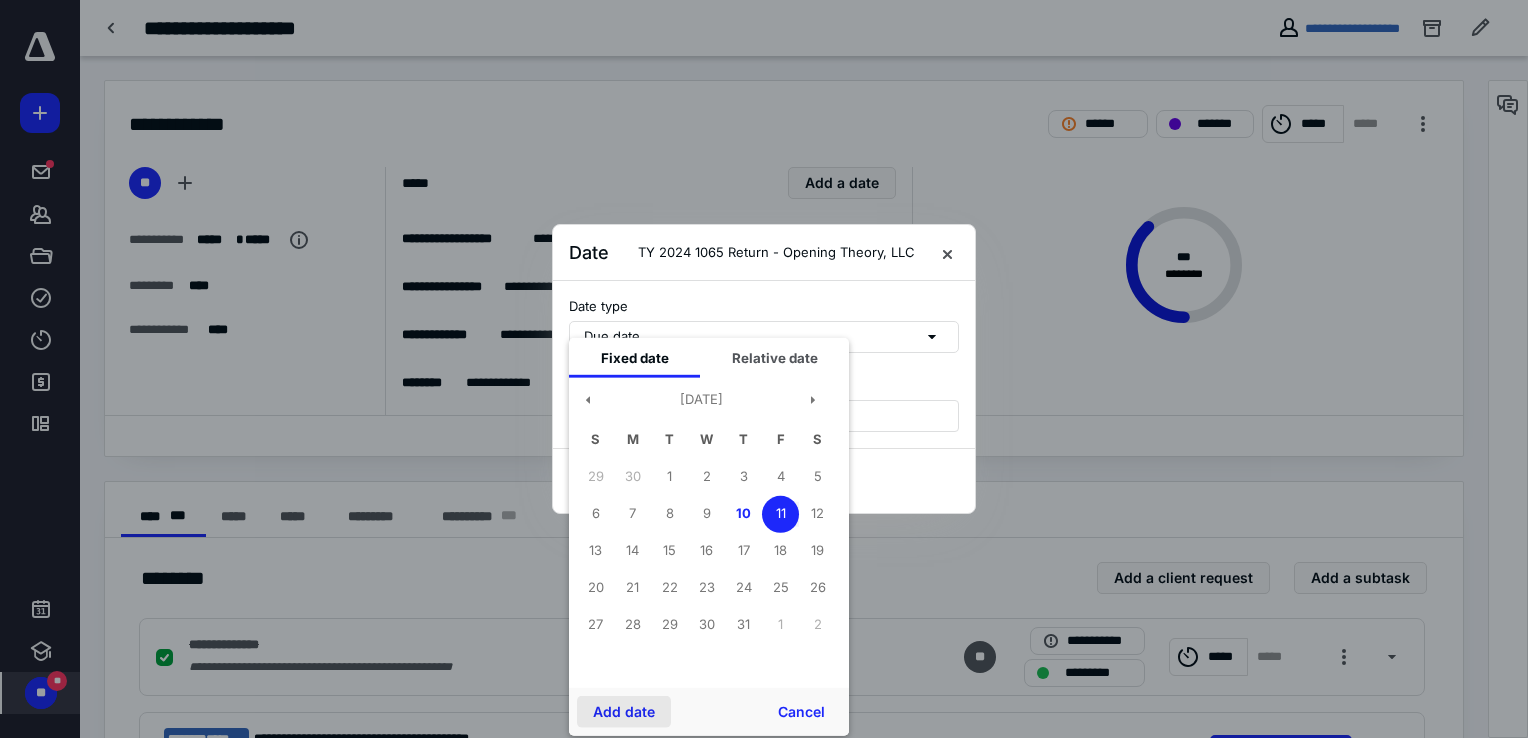 click on "Add date" at bounding box center (624, 712) 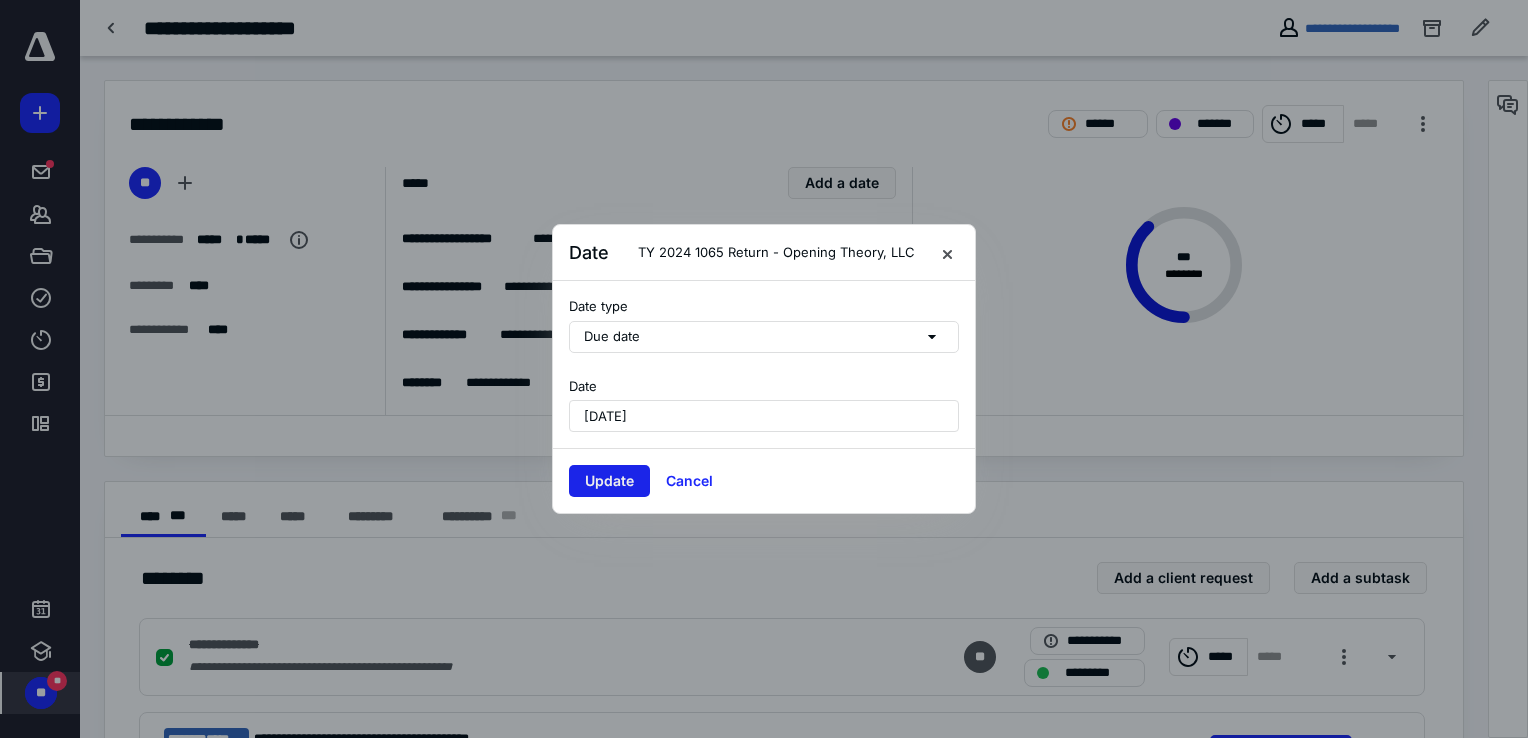 click on "Update" at bounding box center (609, 481) 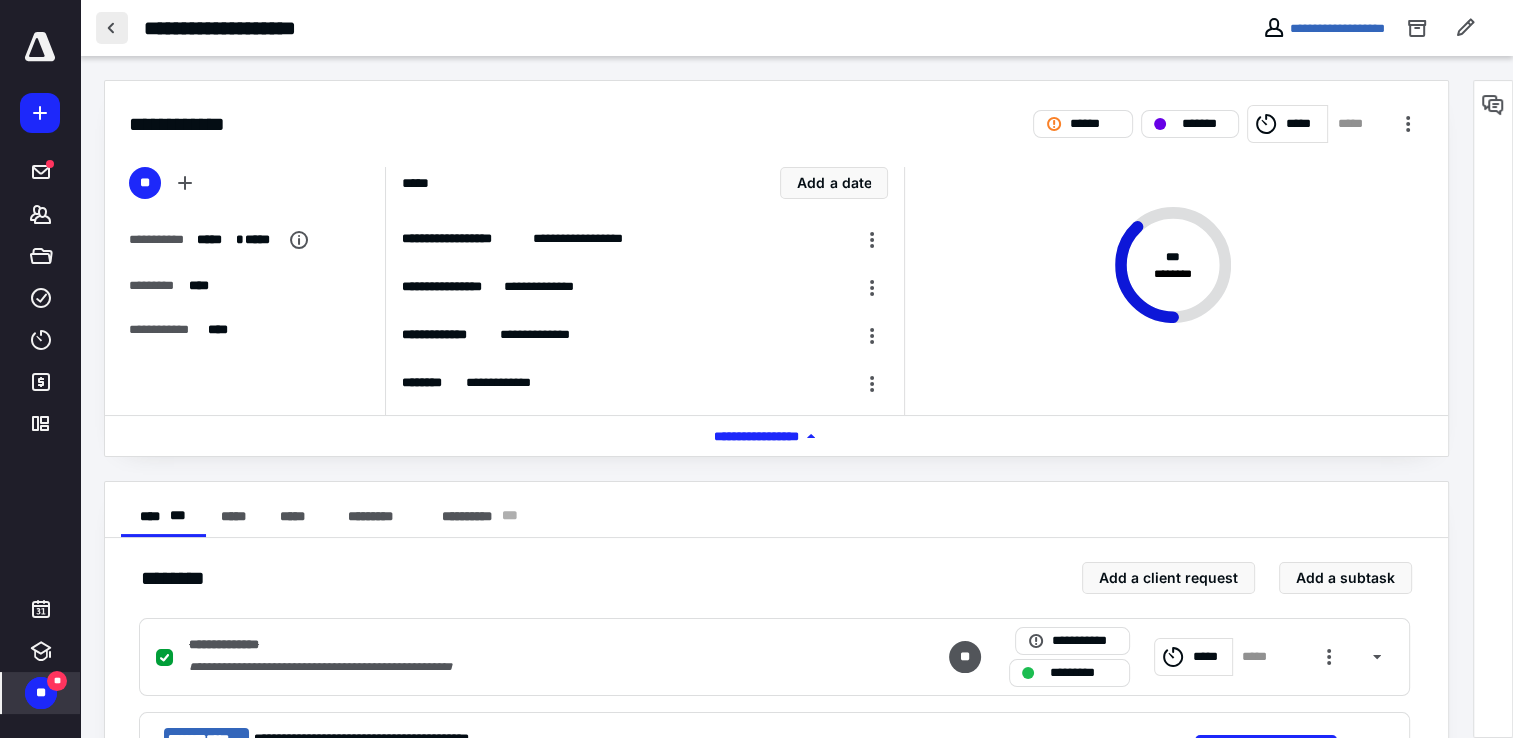 click at bounding box center [112, 28] 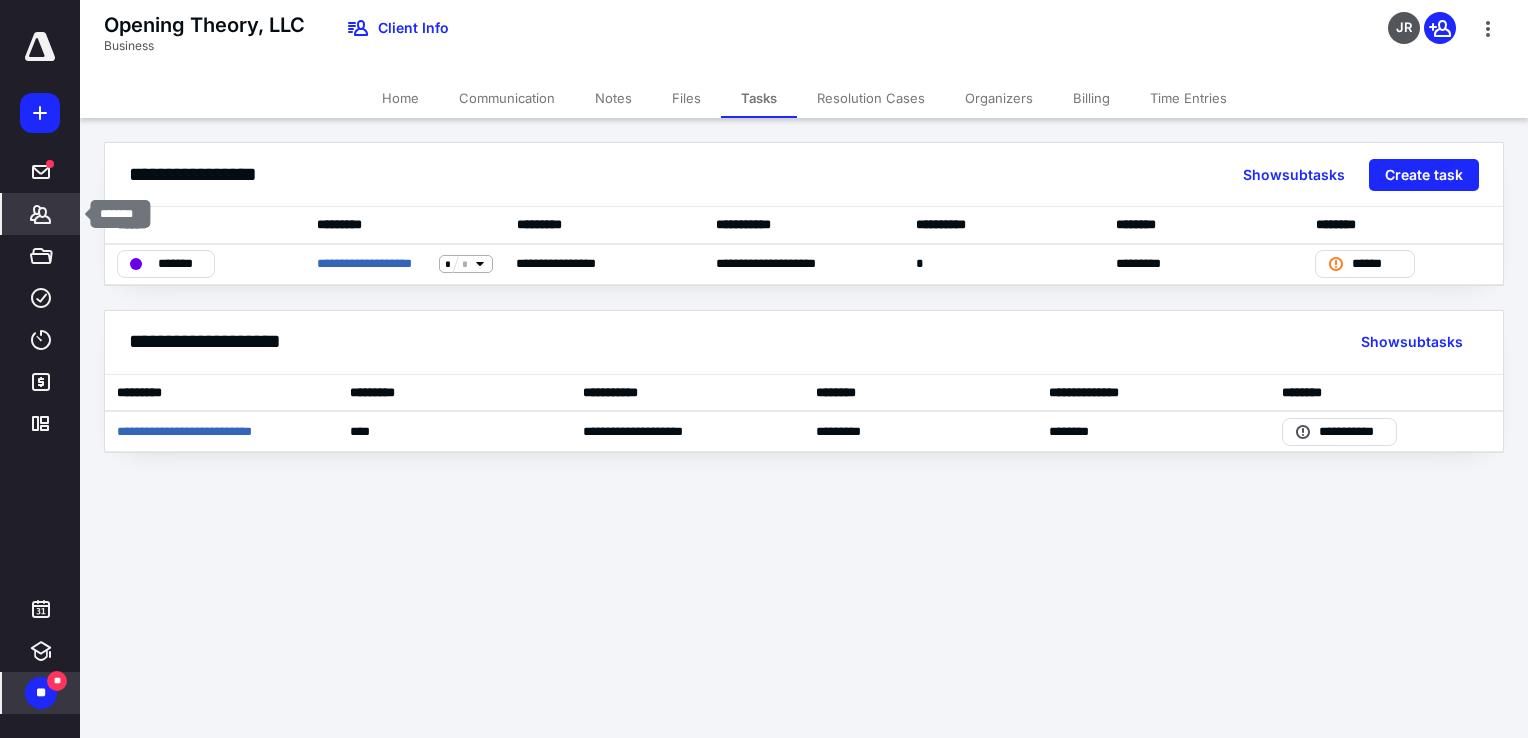 click 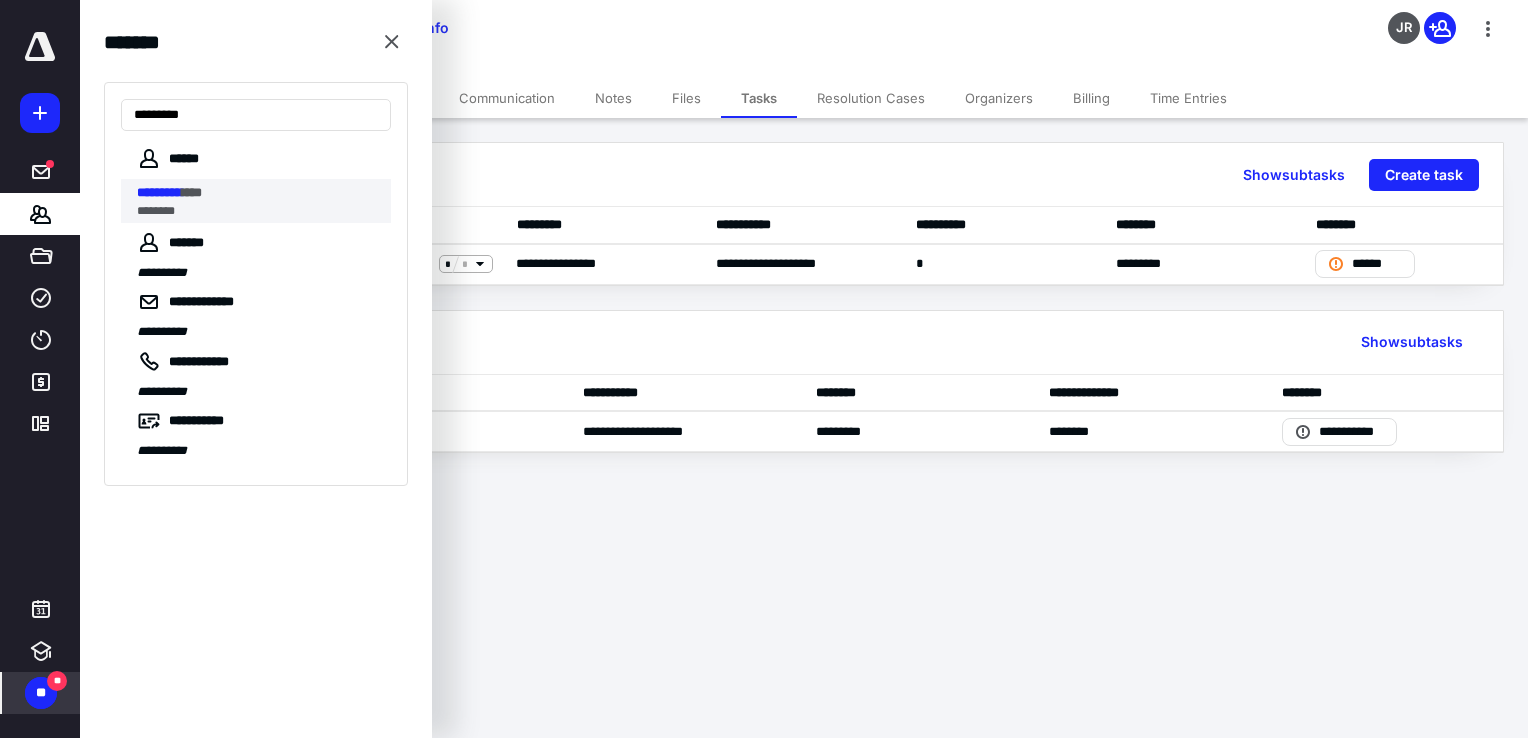 type on "*********" 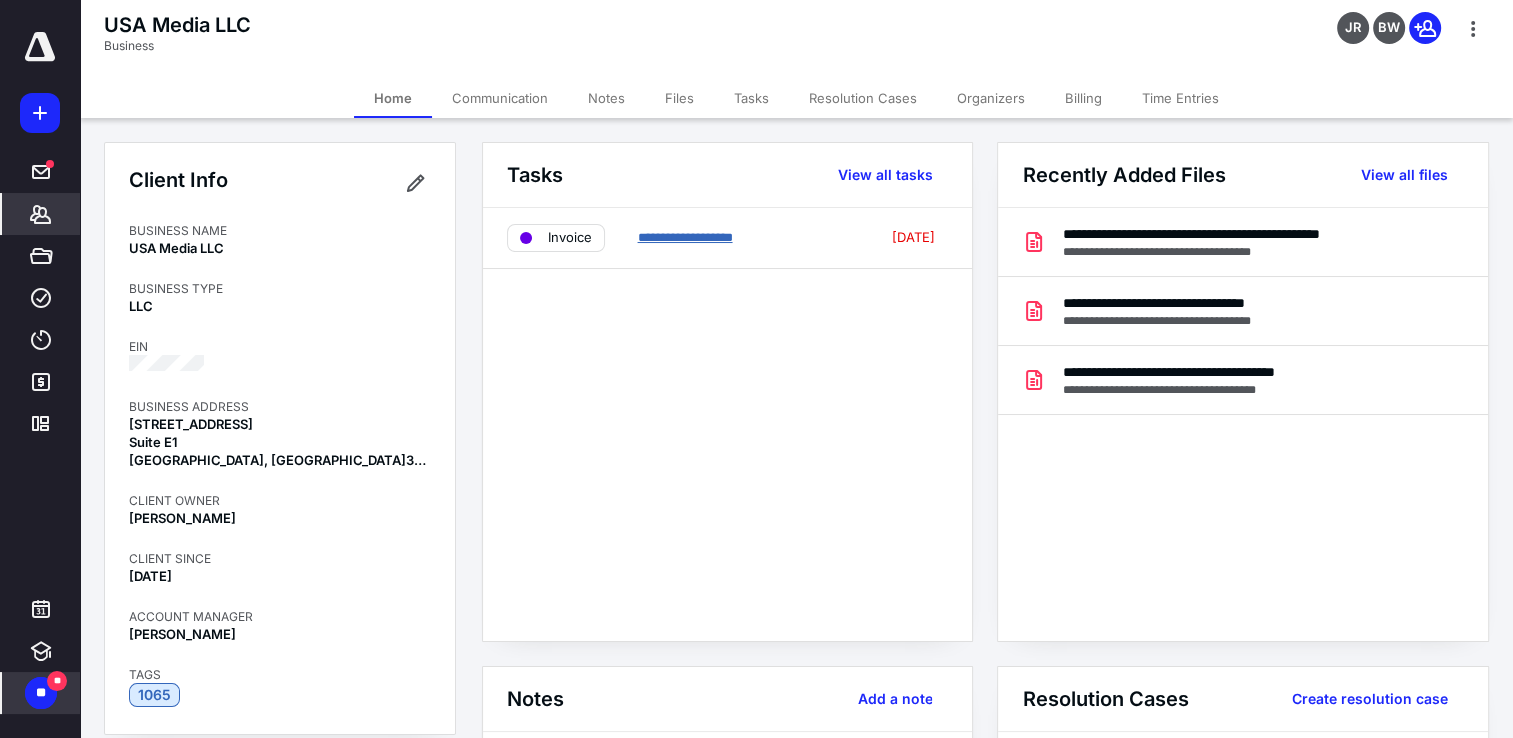 click on "**********" at bounding box center [684, 237] 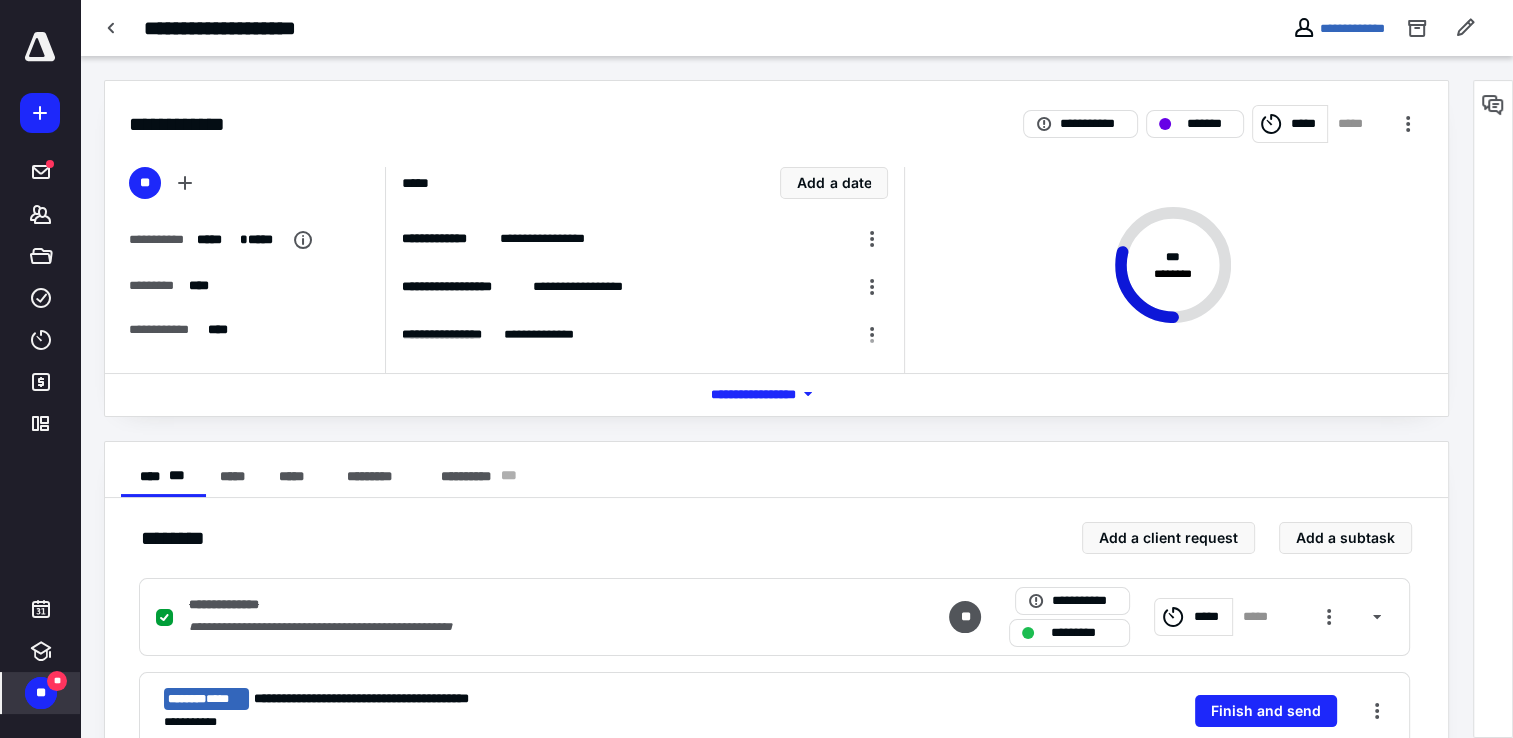 click on "*** **** *******" at bounding box center [777, 394] 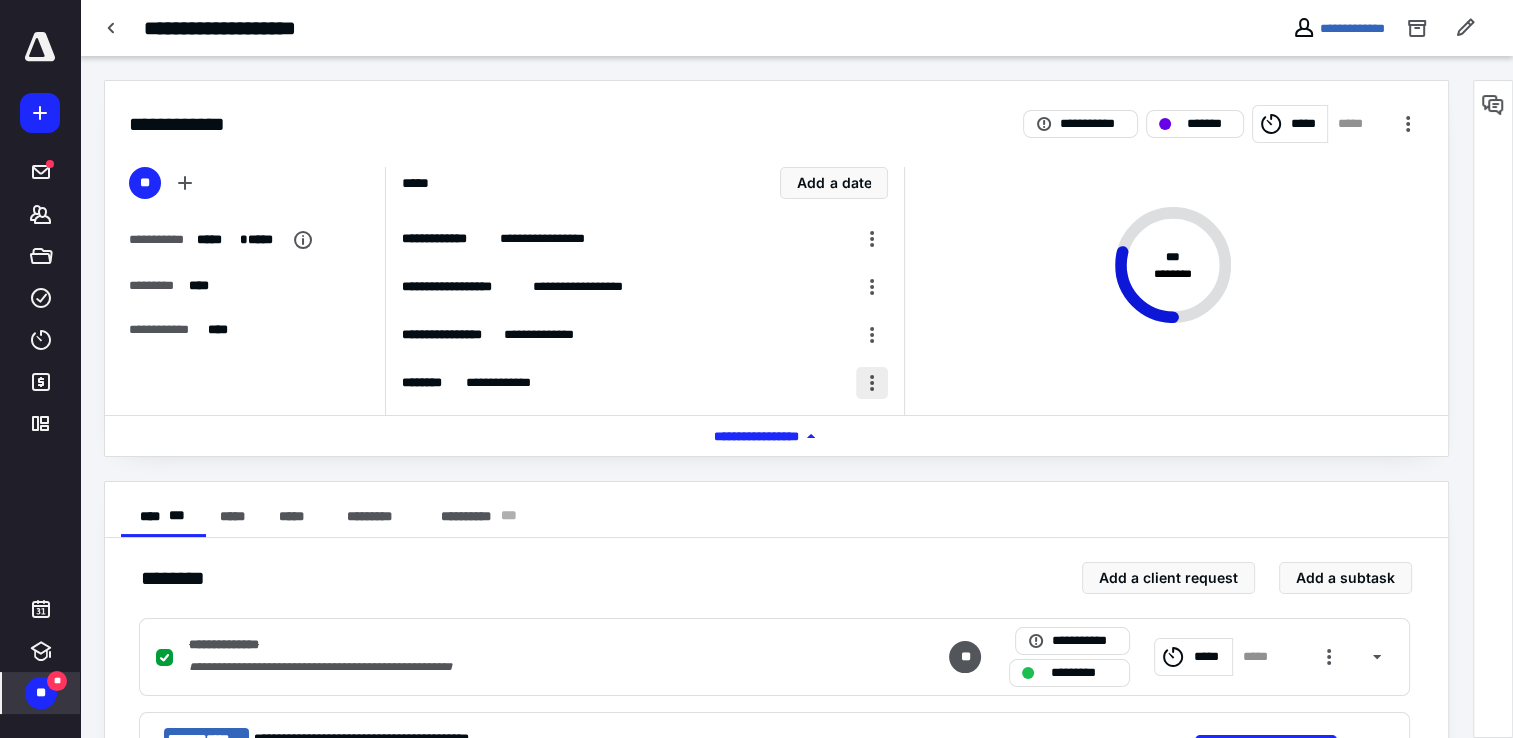 click at bounding box center [872, 383] 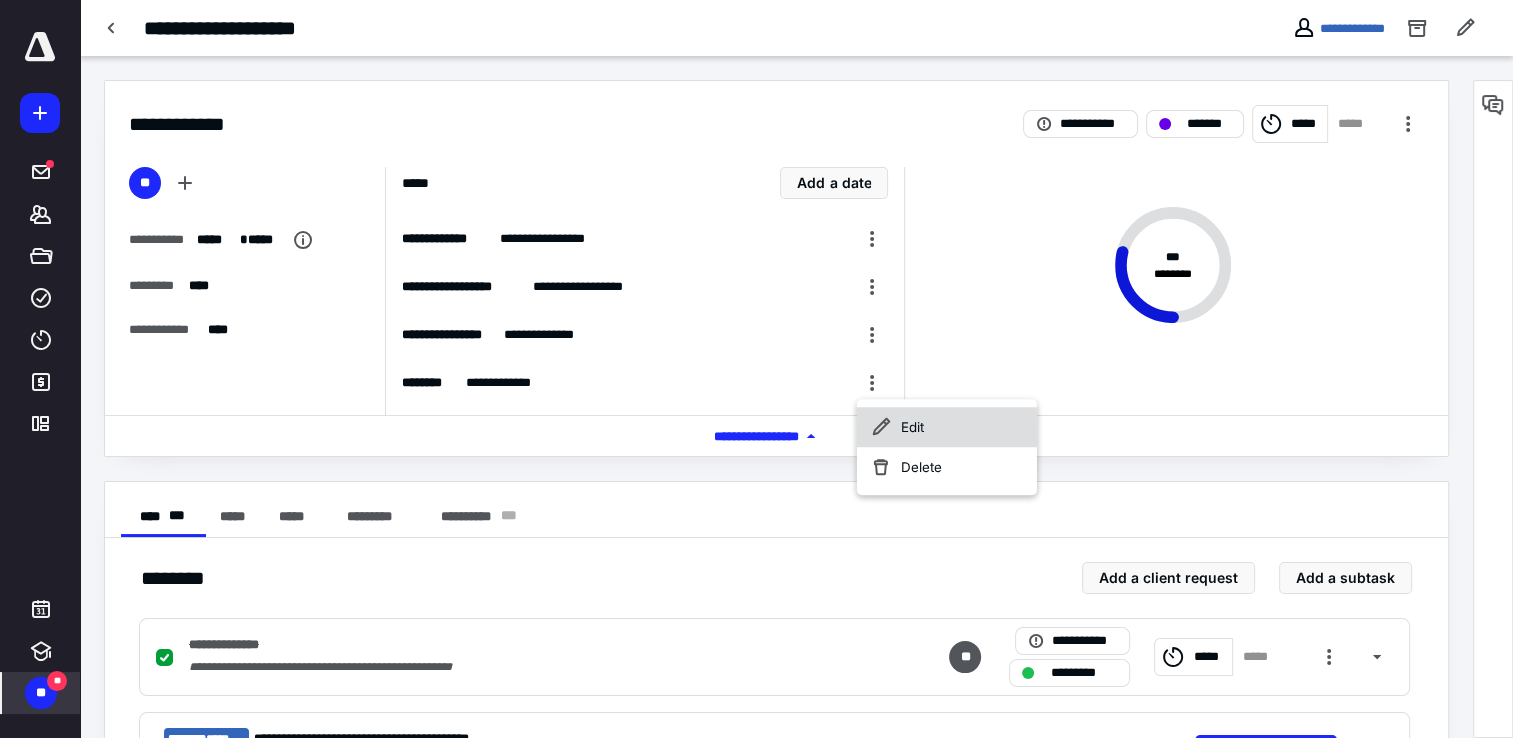 click on "Edit" at bounding box center [947, 427] 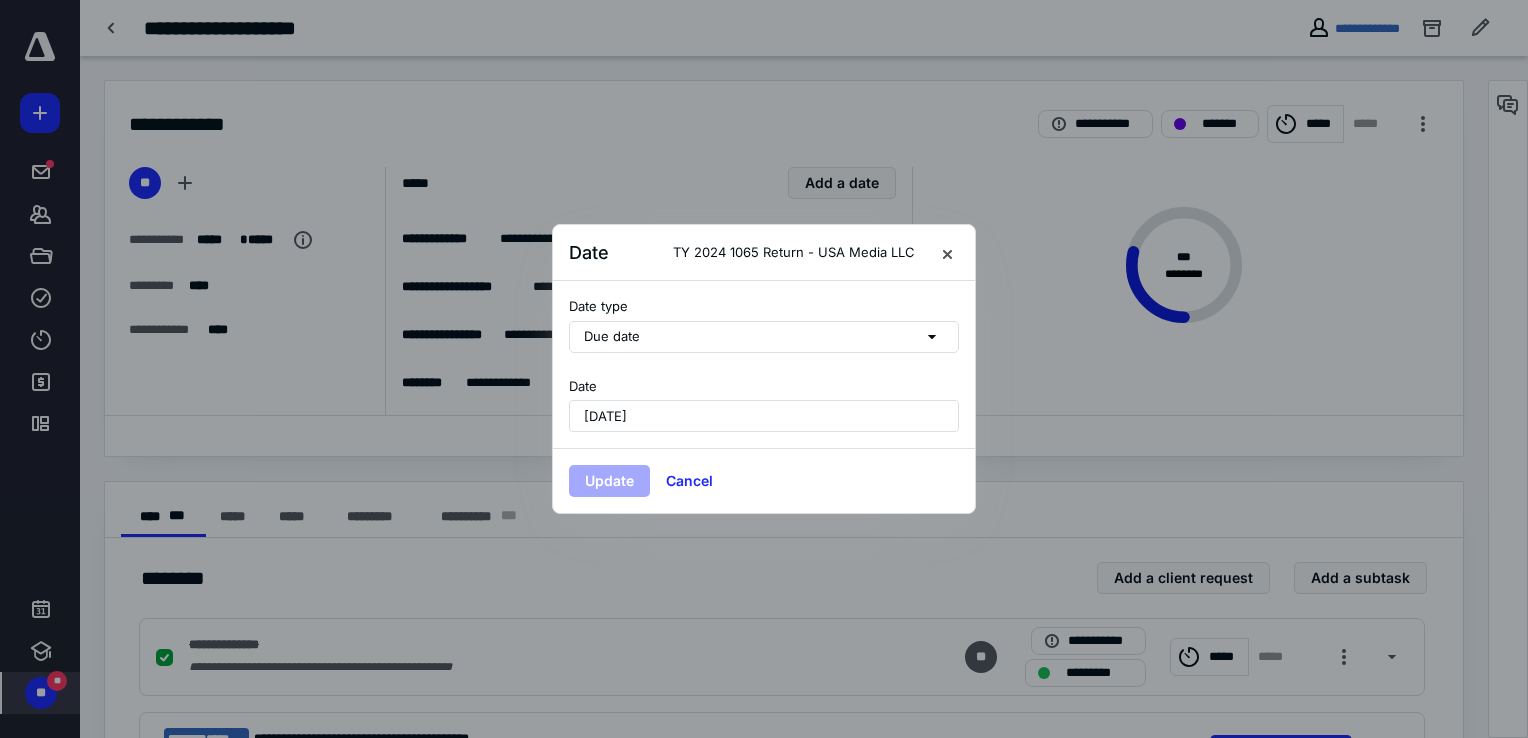click on "[DATE]" at bounding box center (605, 416) 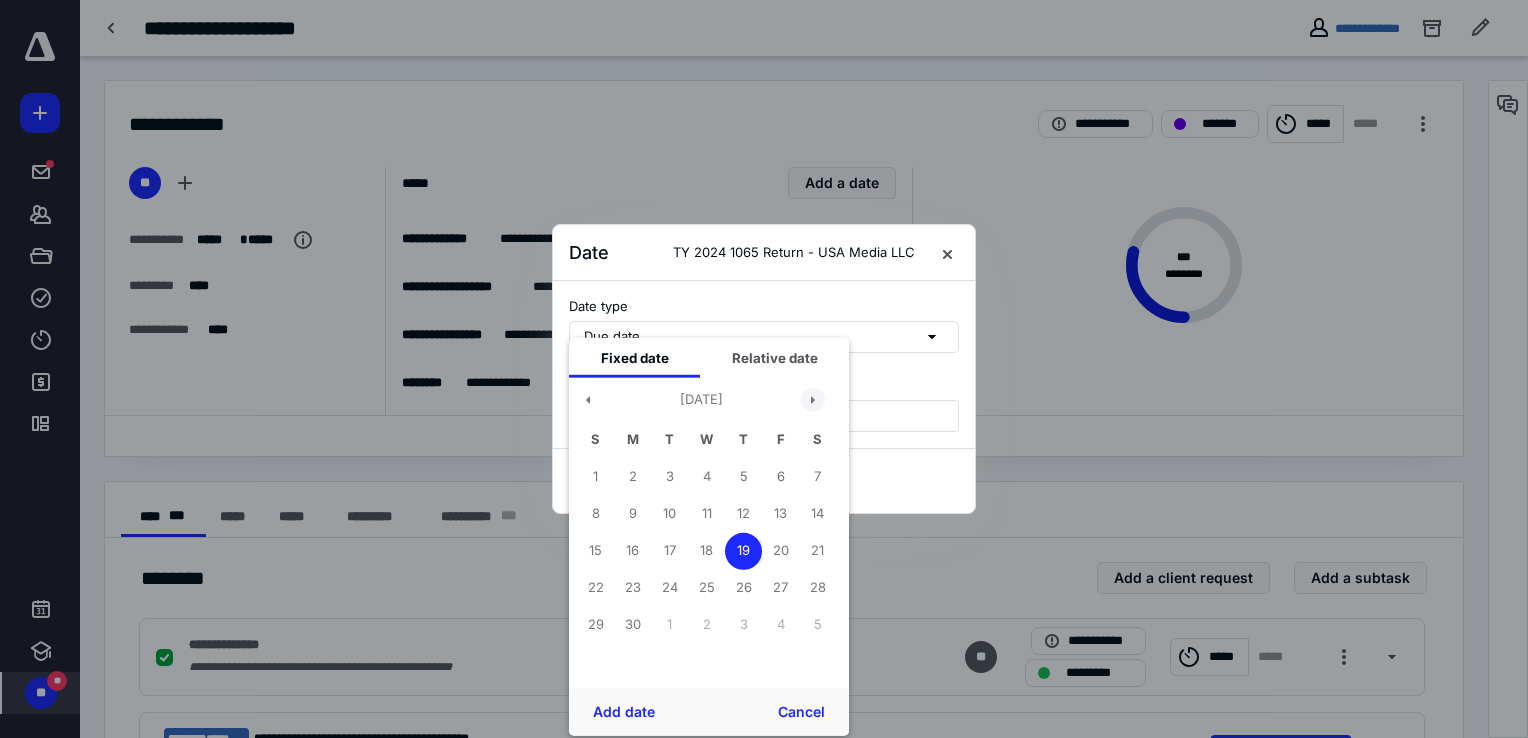 click at bounding box center [813, 400] 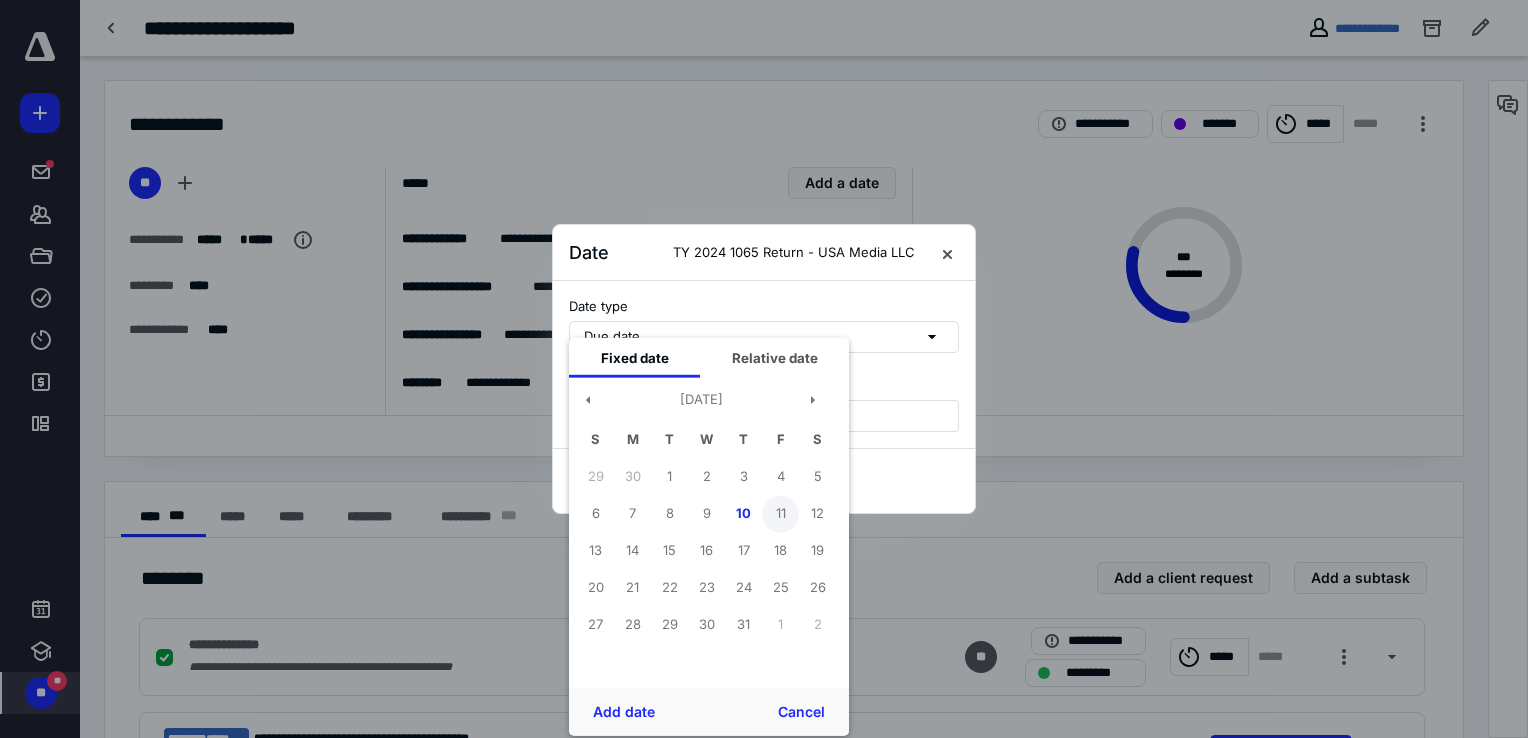 click on "11" at bounding box center (780, 513) 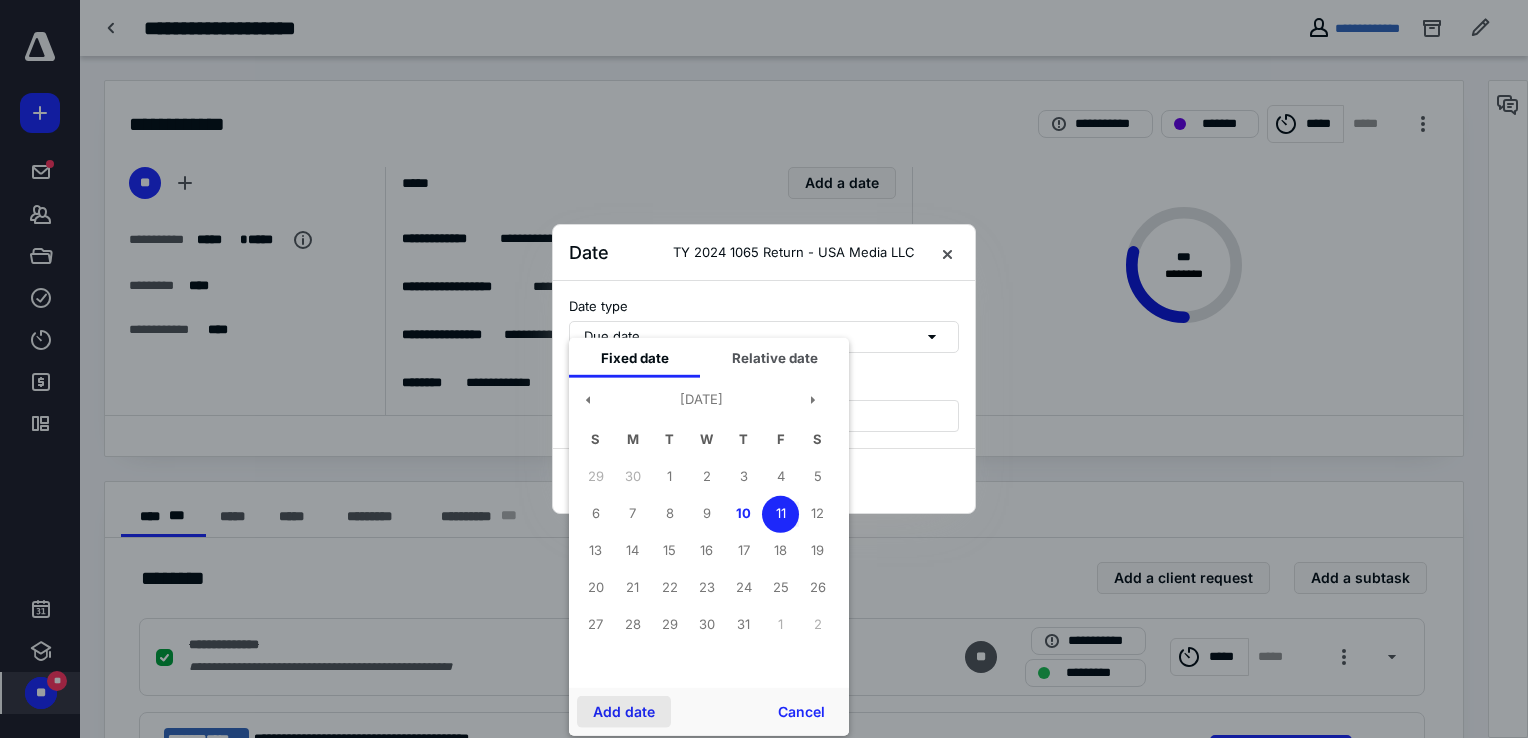 click on "Add date" at bounding box center (624, 712) 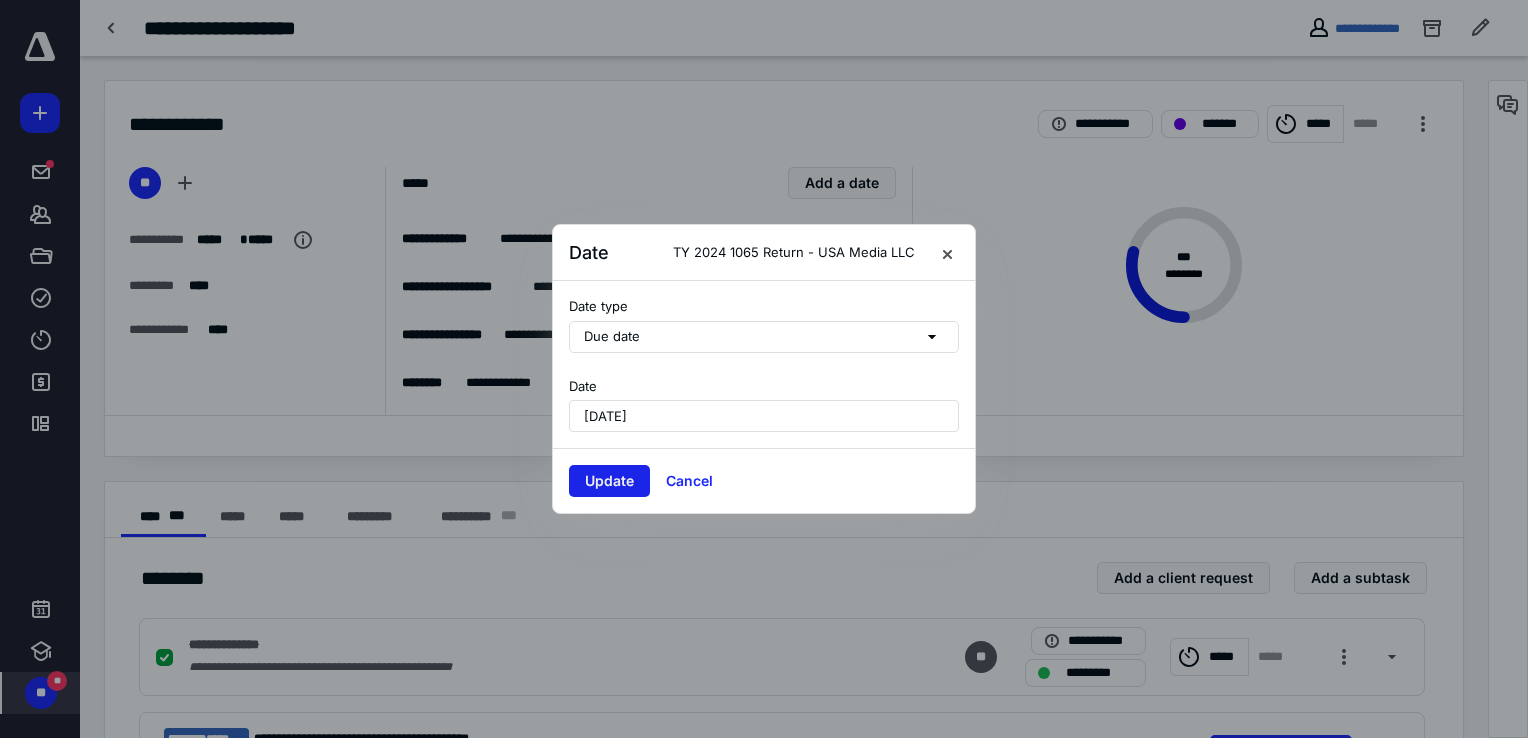 click on "Update" at bounding box center (609, 481) 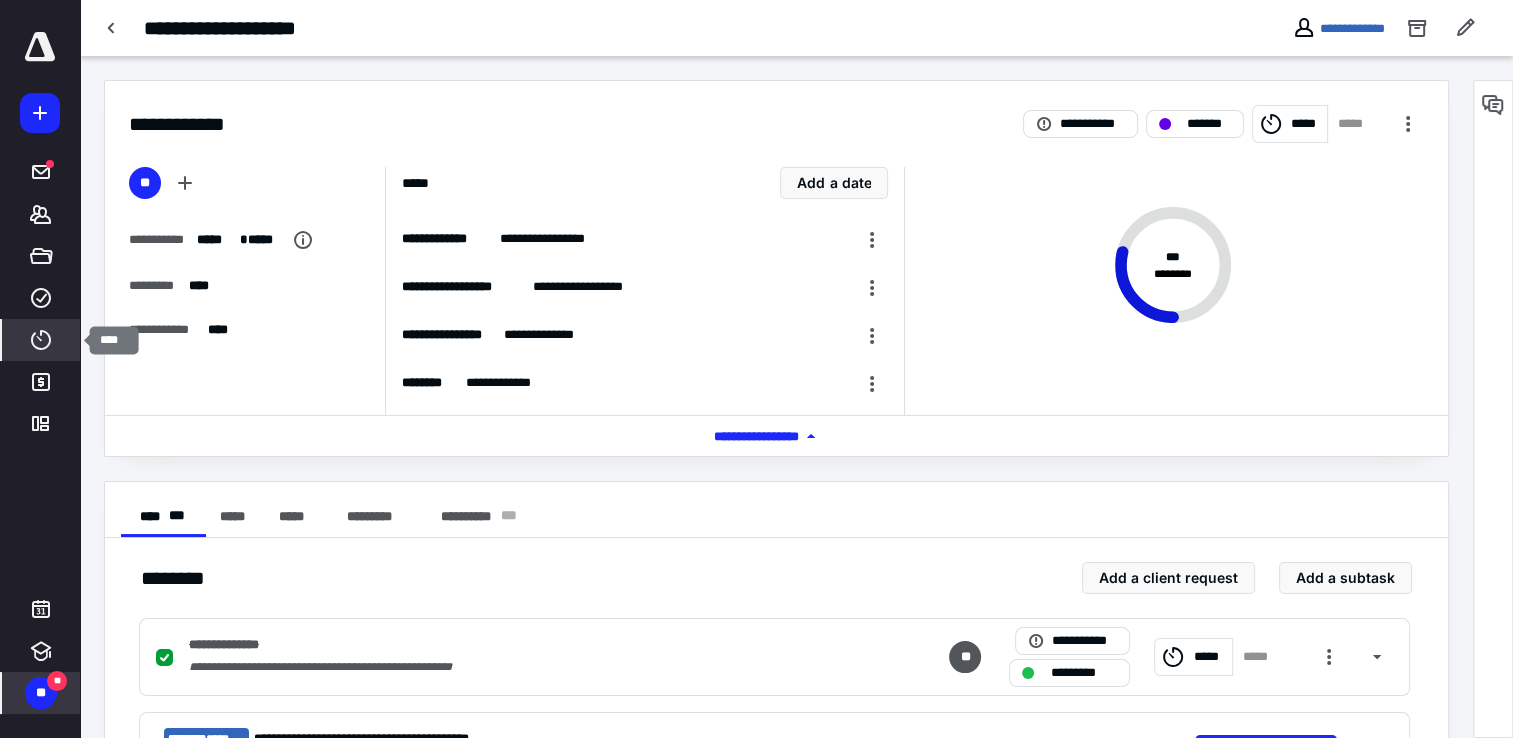 click 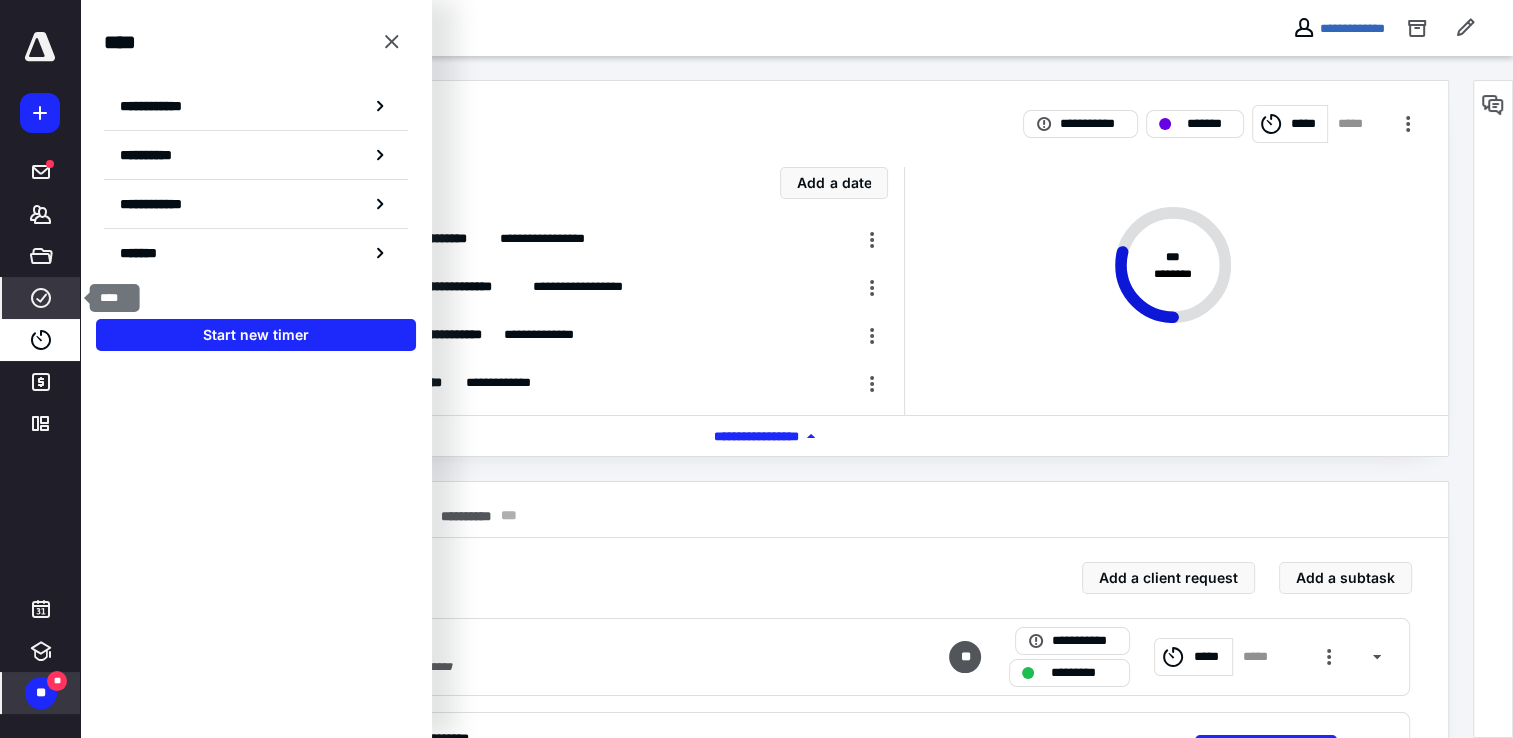 click 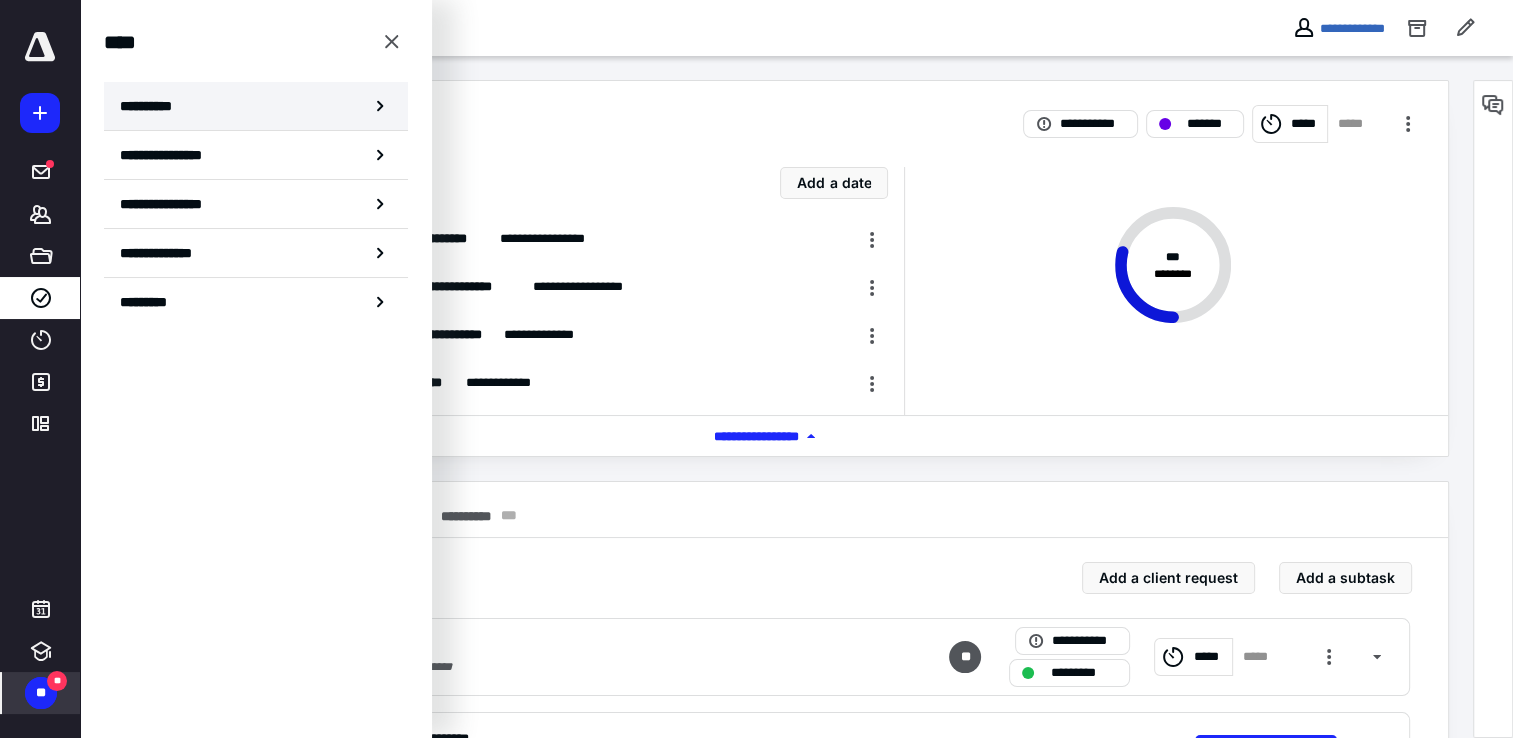 click on "**********" at bounding box center (256, 106) 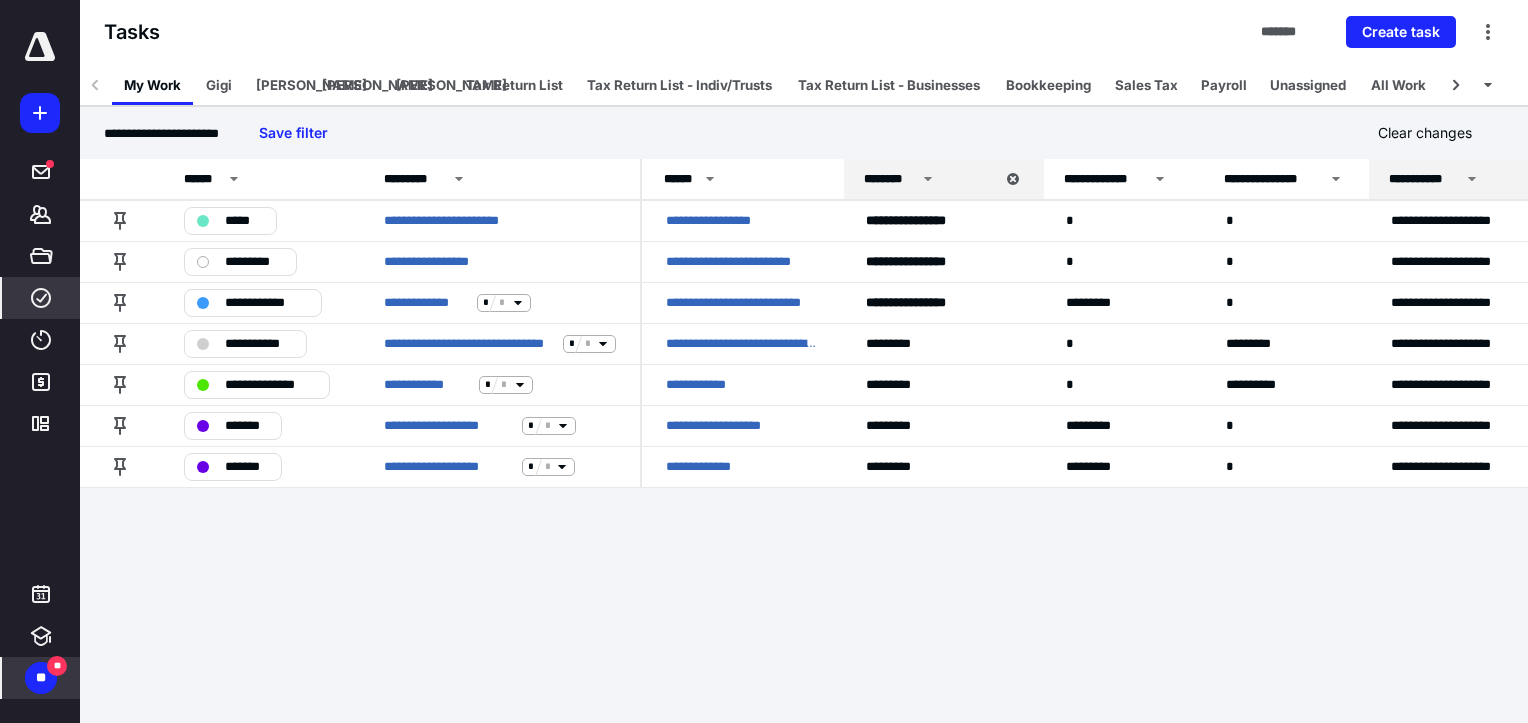 click at bounding box center [40, 47] 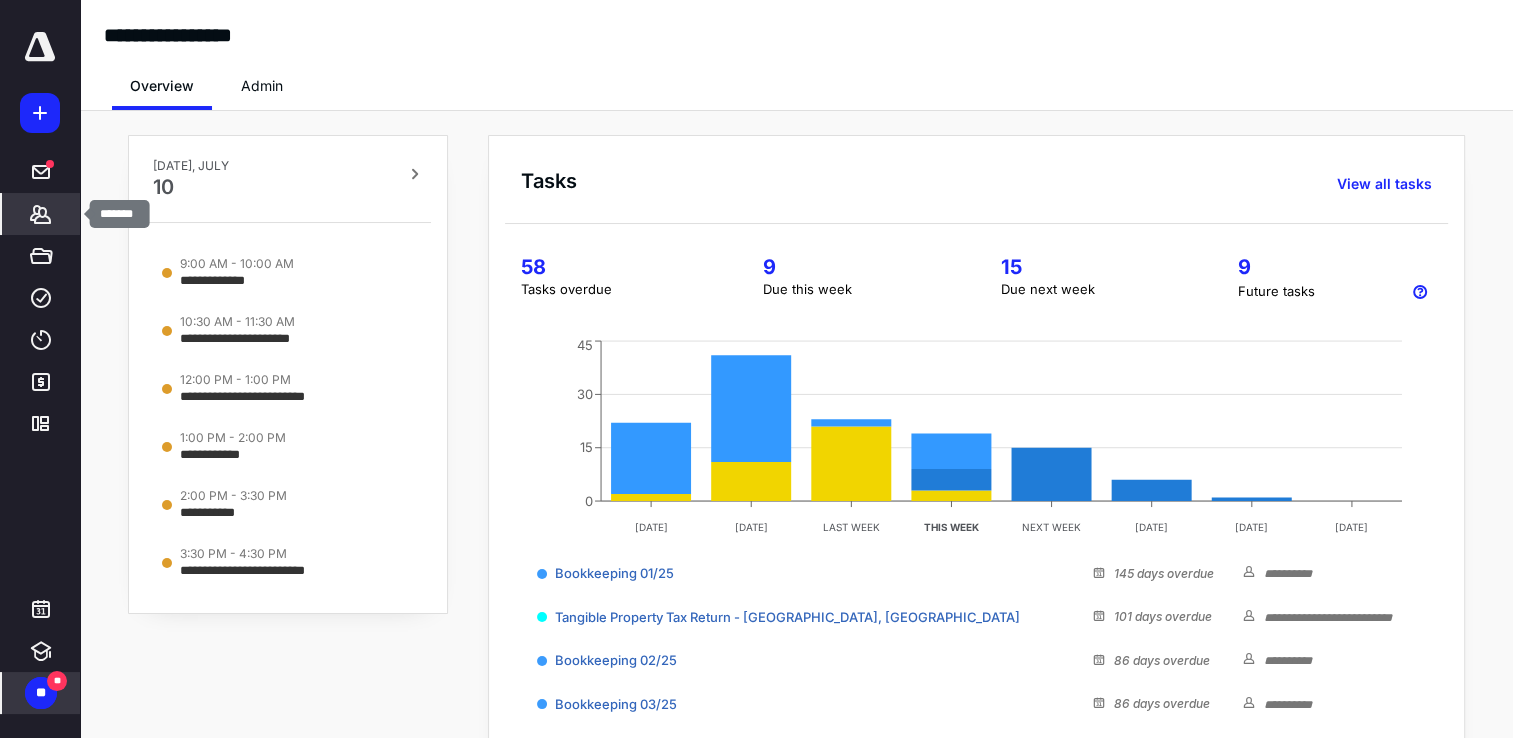 click 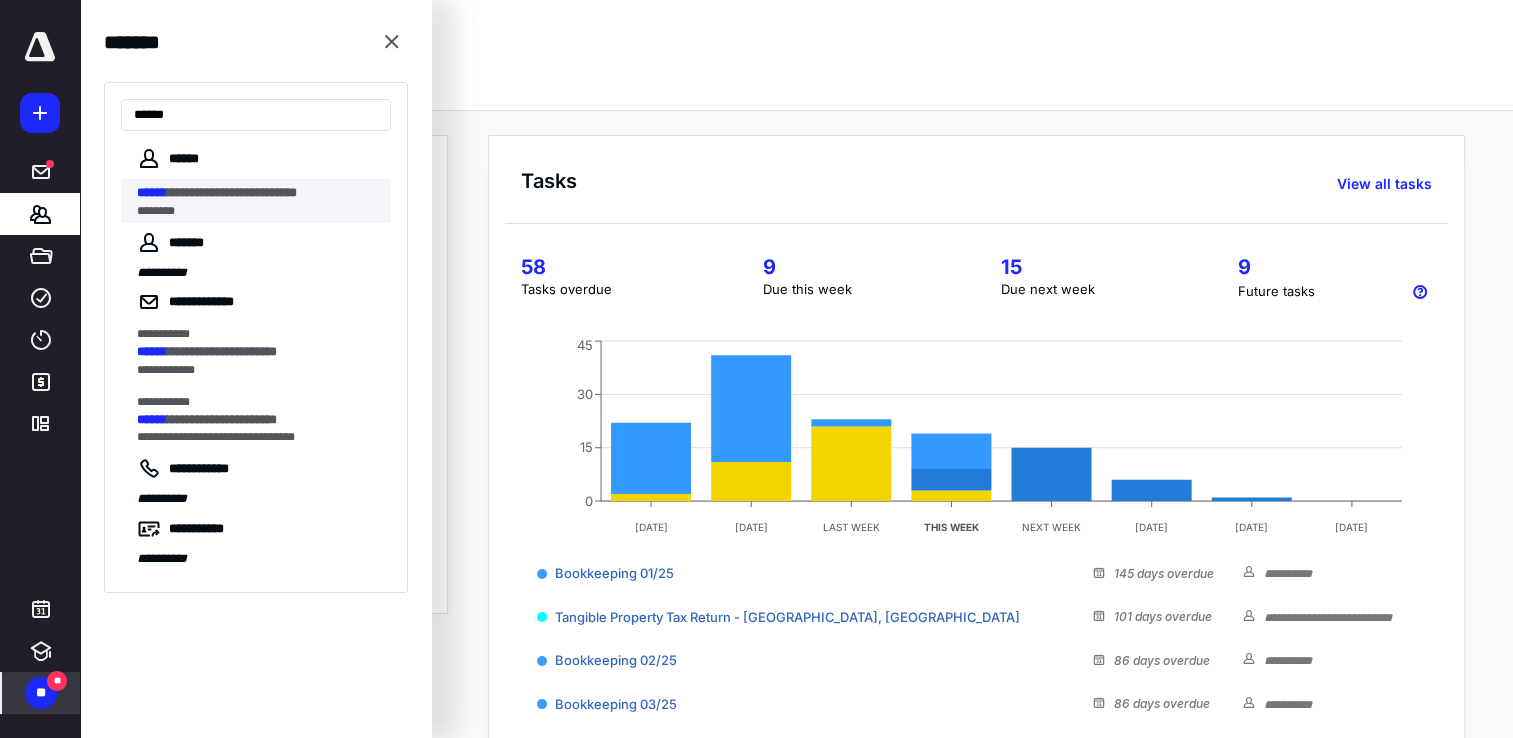 type on "******" 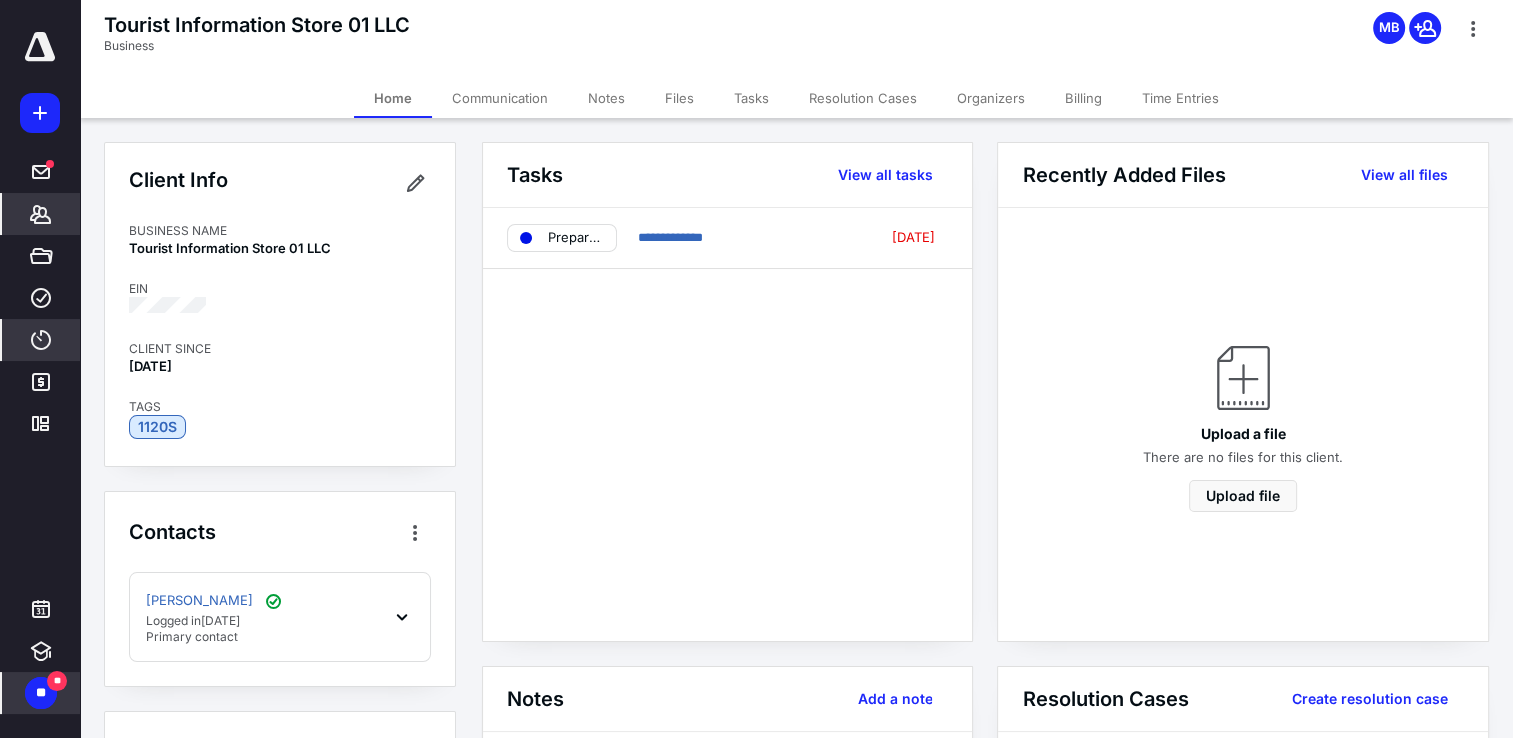 click 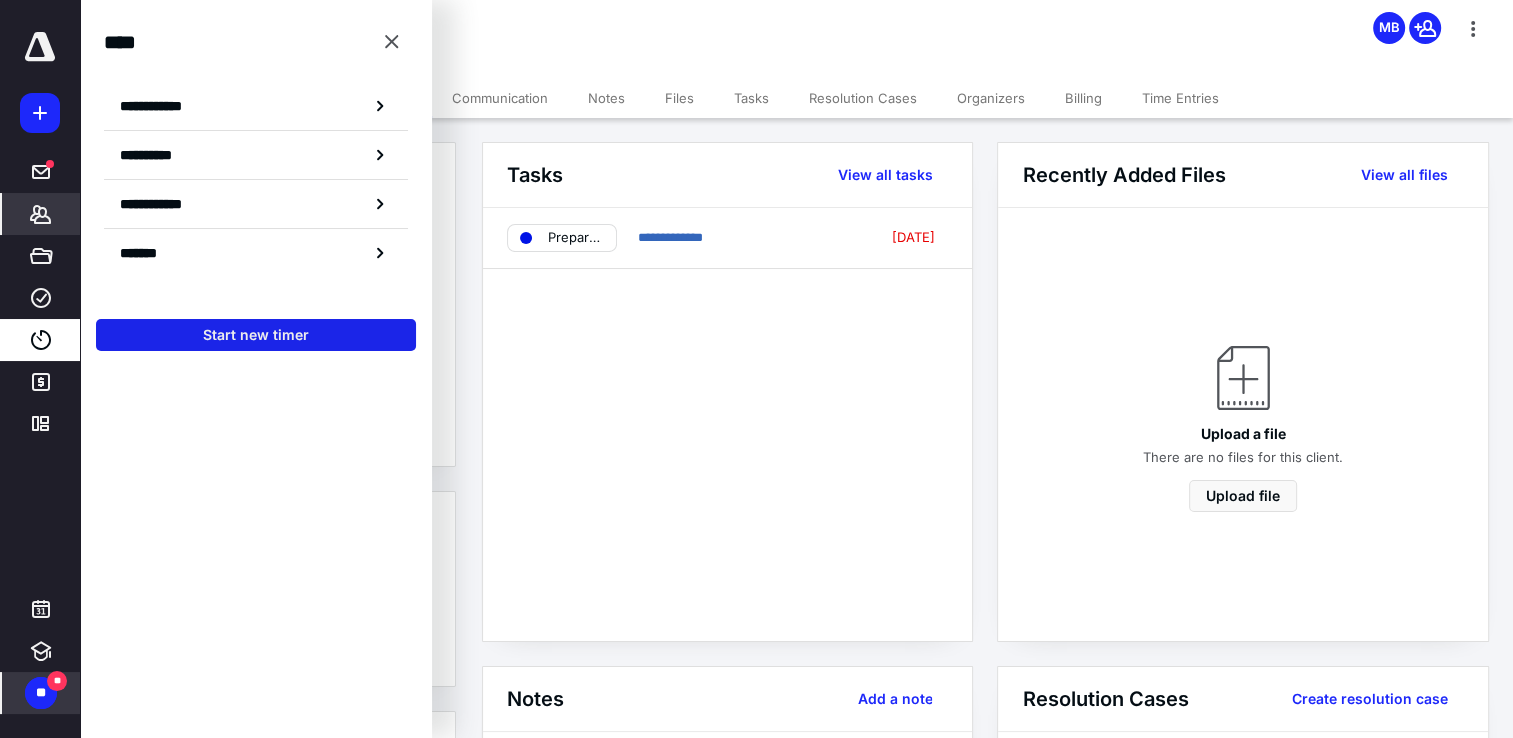 click on "Start new timer" at bounding box center [256, 335] 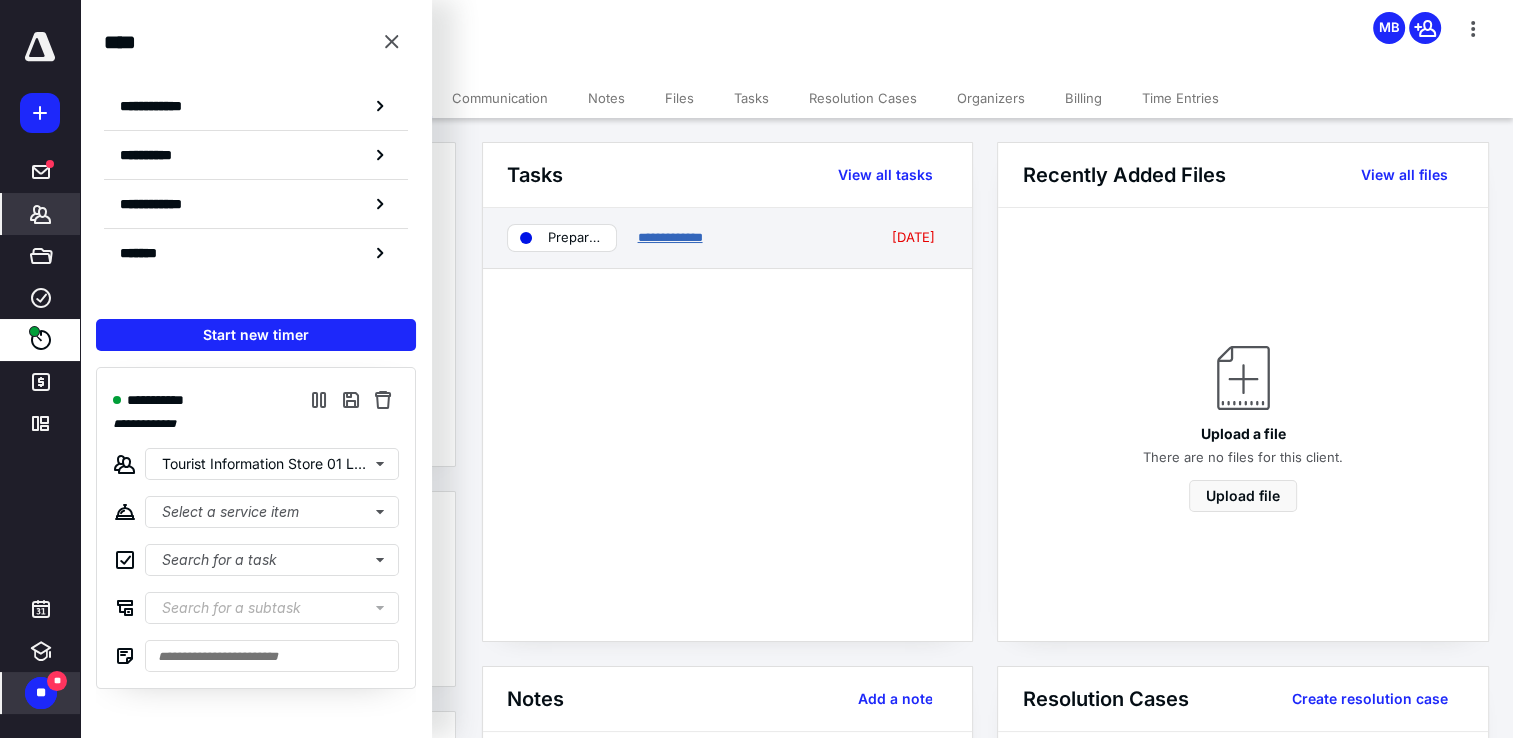 click on "**********" at bounding box center [669, 237] 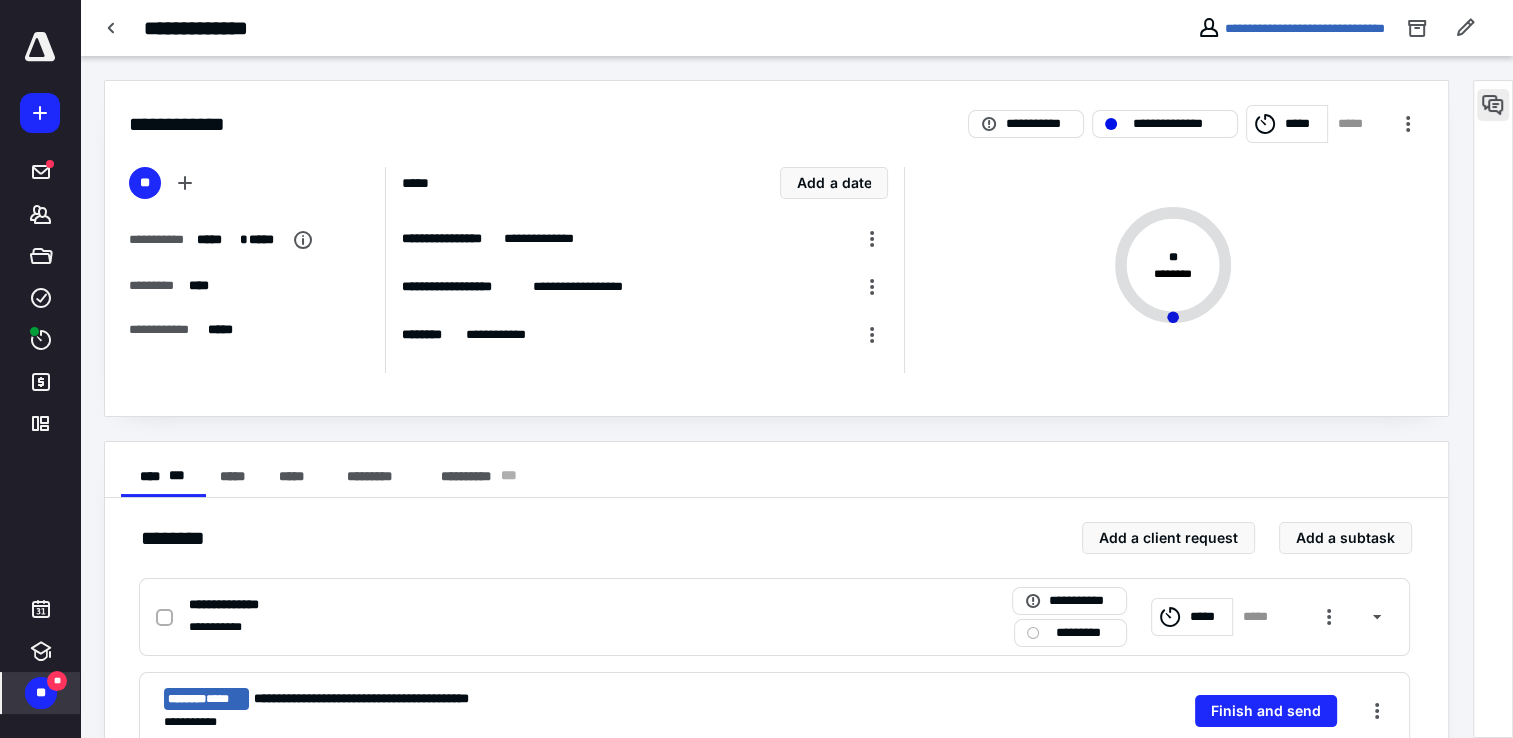 click at bounding box center [1493, 105] 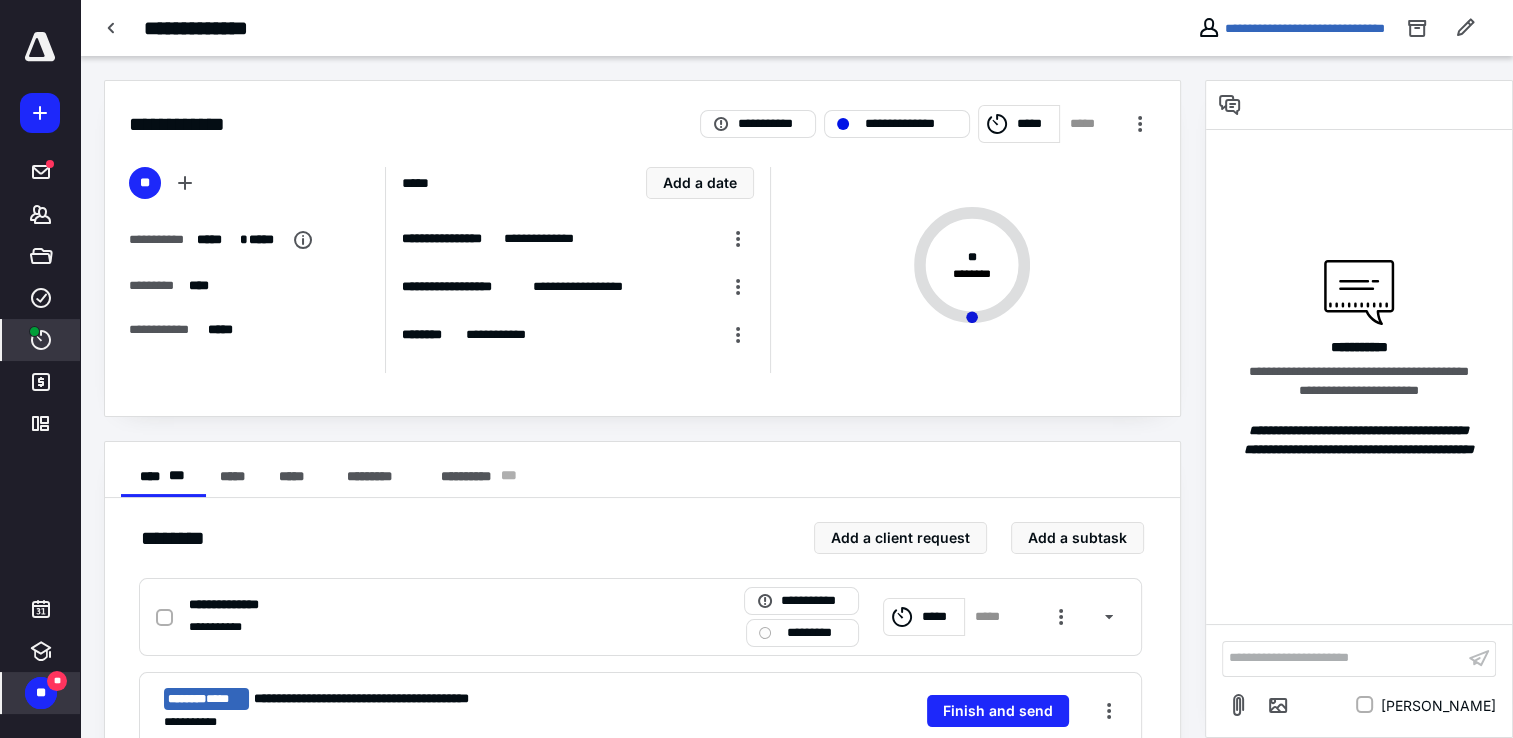 click 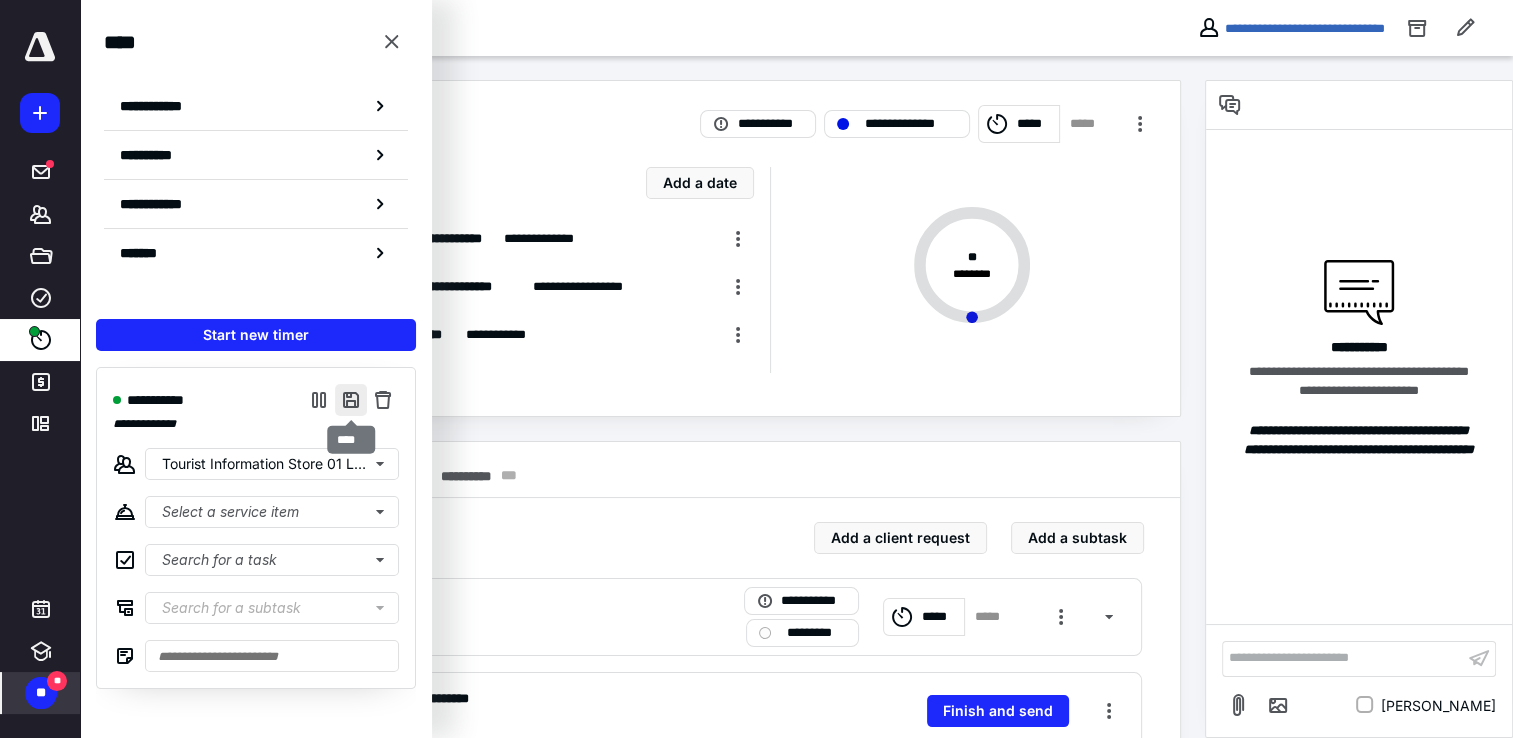 click at bounding box center [351, 400] 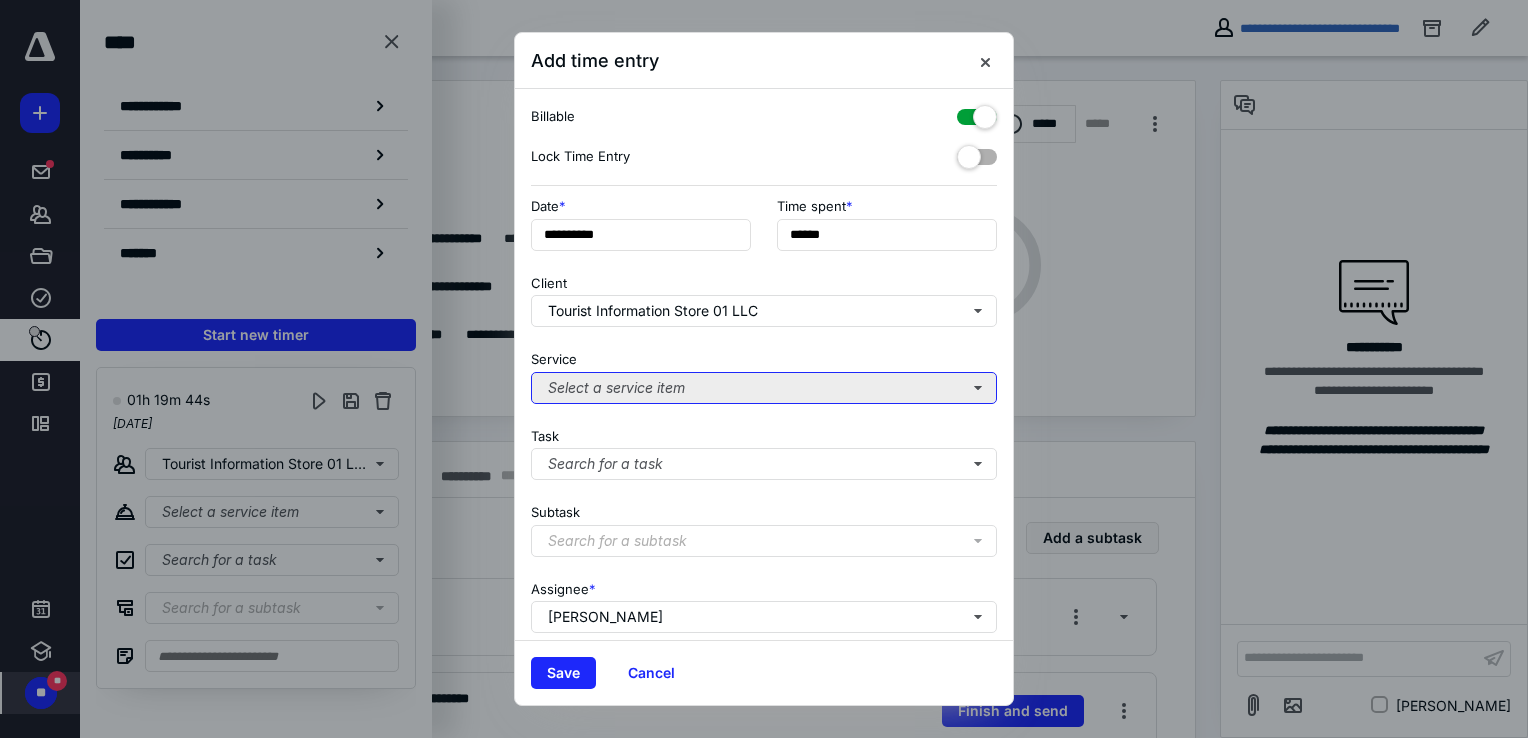 click on "Select a service item" at bounding box center (764, 388) 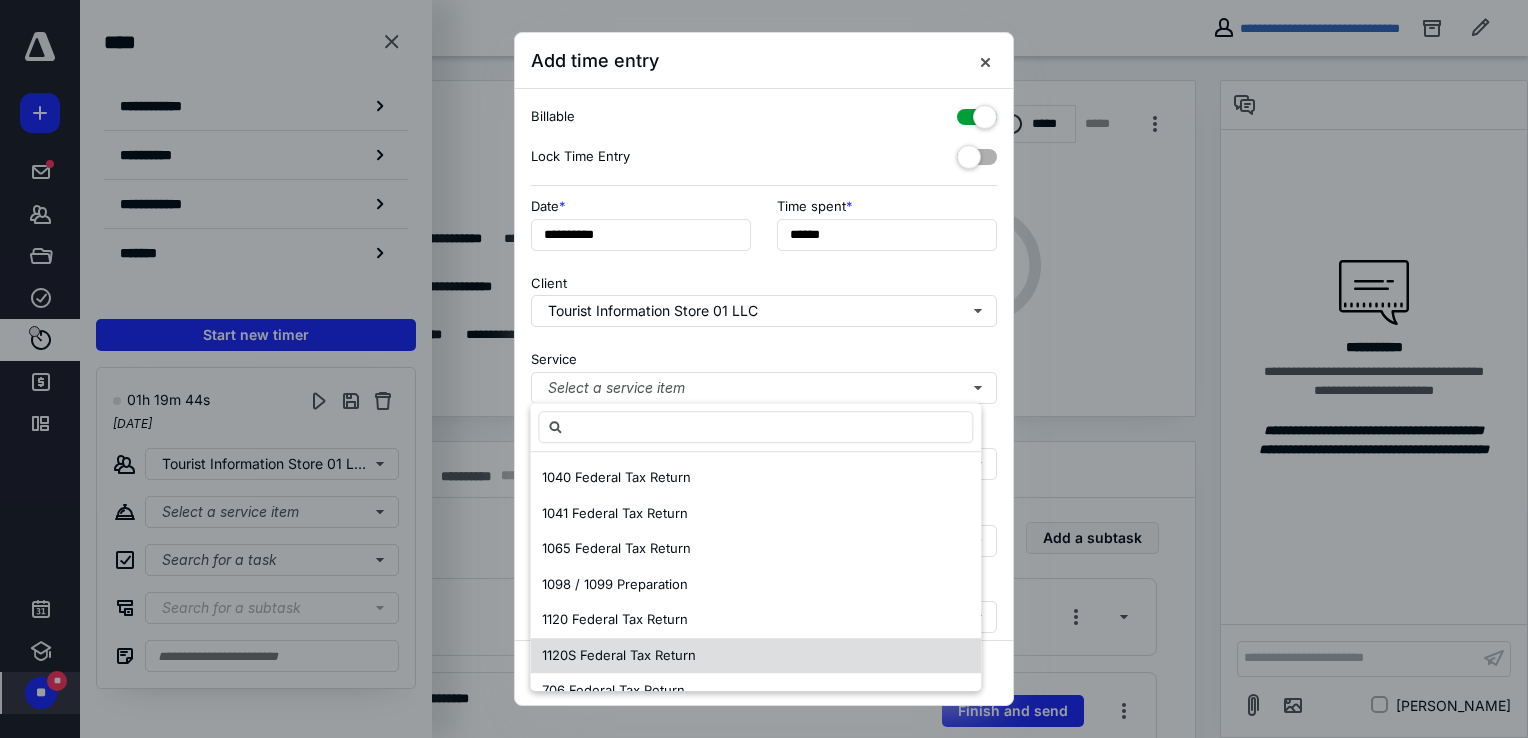 click on "1120S Federal Tax Return" at bounding box center [619, 655] 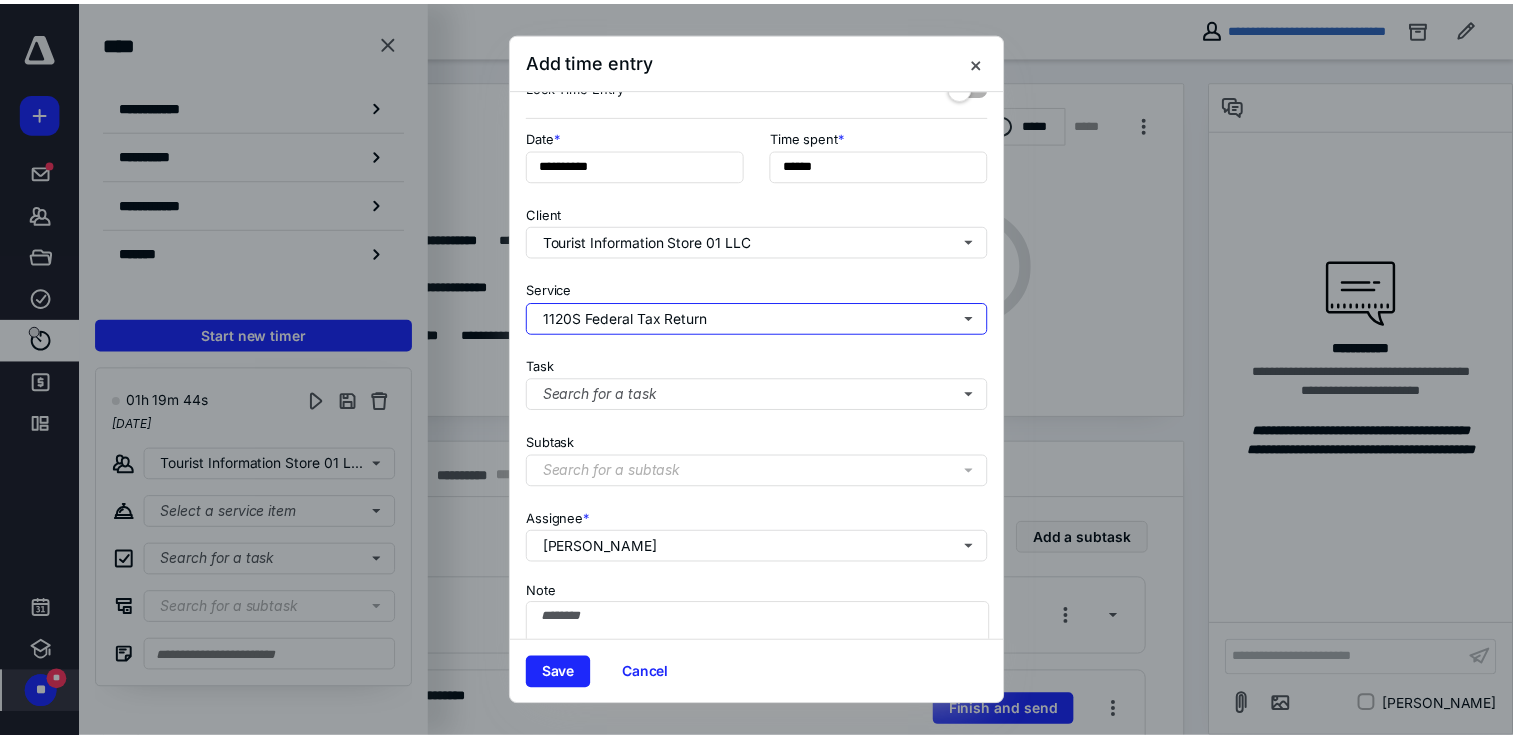 scroll, scrollTop: 162, scrollLeft: 0, axis: vertical 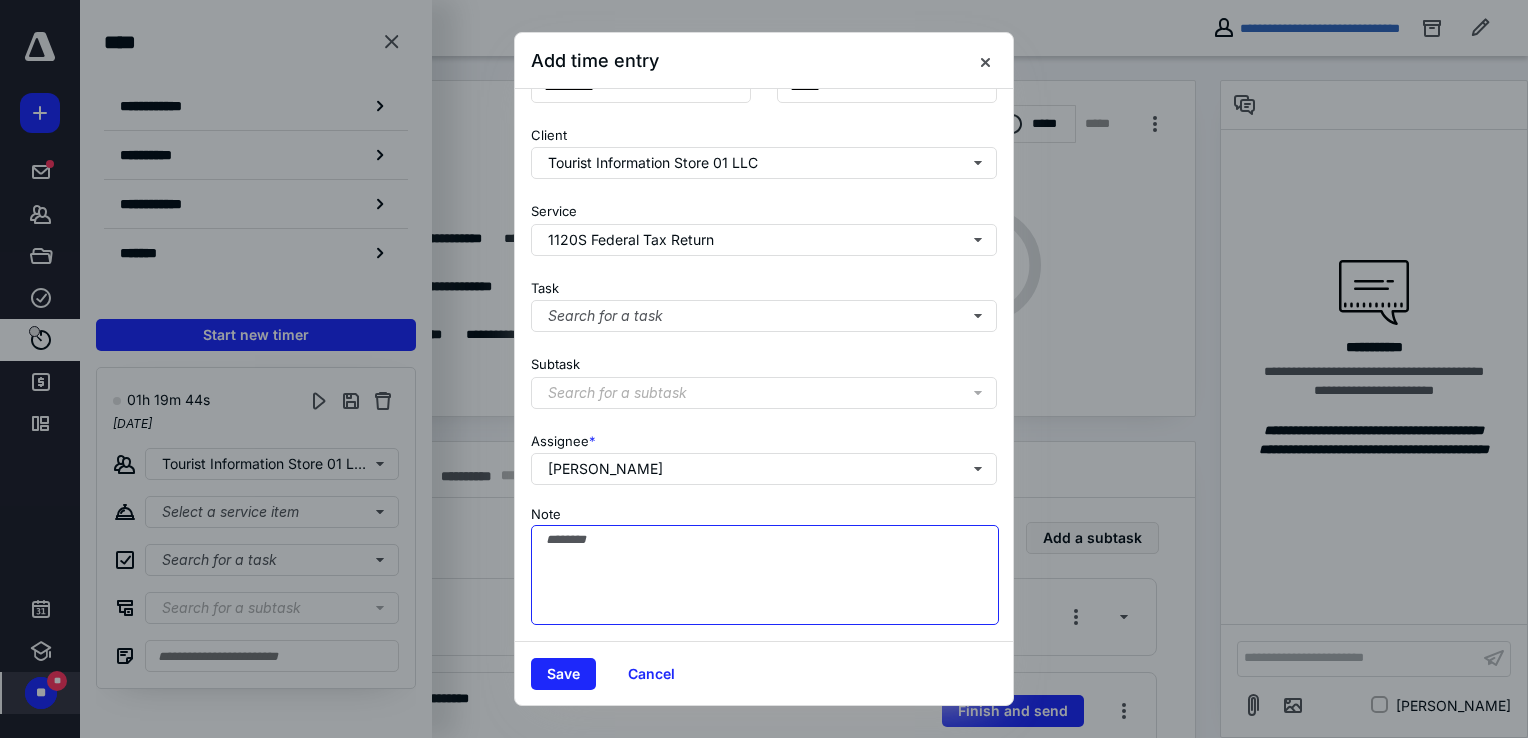 click on "Note" at bounding box center [765, 575] 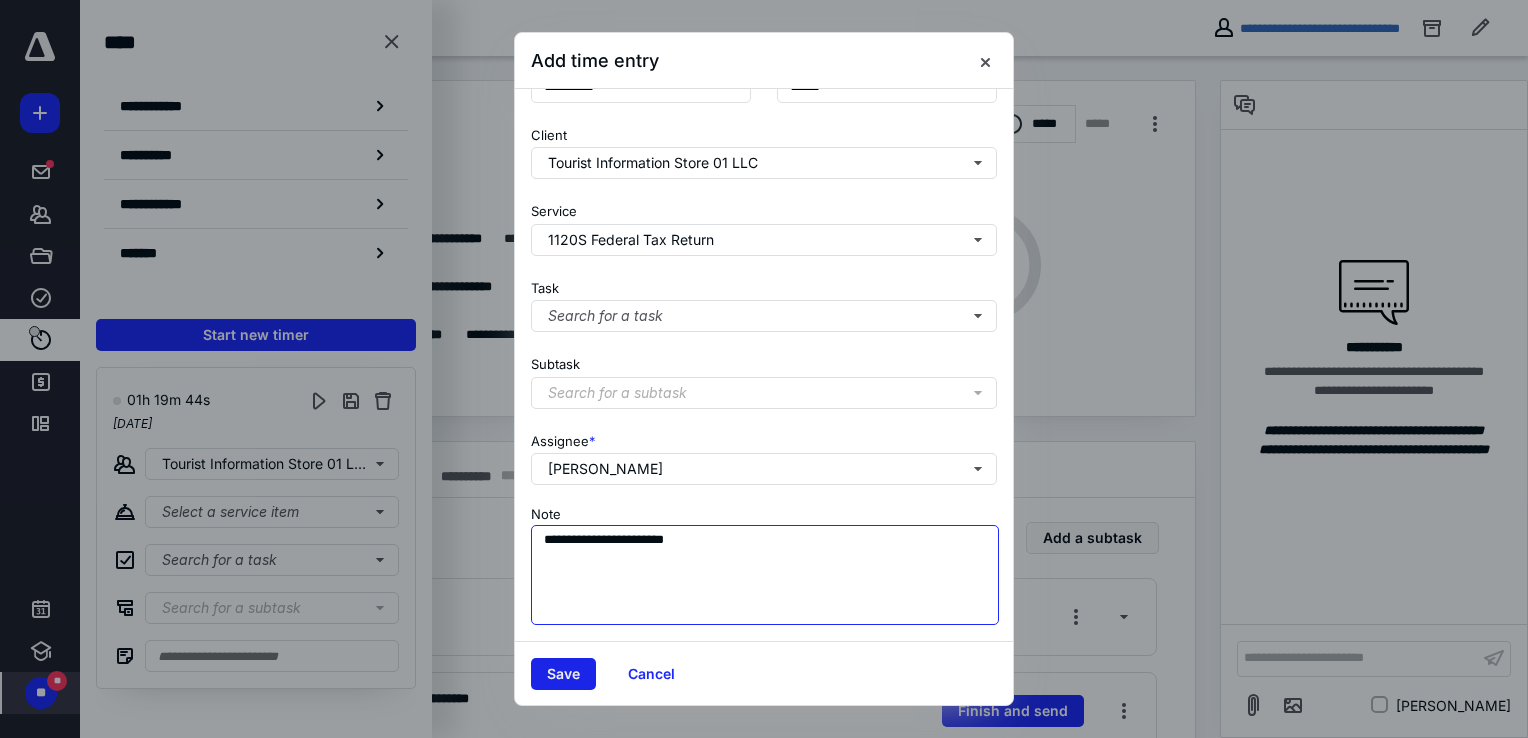 type on "**********" 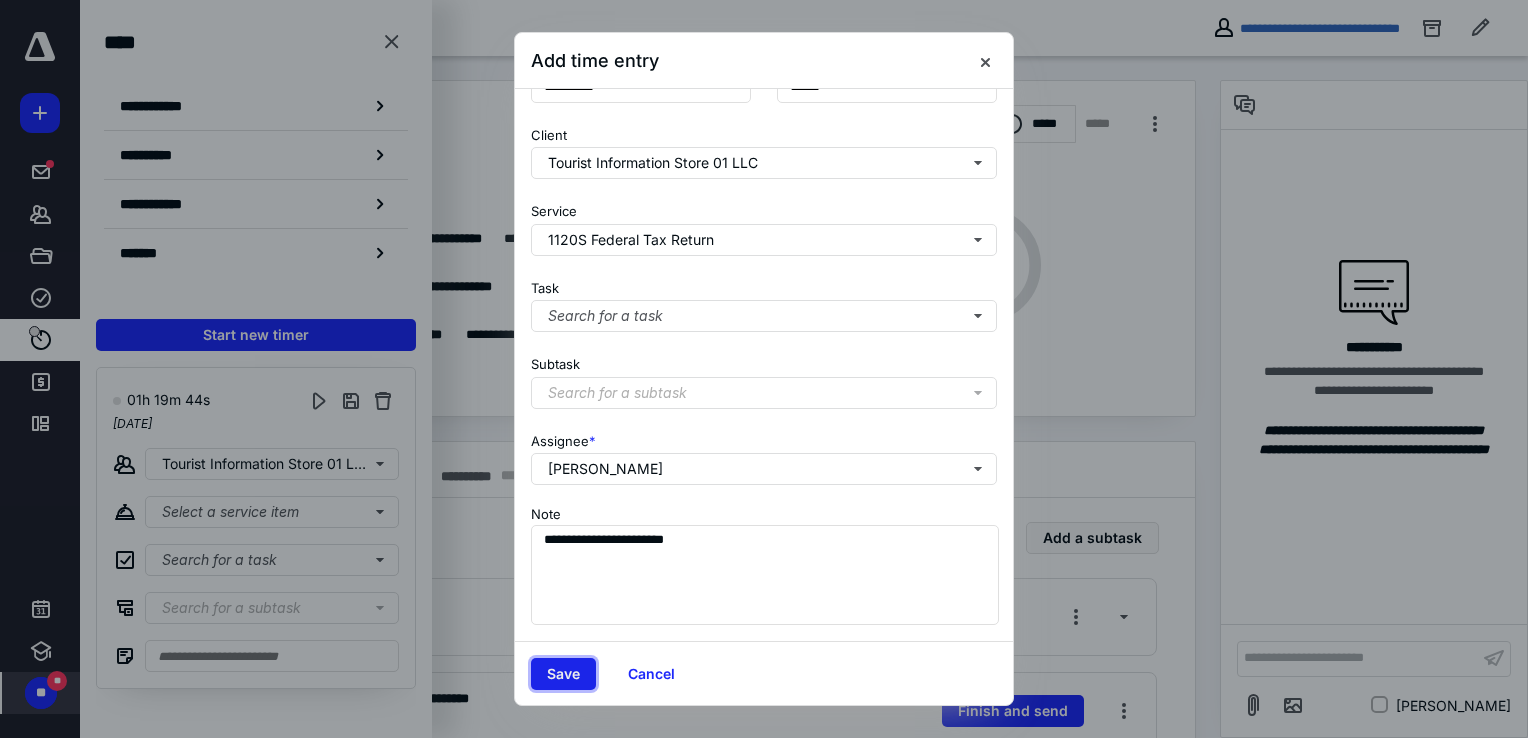 click on "Save" at bounding box center (563, 674) 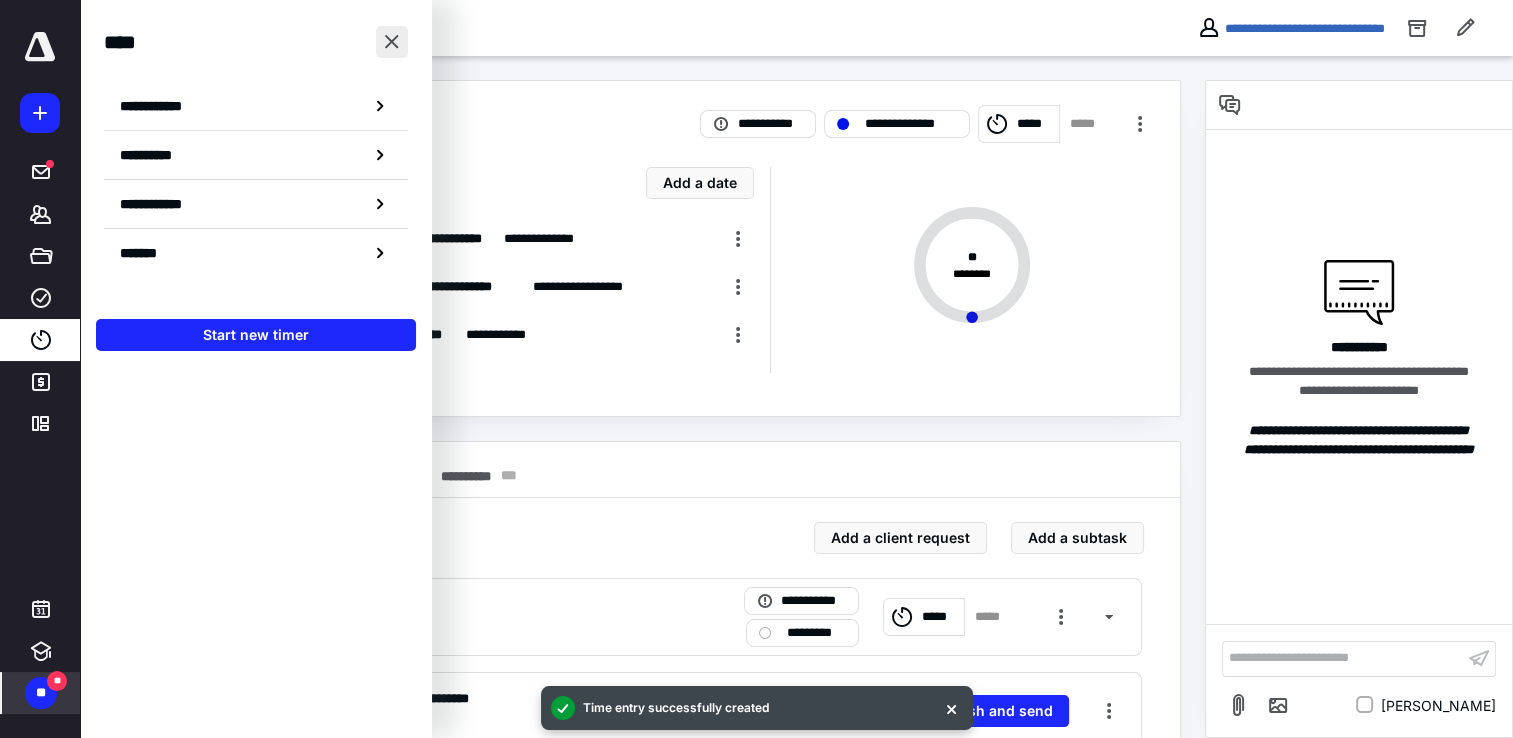 click at bounding box center [392, 42] 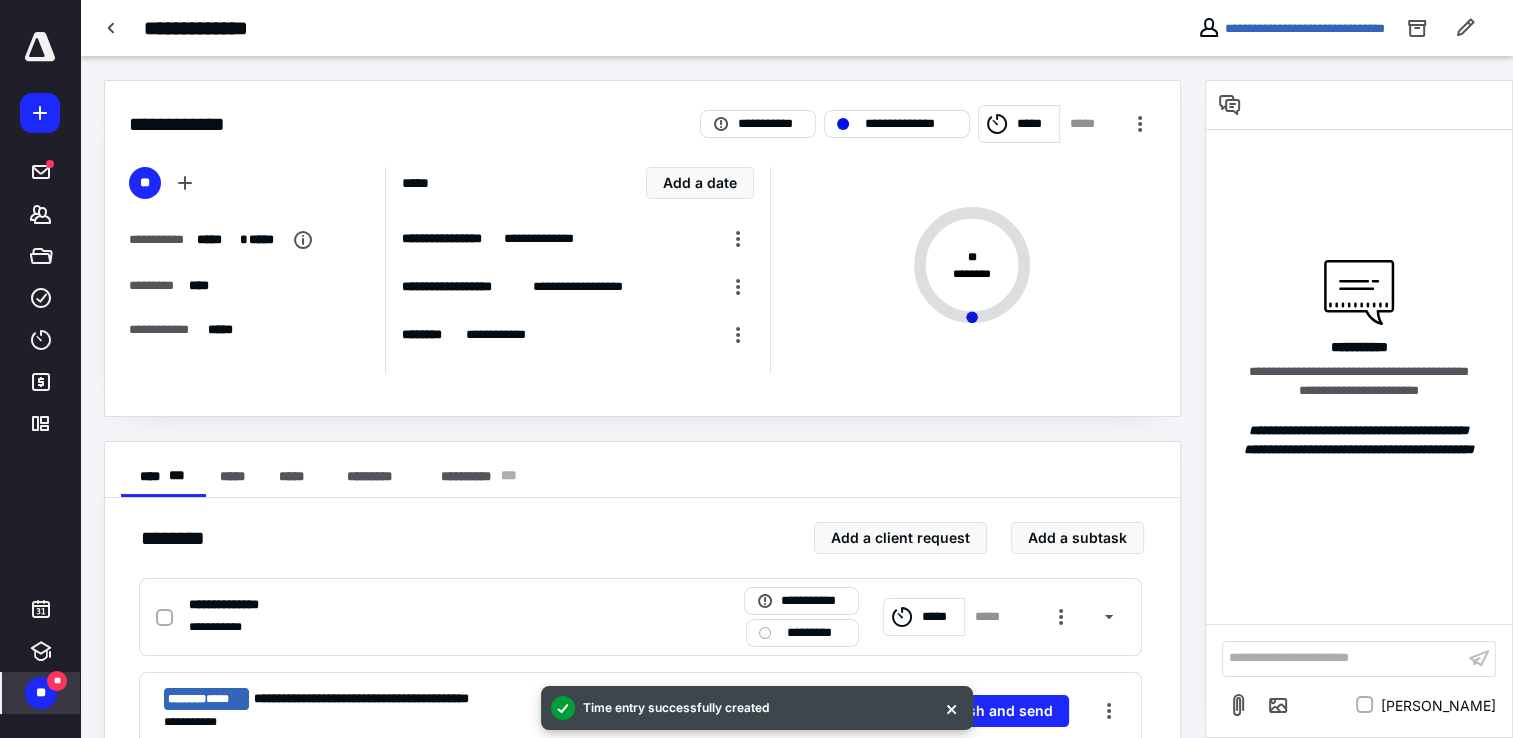 click on "**" at bounding box center [41, 693] 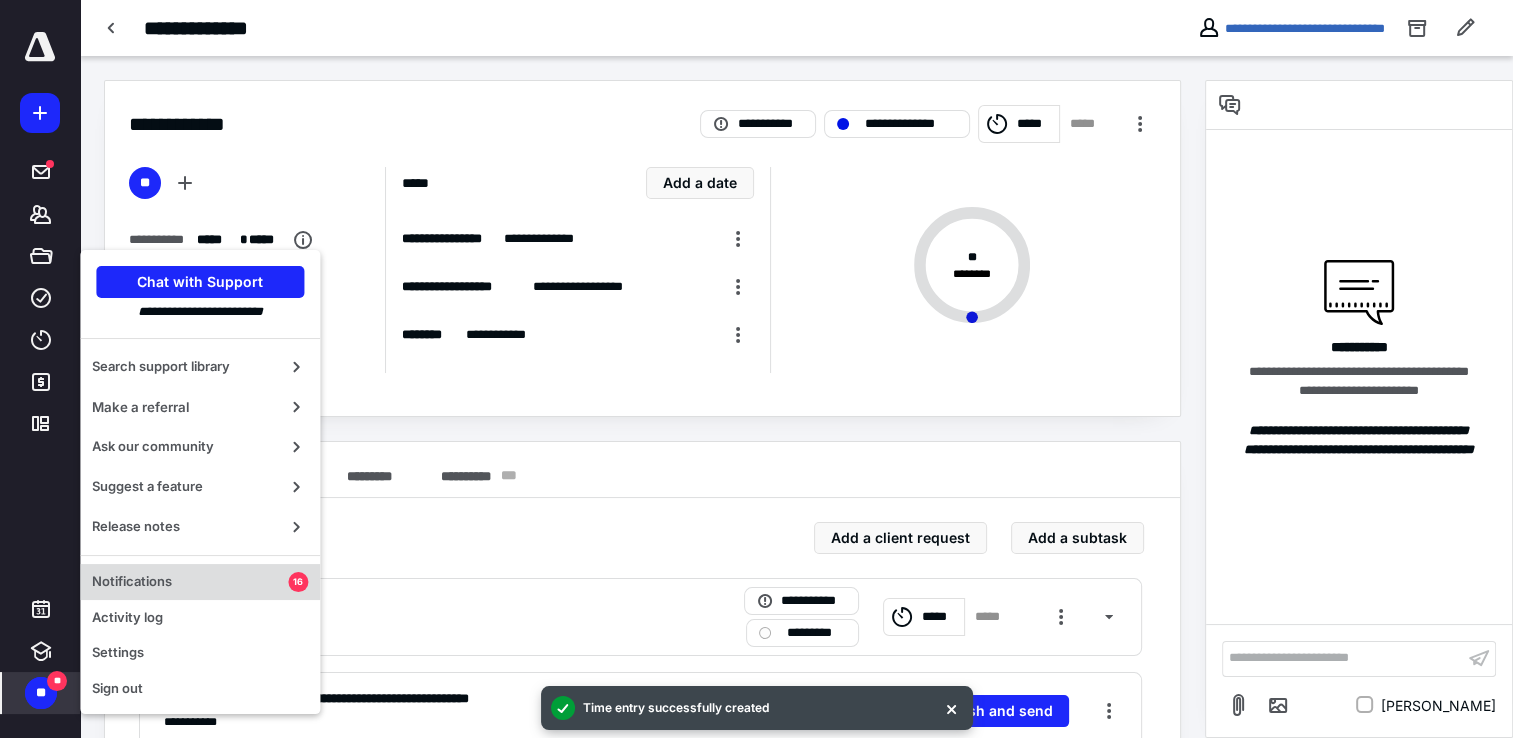 click on "Notifications 16" at bounding box center (200, 582) 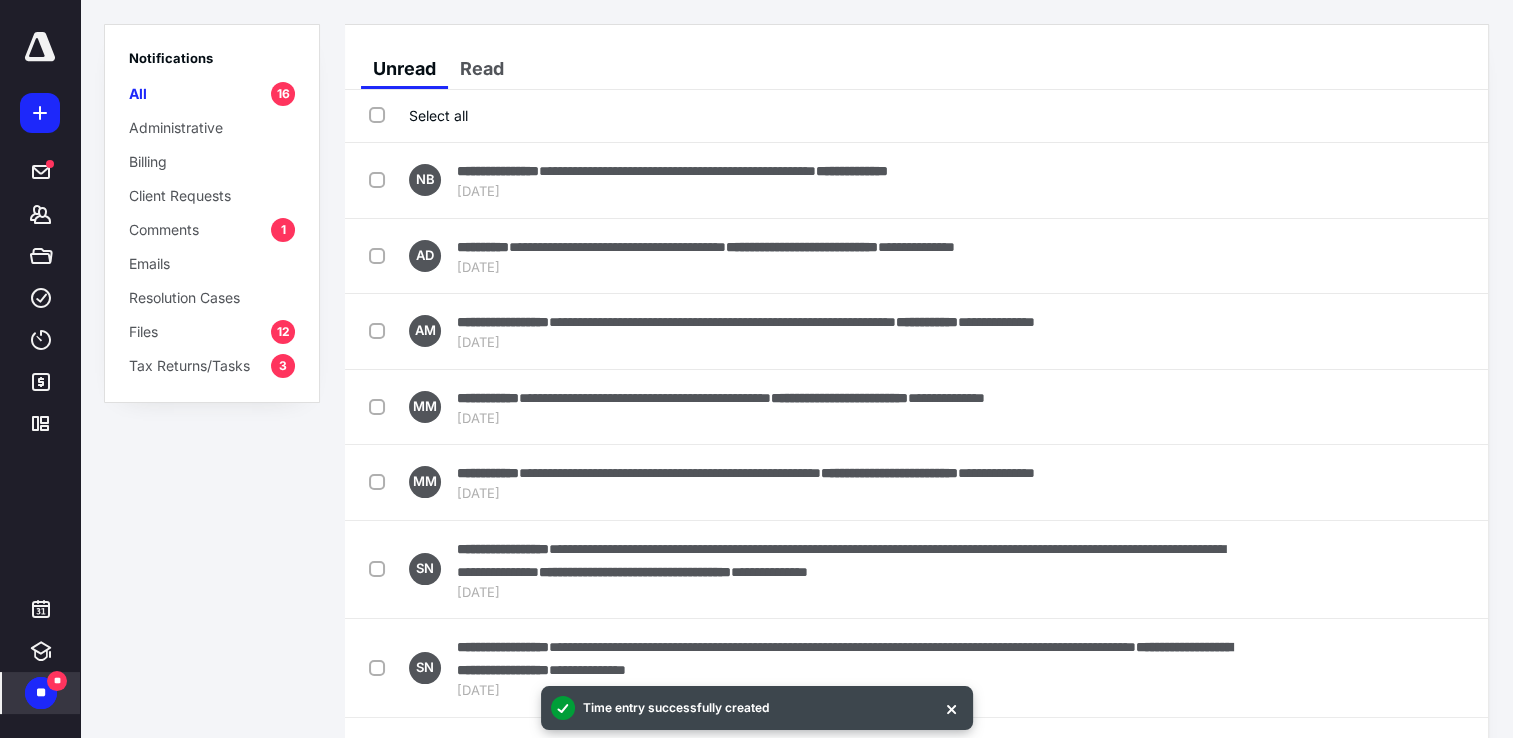 click on "Comments 1" at bounding box center (212, 229) 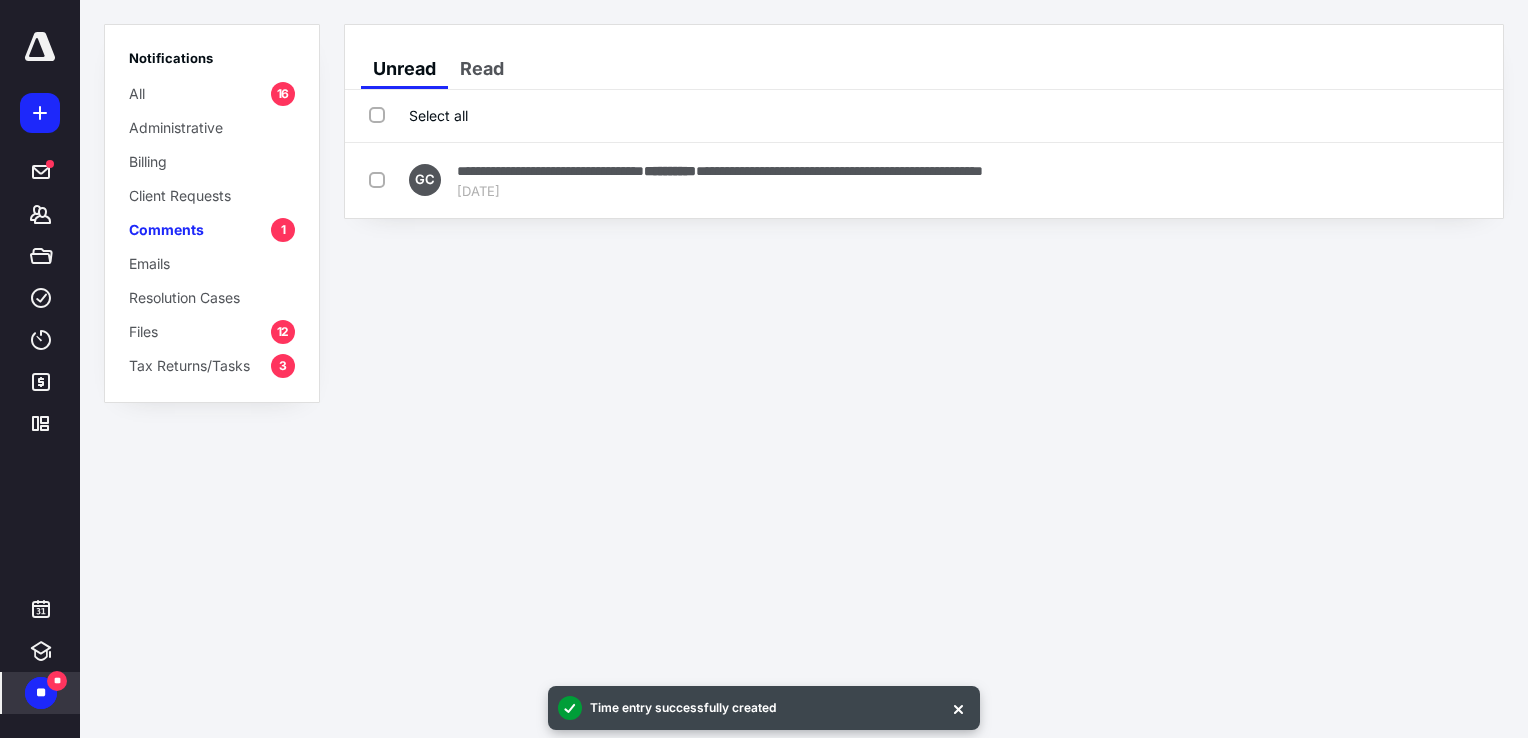 click on "Files 12" at bounding box center [212, 331] 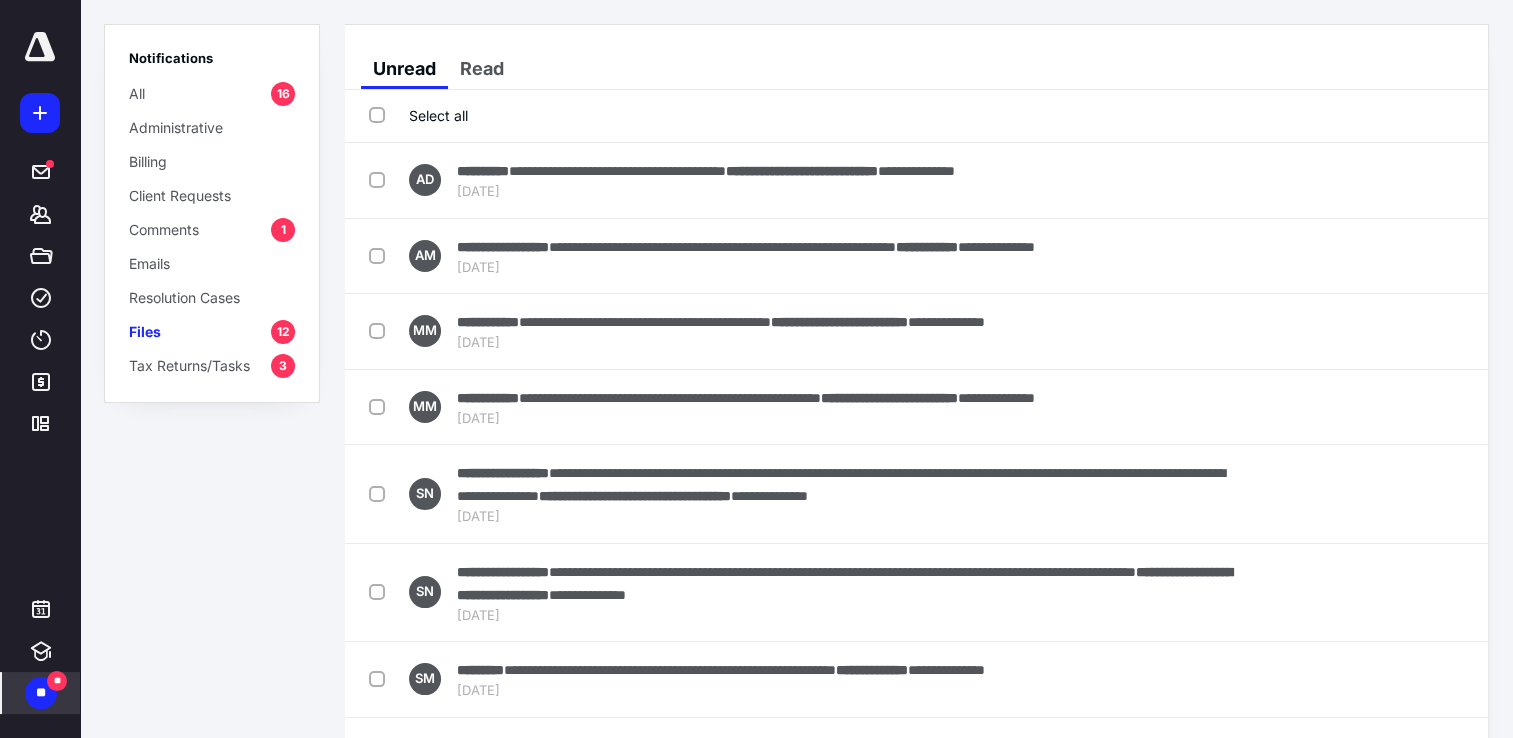 click on "Tax Returns/Tasks" at bounding box center (189, 365) 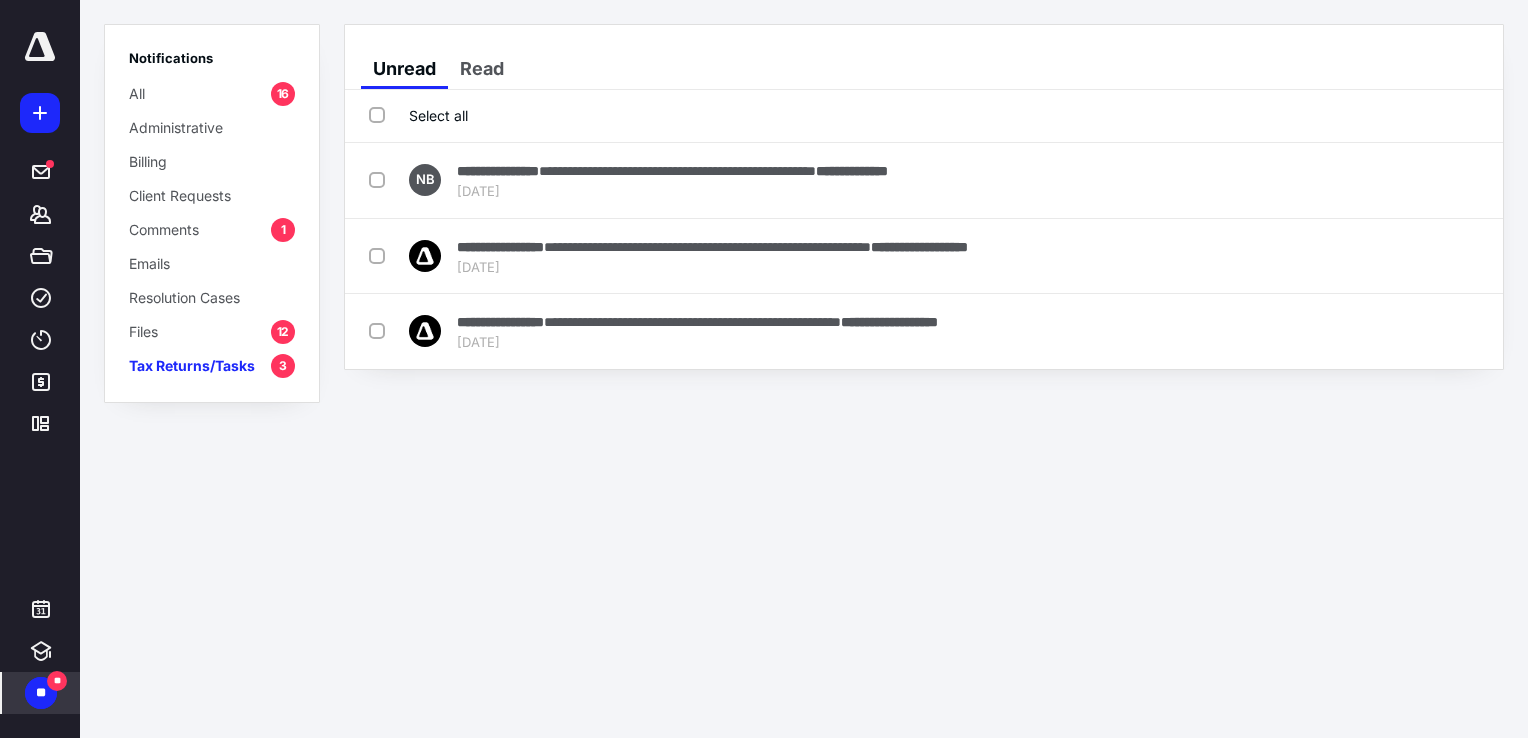 click at bounding box center [40, 47] 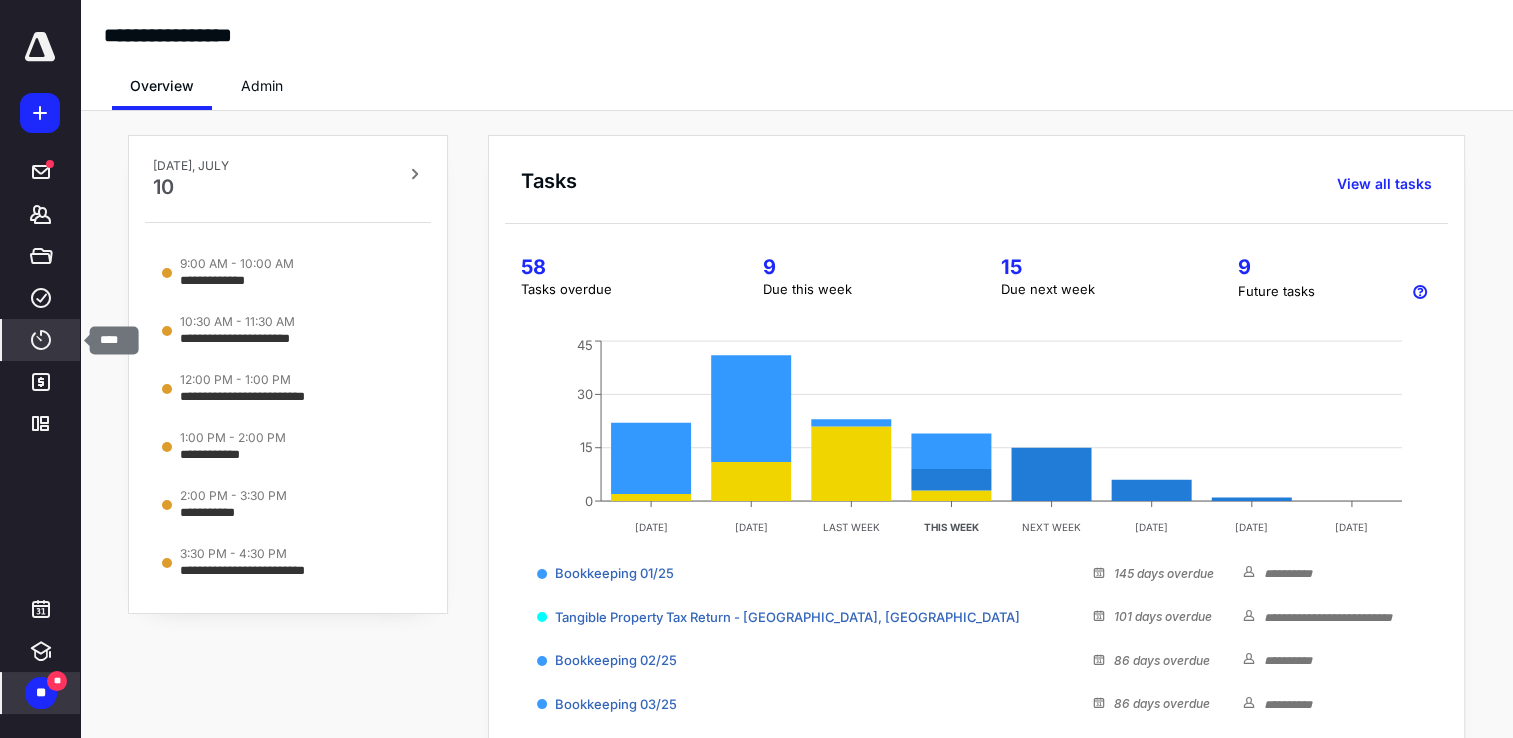 click 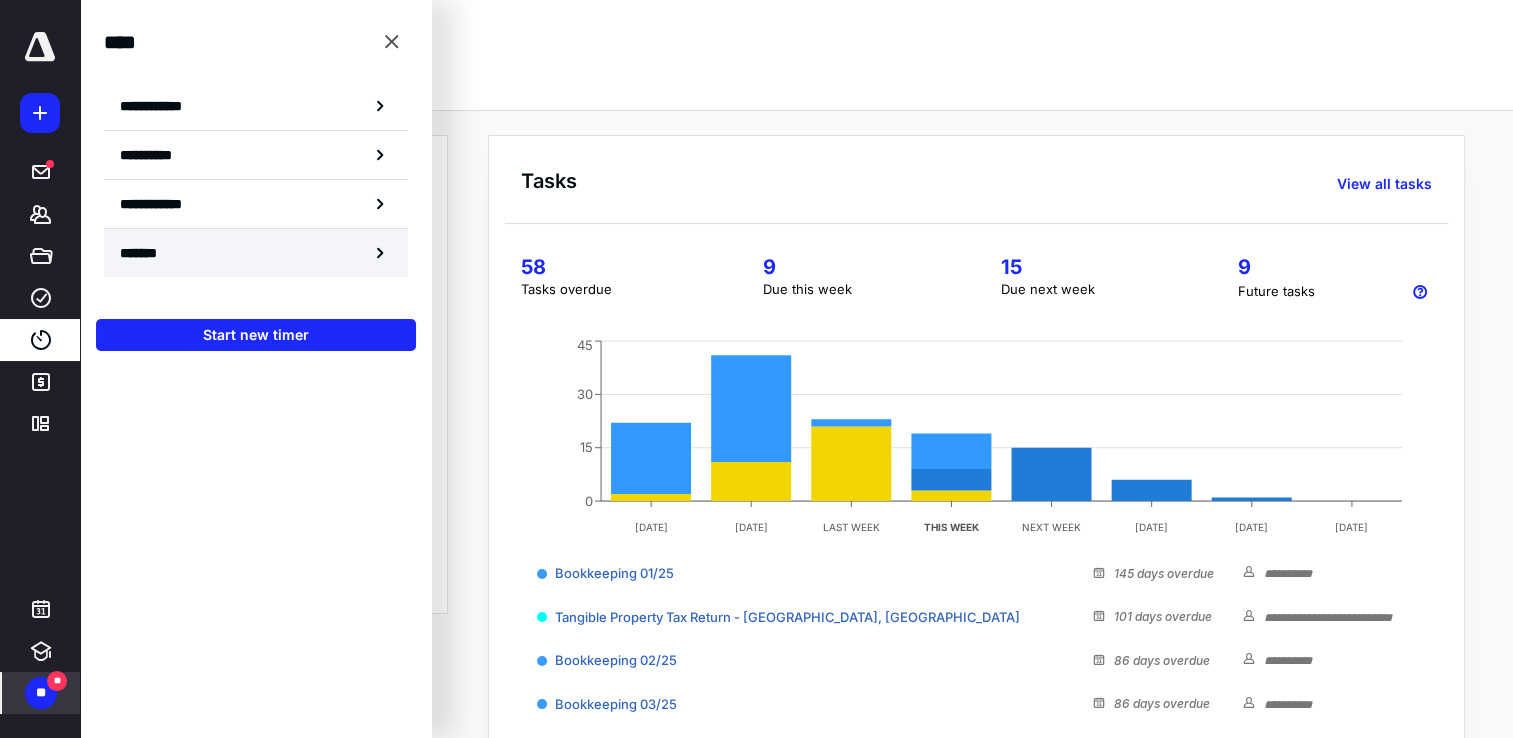 click on "*******" at bounding box center (256, 253) 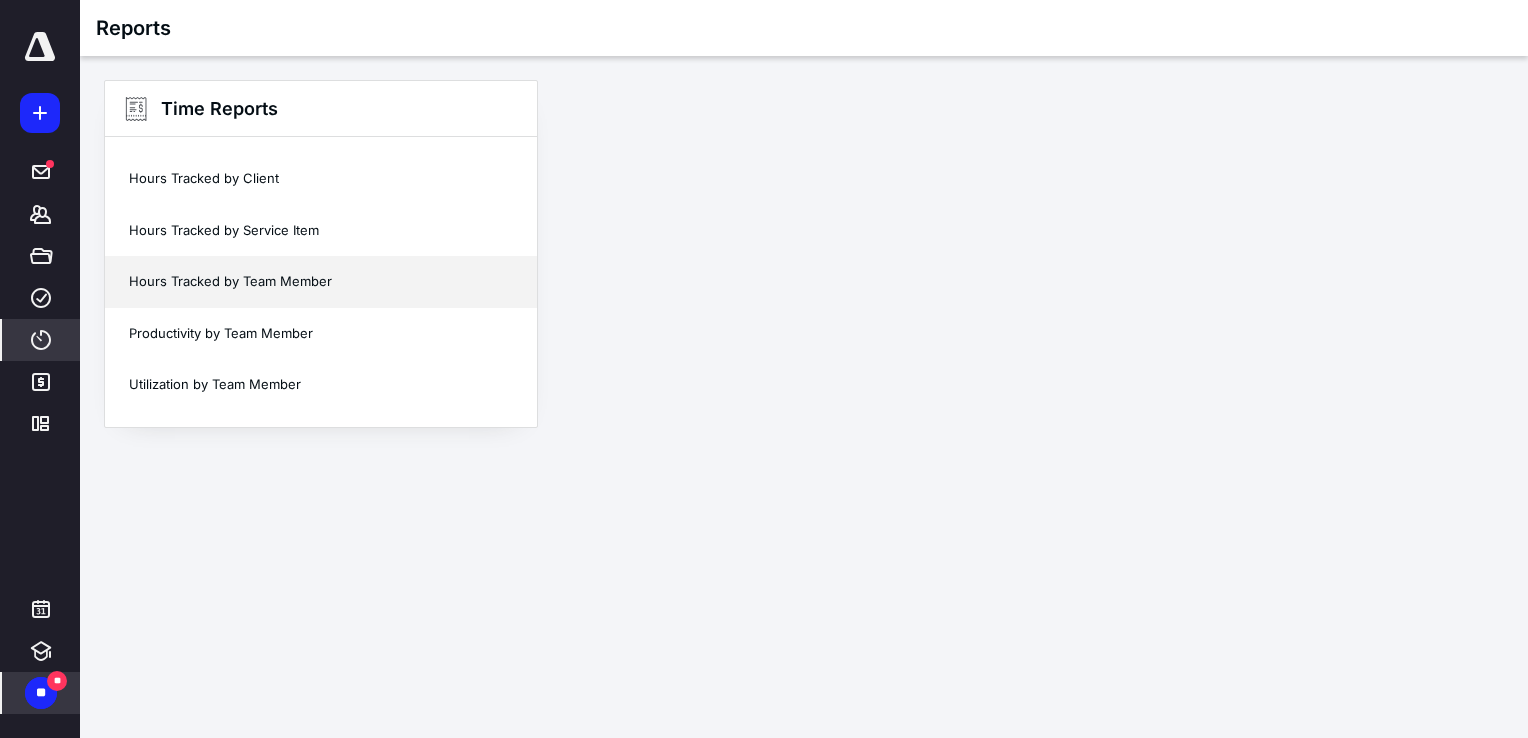 click on "Hours Tracked by Team Member" at bounding box center (321, 282) 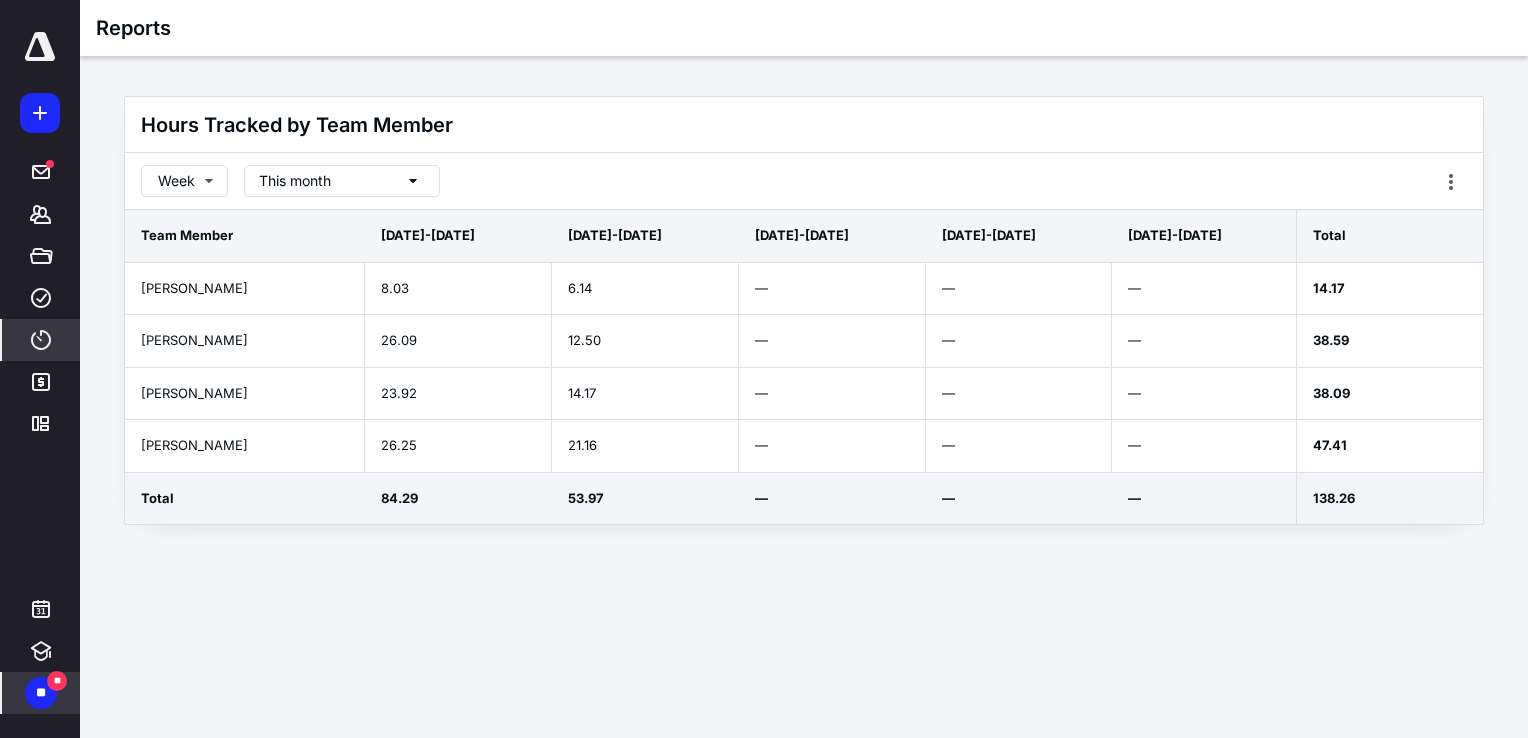 click on "This month" at bounding box center [342, 181] 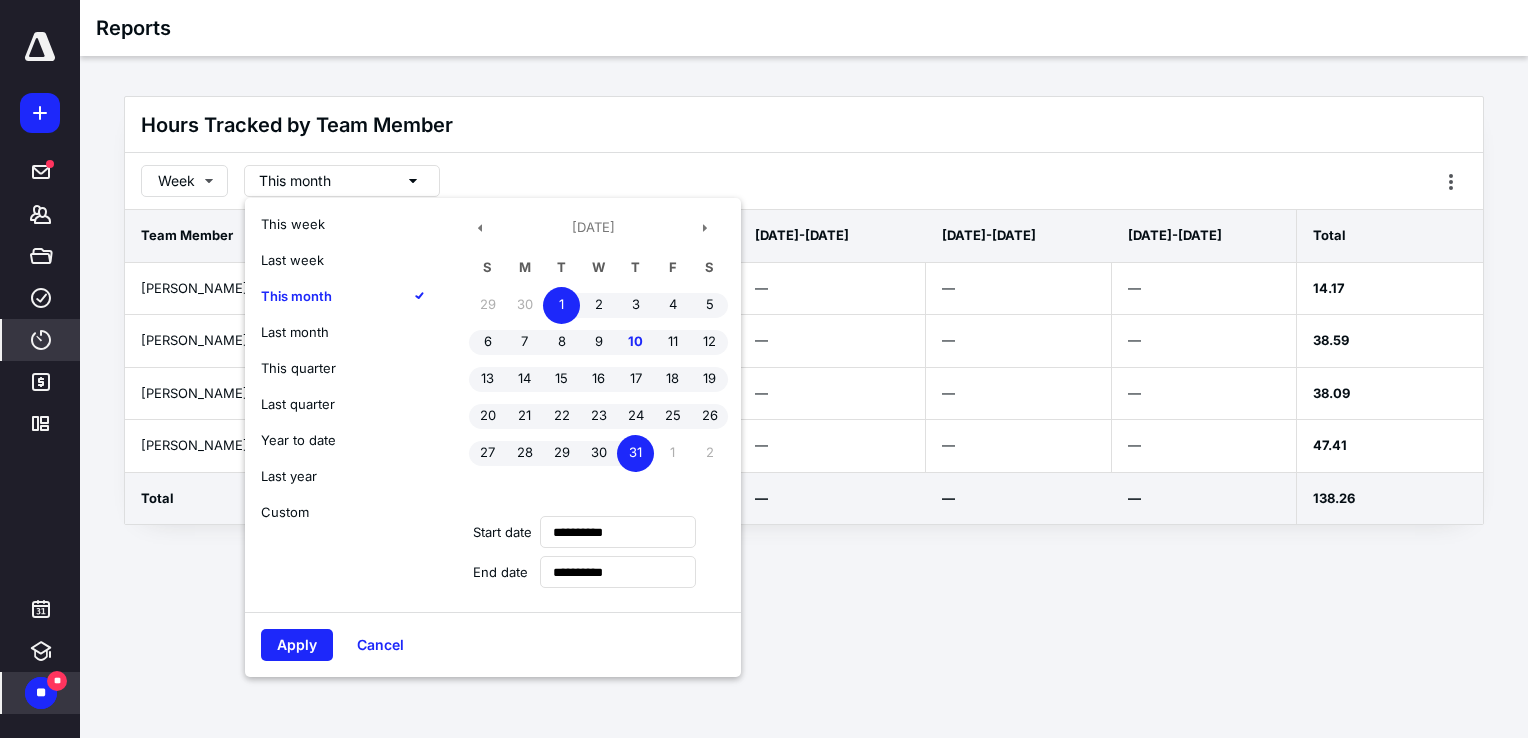 click on "This week" at bounding box center [345, 224] 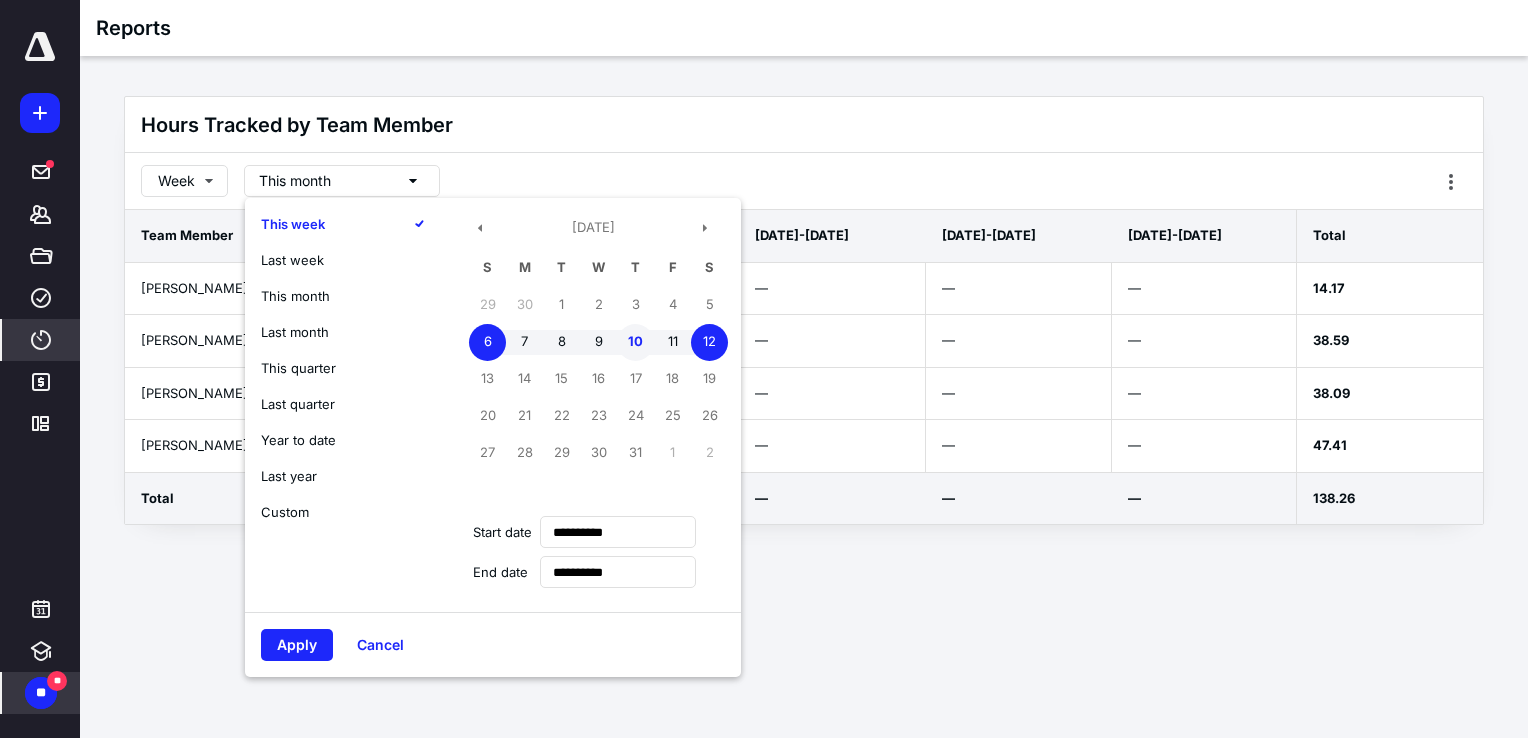 click on "10" at bounding box center [635, 342] 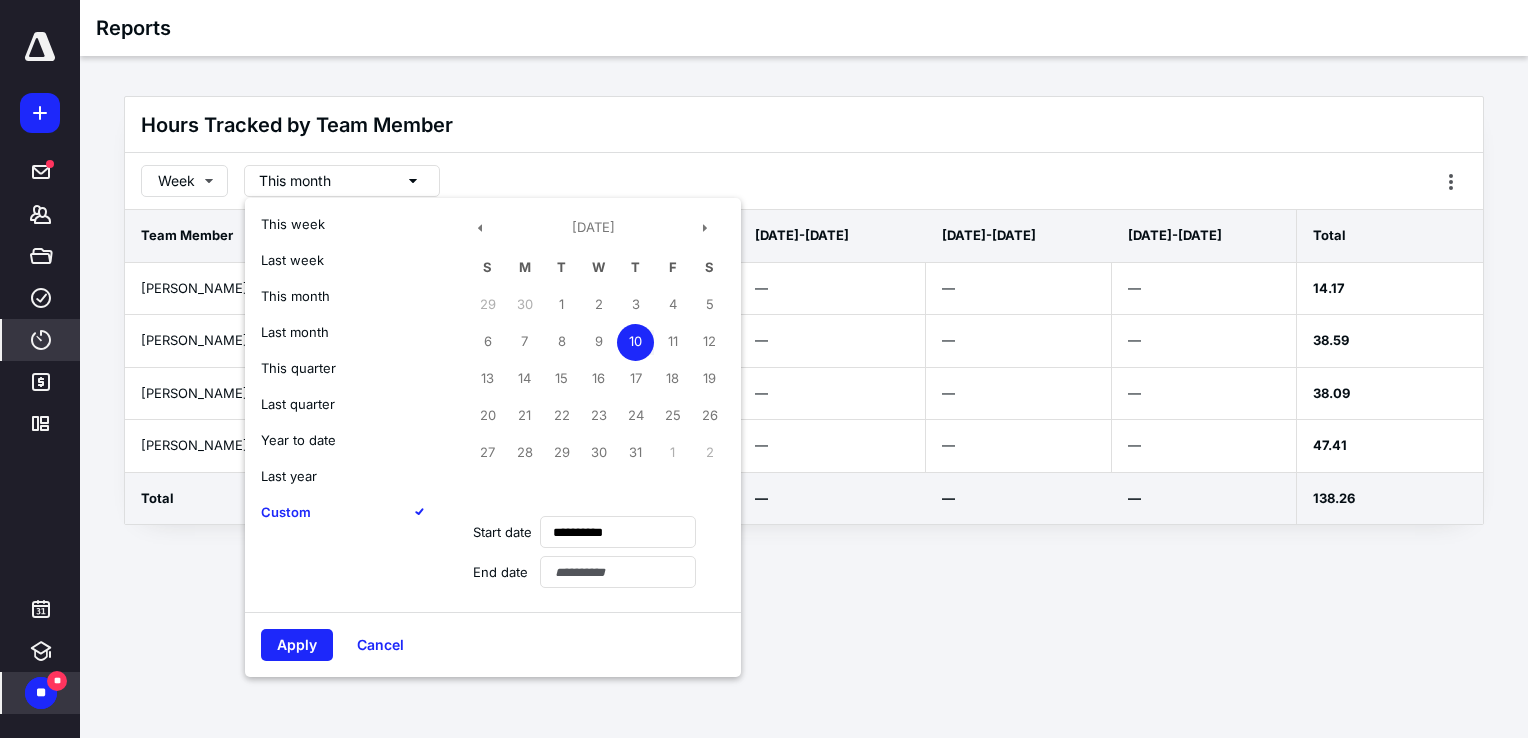 click on "10" at bounding box center [635, 342] 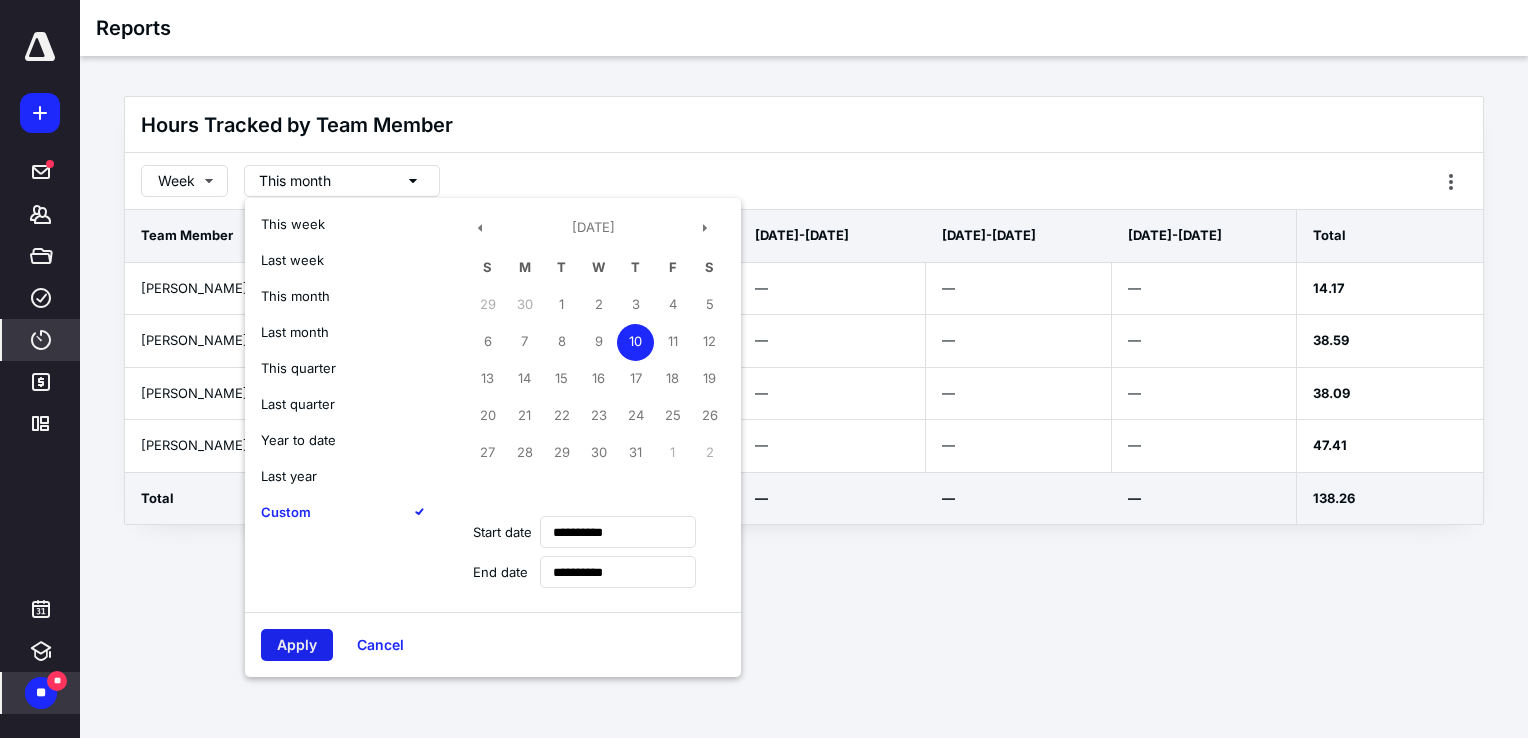 click on "Apply" at bounding box center (297, 645) 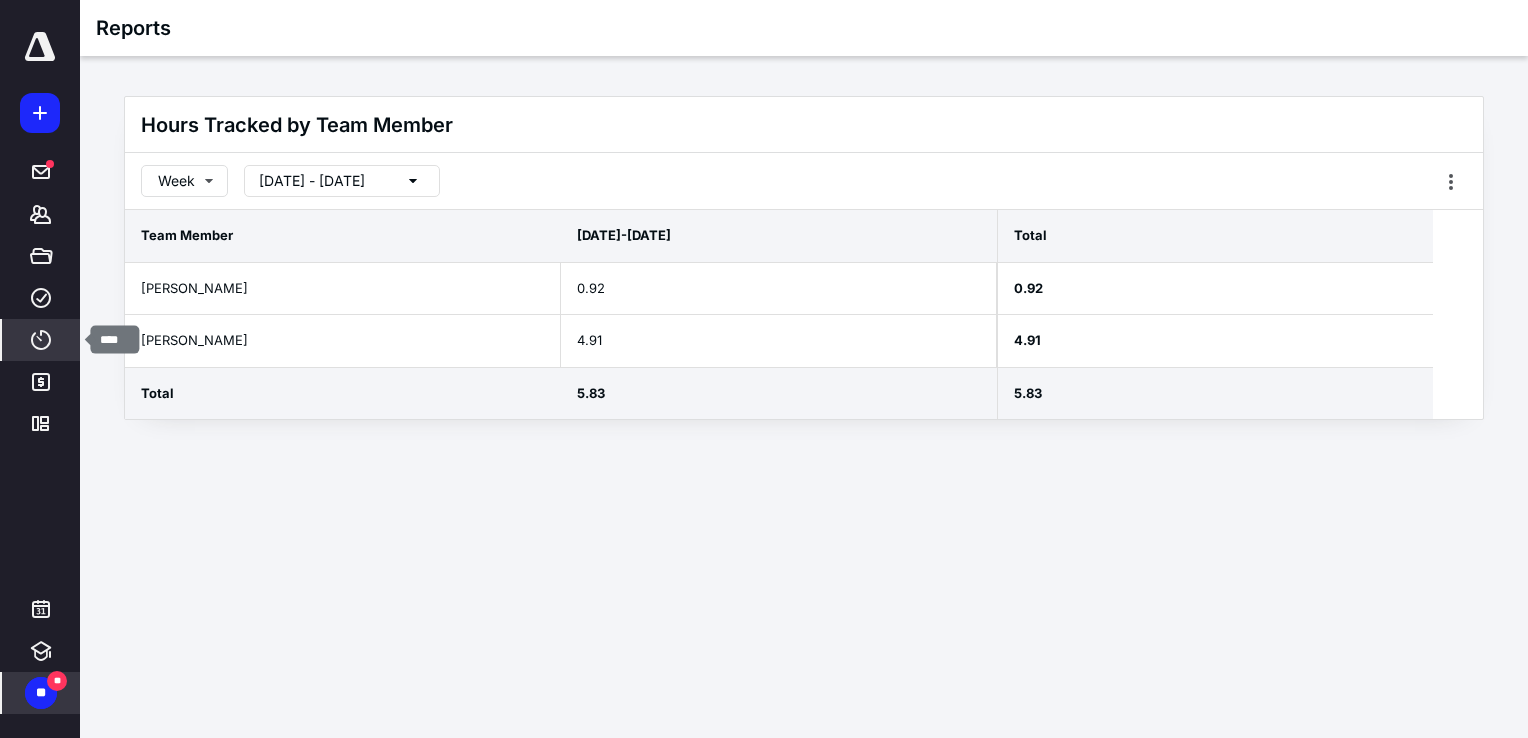click 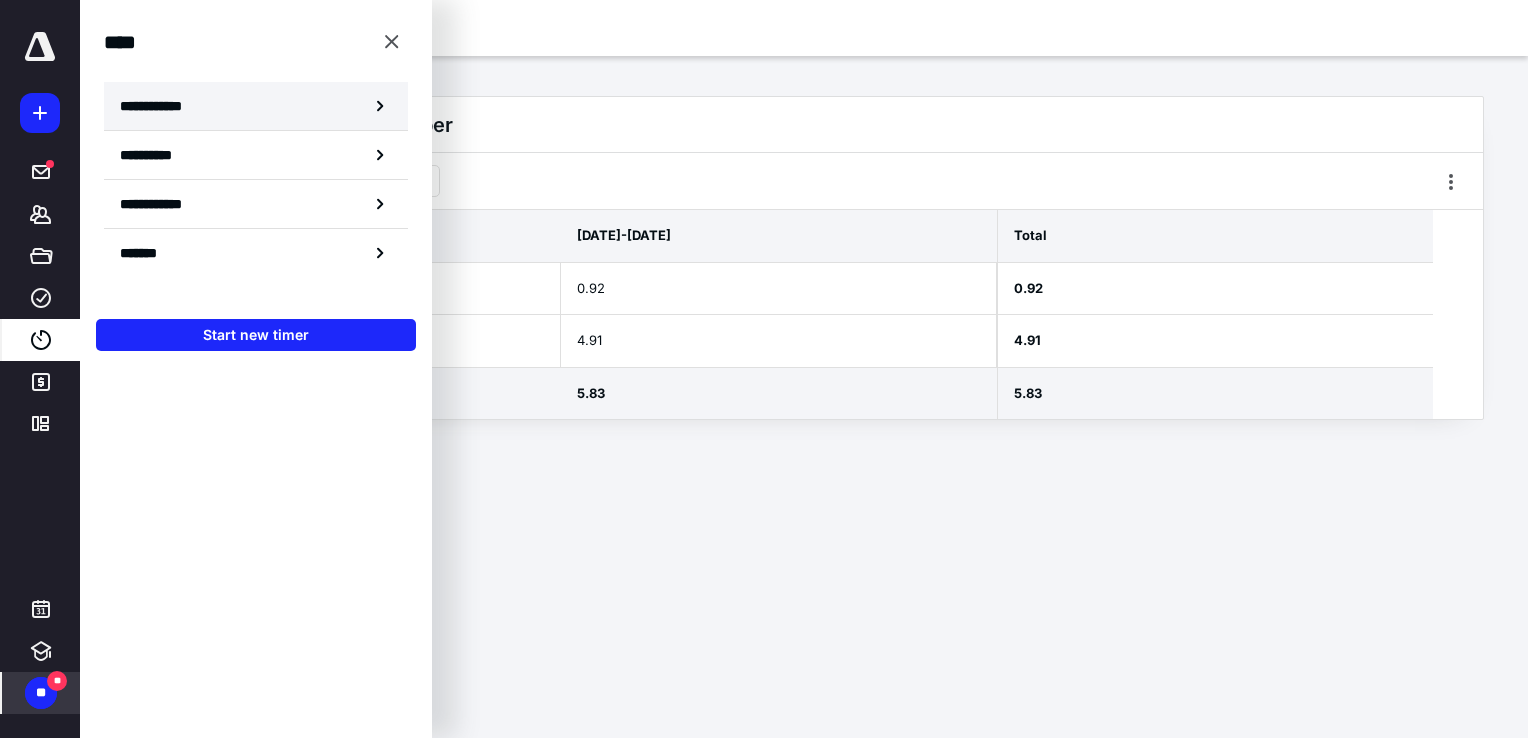 click on "**********" at bounding box center [162, 106] 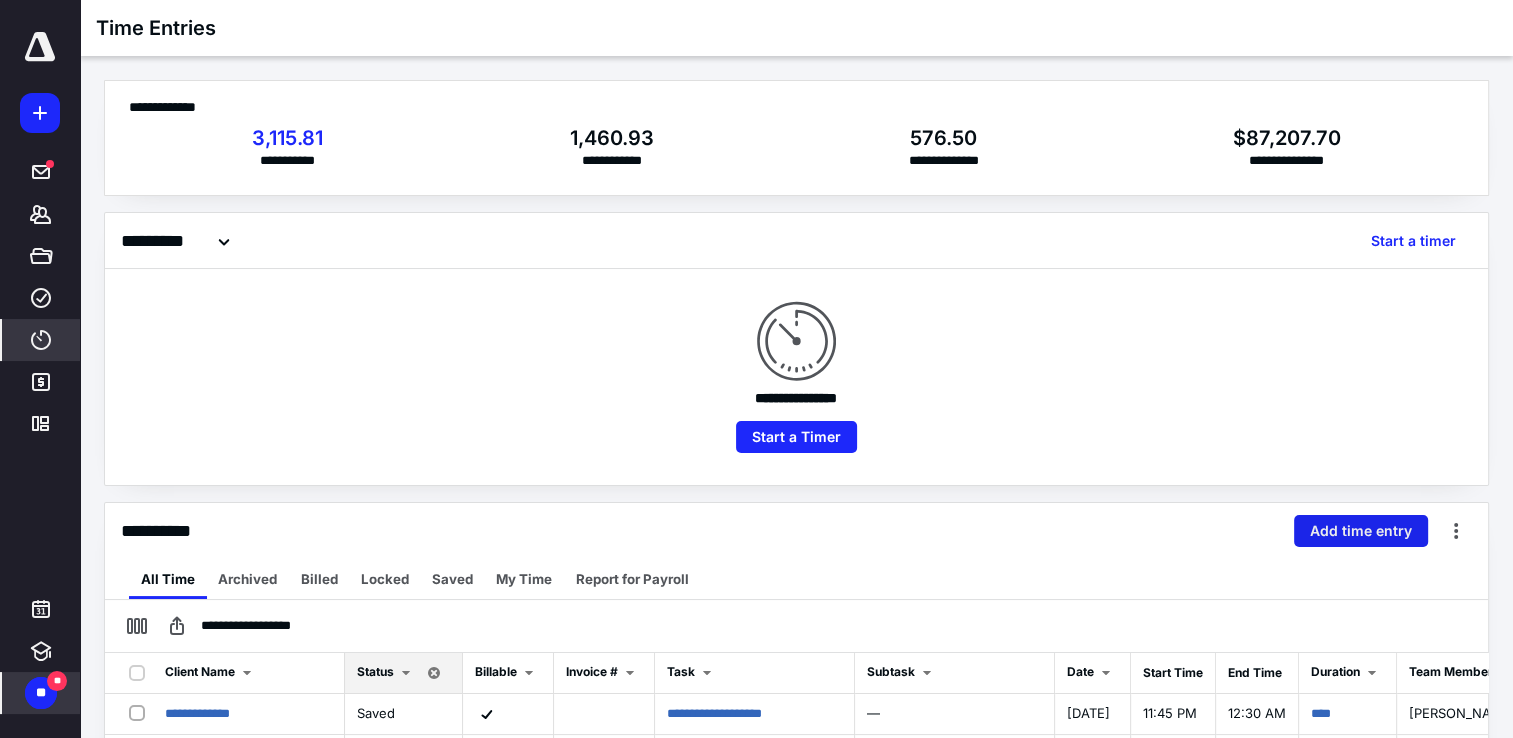 click on "Add time entry" at bounding box center [1361, 531] 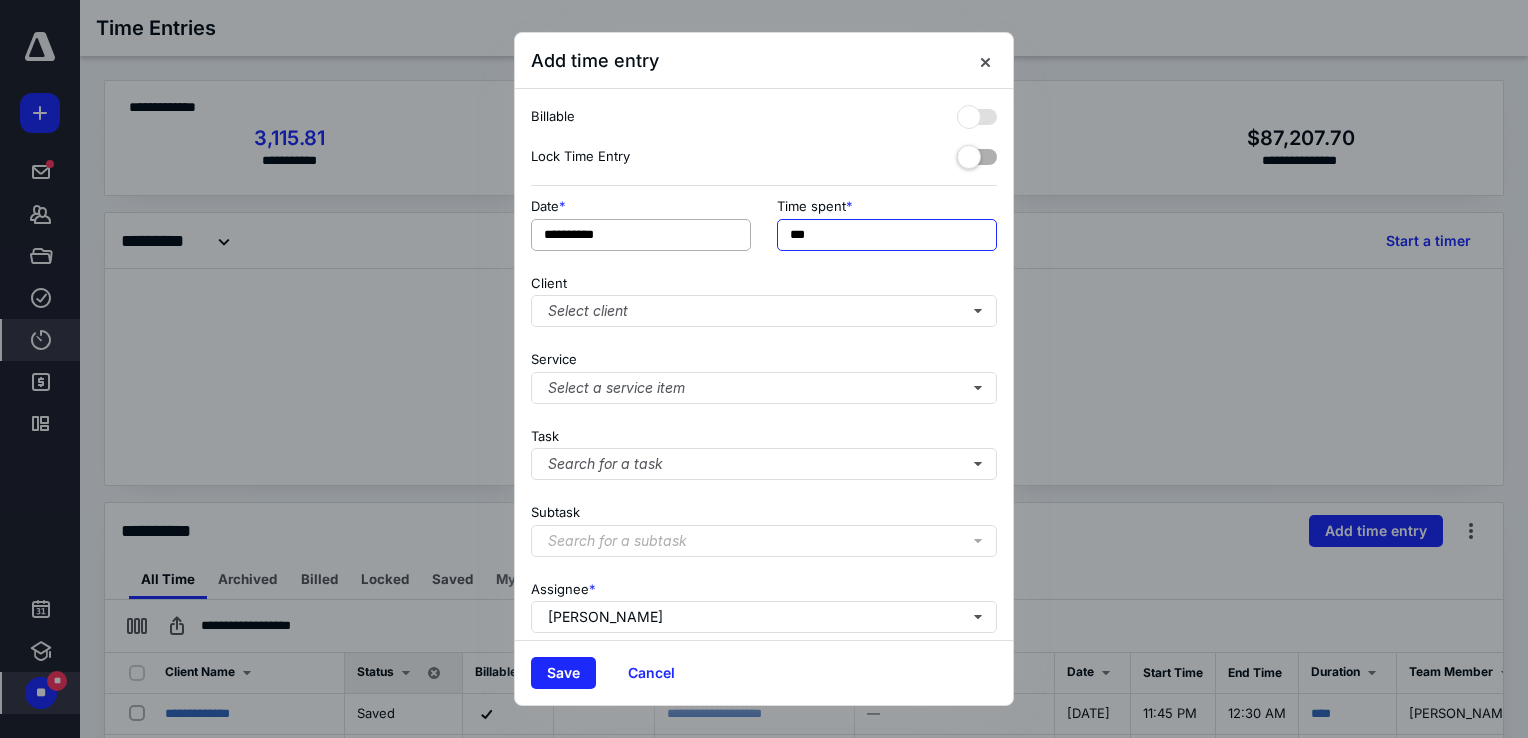 drag, startPoint x: 875, startPoint y: 242, endPoint x: 660, endPoint y: 218, distance: 216.33539 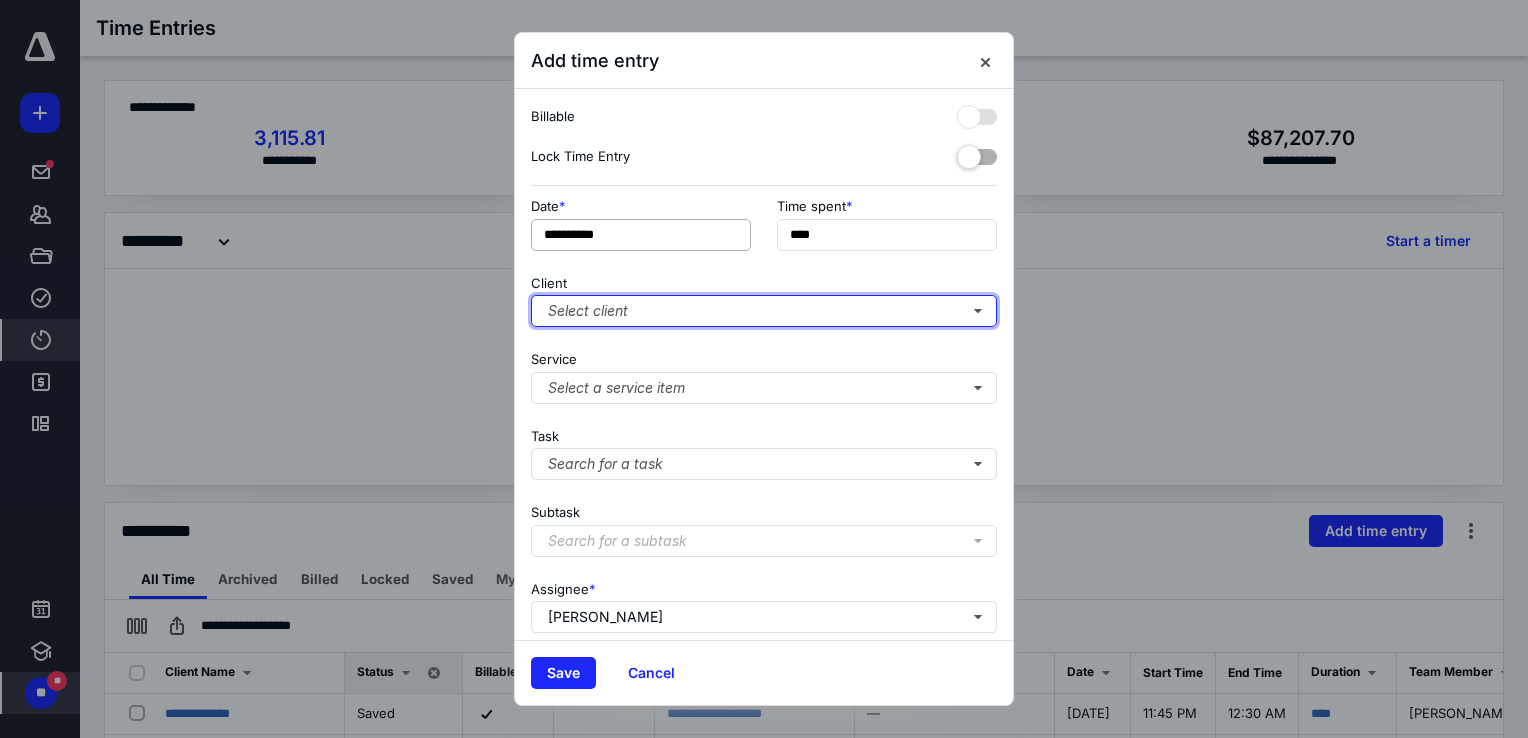 type on "**********" 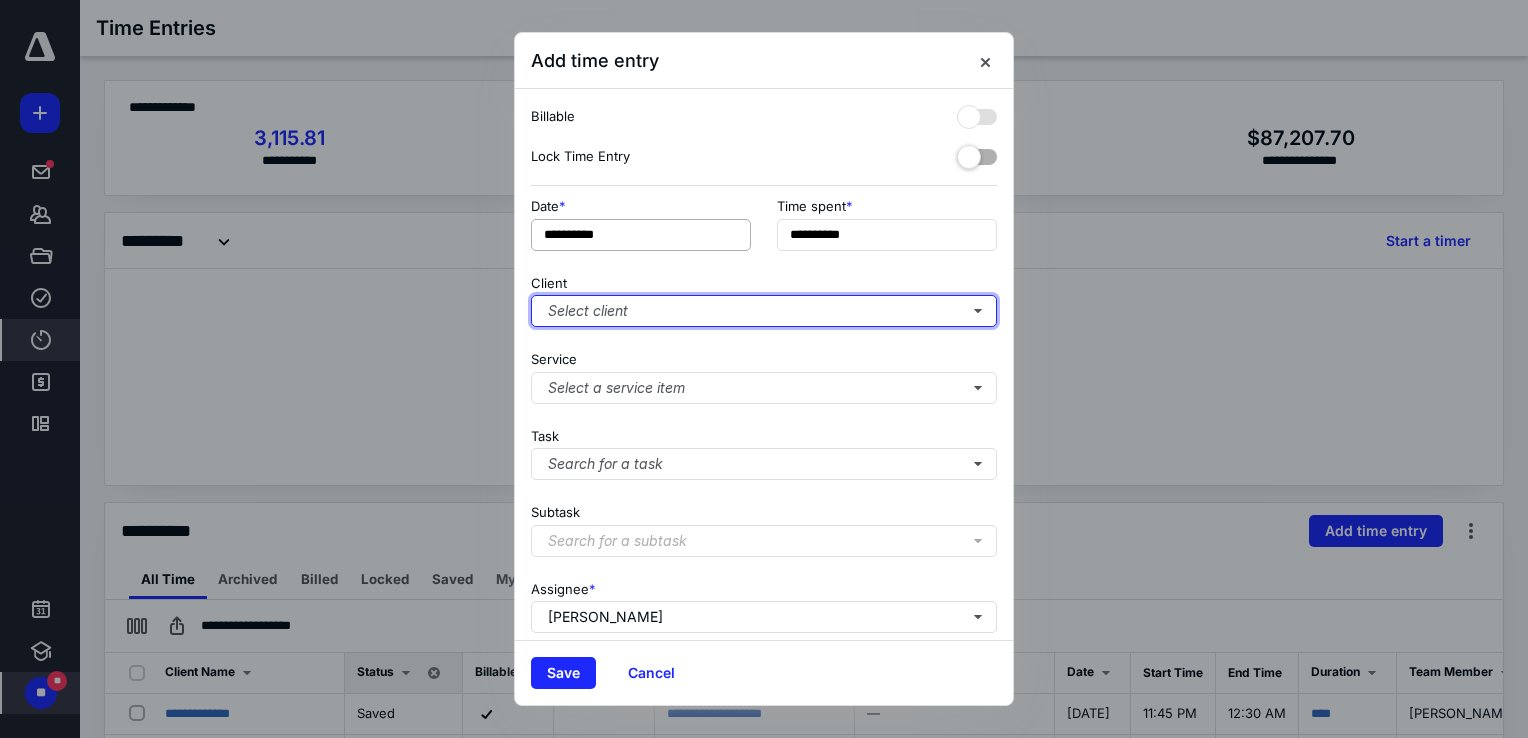 type 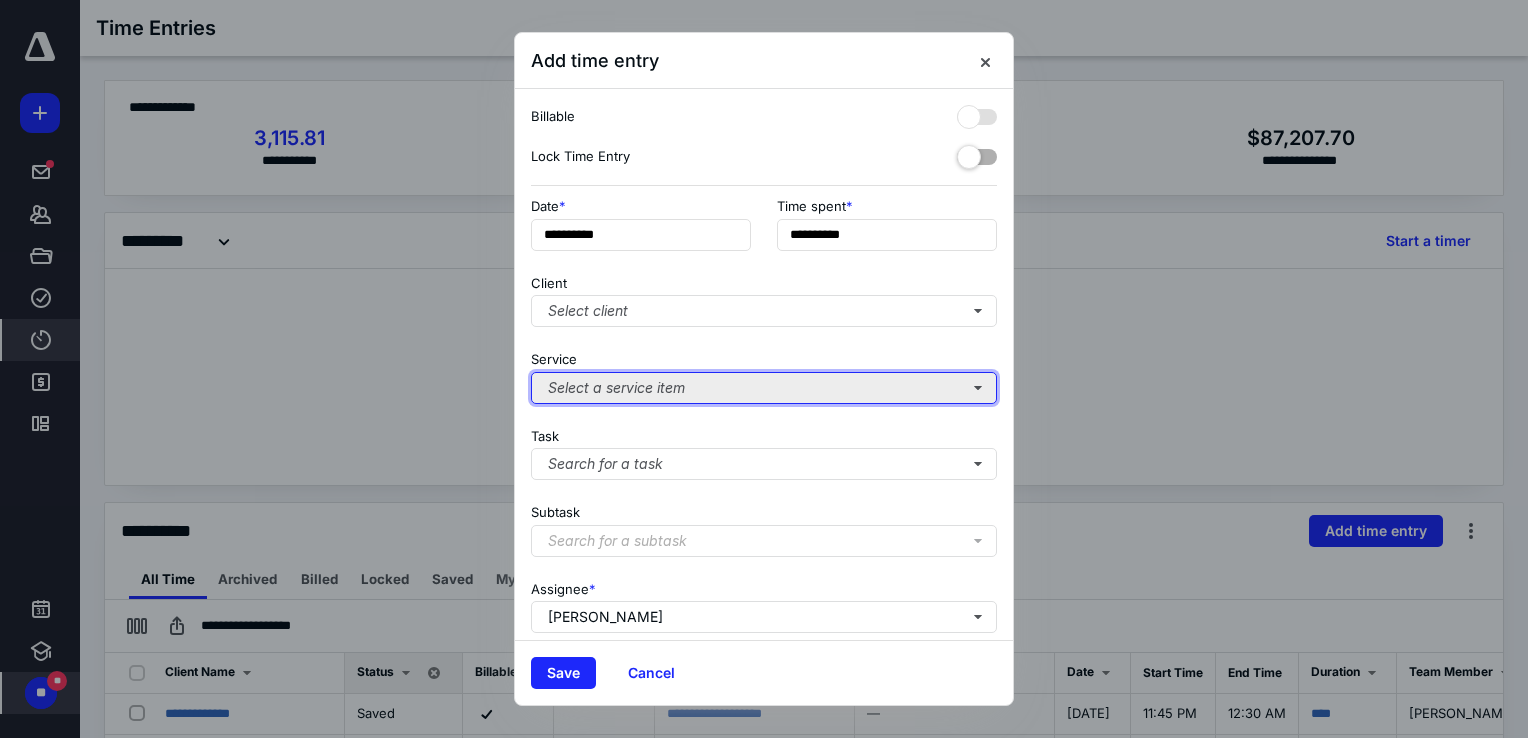 click on "Select a service item" at bounding box center [764, 388] 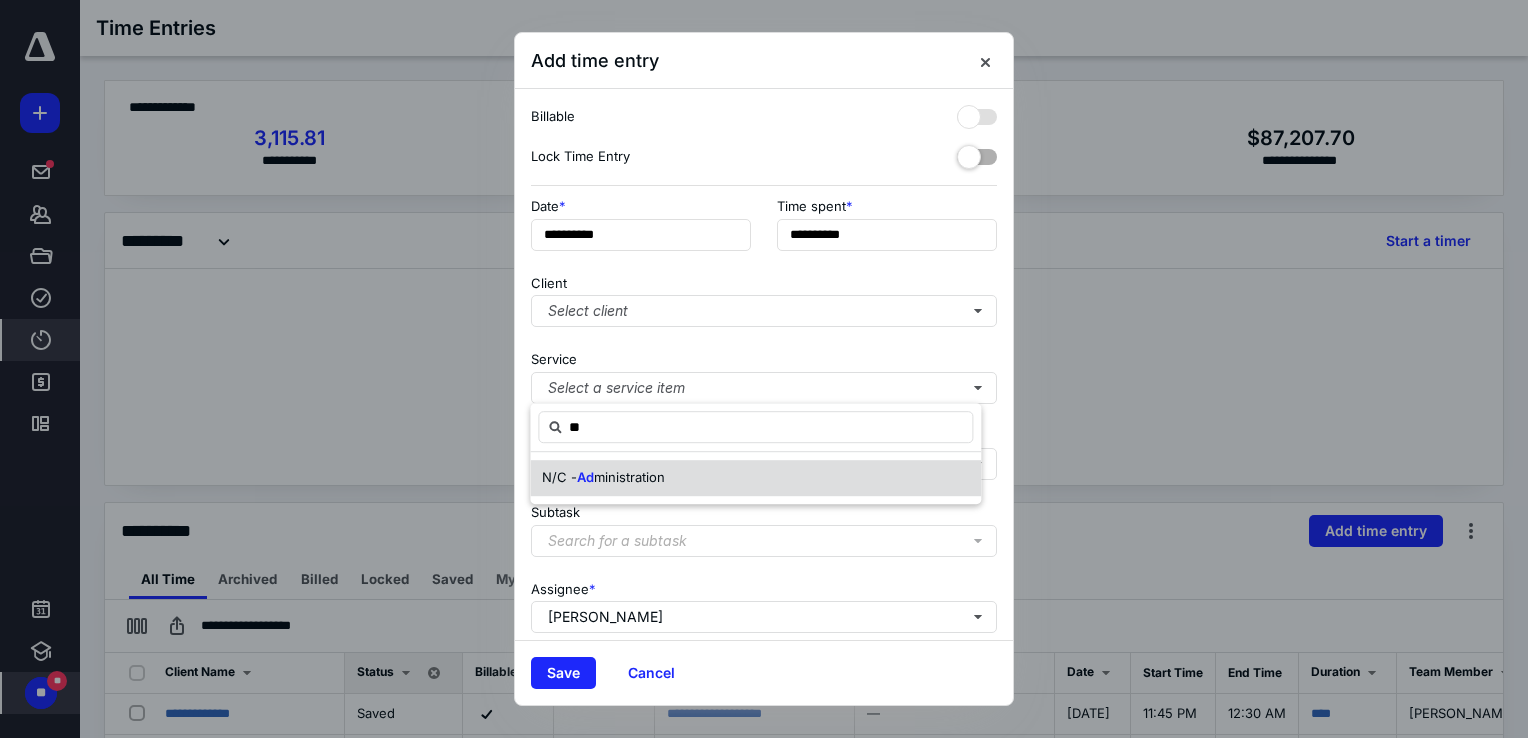 click on "N/C -  Ad ministration" at bounding box center (755, 478) 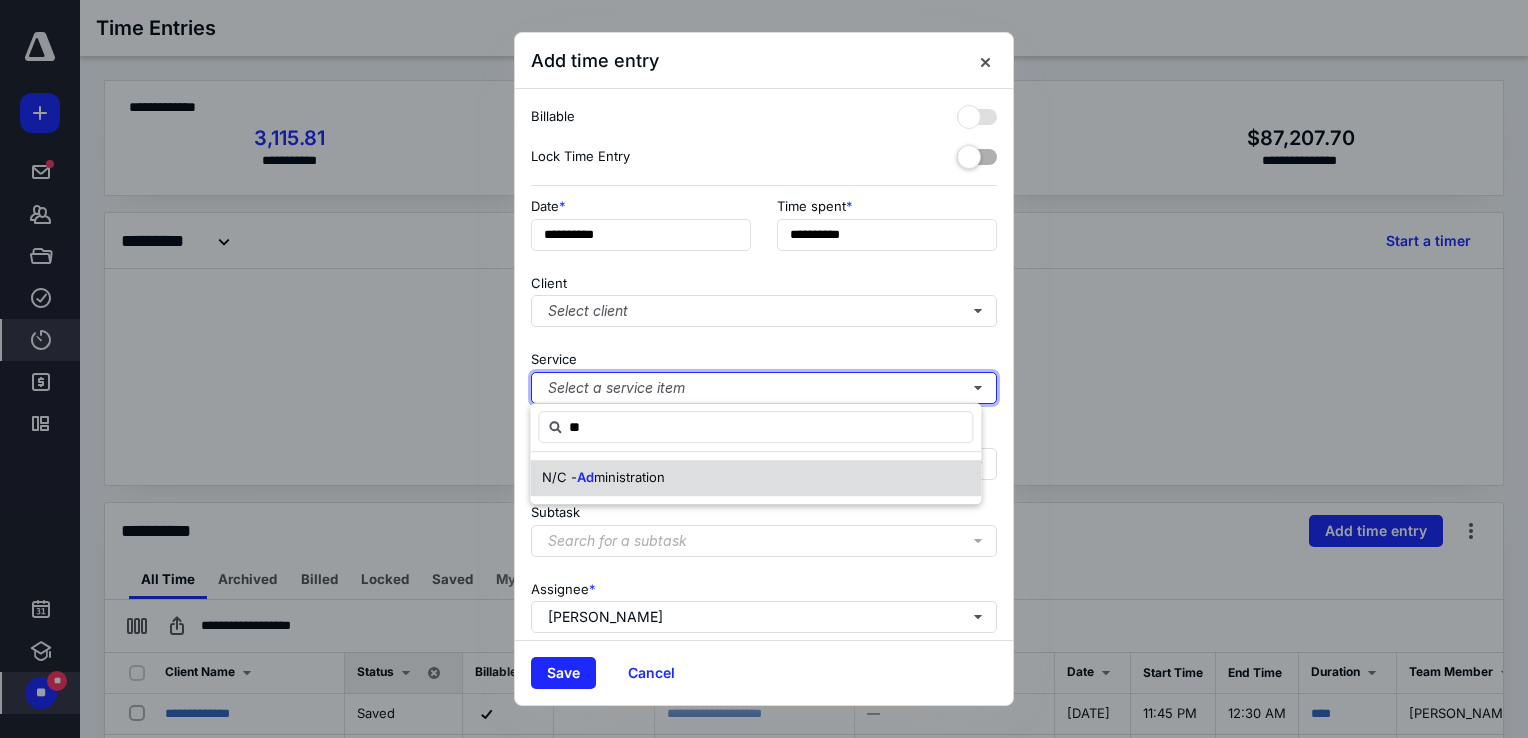 type 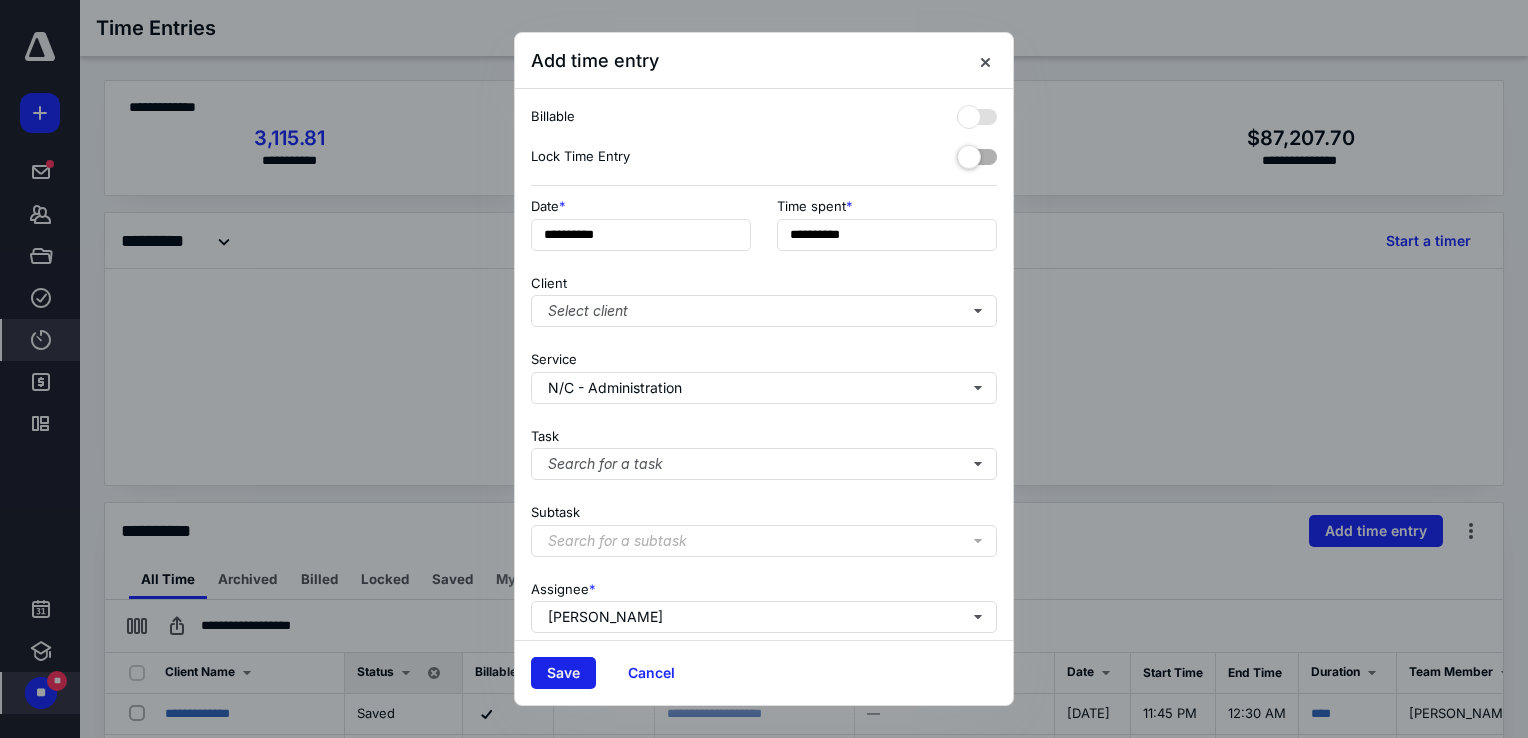 click on "Save" at bounding box center (563, 673) 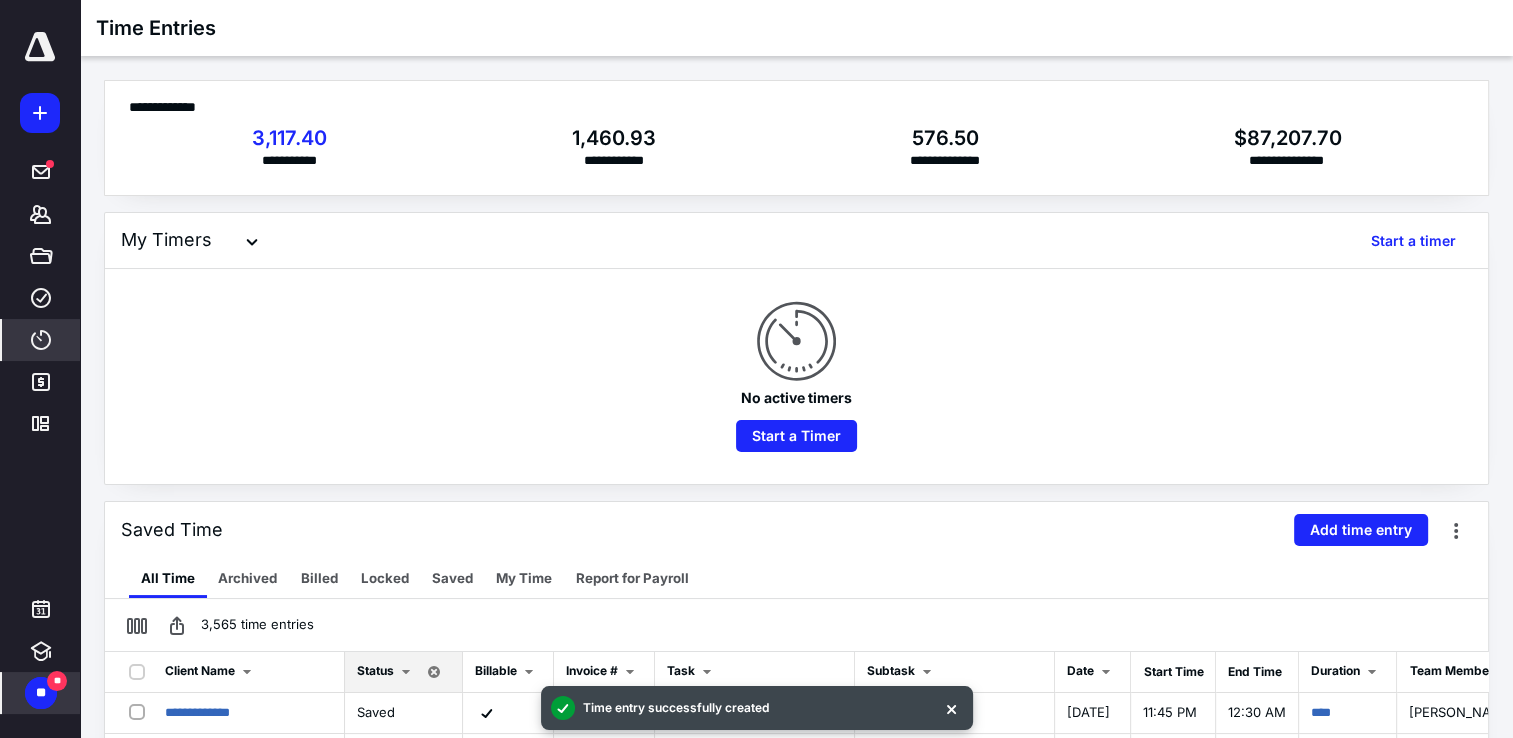 click 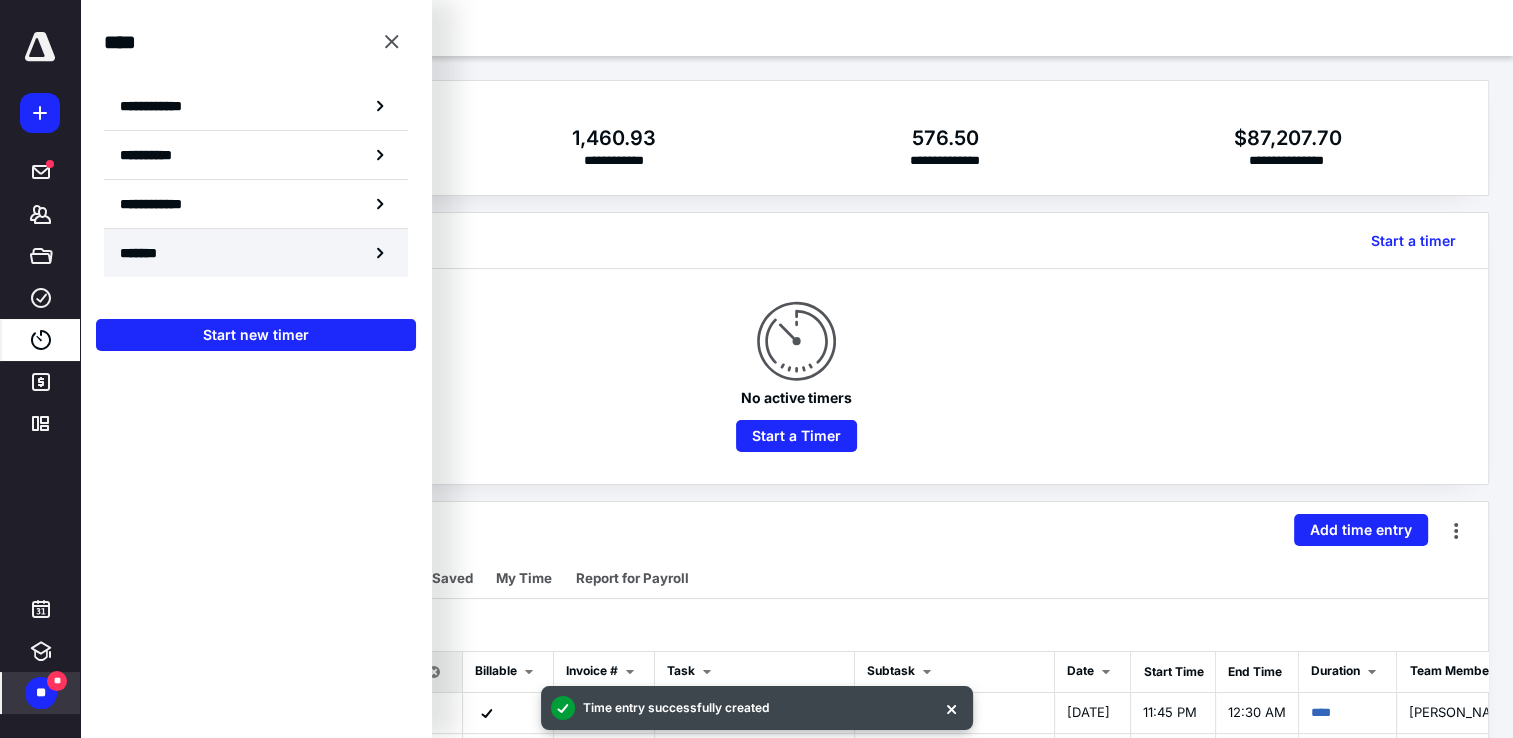 click on "*******" at bounding box center [146, 253] 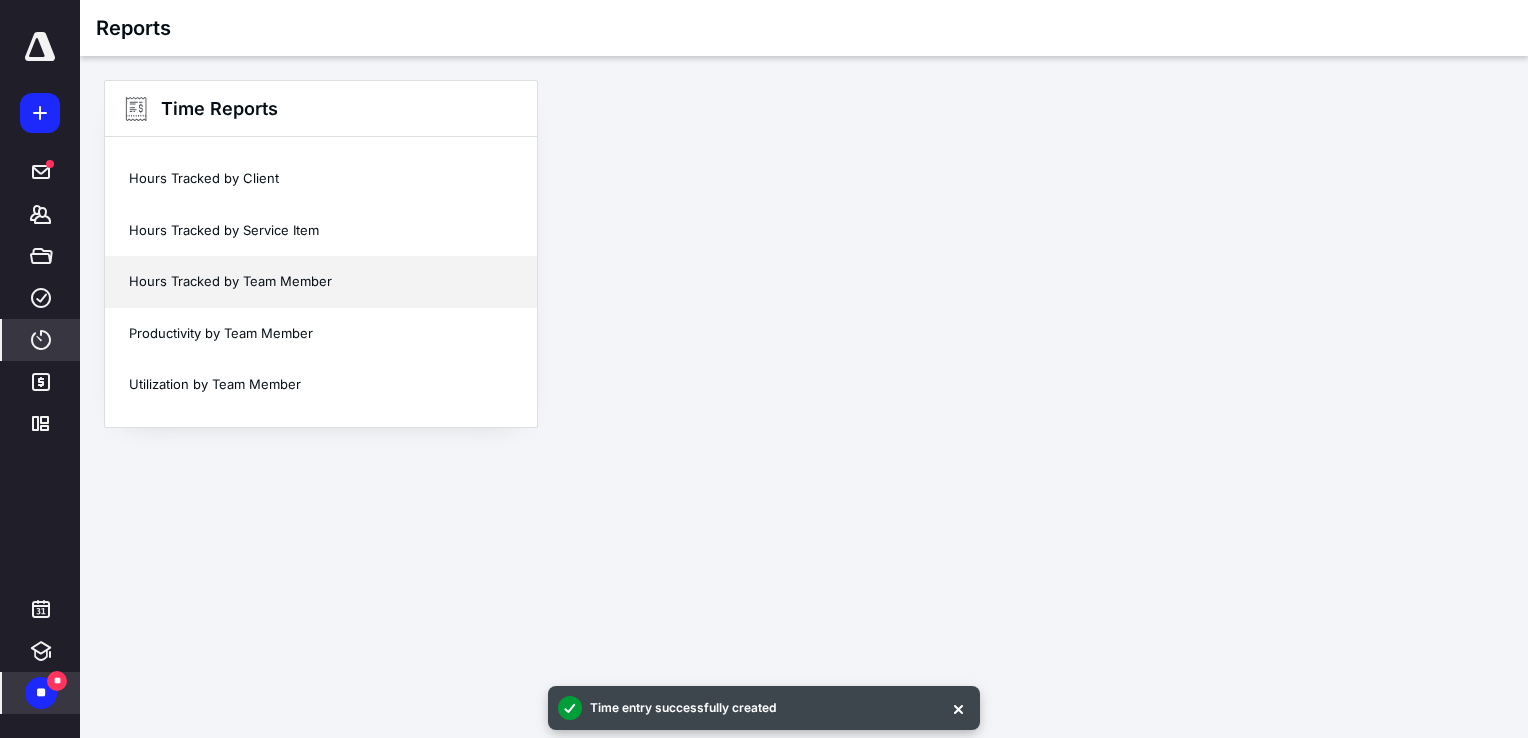 click on "Hours Tracked by Team Member" at bounding box center [321, 282] 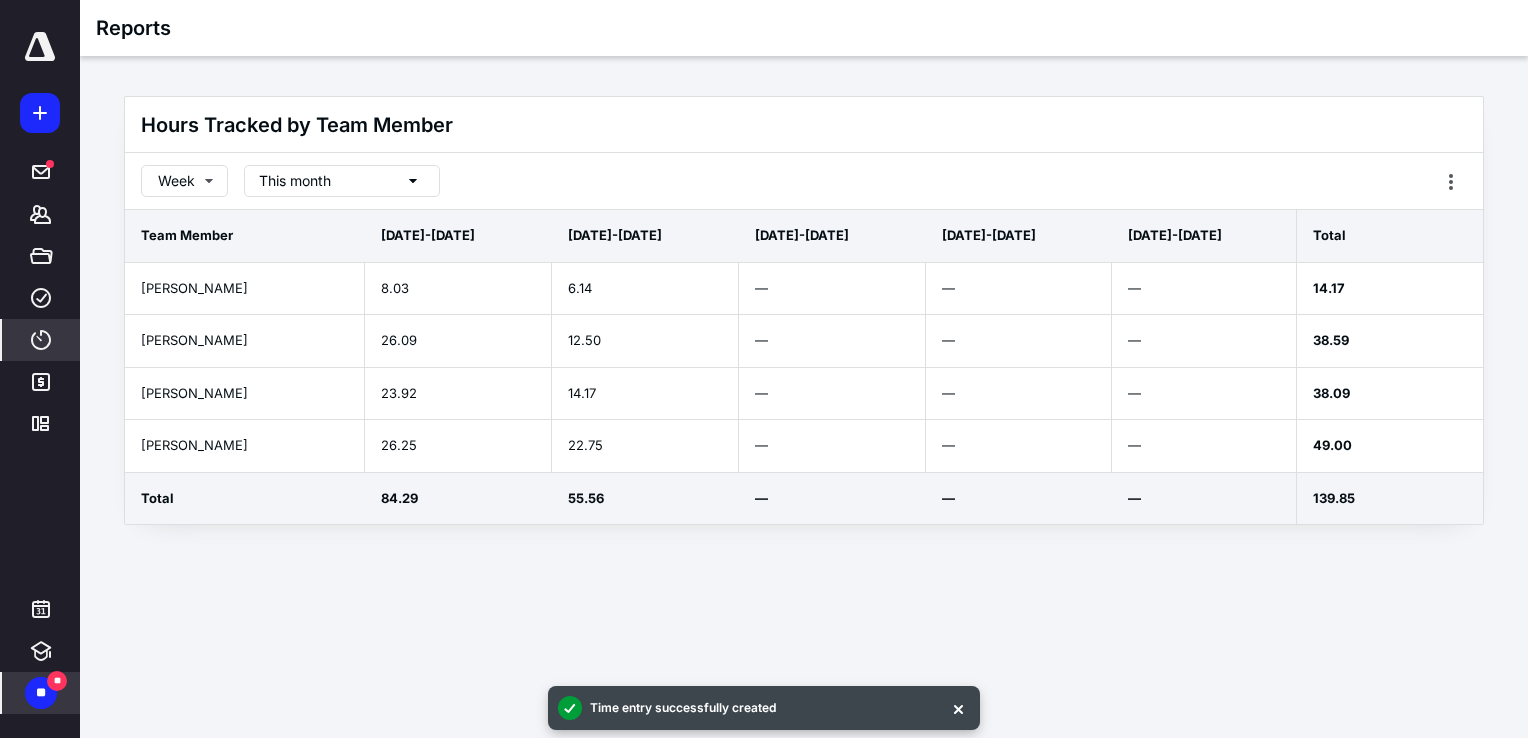 click on "This month" at bounding box center [342, 181] 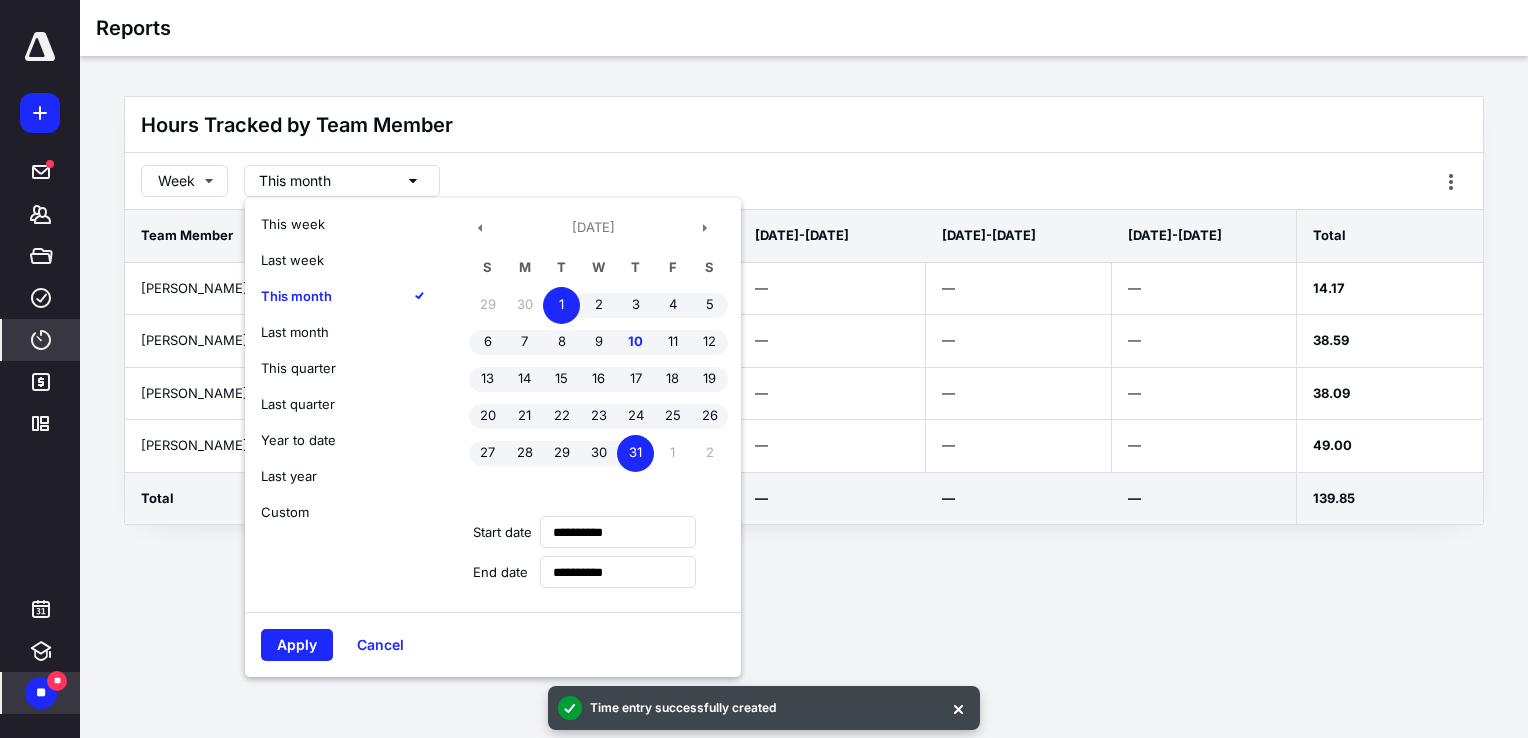 click on "This week" at bounding box center (293, 224) 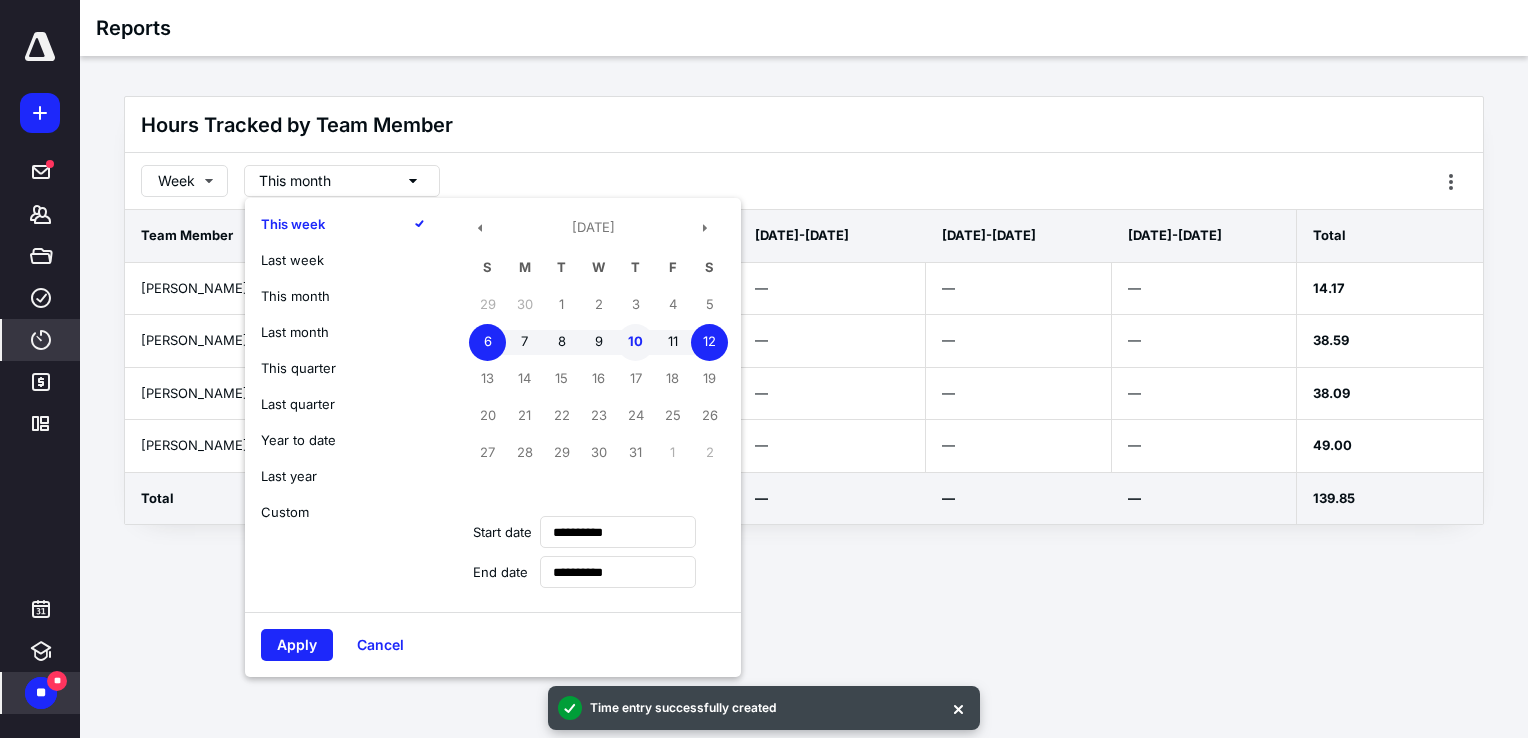 click on "10" at bounding box center [635, 342] 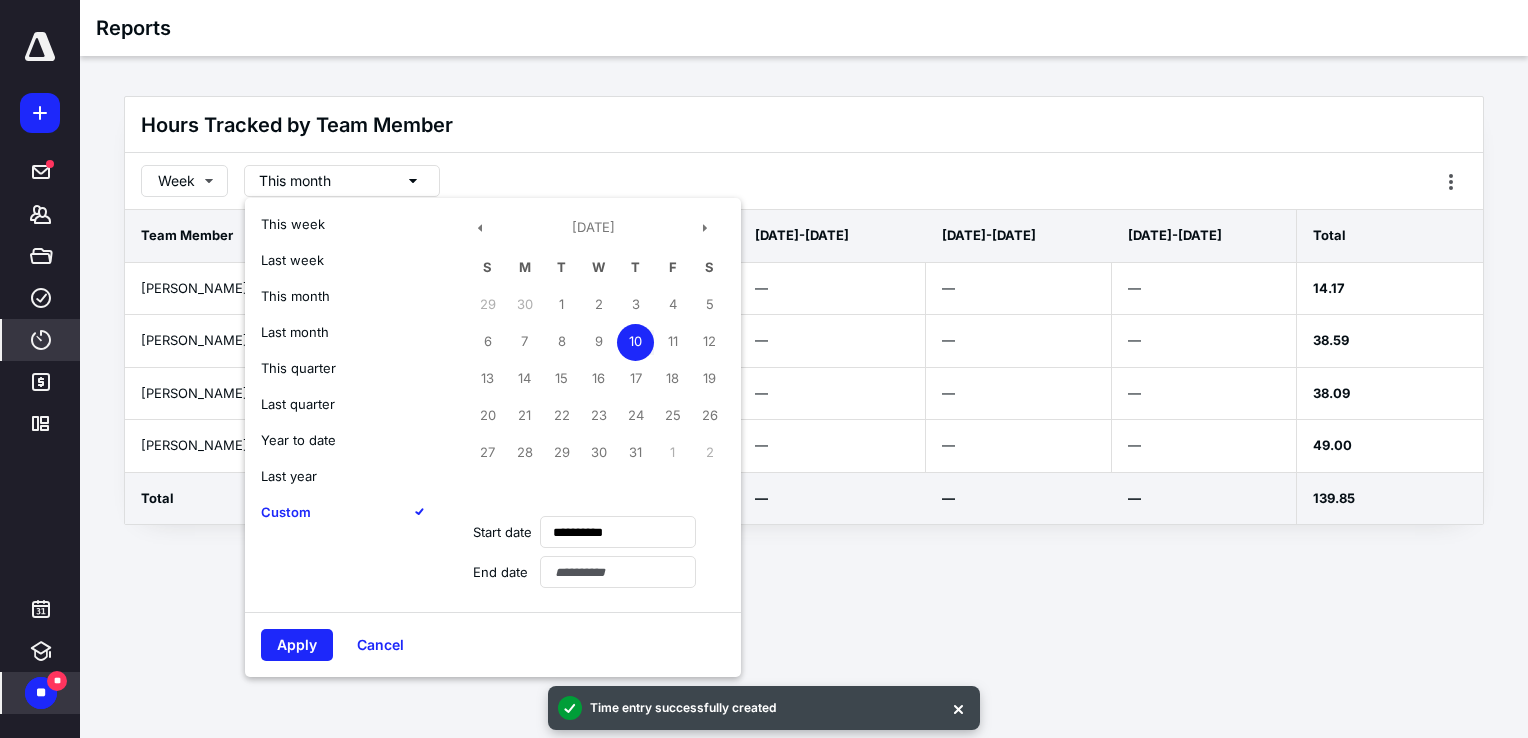 click on "10" at bounding box center [635, 342] 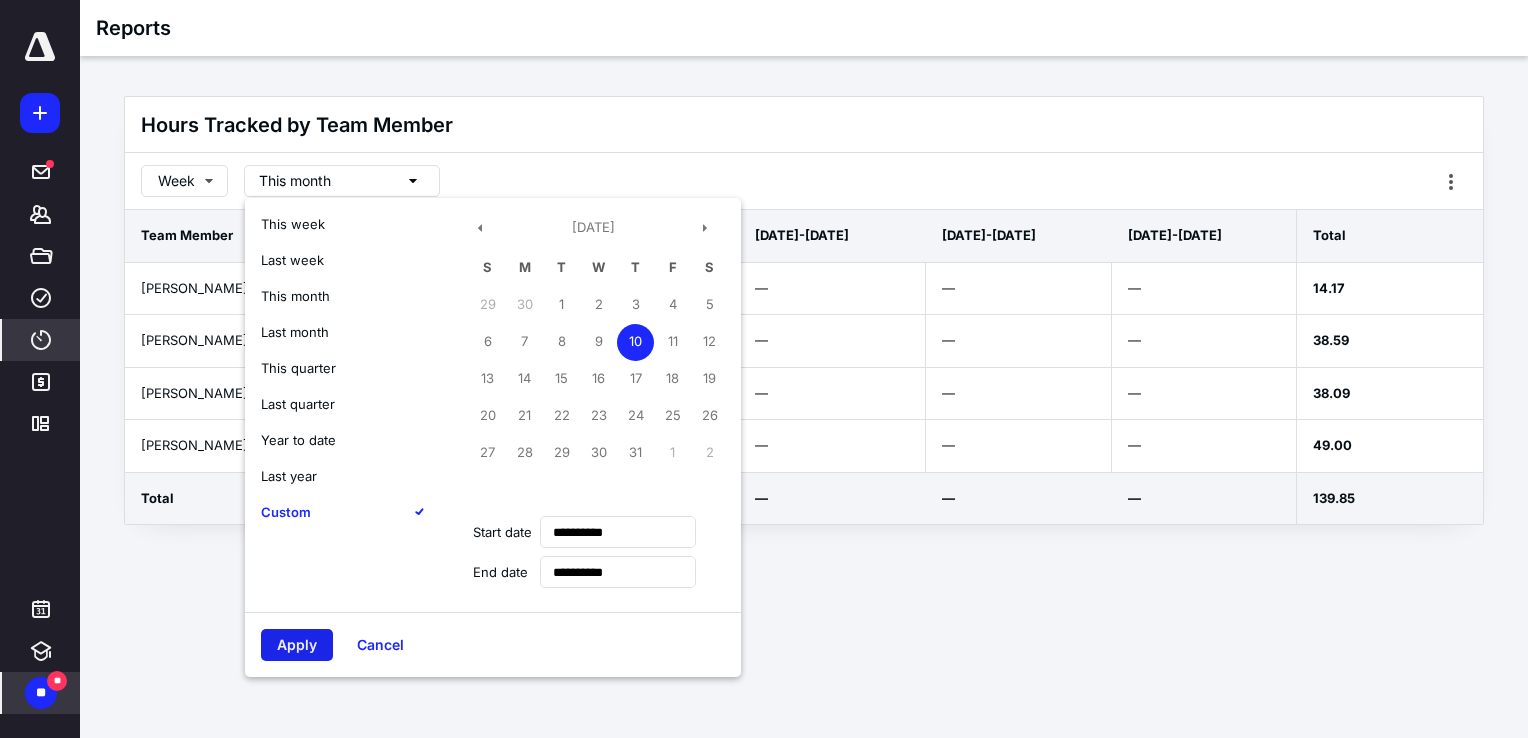 click on "Apply" at bounding box center [297, 645] 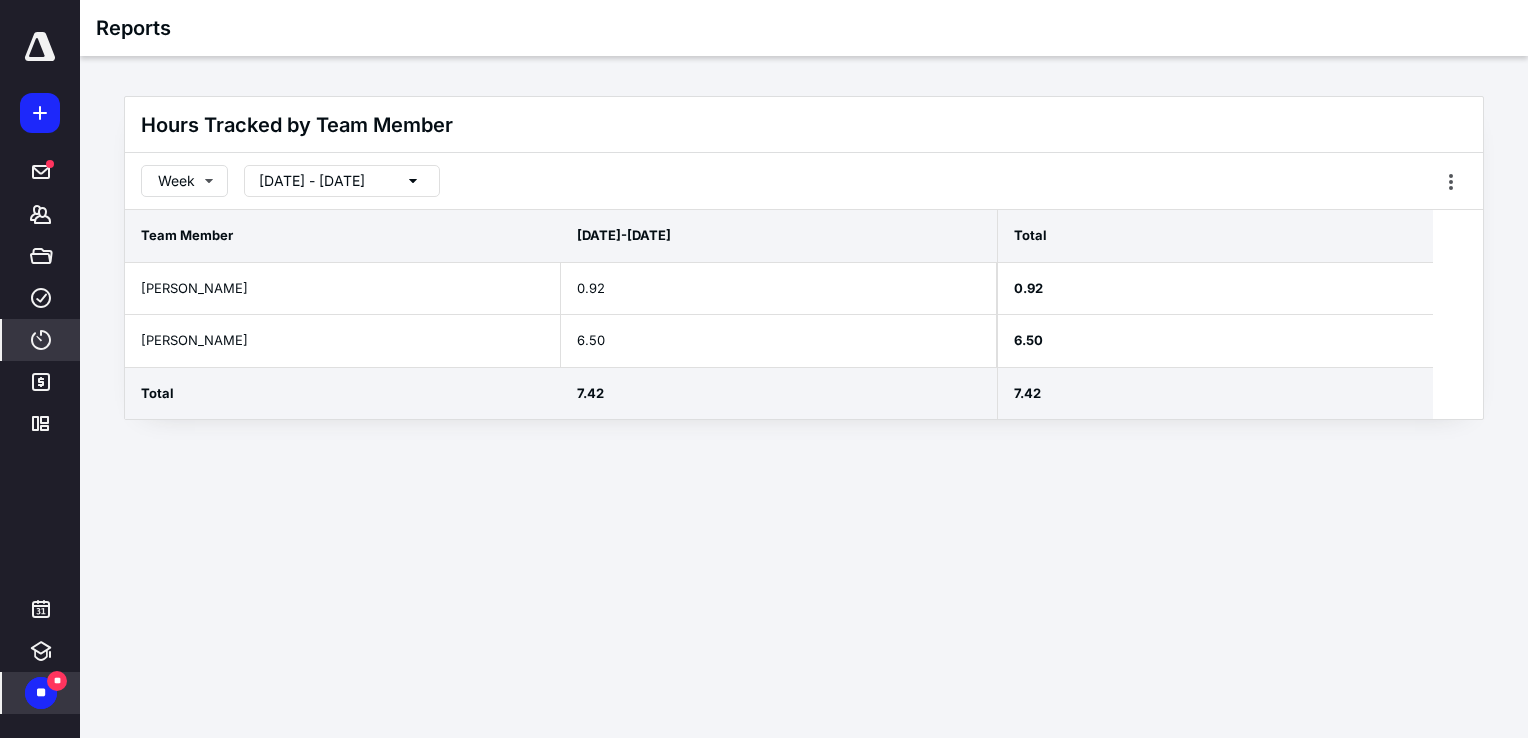click at bounding box center (40, 47) 